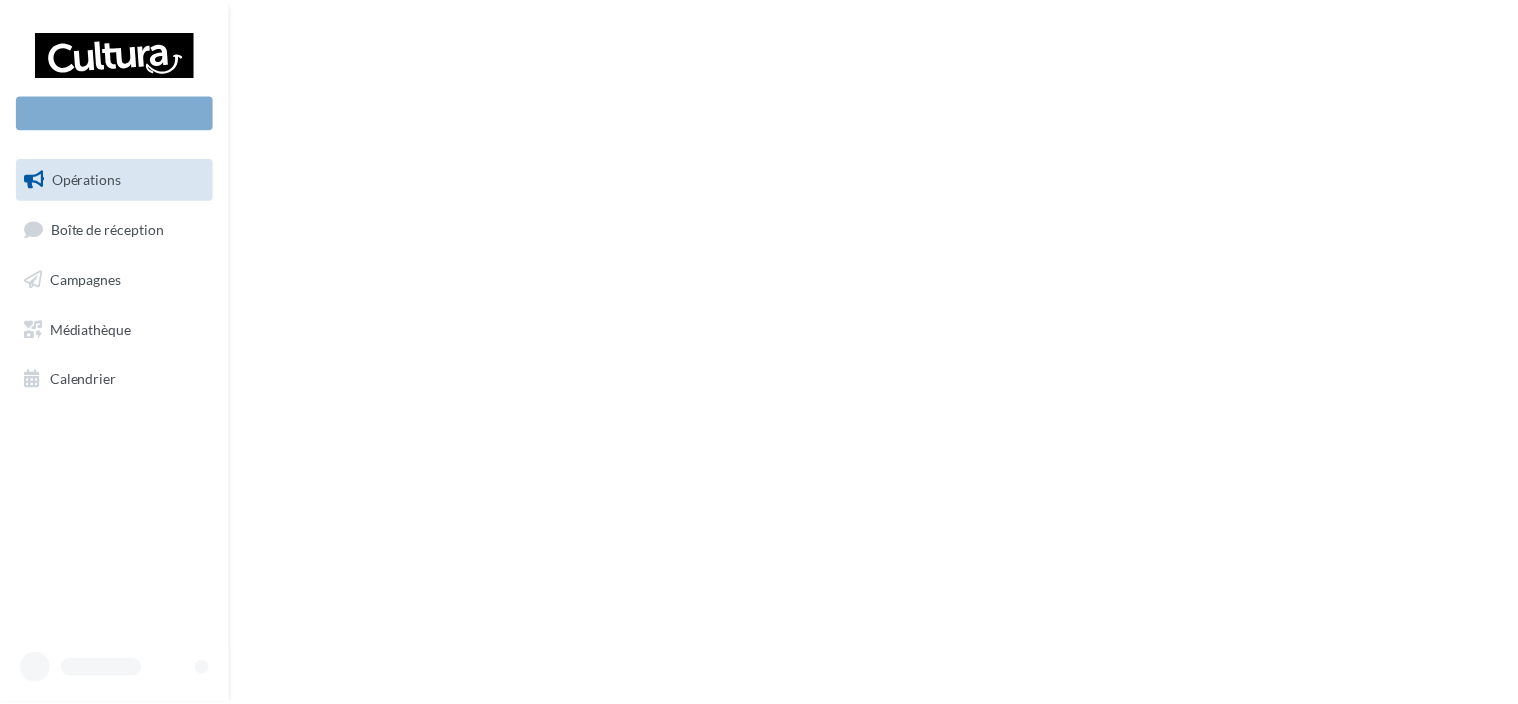 scroll, scrollTop: 0, scrollLeft: 0, axis: both 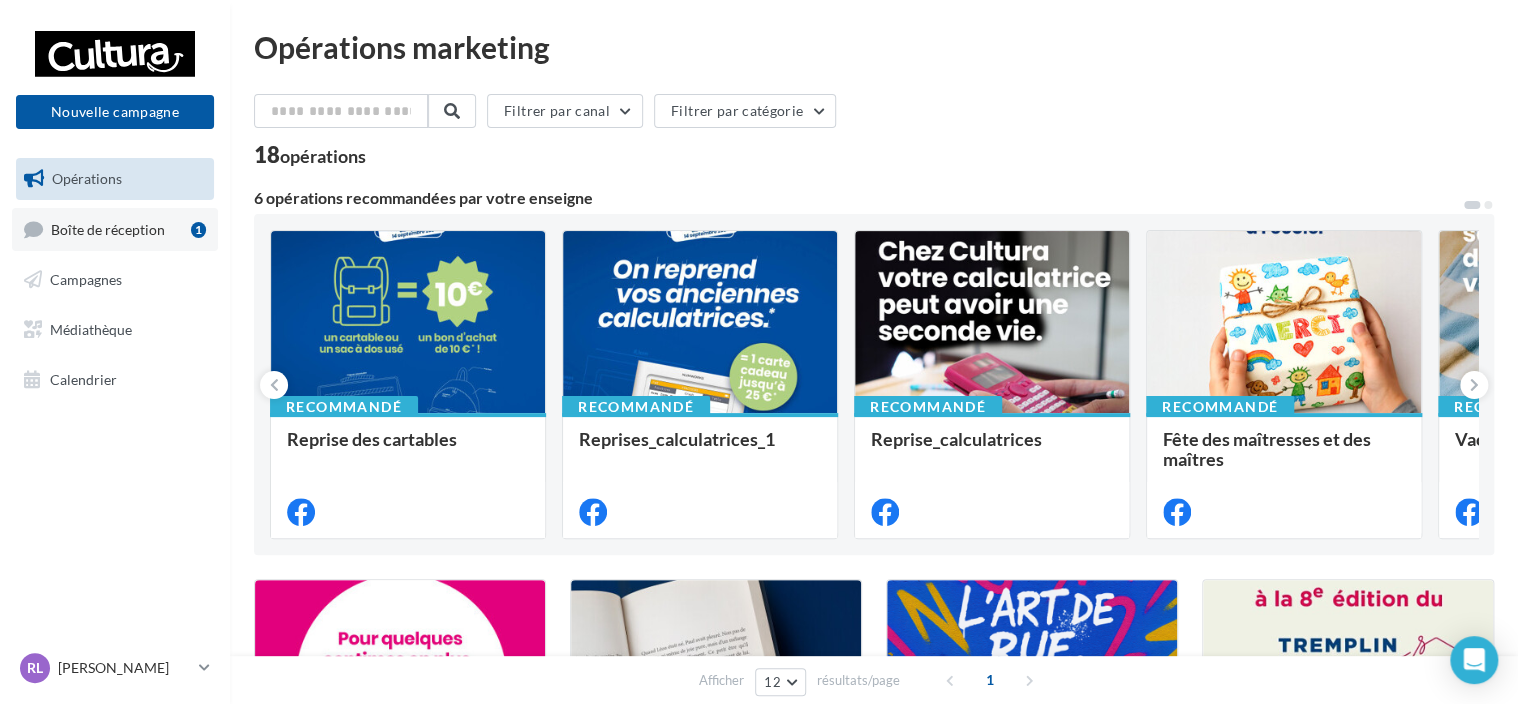 click on "Boîte de réception" at bounding box center (108, 228) 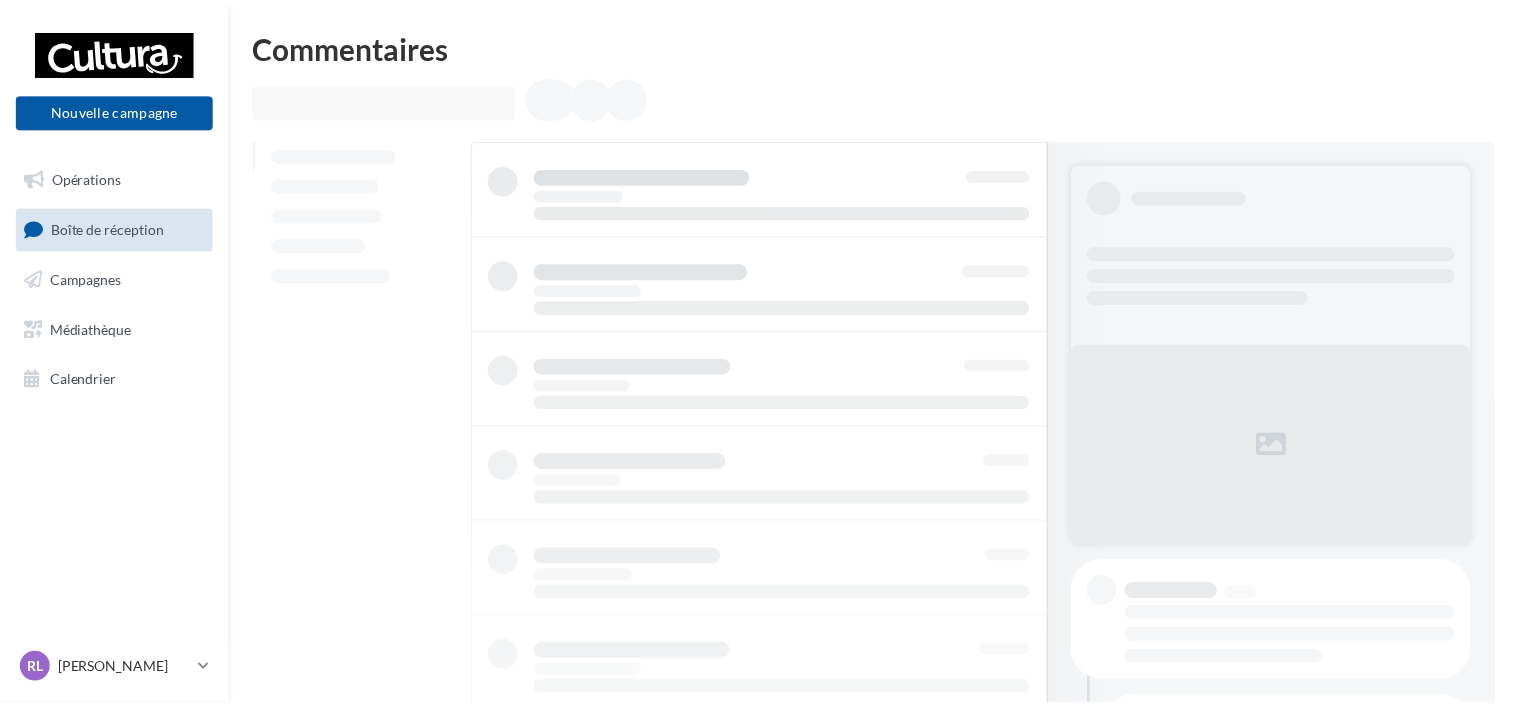 scroll, scrollTop: 0, scrollLeft: 0, axis: both 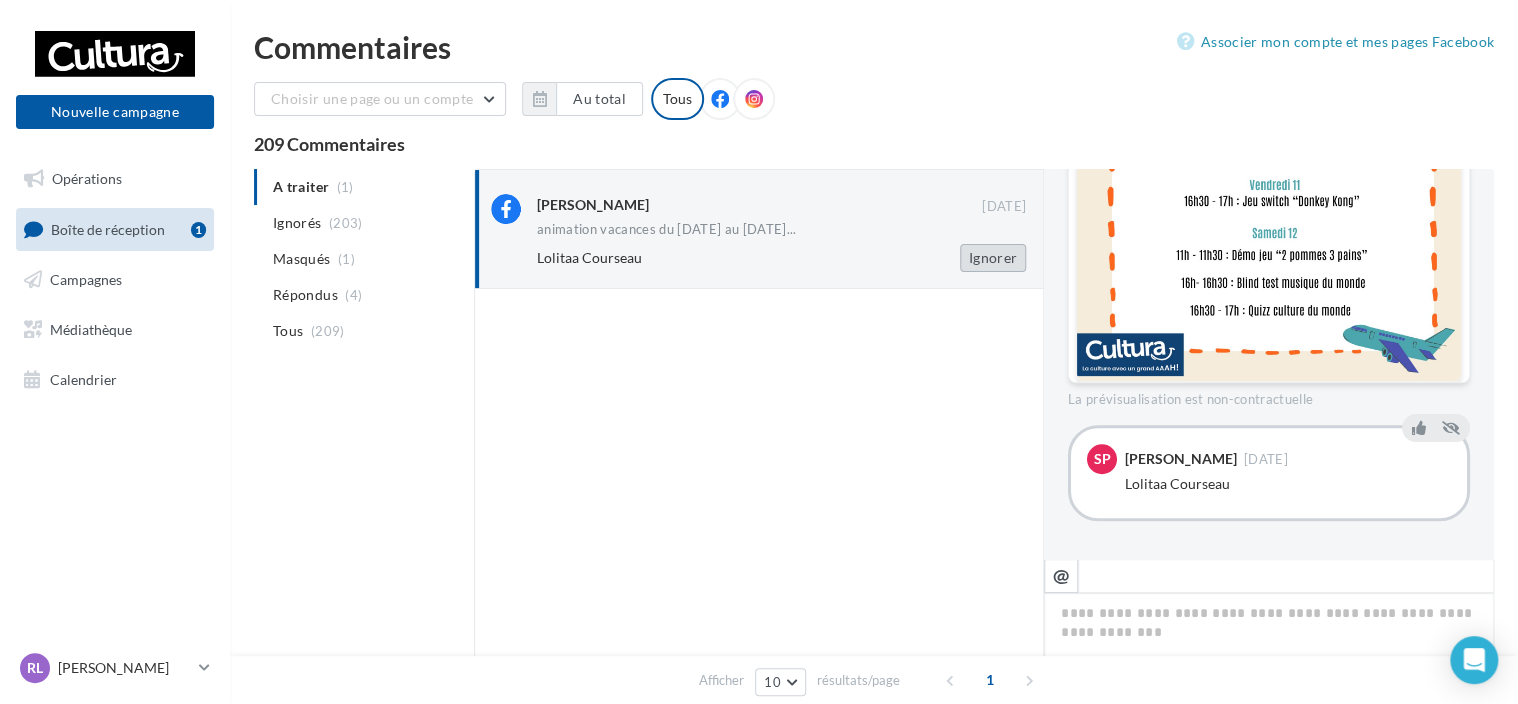 click on "Ignorer" at bounding box center (993, 258) 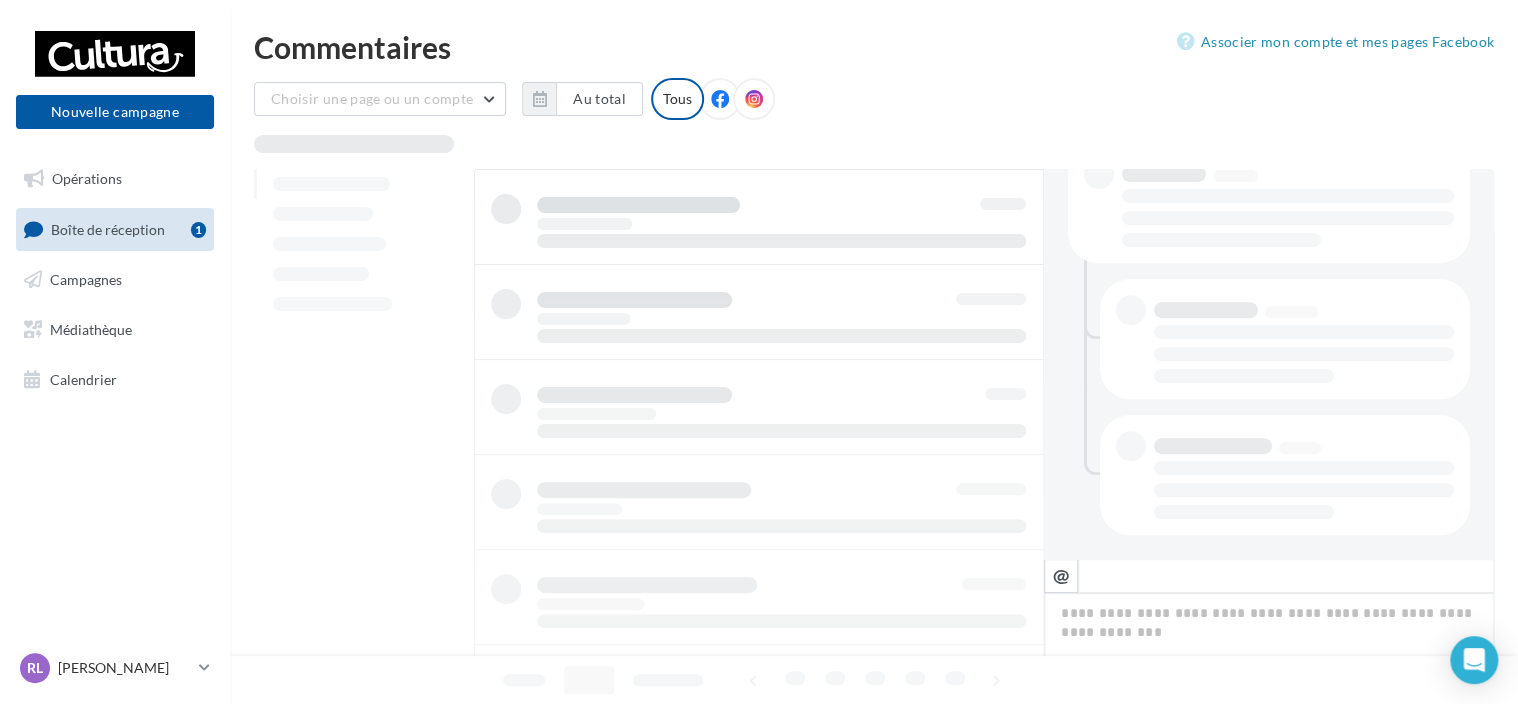 scroll, scrollTop: 445, scrollLeft: 0, axis: vertical 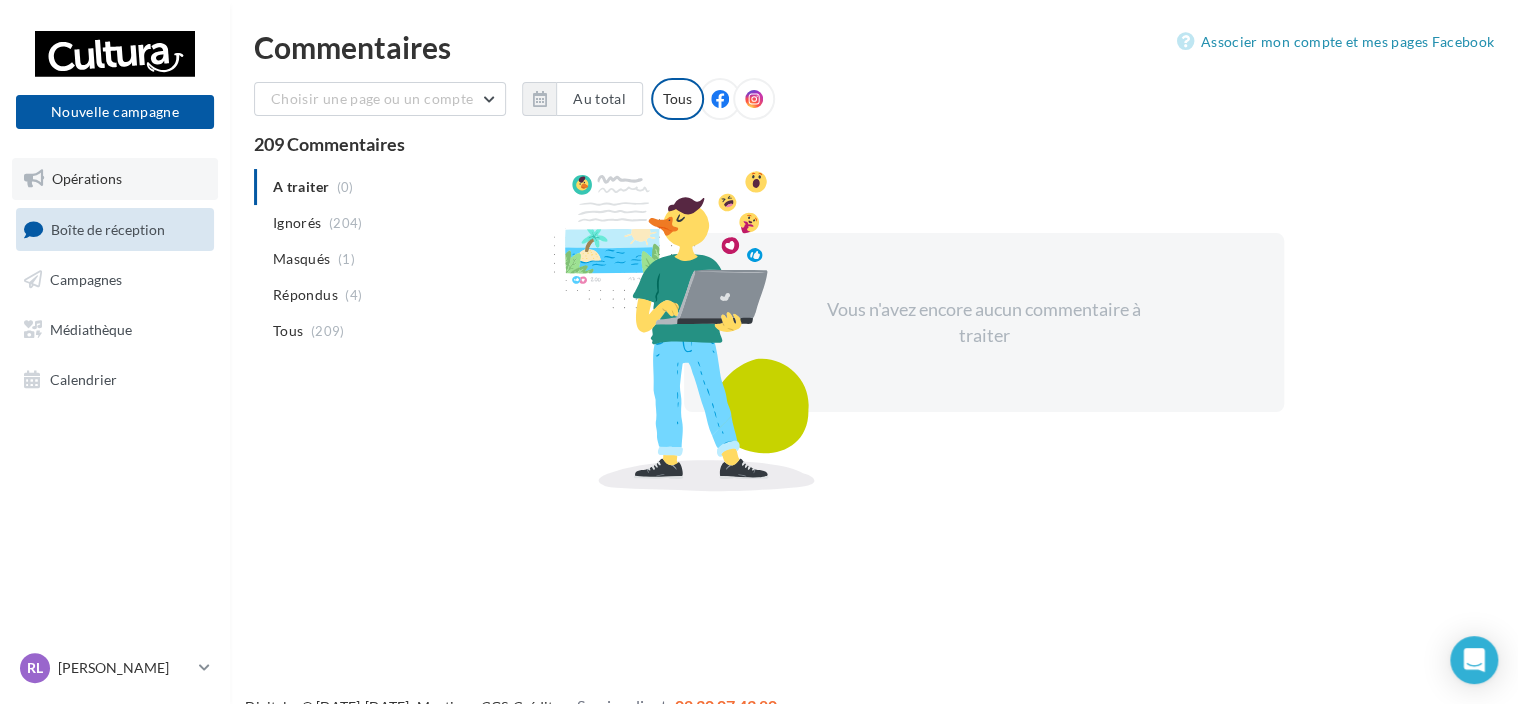 click on "Opérations" at bounding box center (115, 179) 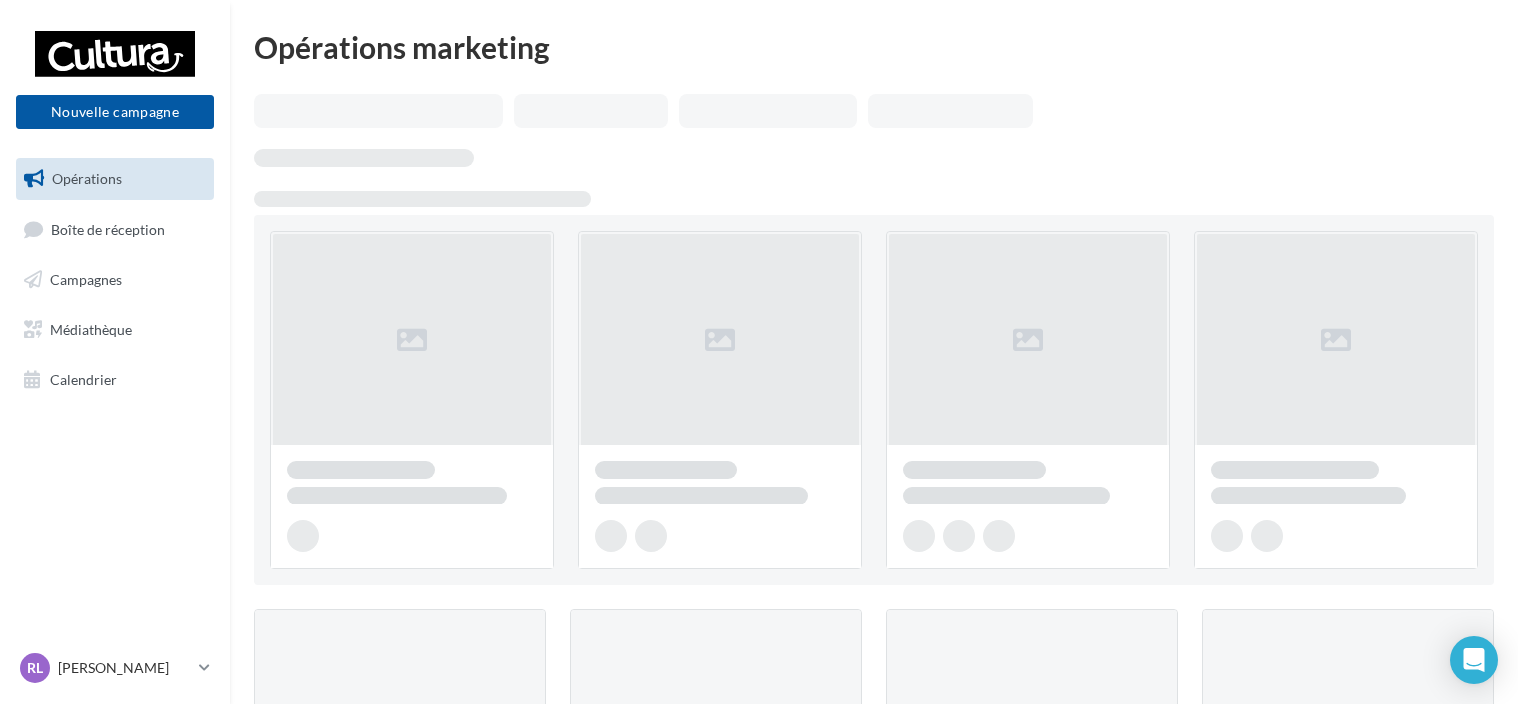 scroll, scrollTop: 0, scrollLeft: 0, axis: both 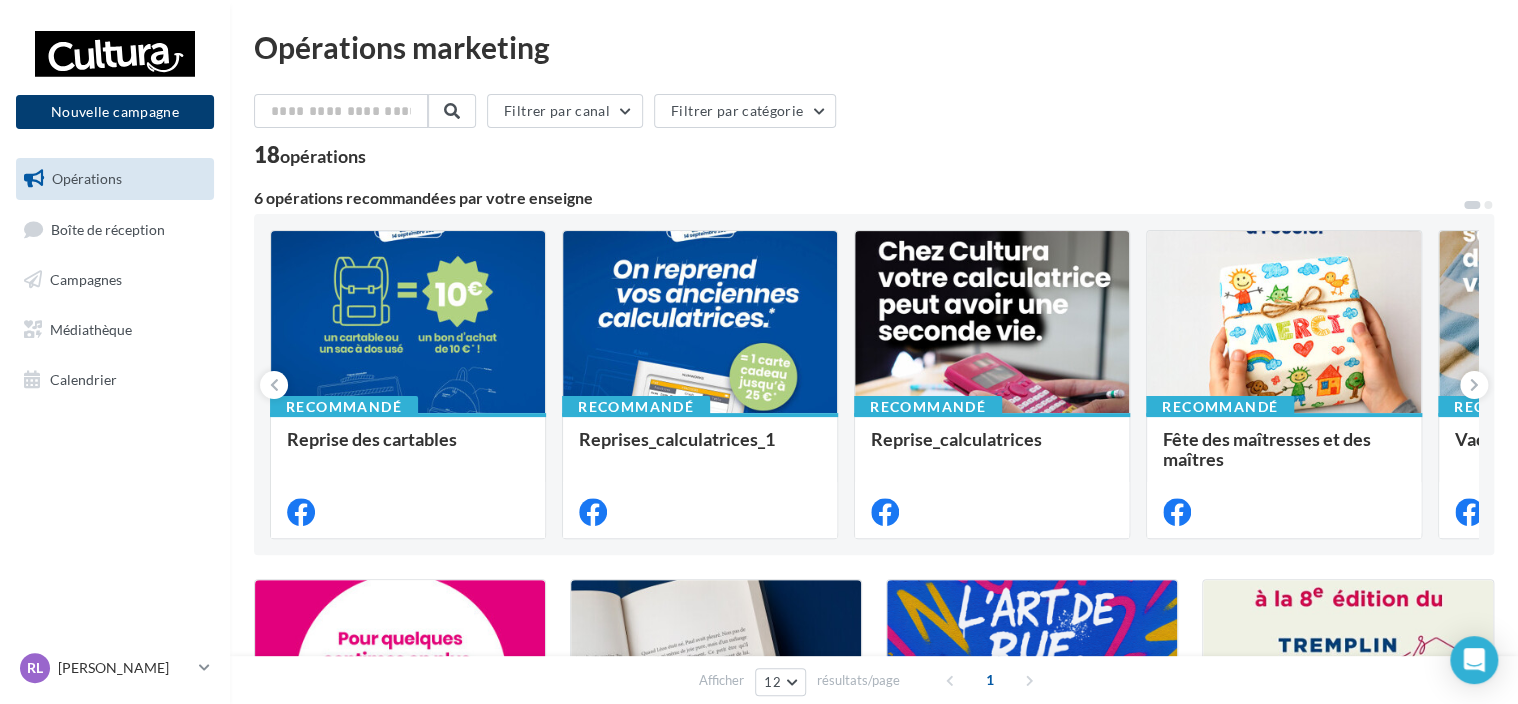 click on "Nouvelle campagne" at bounding box center [115, 112] 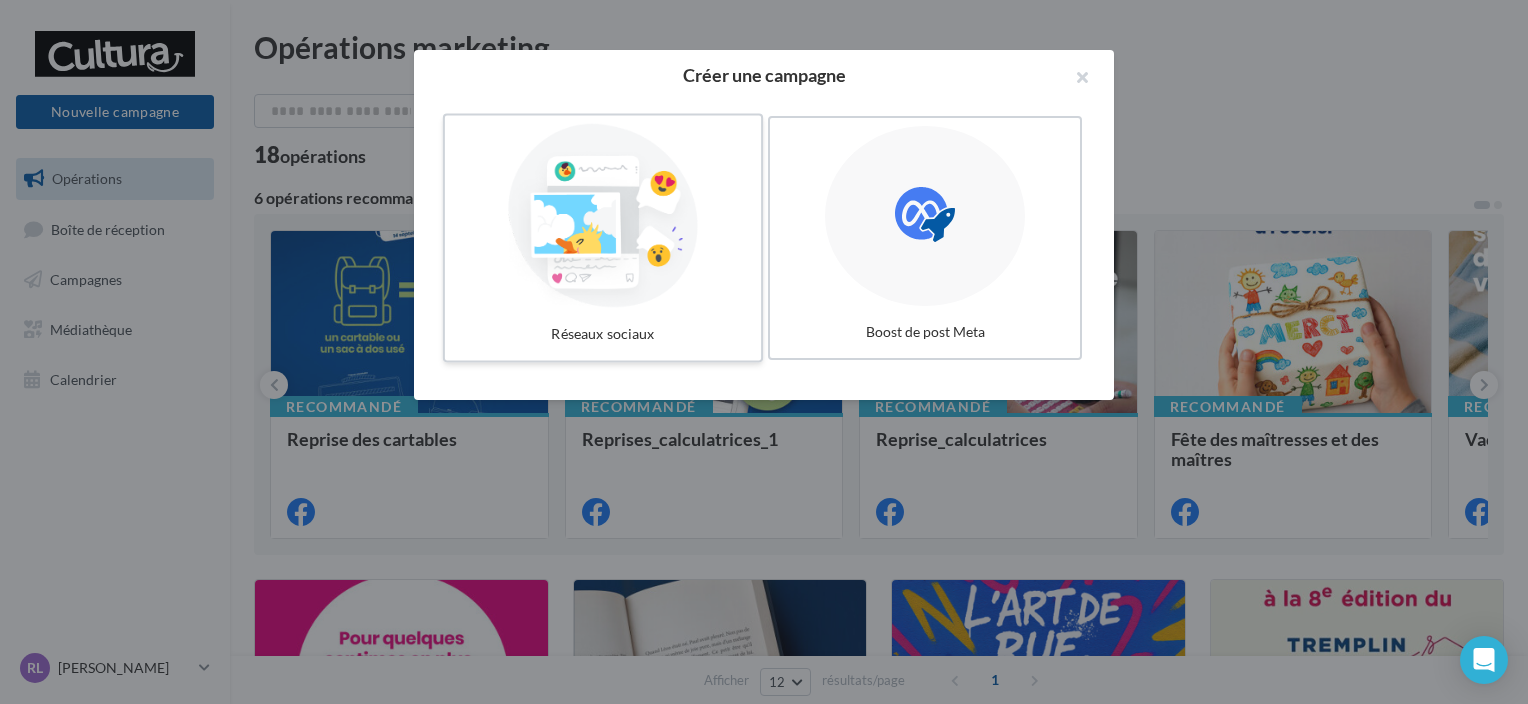 click at bounding box center [603, 216] 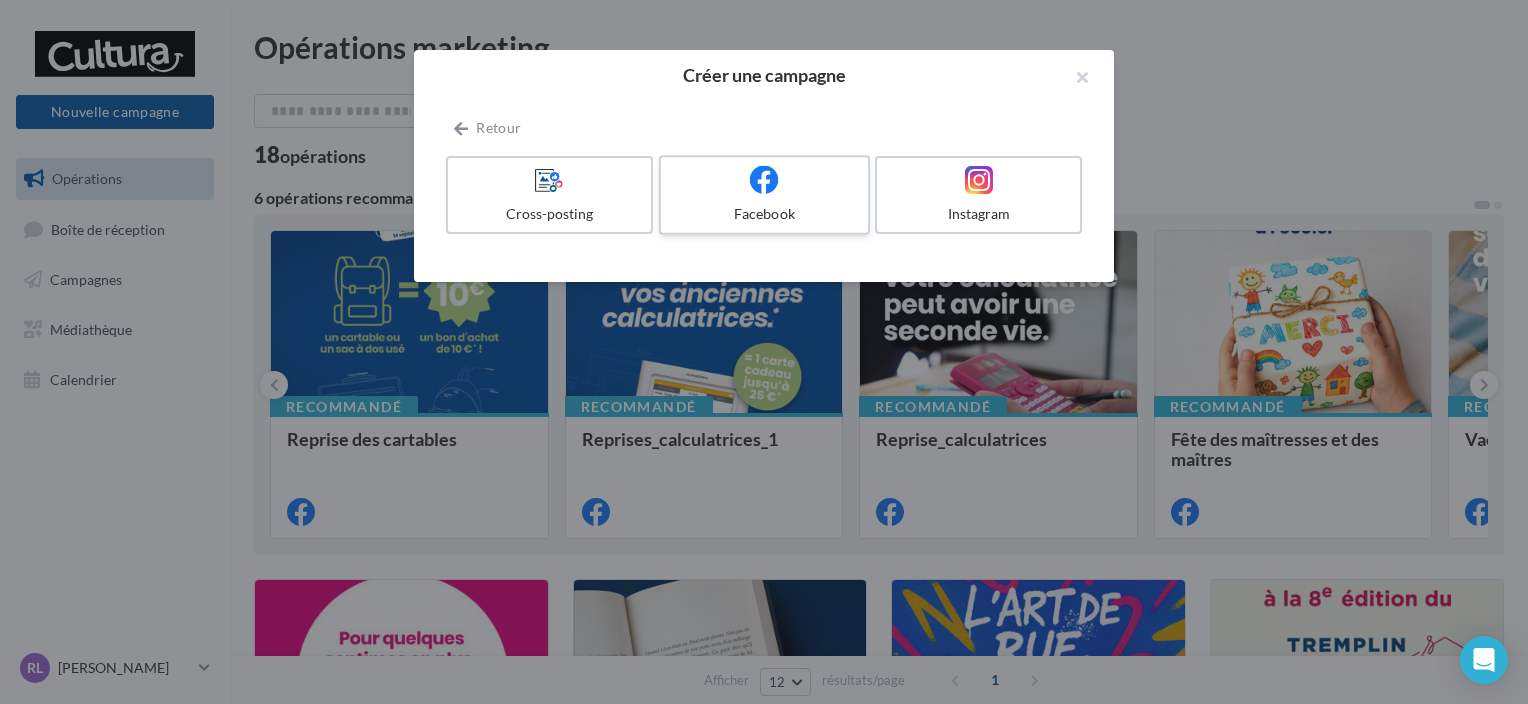 click on "Facebook" at bounding box center [764, 214] 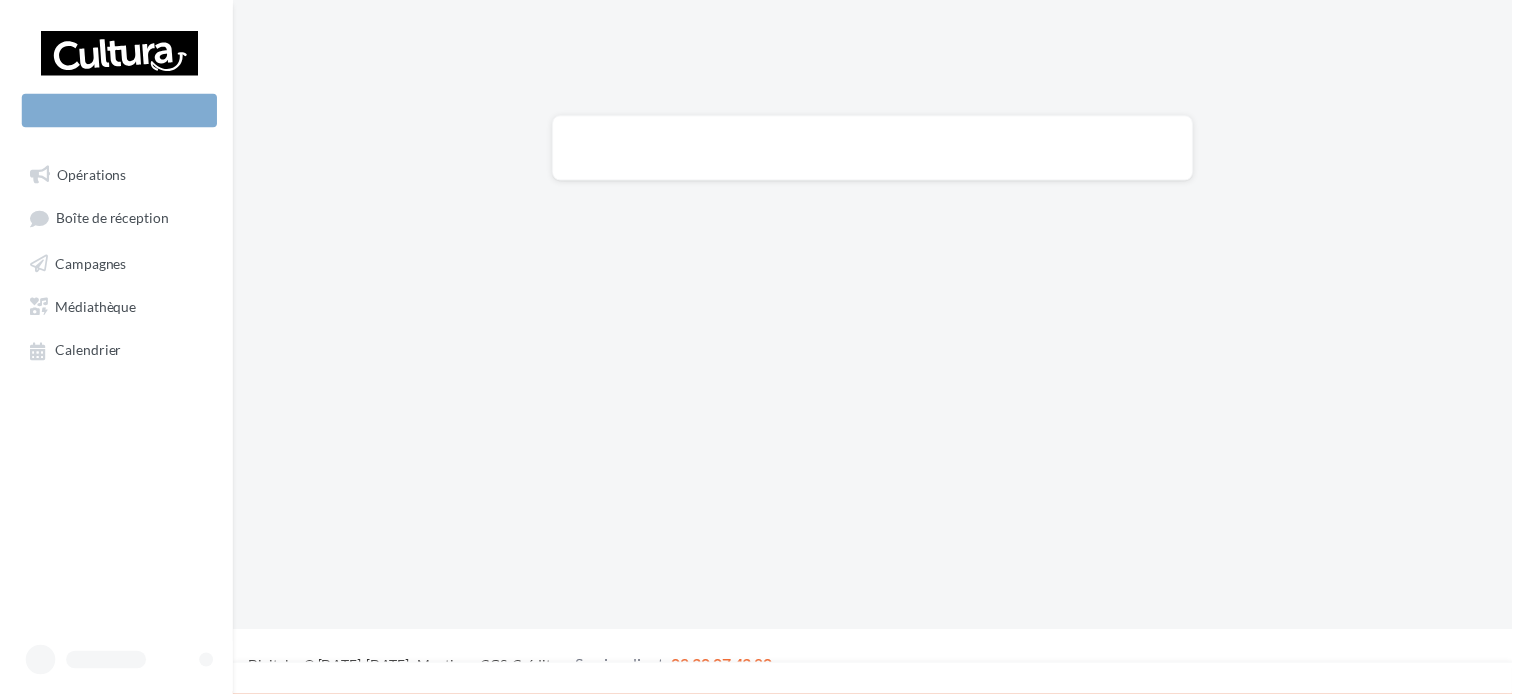 scroll, scrollTop: 0, scrollLeft: 0, axis: both 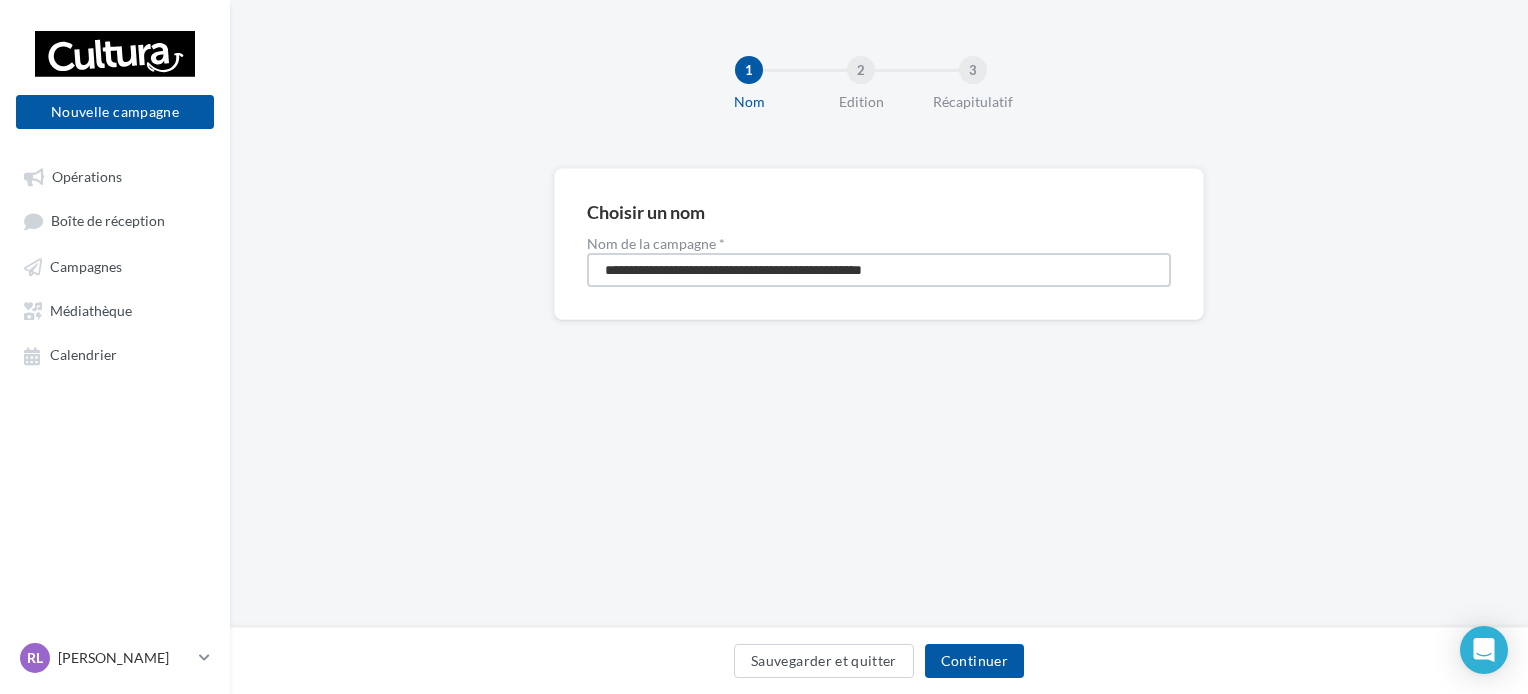 click on "**********" at bounding box center [879, 270] 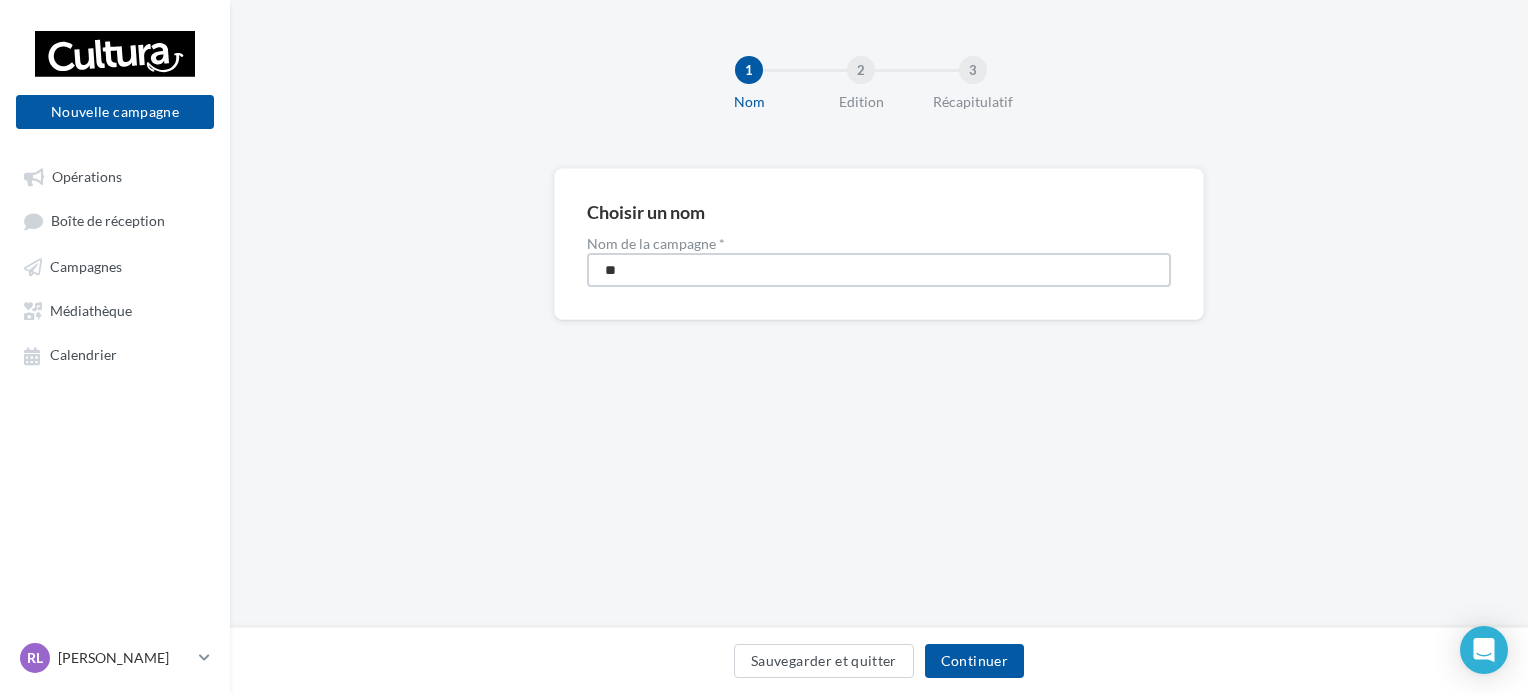 type on "*" 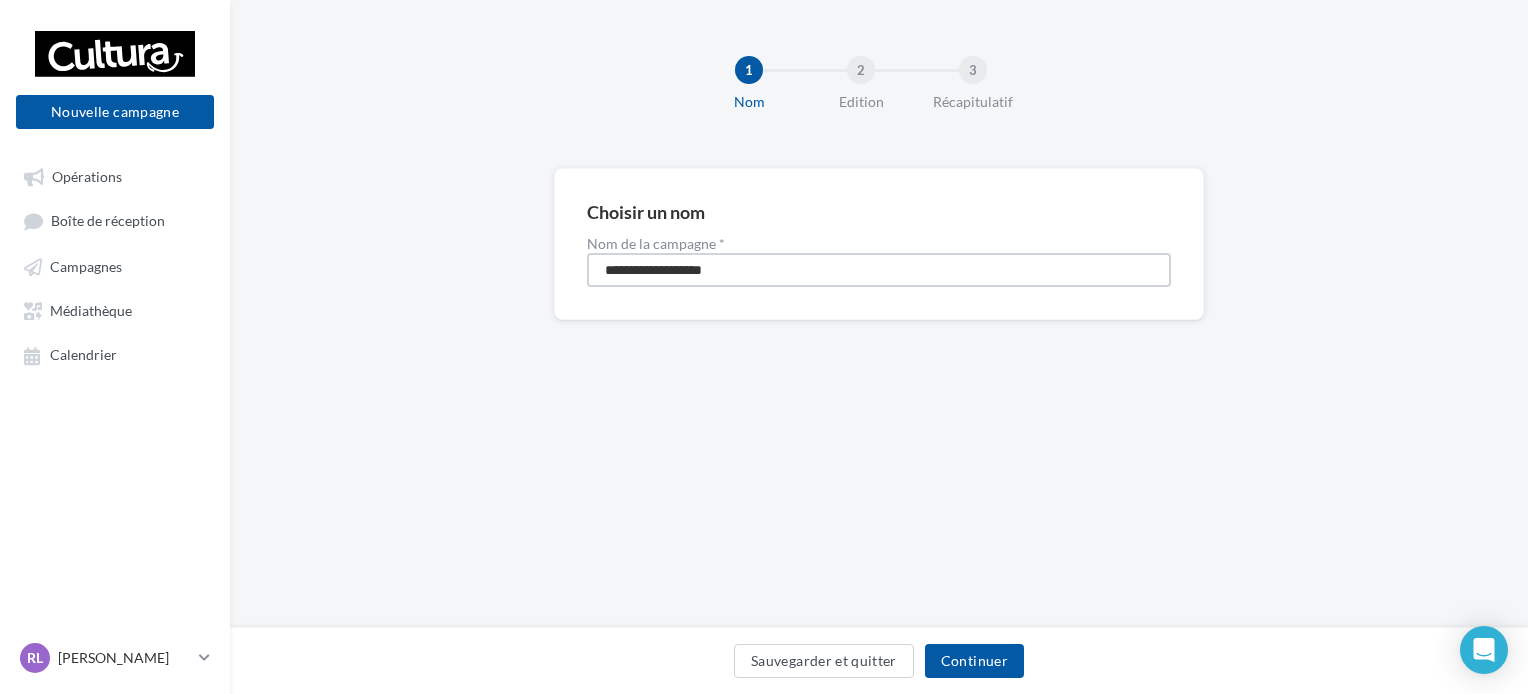 type on "**********" 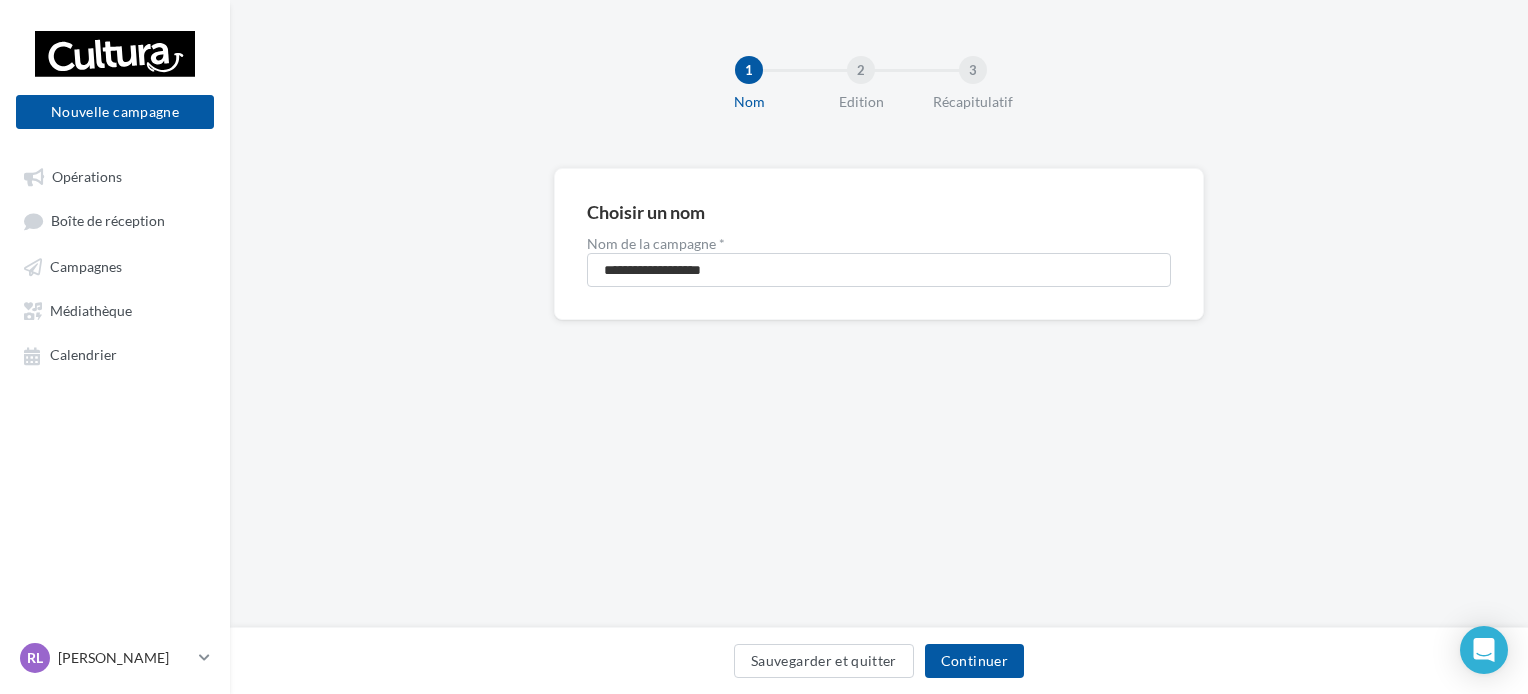 click on "**********" at bounding box center [879, 314] 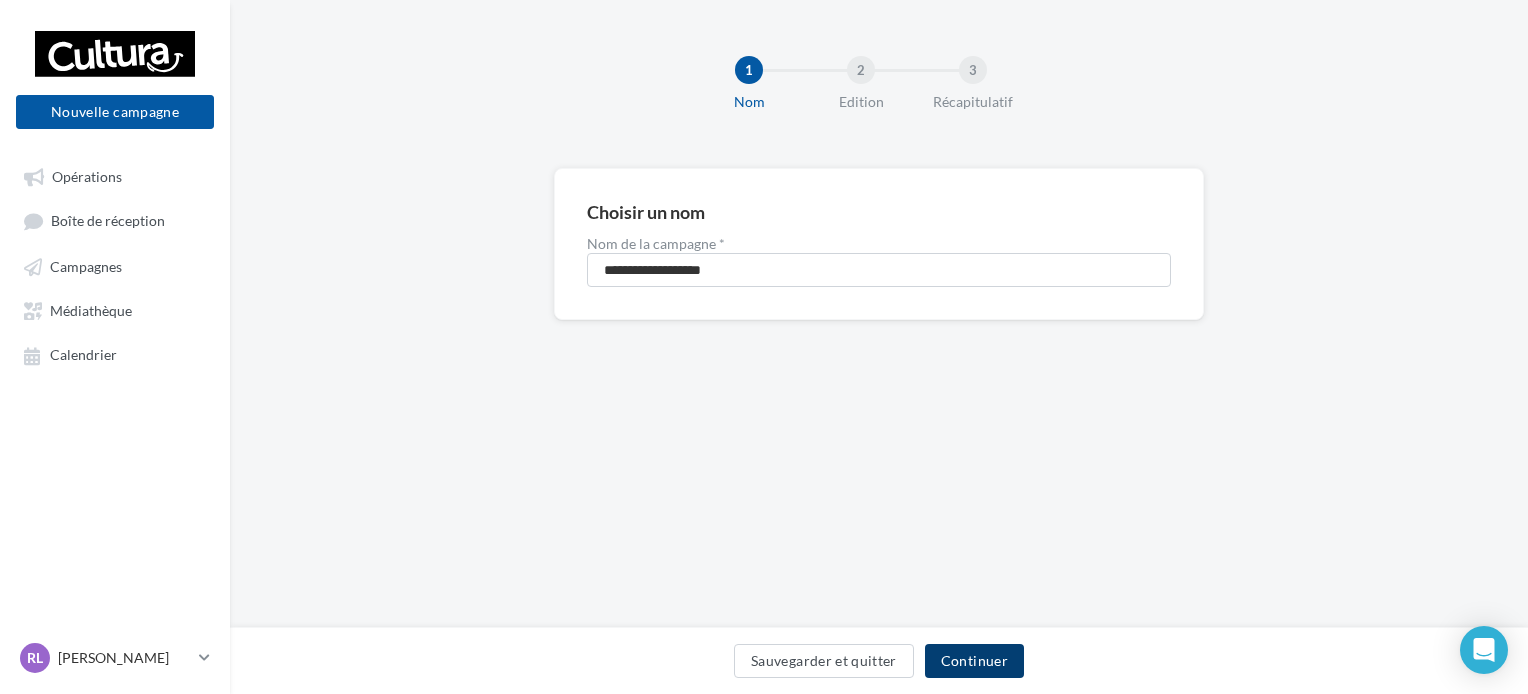 click on "Continuer" at bounding box center (974, 661) 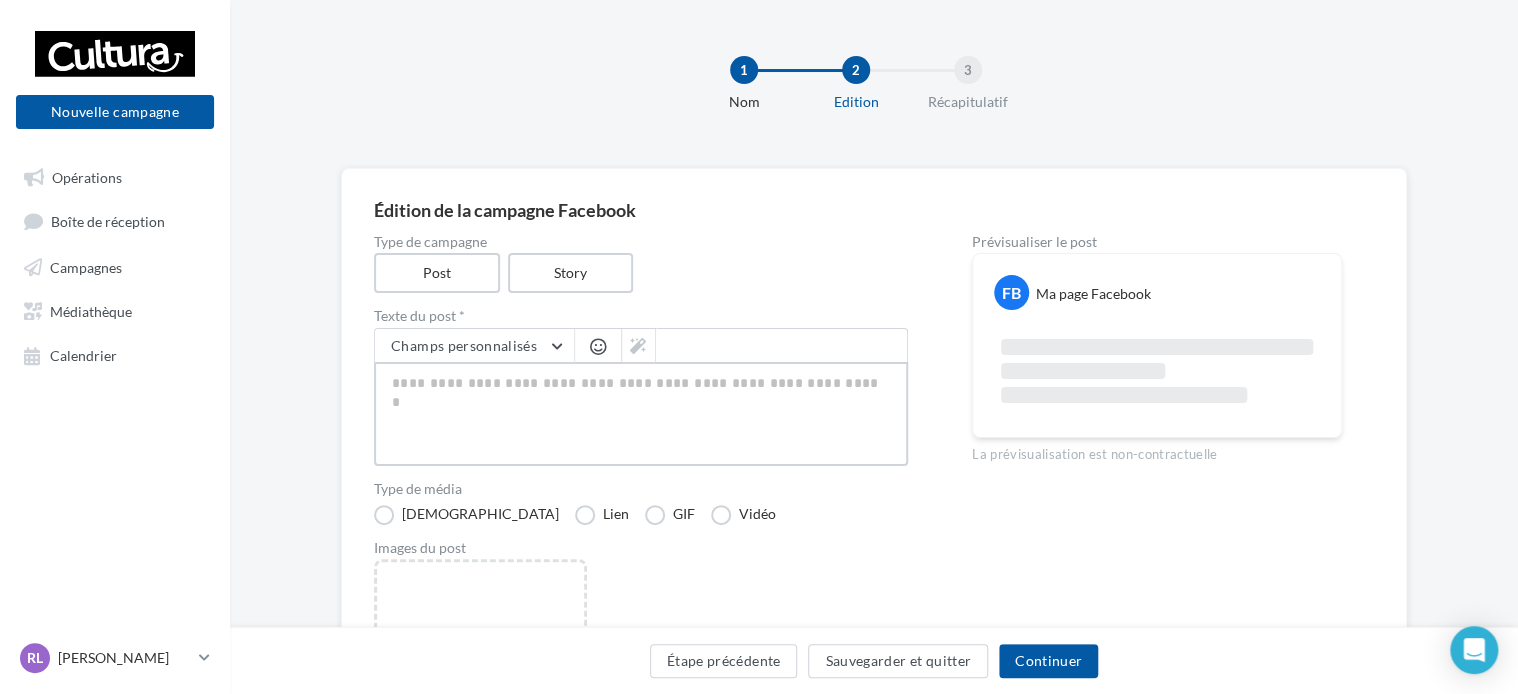 click at bounding box center [641, 414] 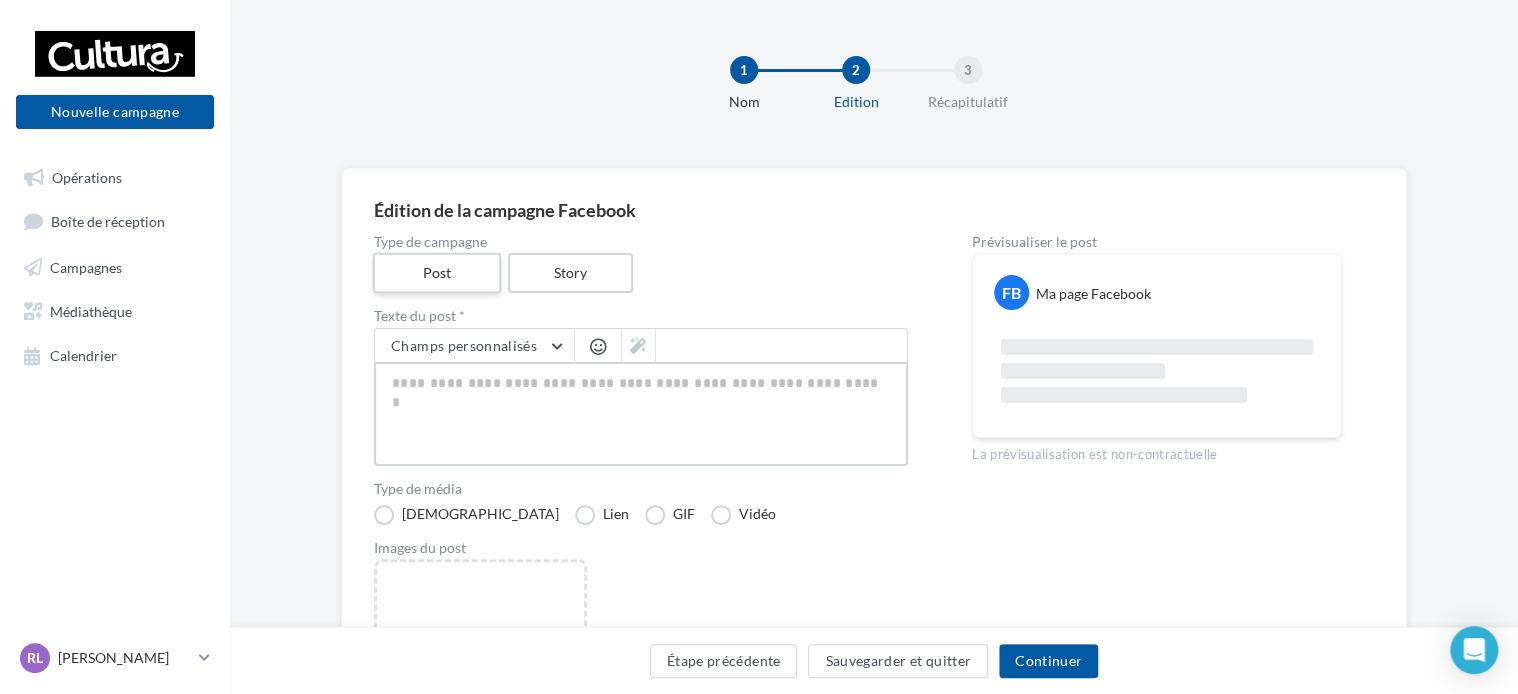 type on "*" 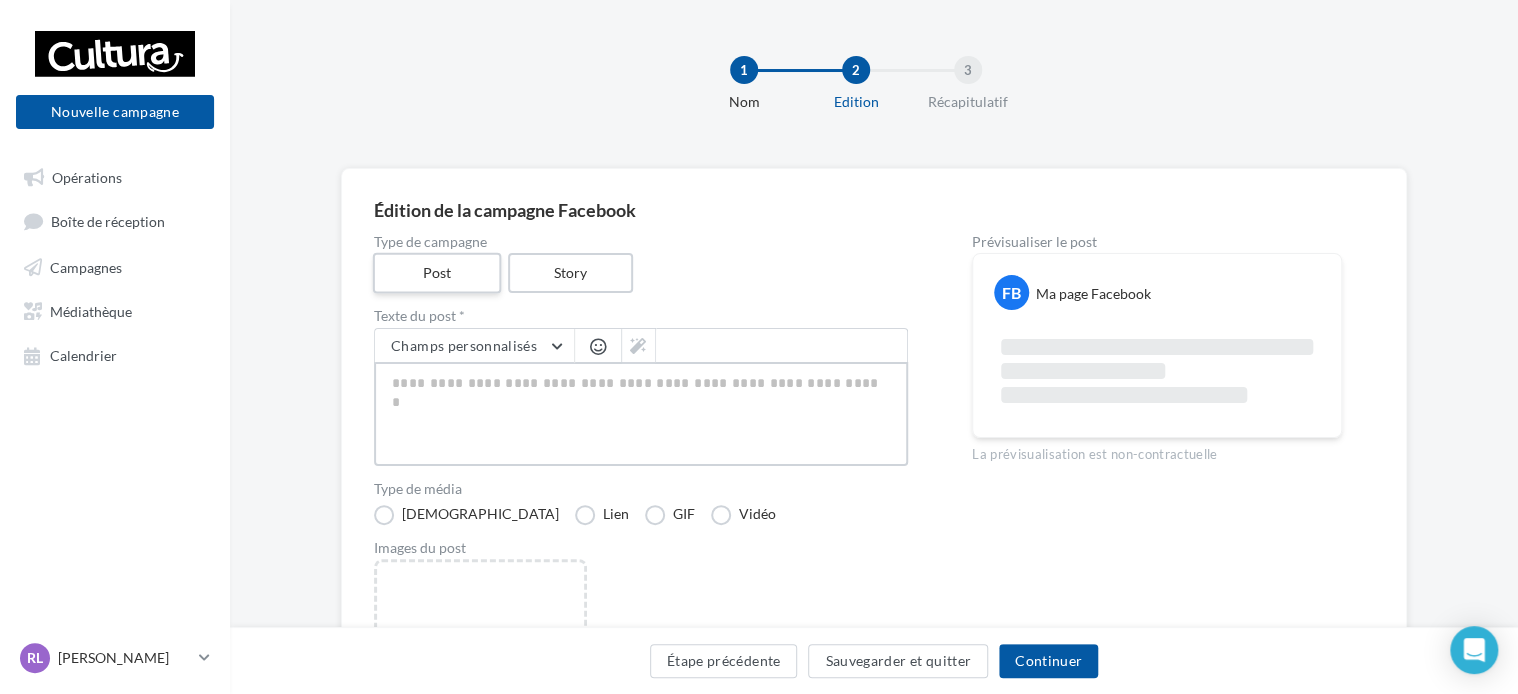 type on "*" 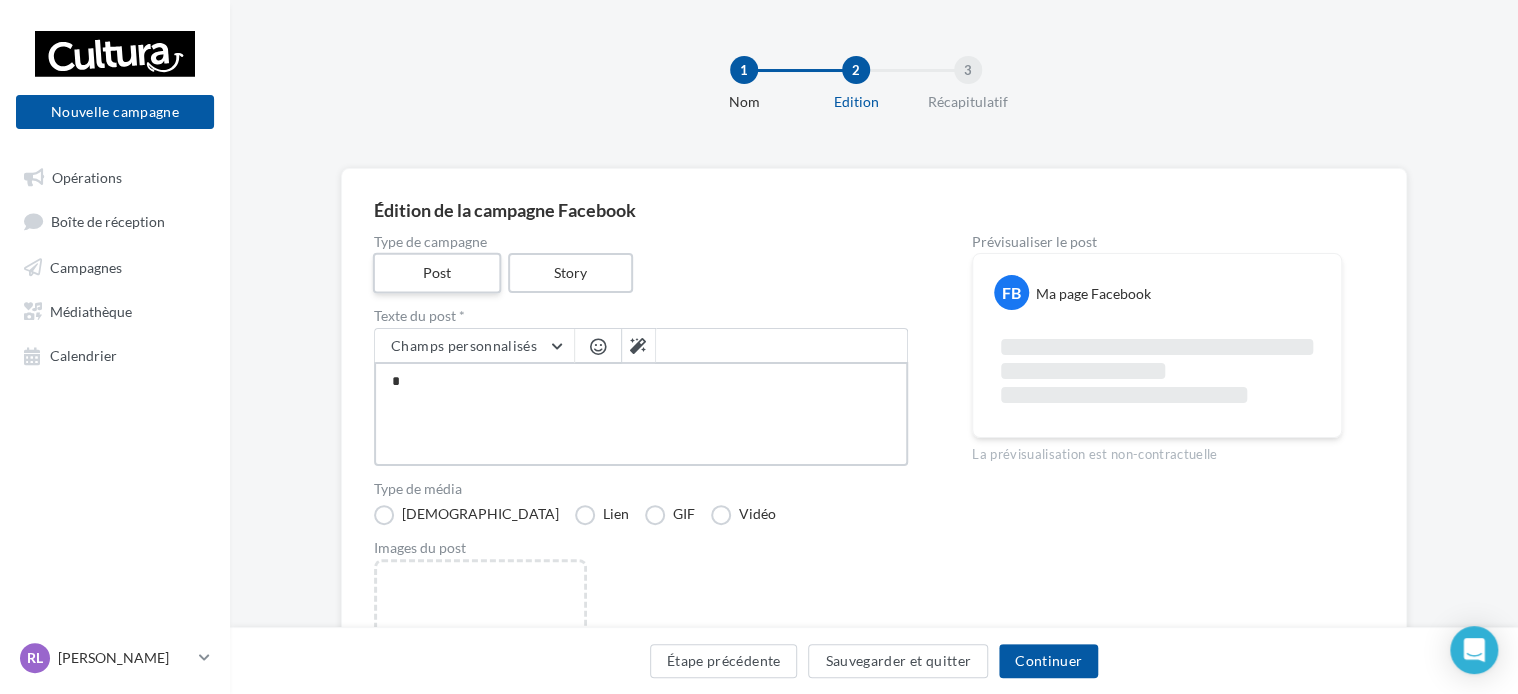 type on "**" 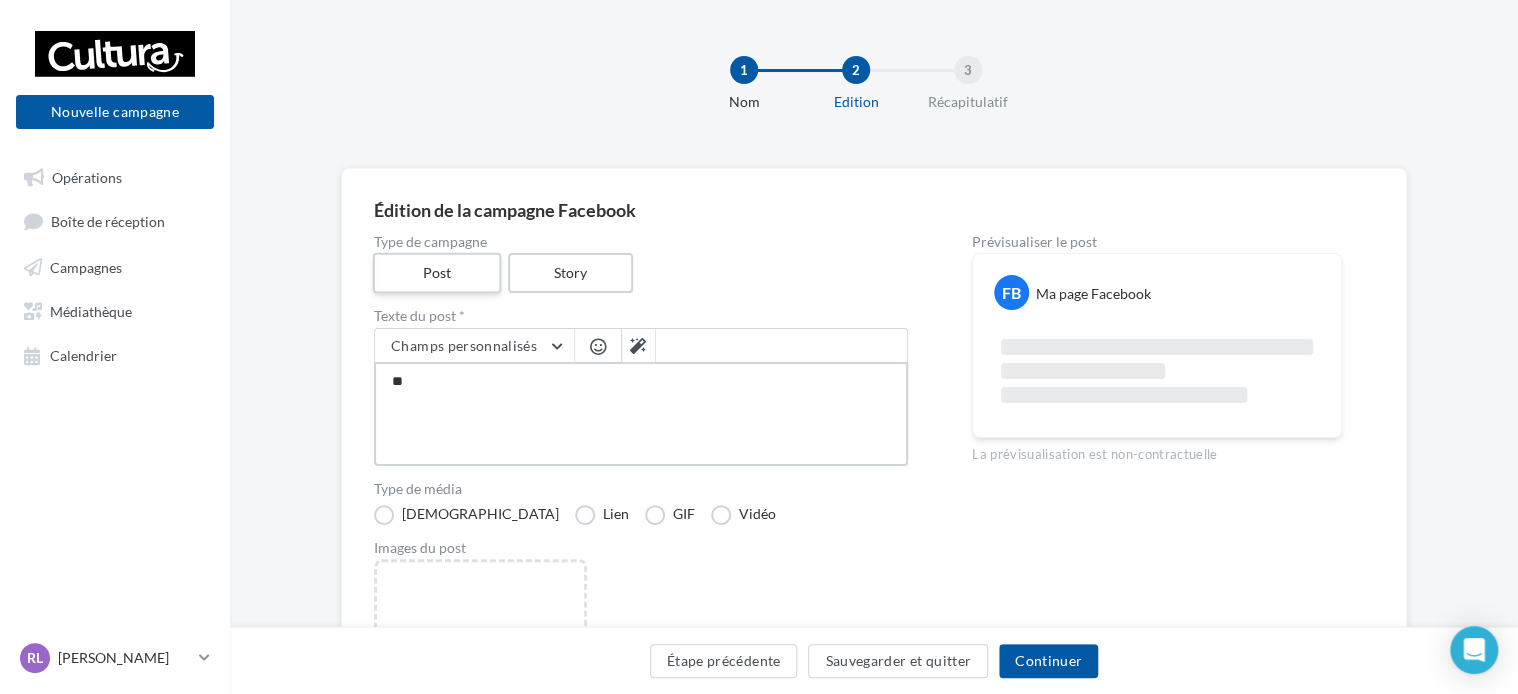type on "***" 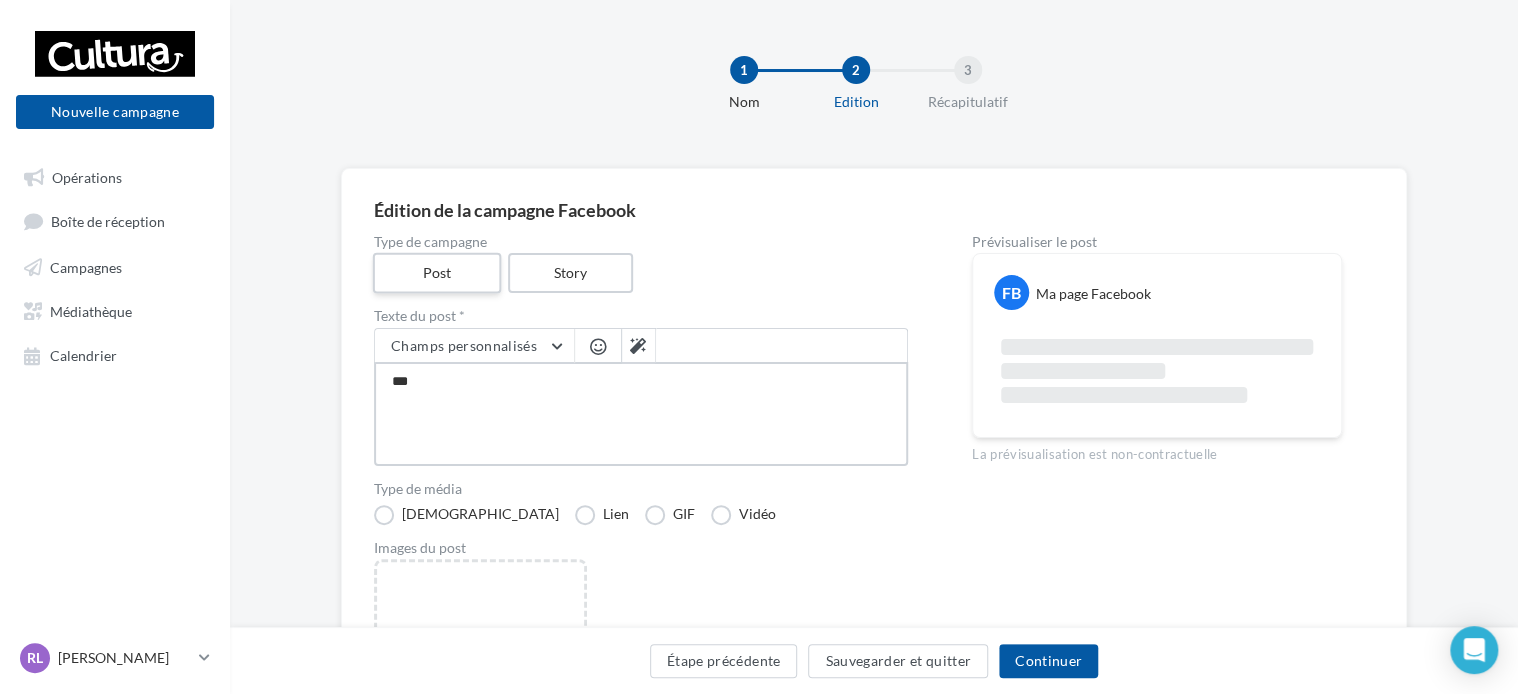 type on "****" 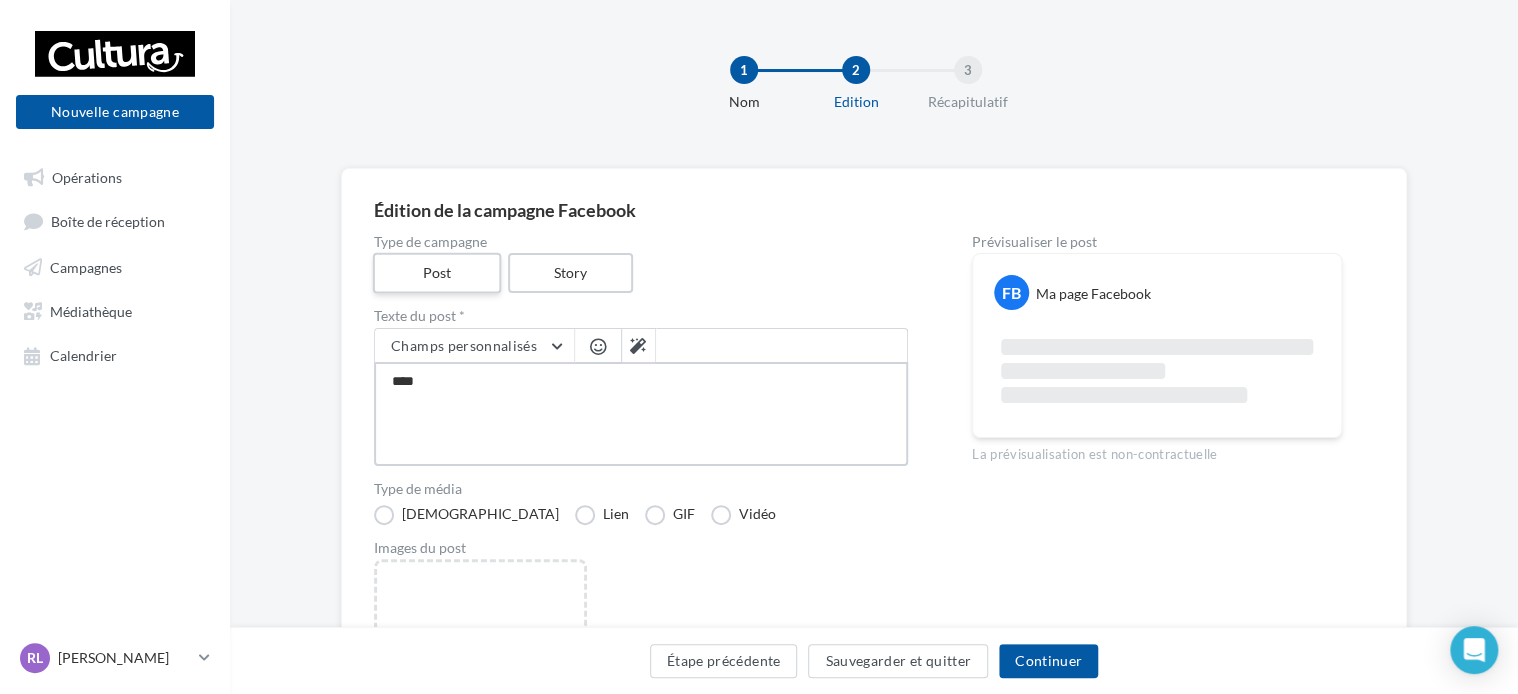 type on "*****" 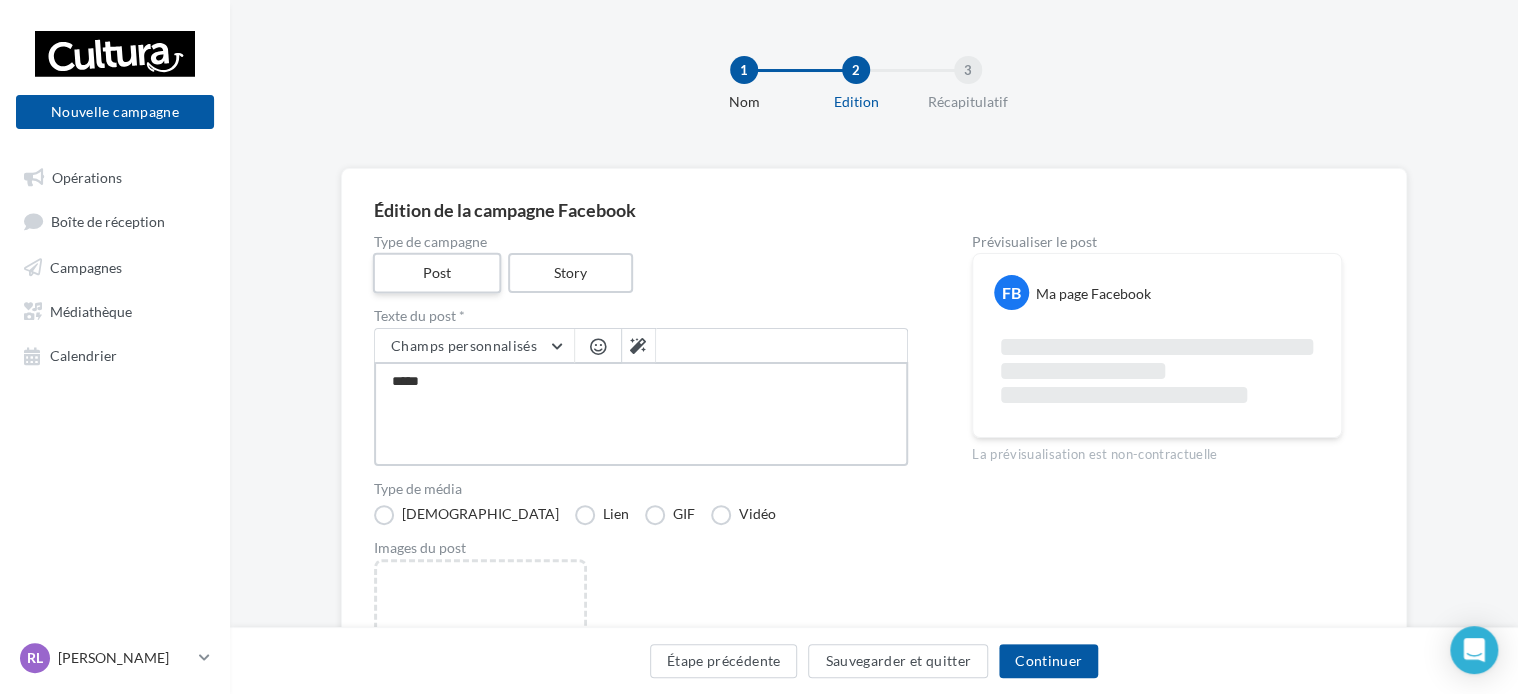 type on "*****" 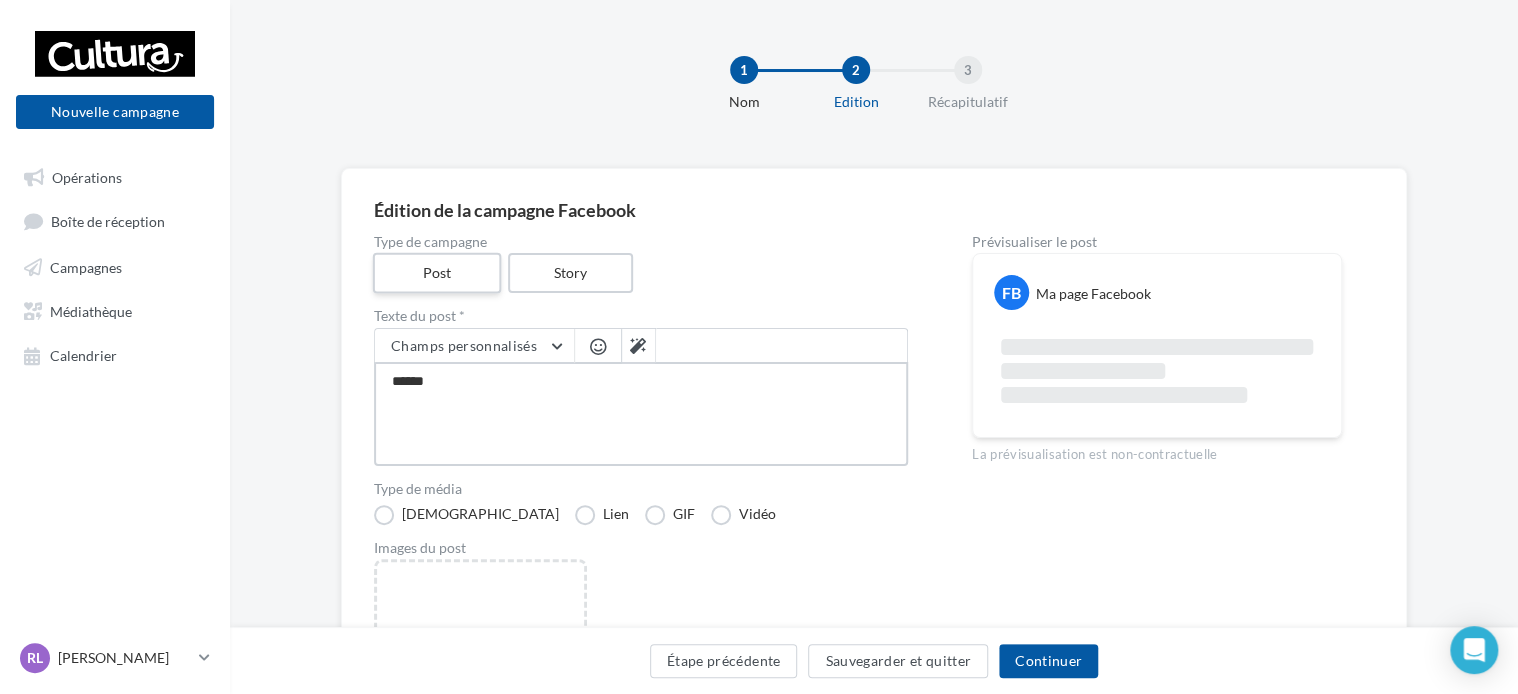 type on "*******" 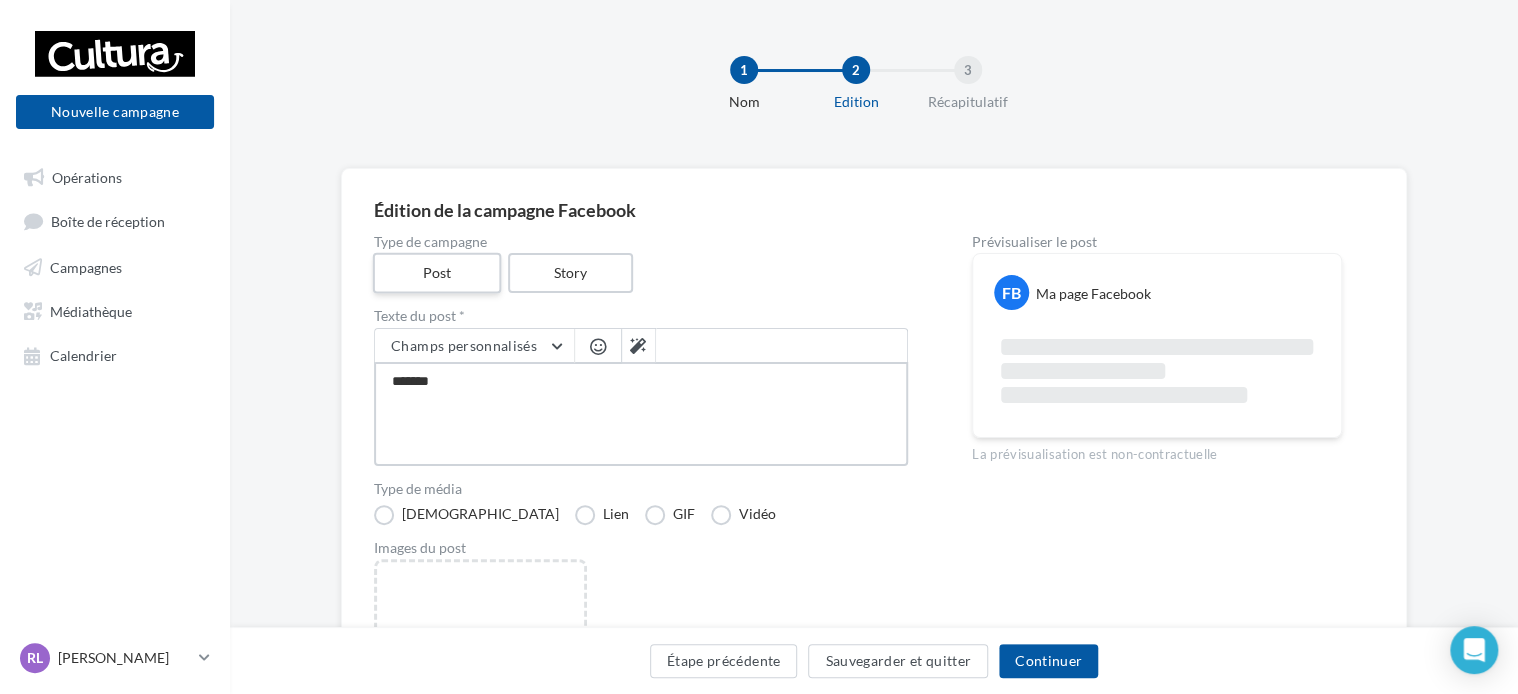 type on "********" 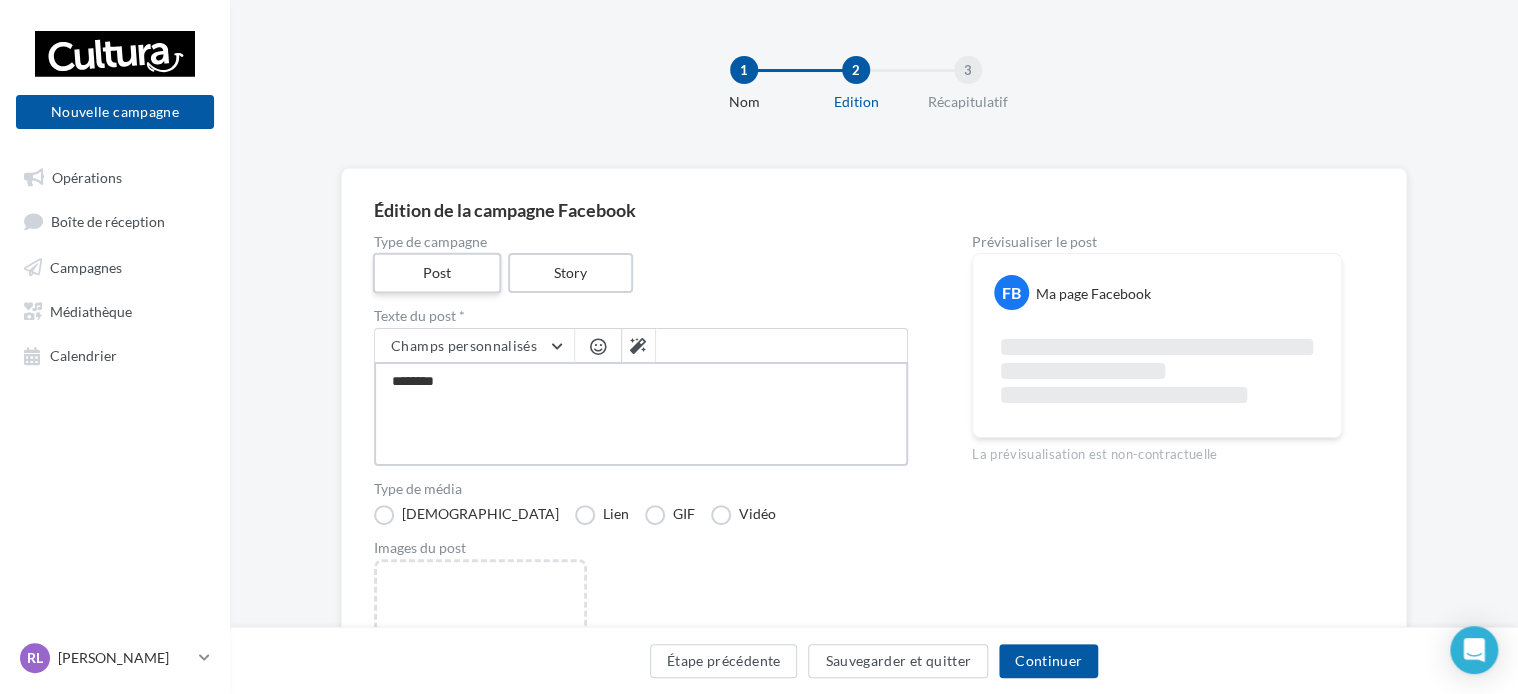 type on "*********" 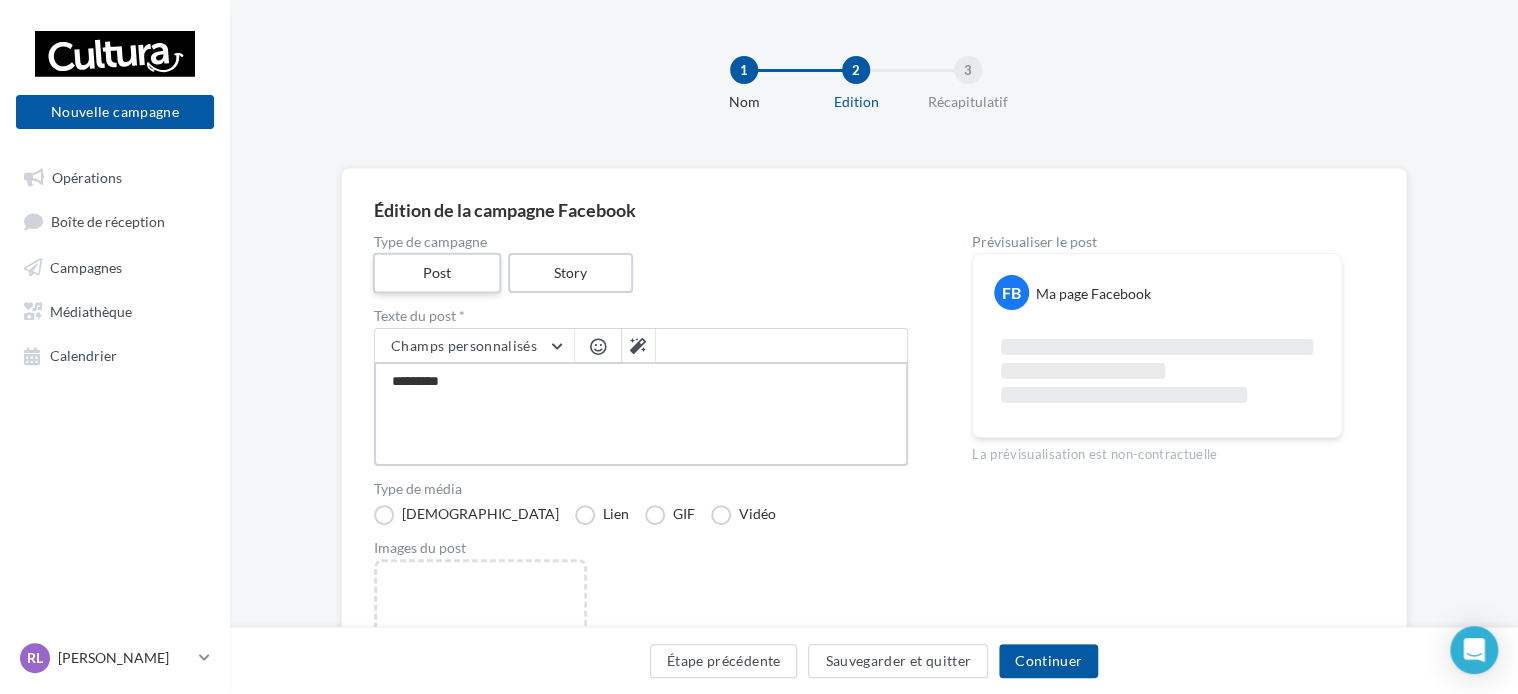 type on "**********" 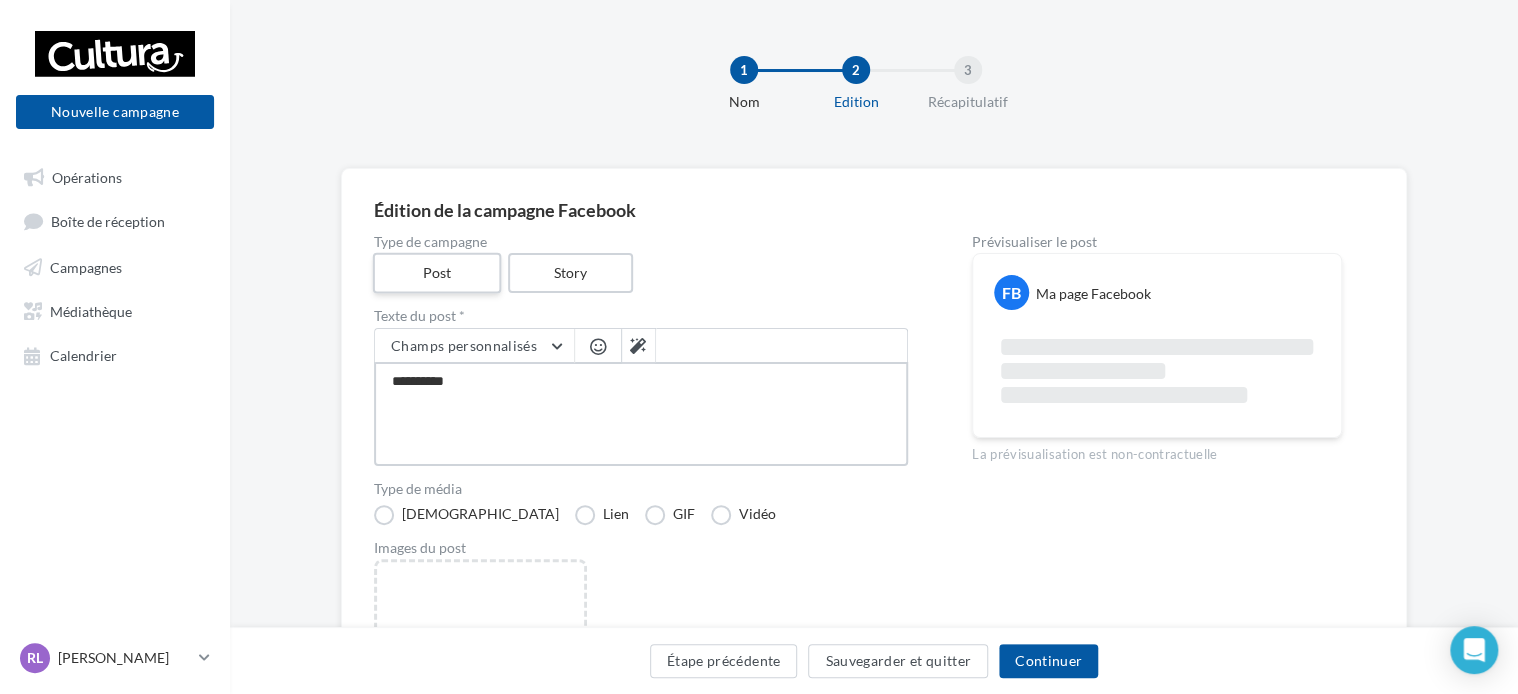 type on "**********" 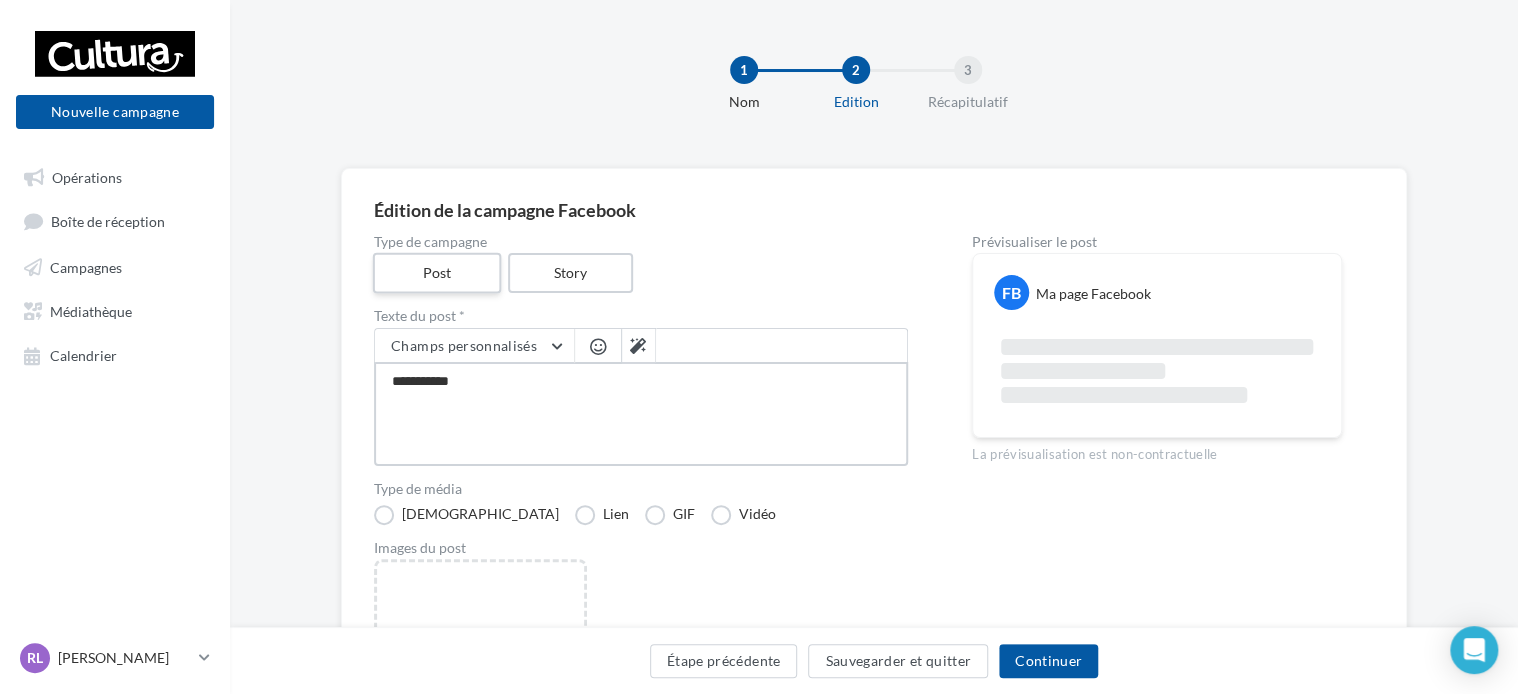 type on "**********" 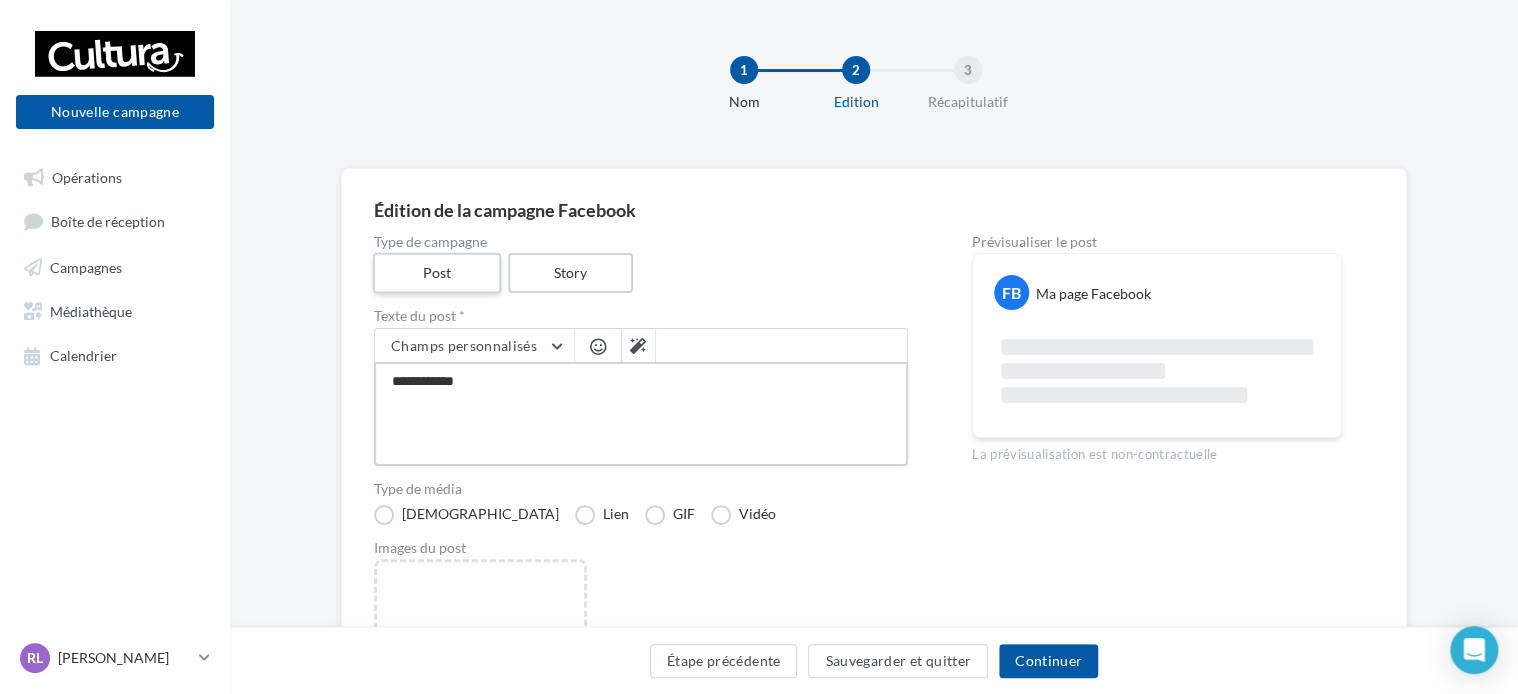 type on "**********" 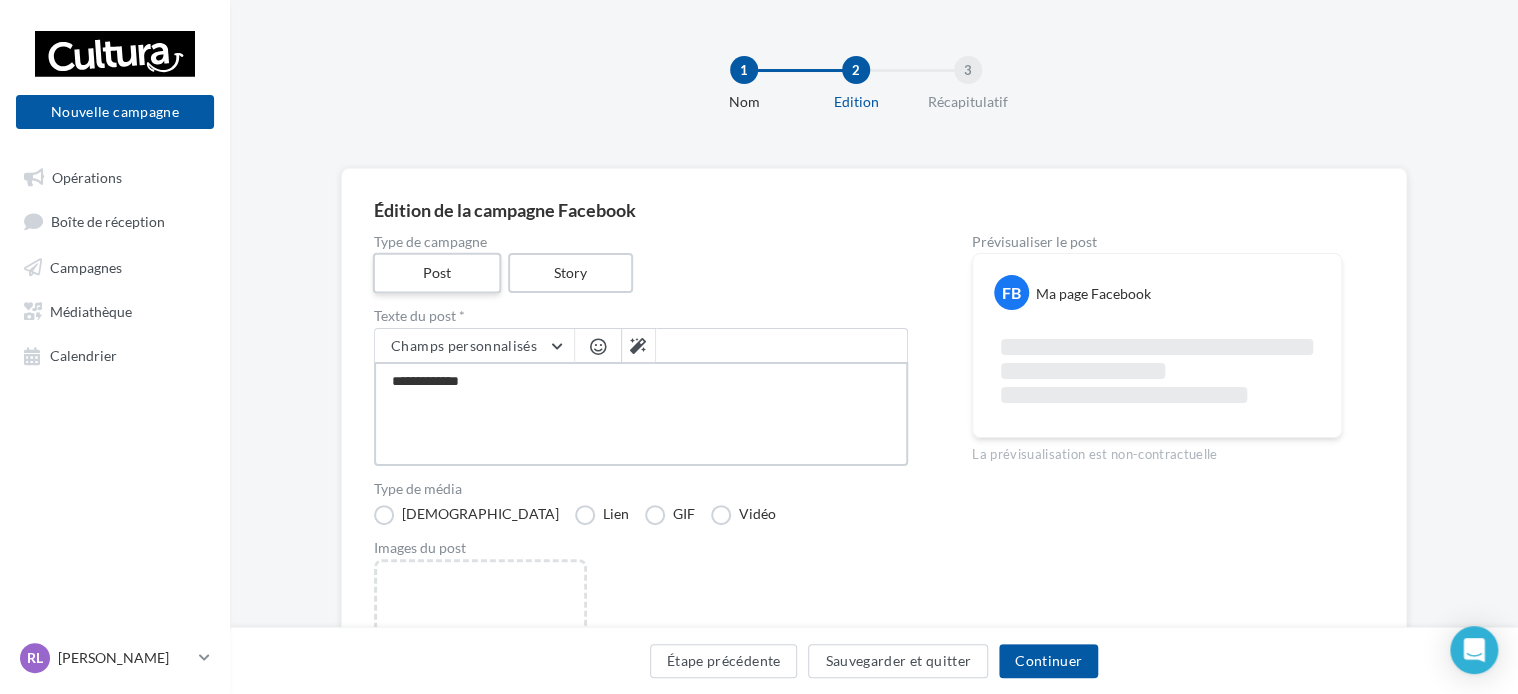 type on "**********" 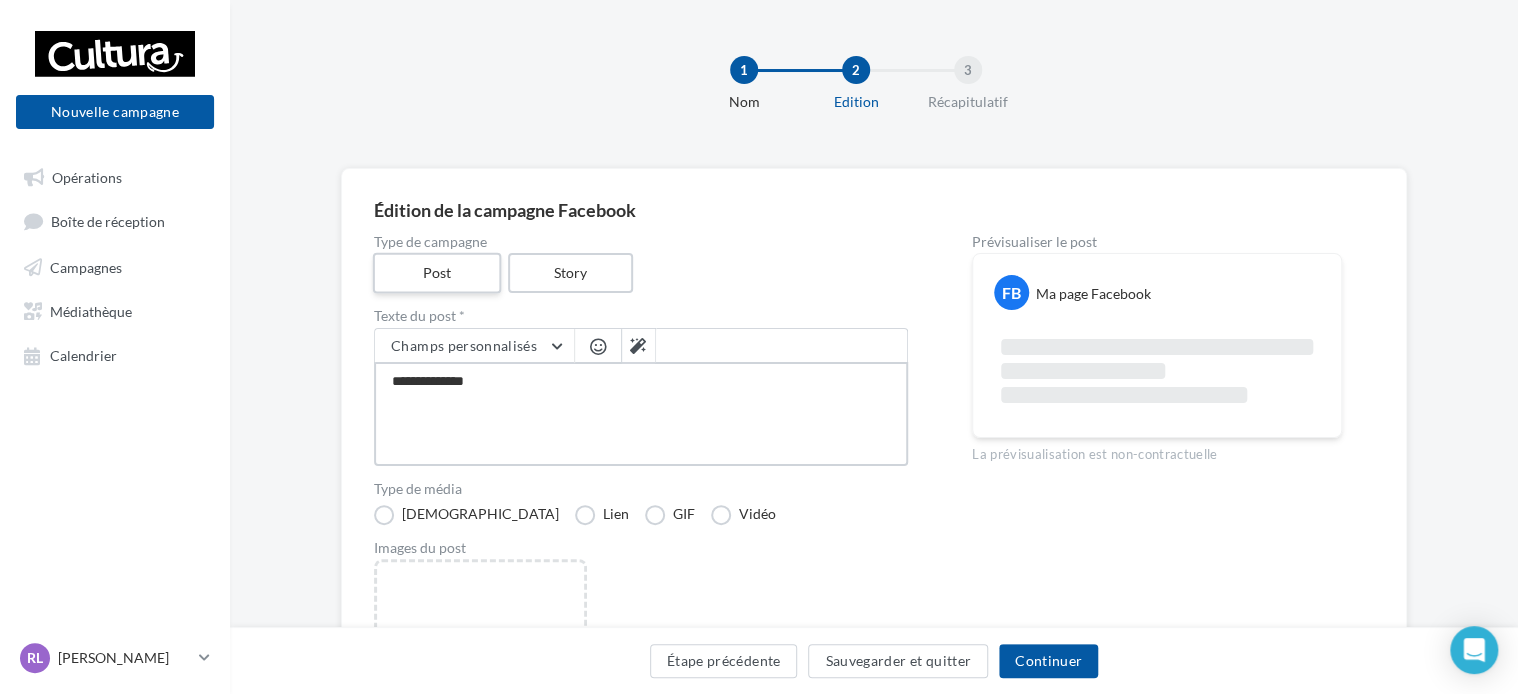 type on "**********" 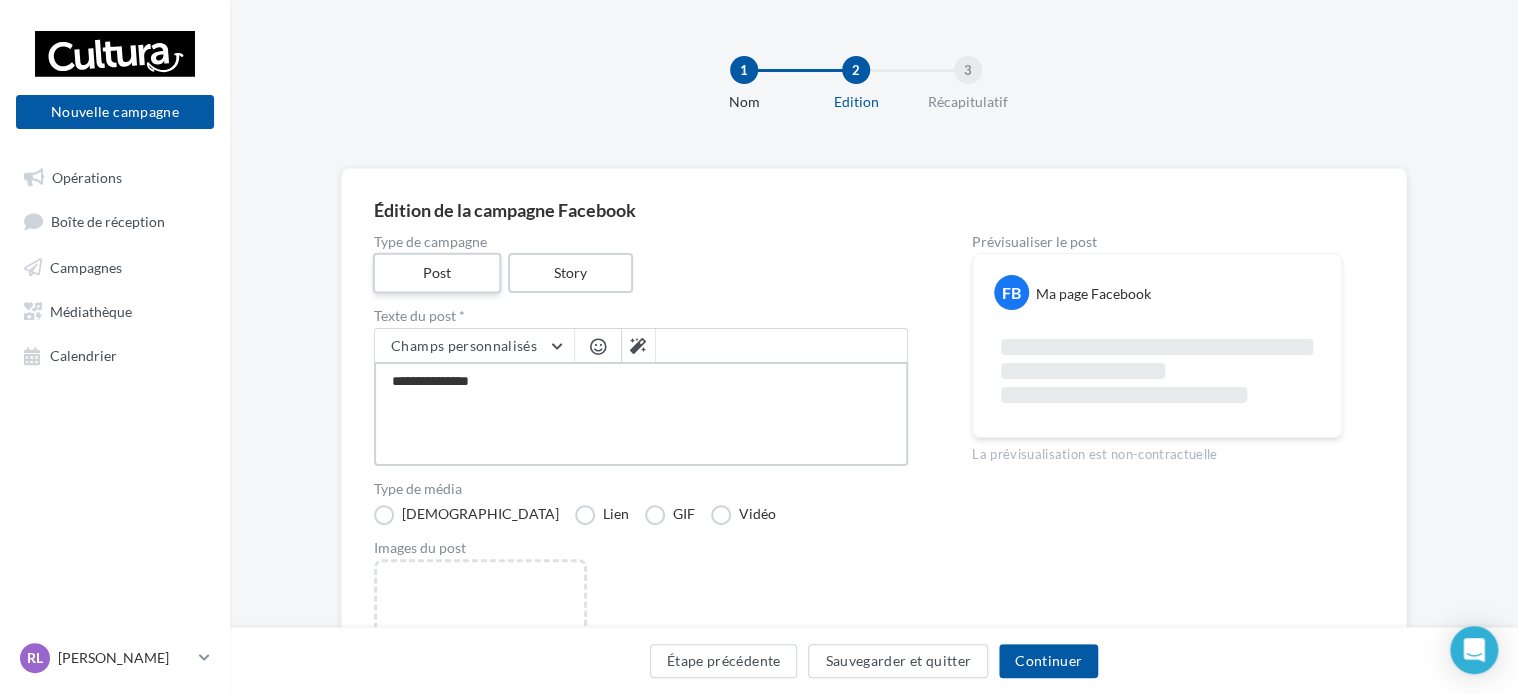 type on "**********" 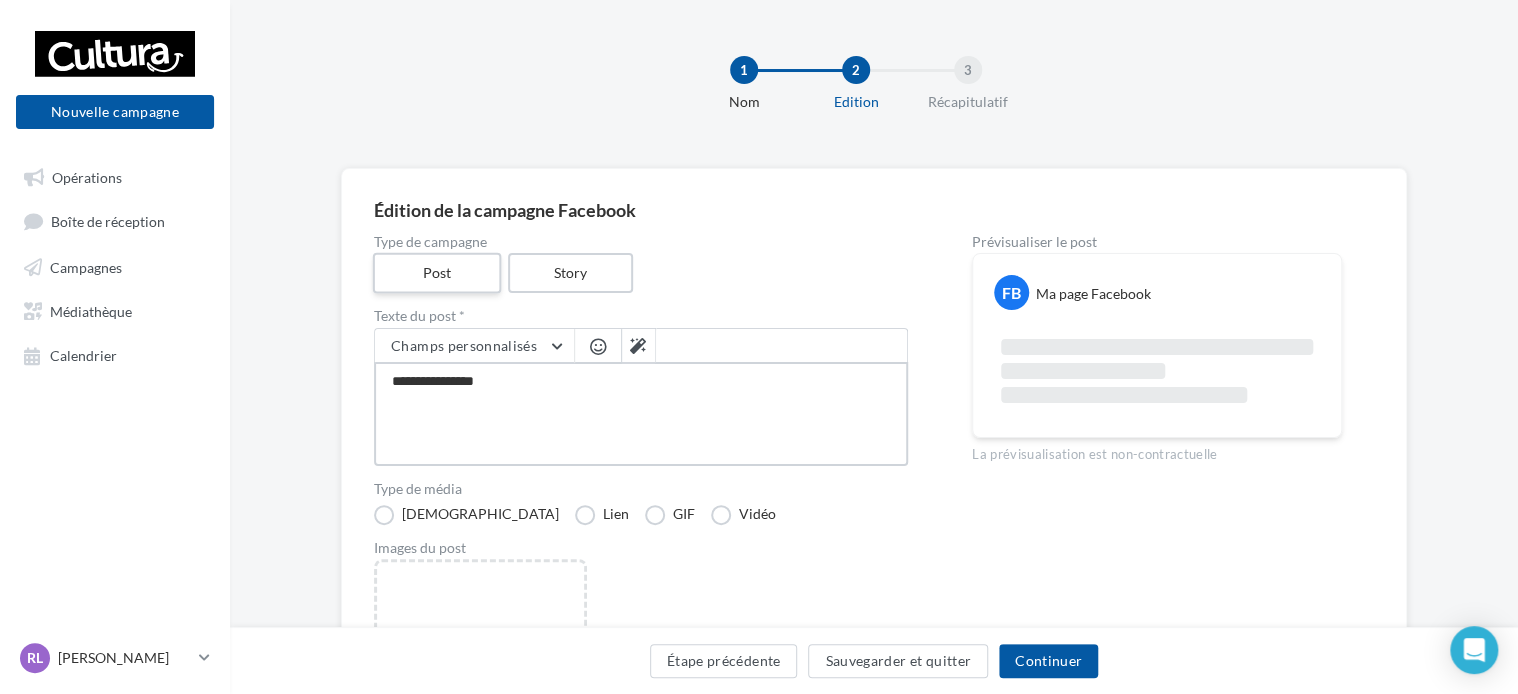 type on "**********" 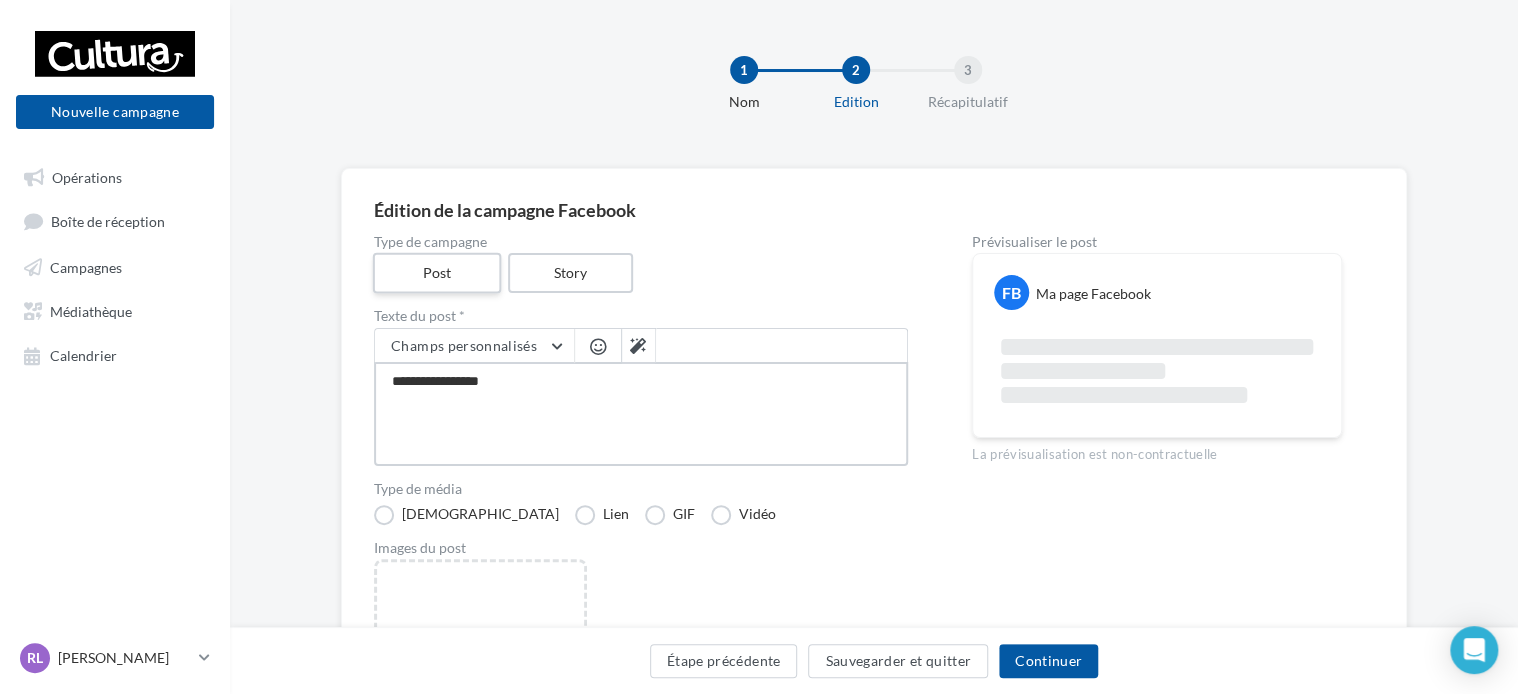 type on "**********" 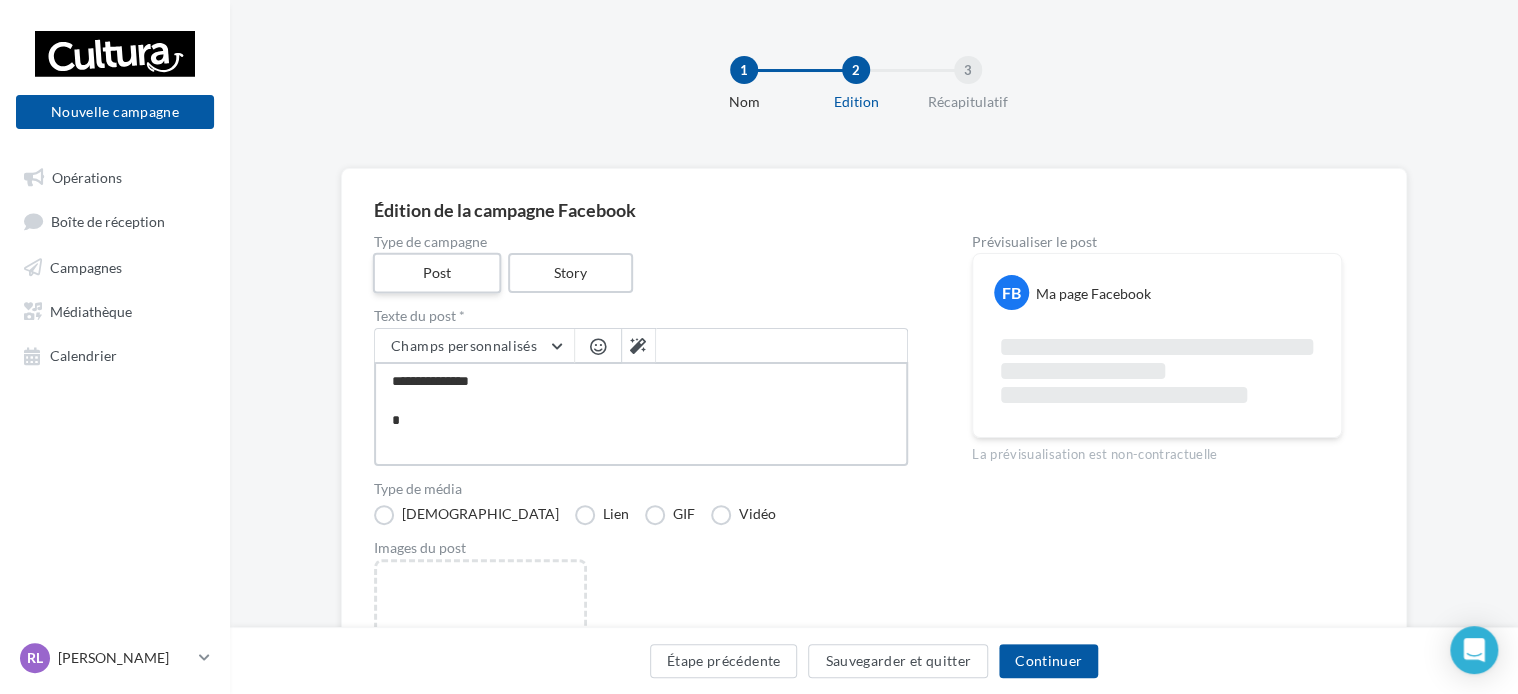 type on "**********" 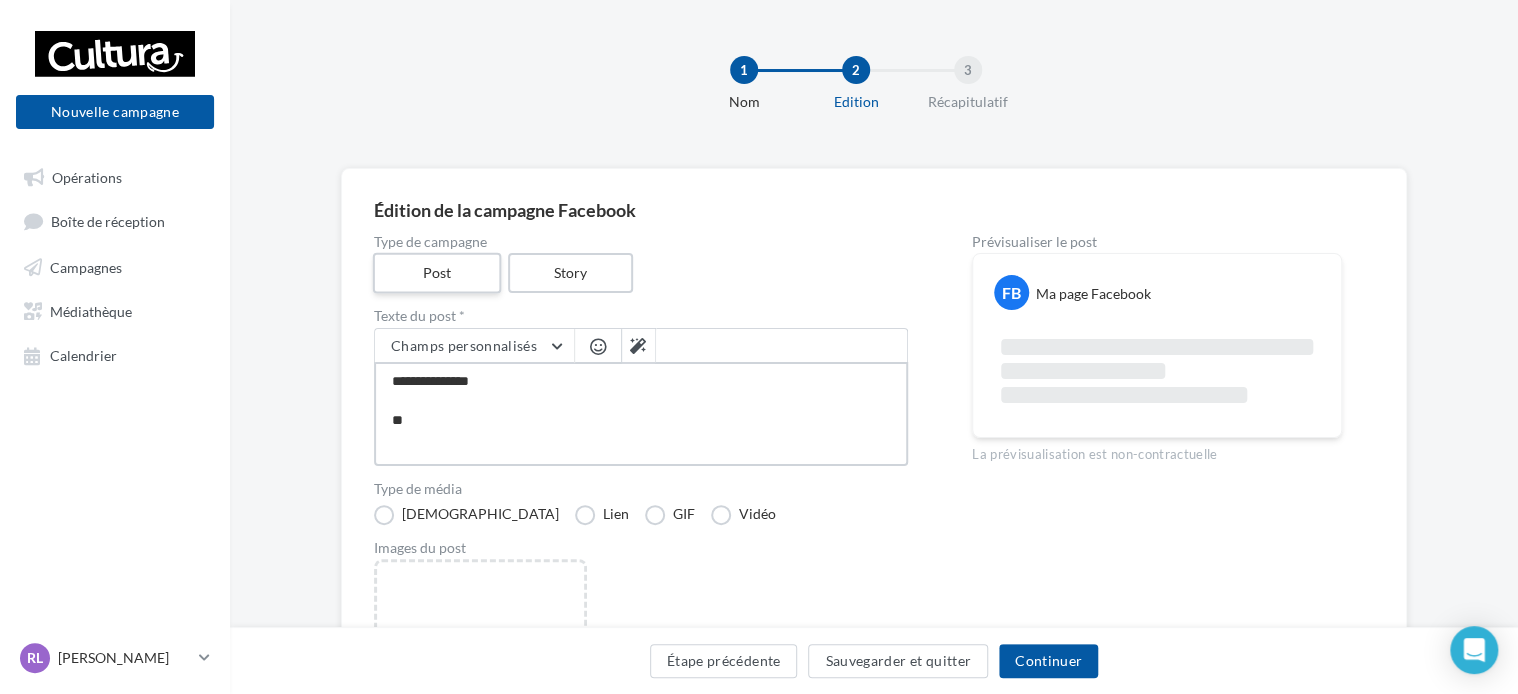type on "**********" 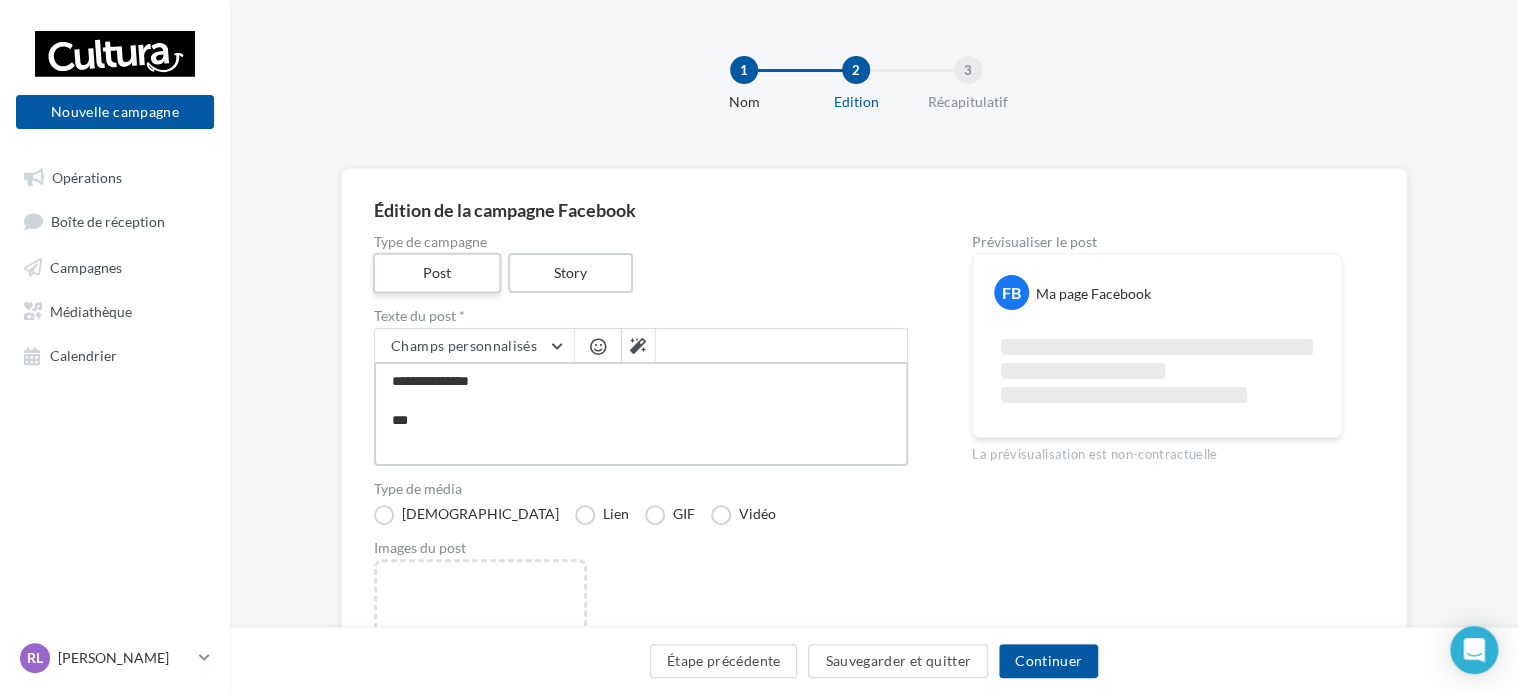 type on "**********" 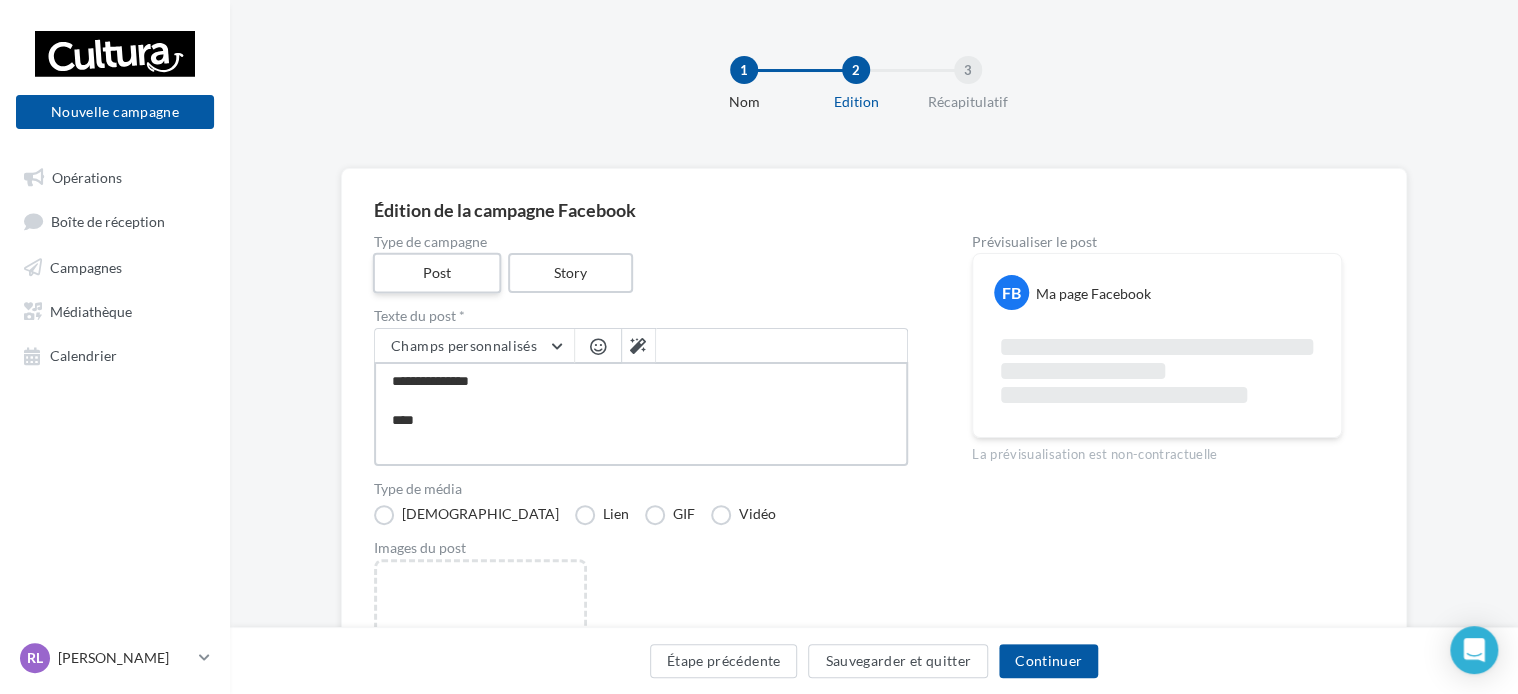 type on "**********" 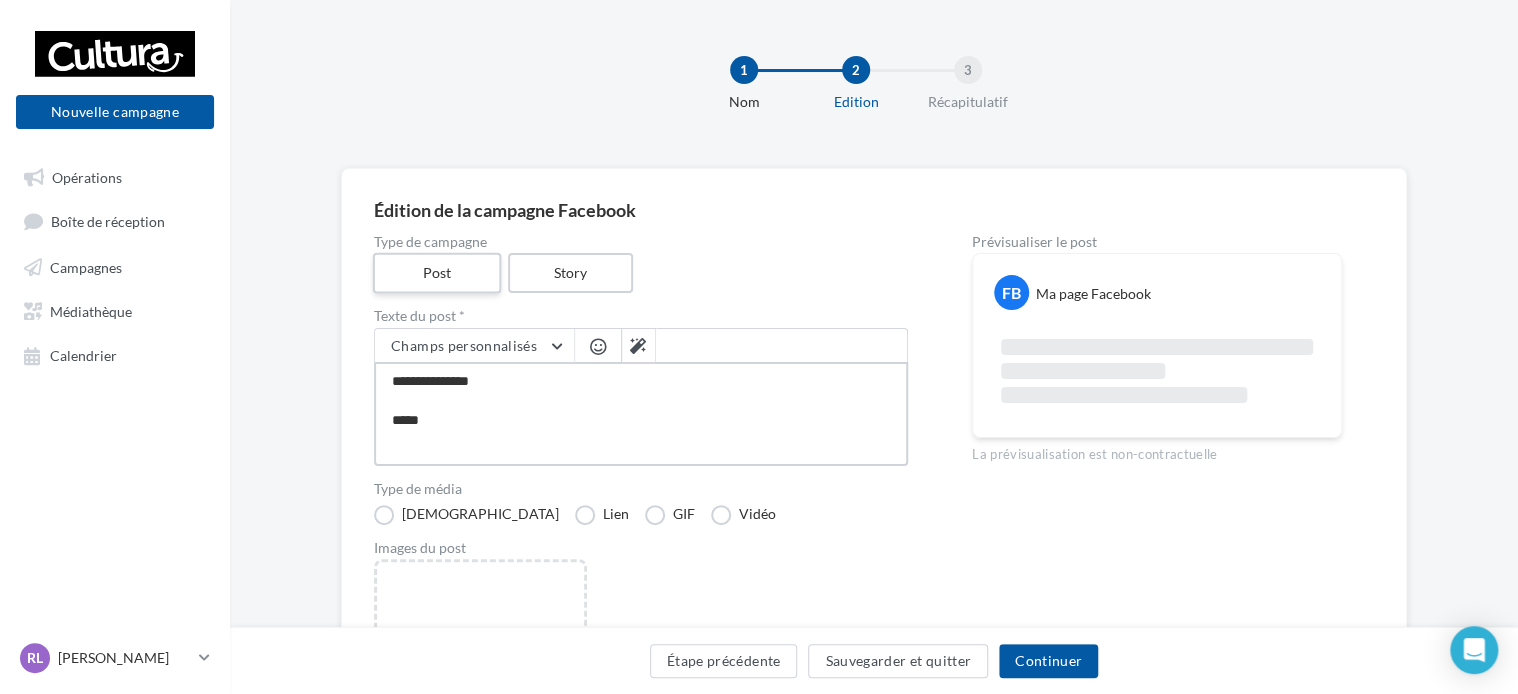 type on "**********" 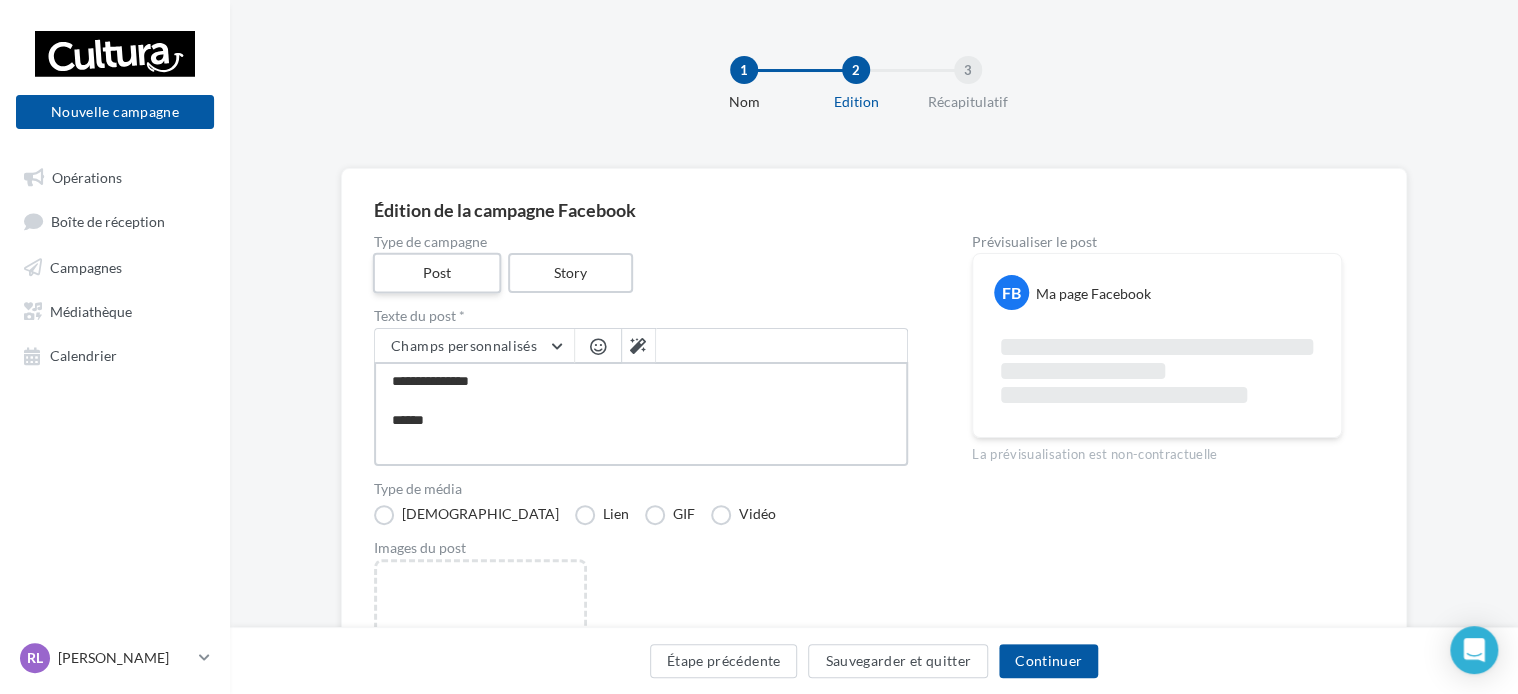 type on "**********" 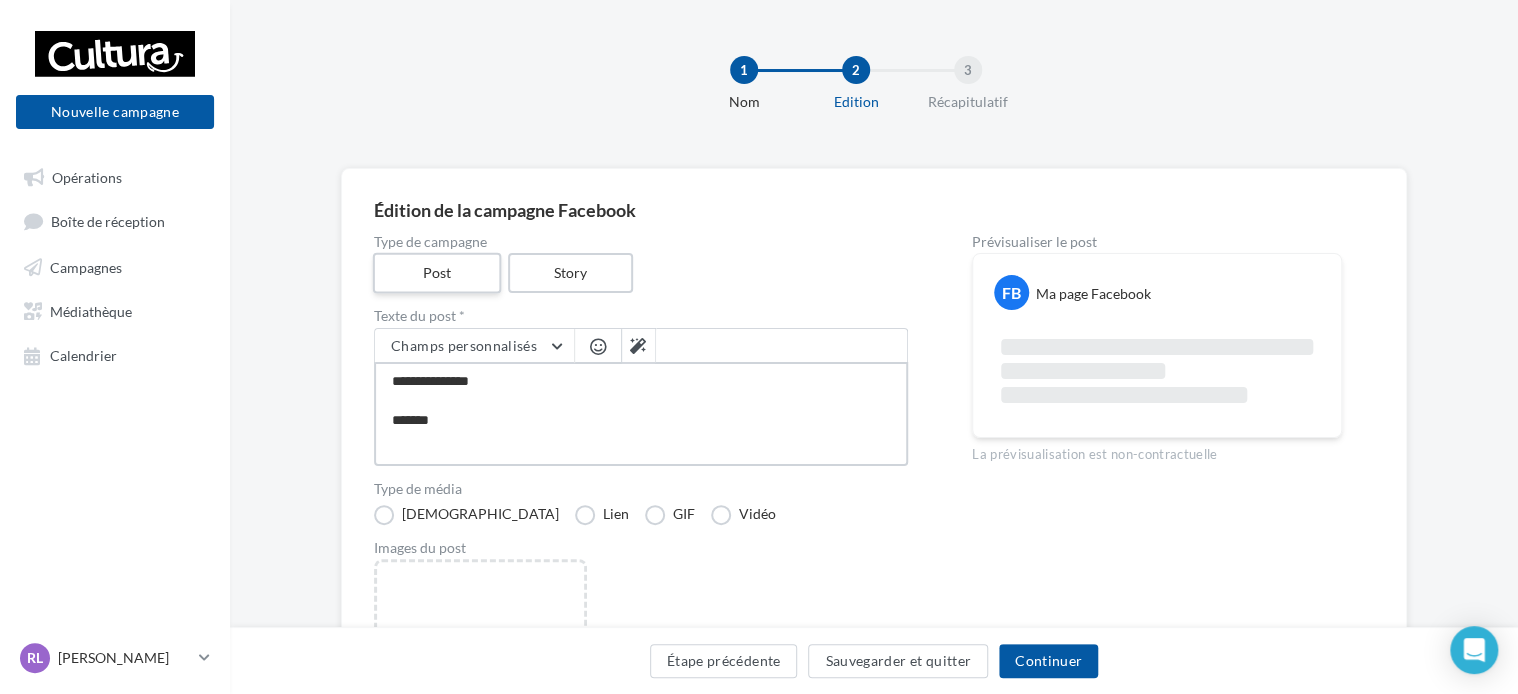 type on "**********" 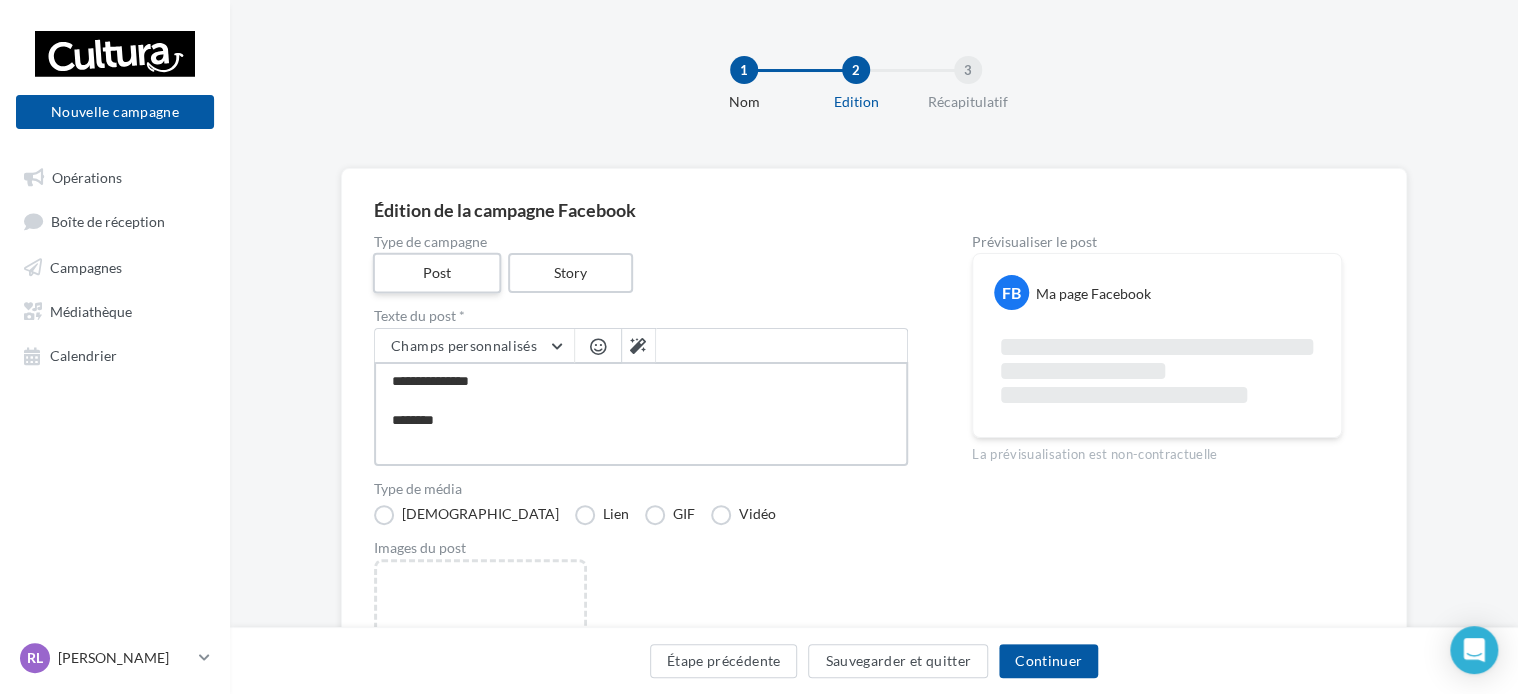 type on "**********" 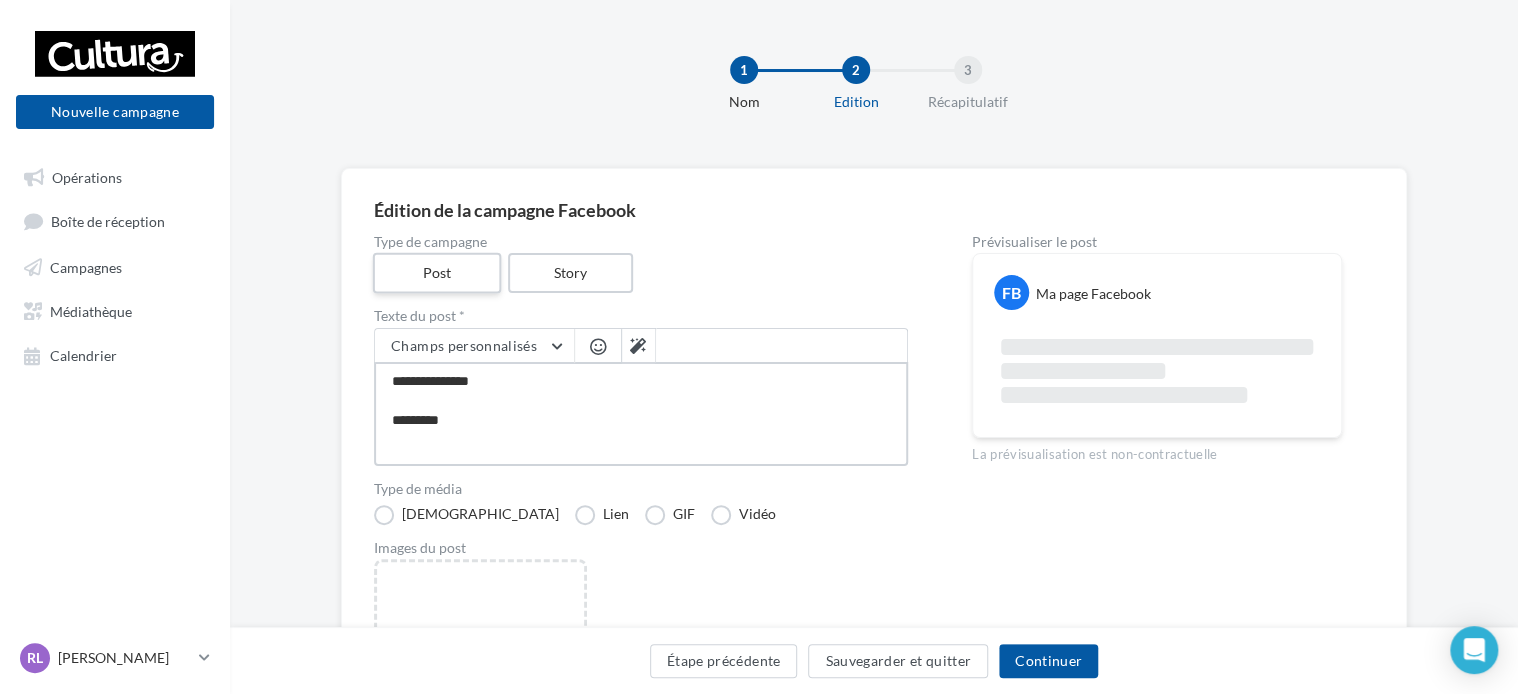 type on "**********" 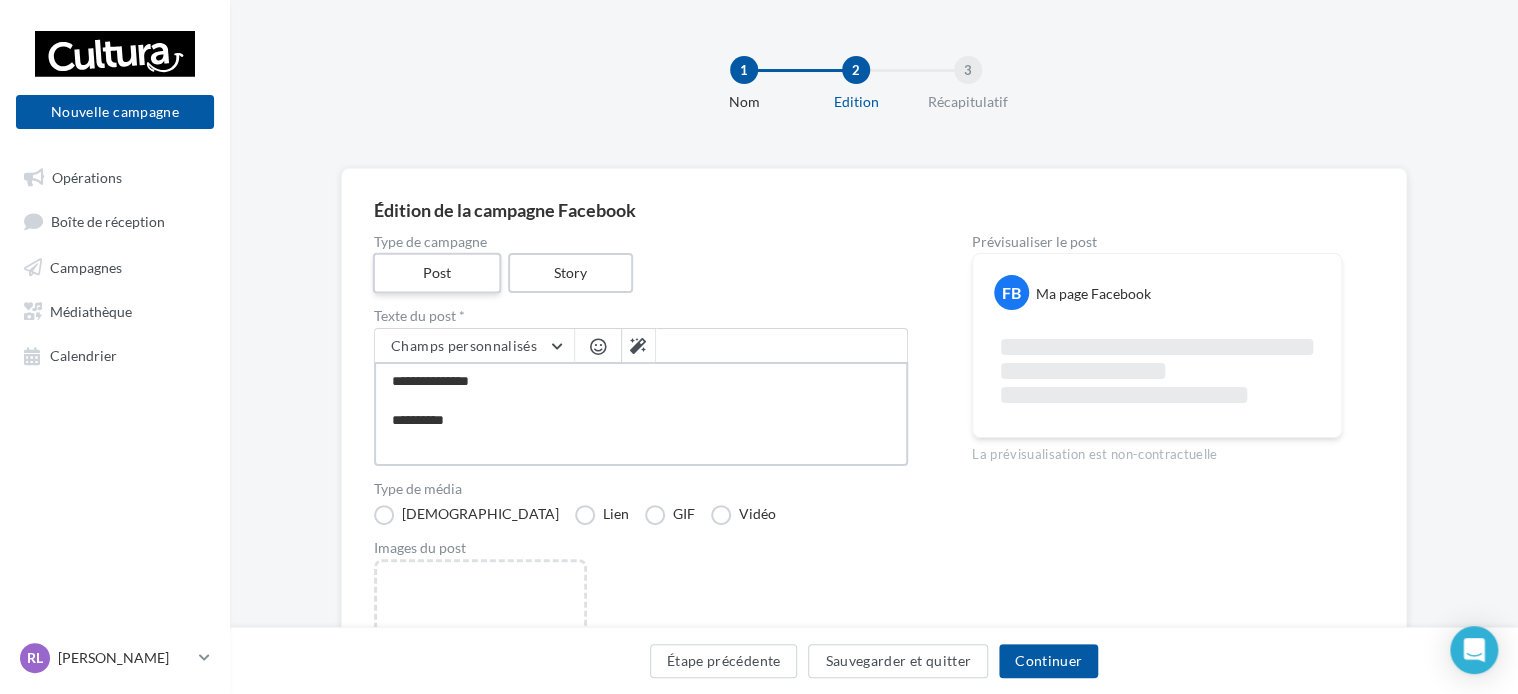 type on "**********" 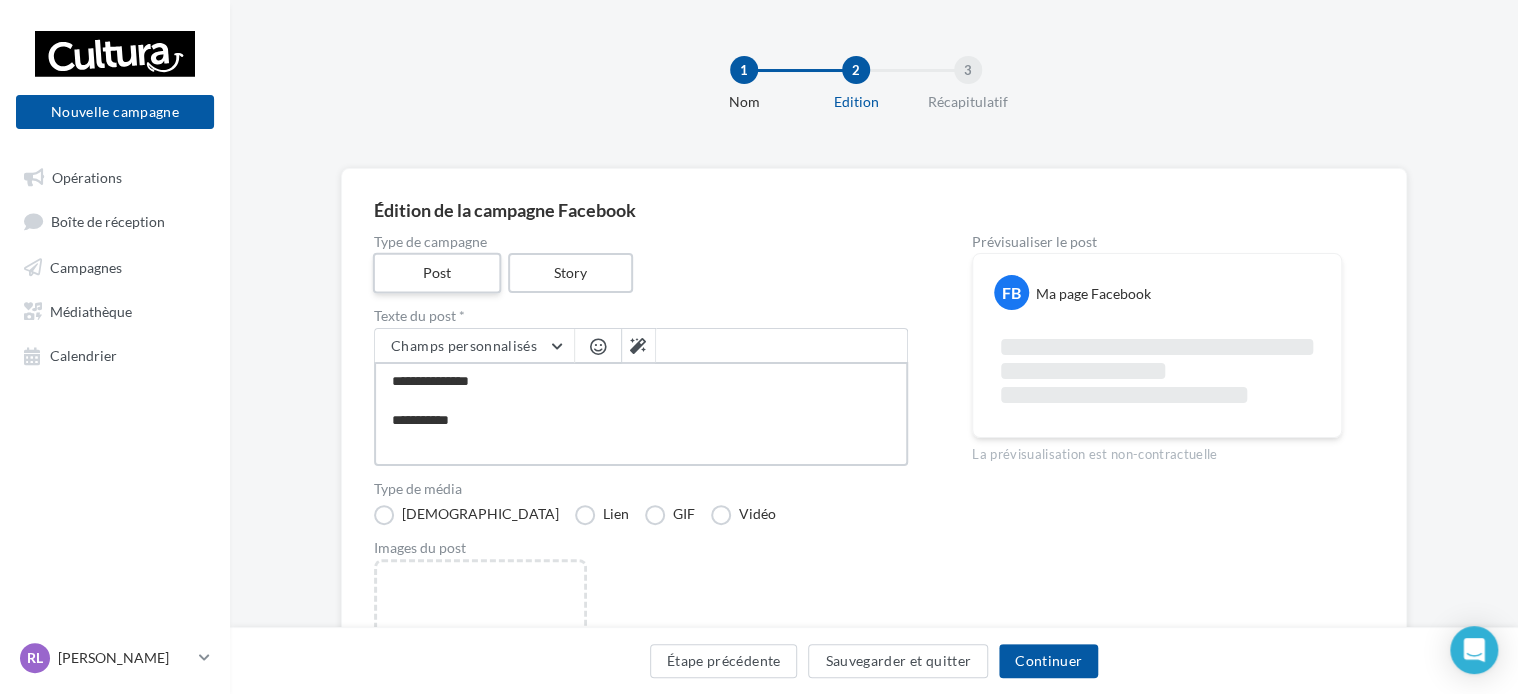 type on "**********" 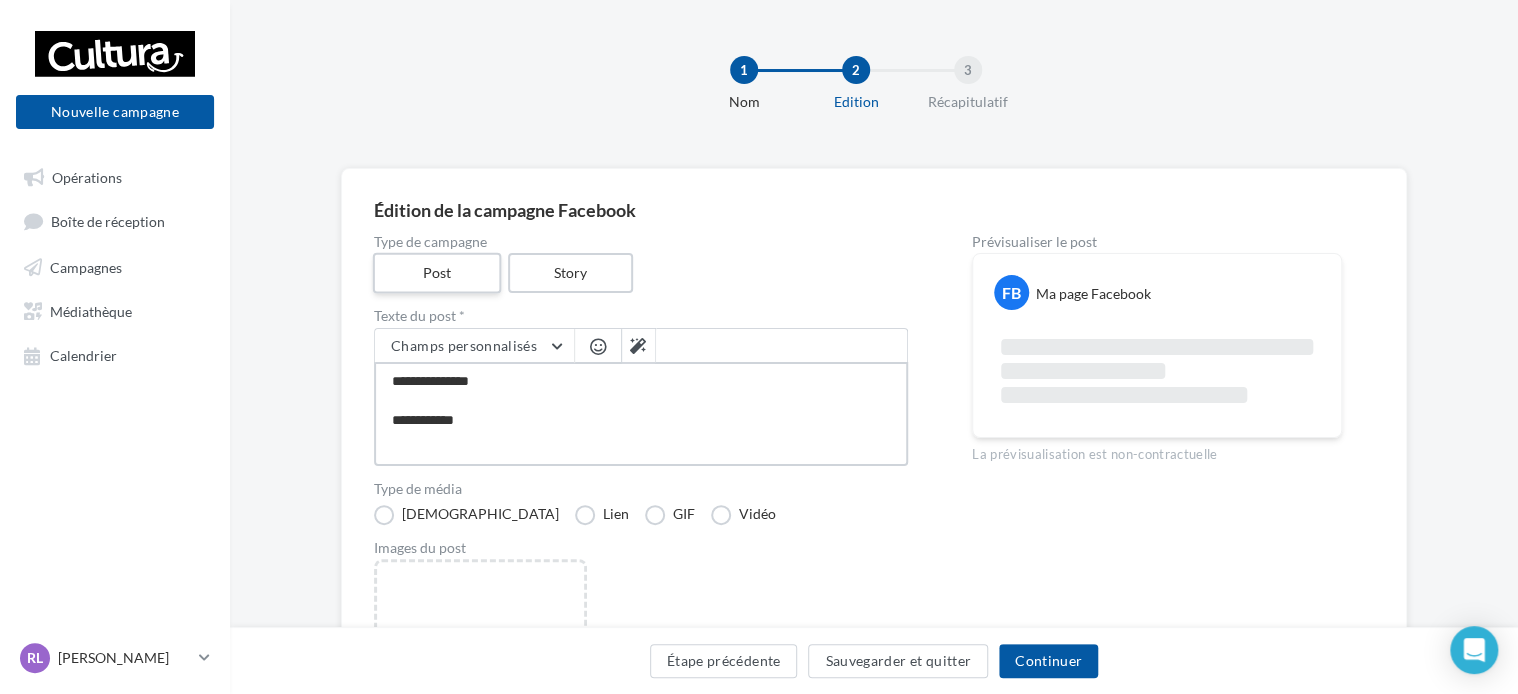 type on "**********" 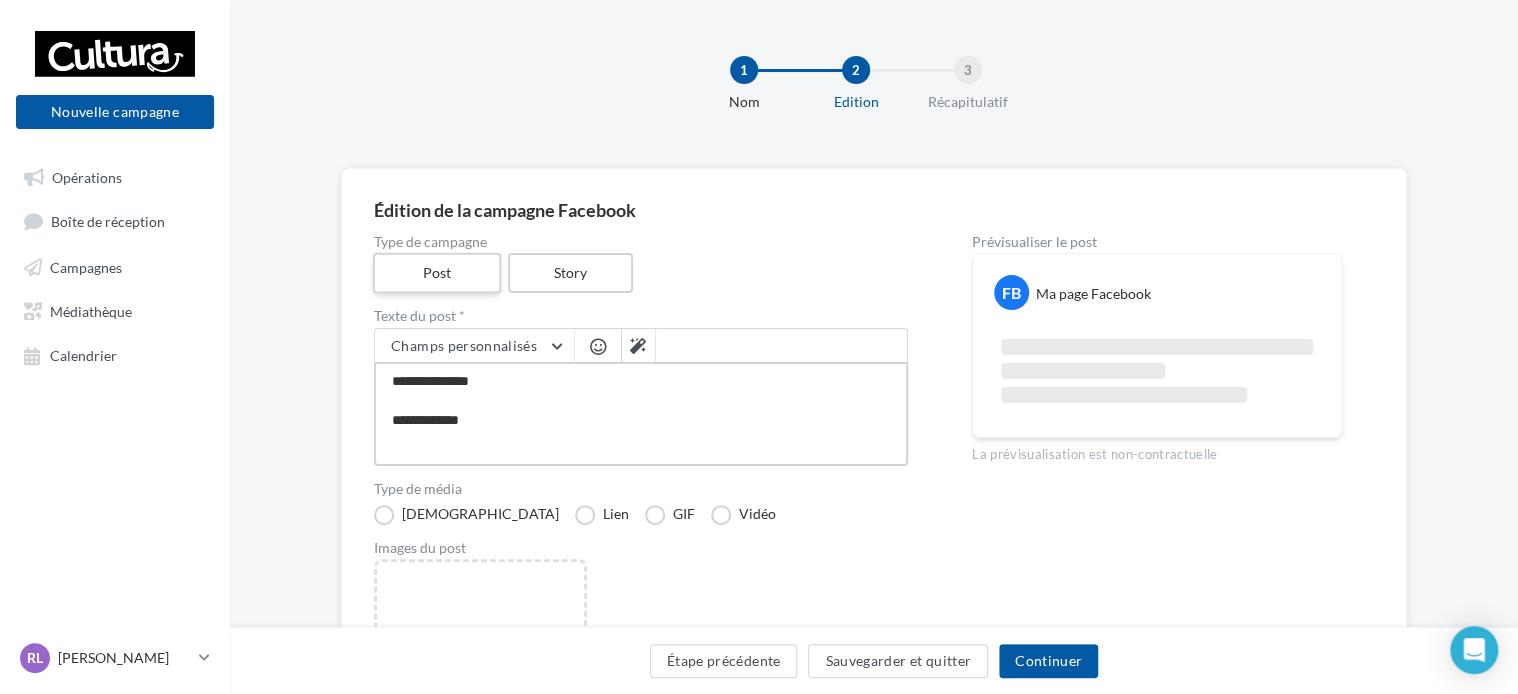 type on "**********" 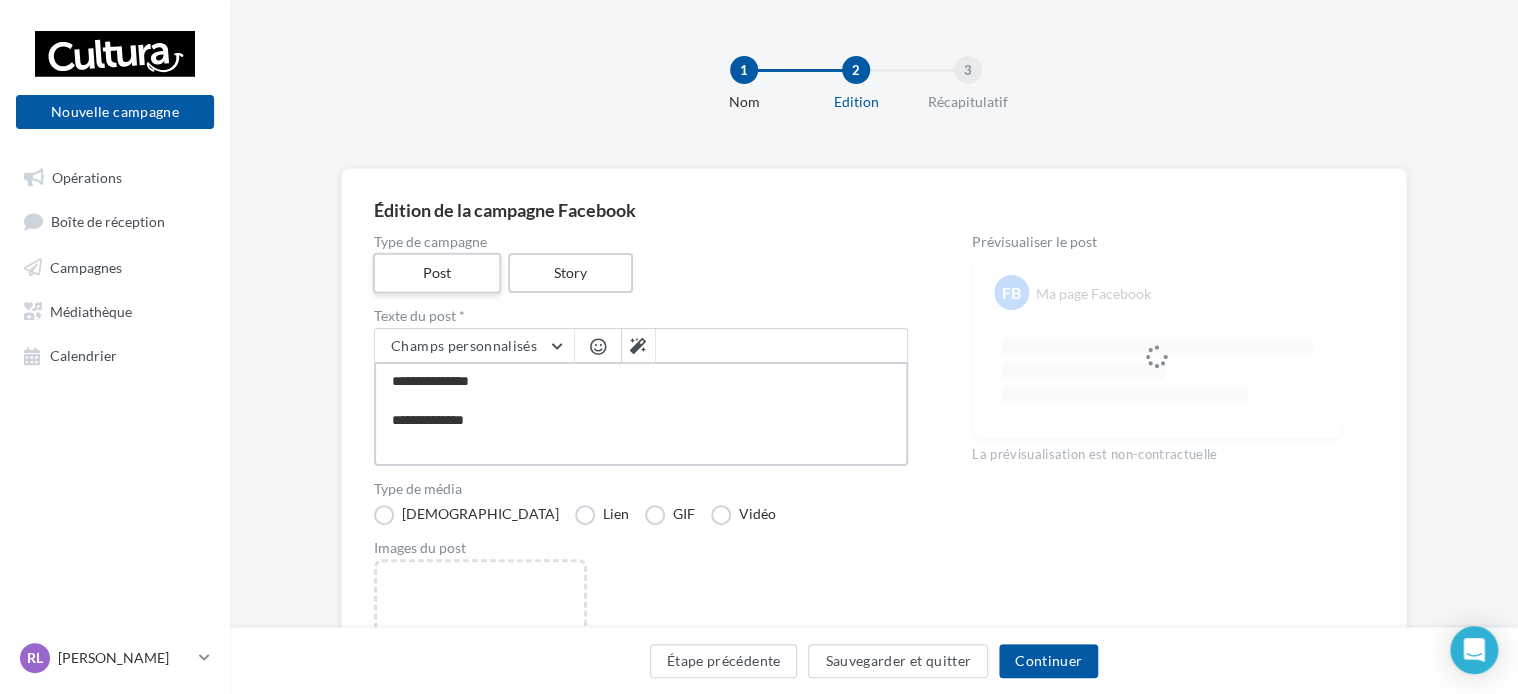 type on "**********" 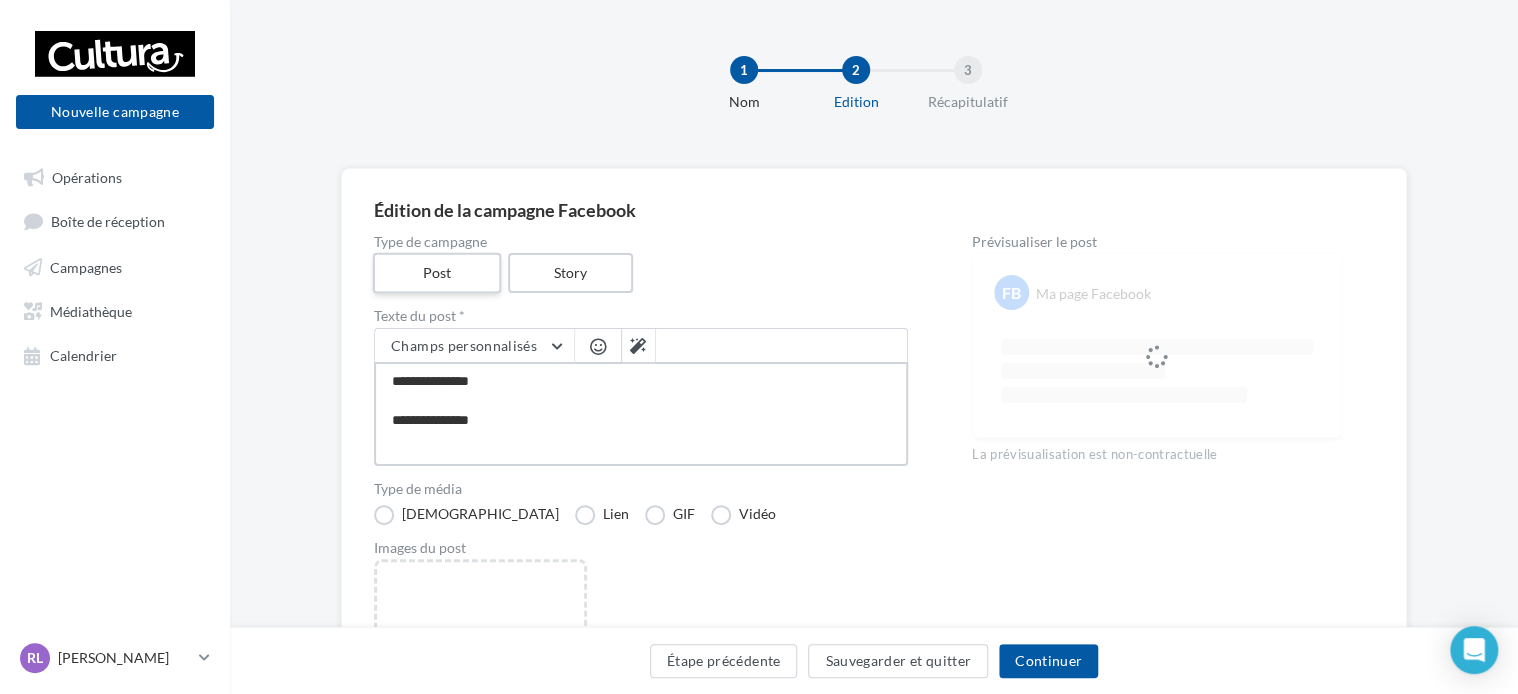 type on "**********" 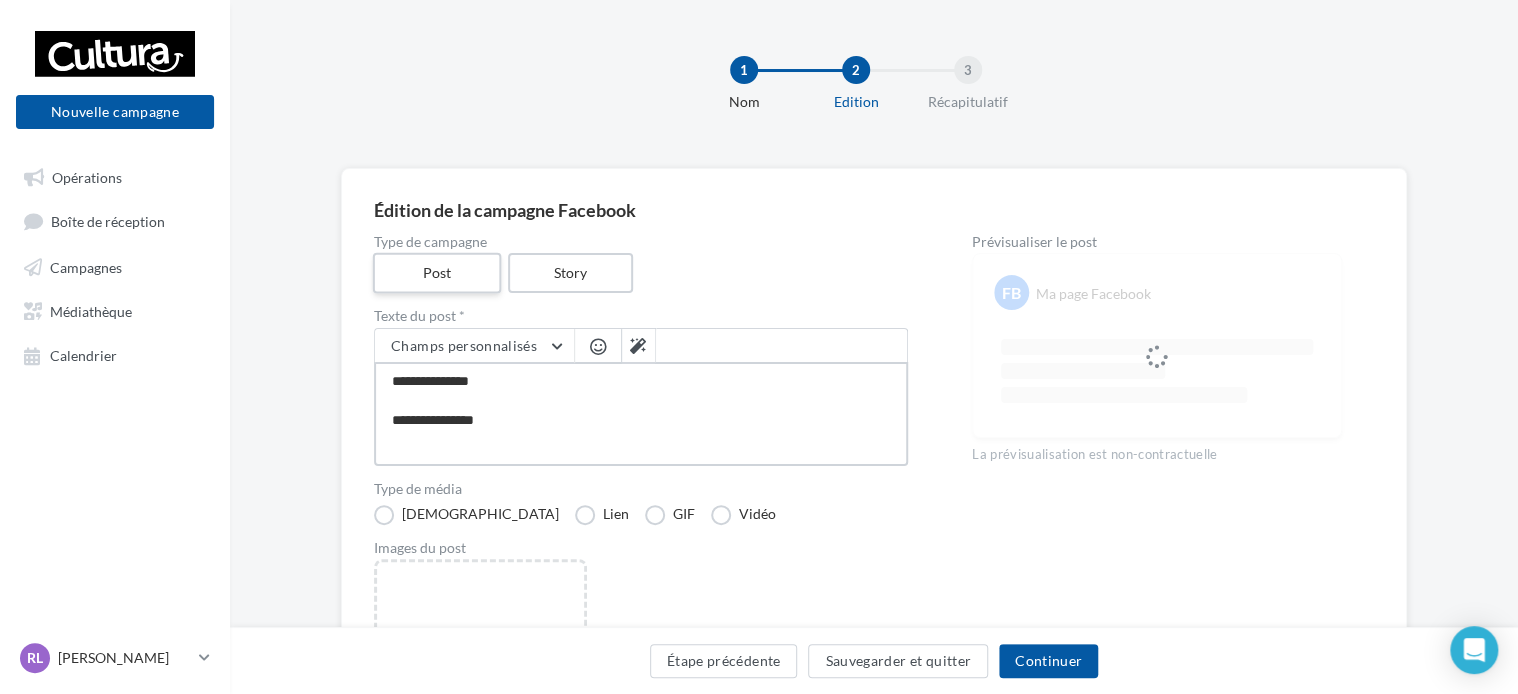 type on "**********" 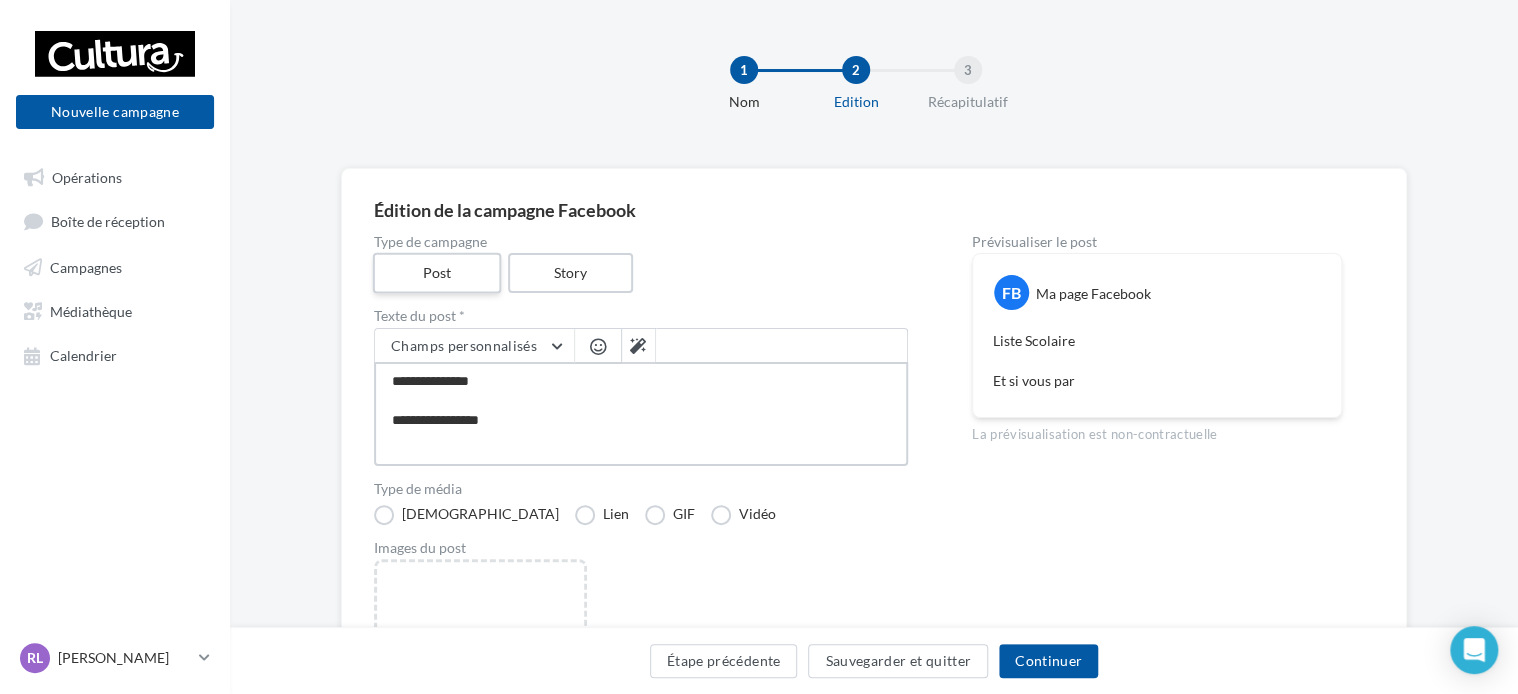 type on "**********" 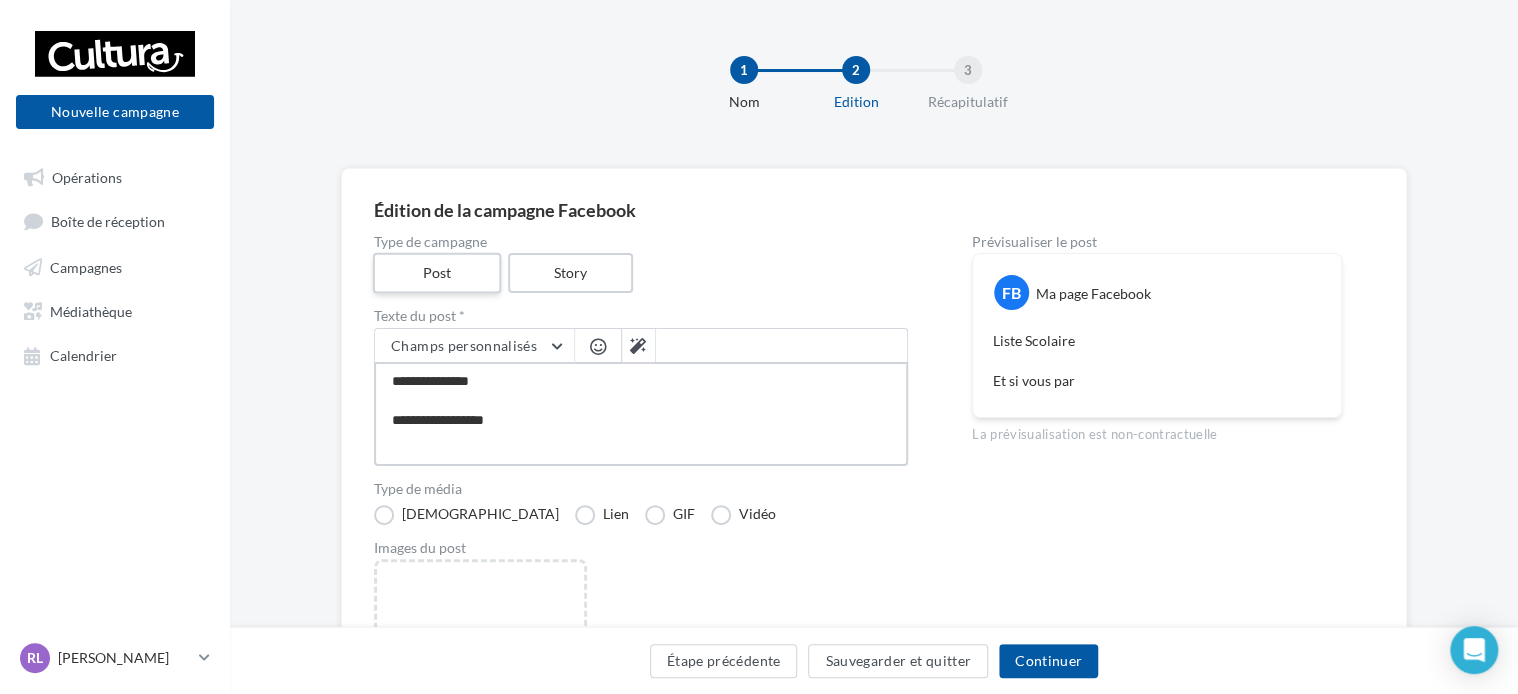 type on "**********" 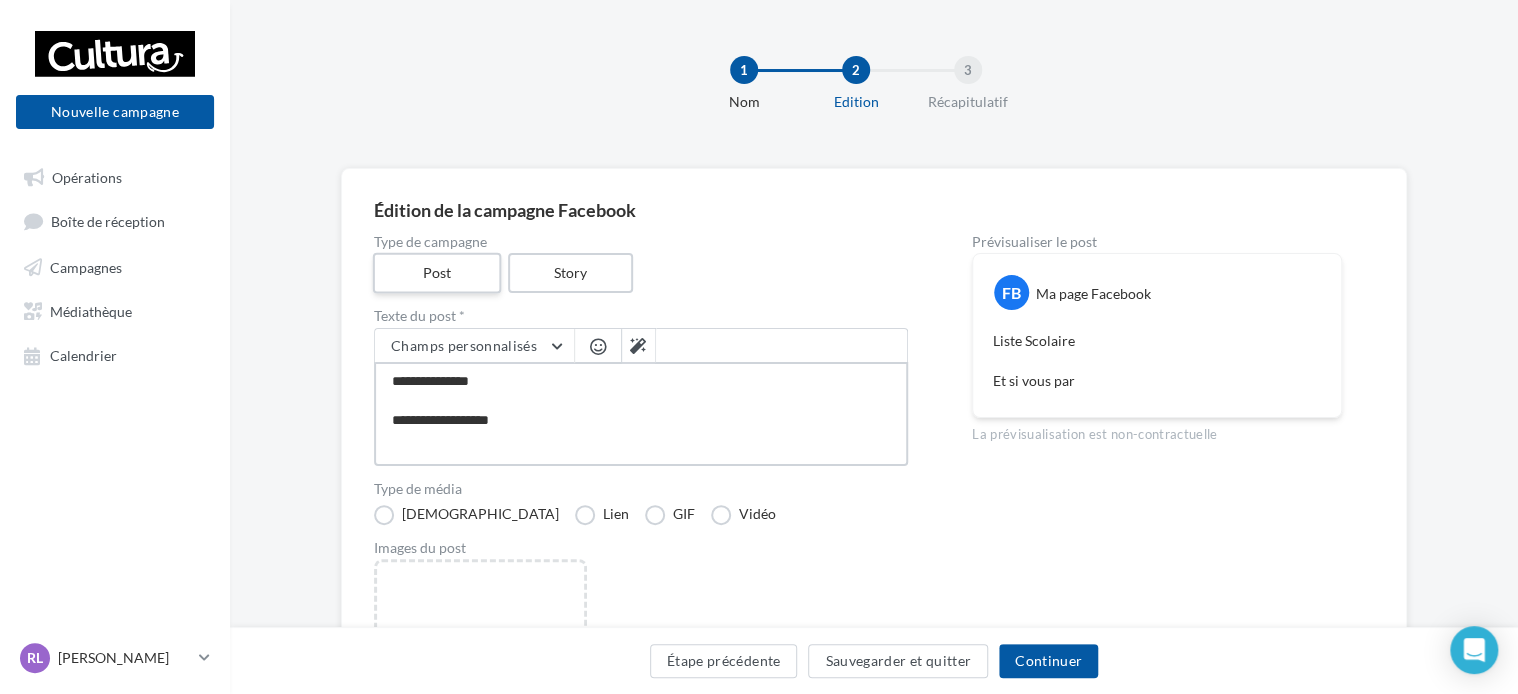 type on "**********" 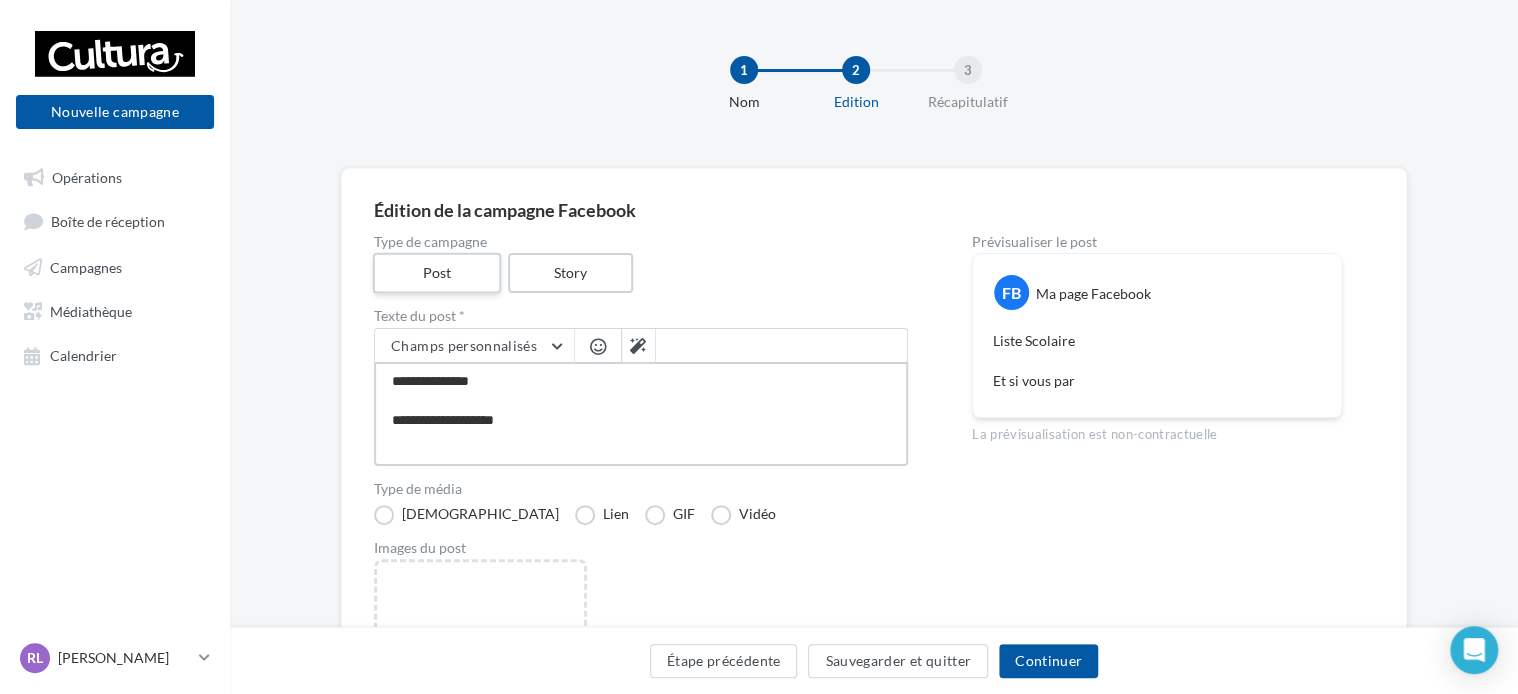 type on "**********" 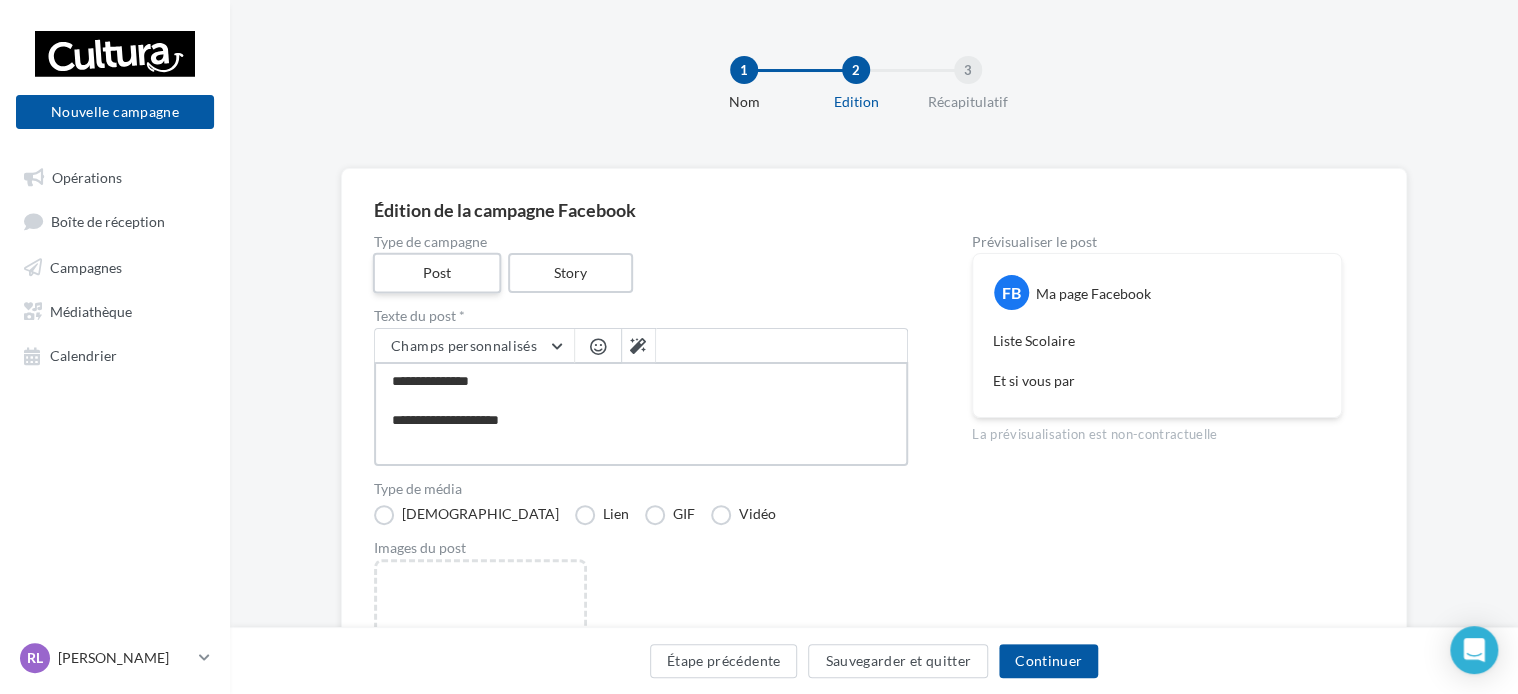 type on "**********" 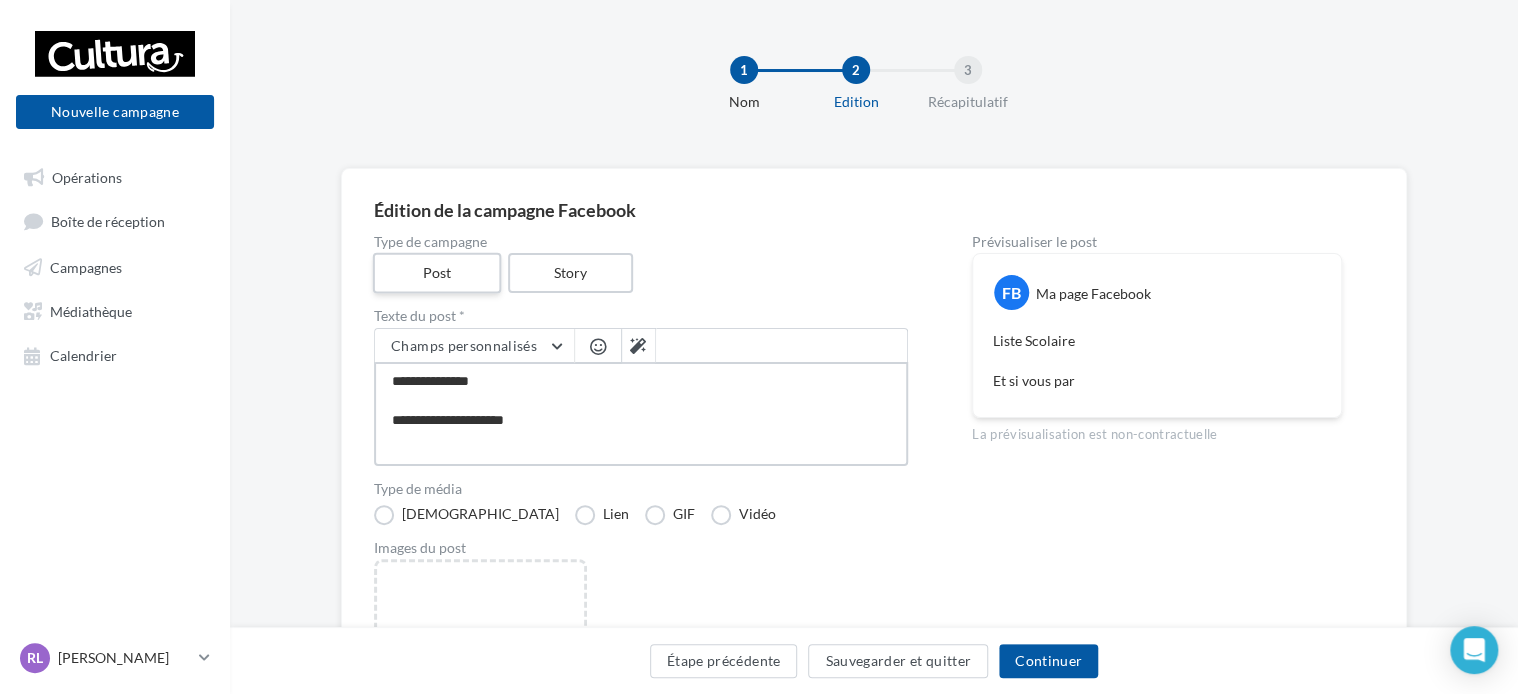 type on "**********" 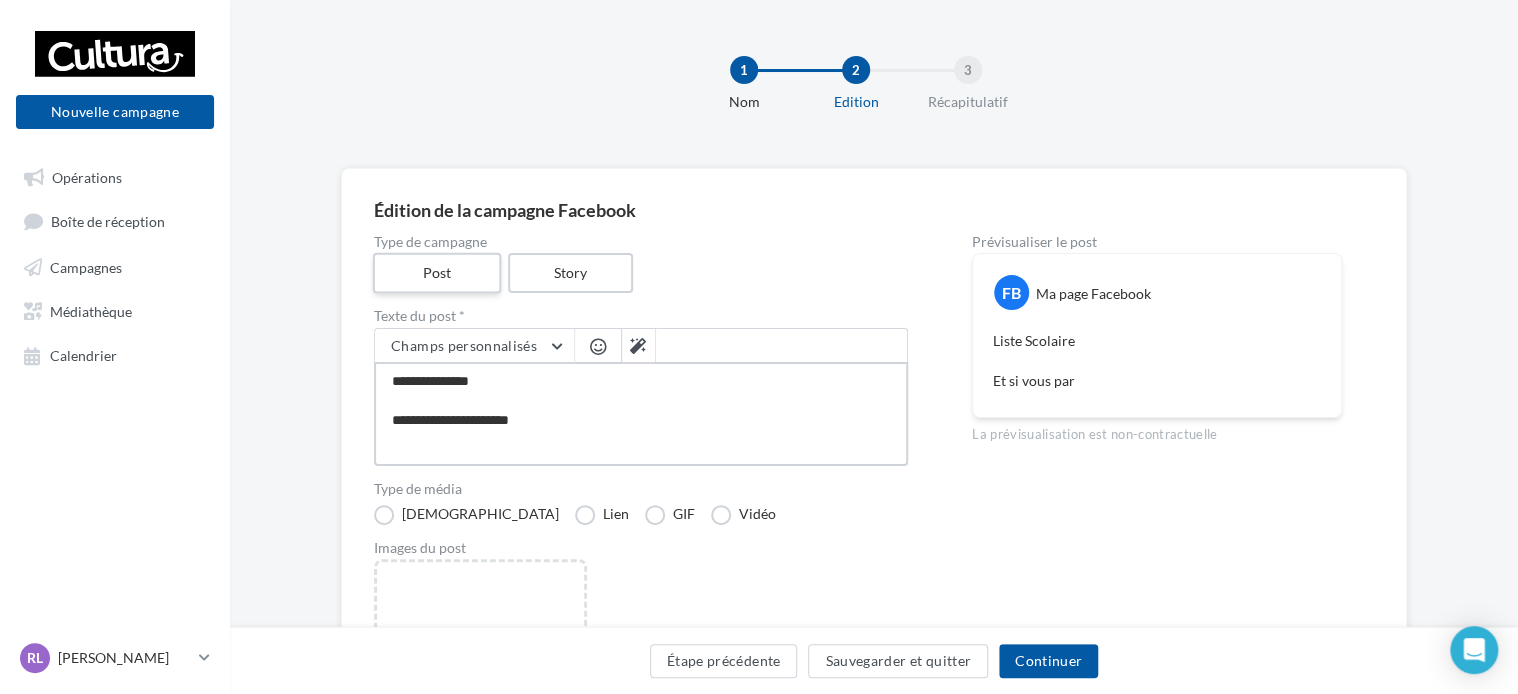 type on "**********" 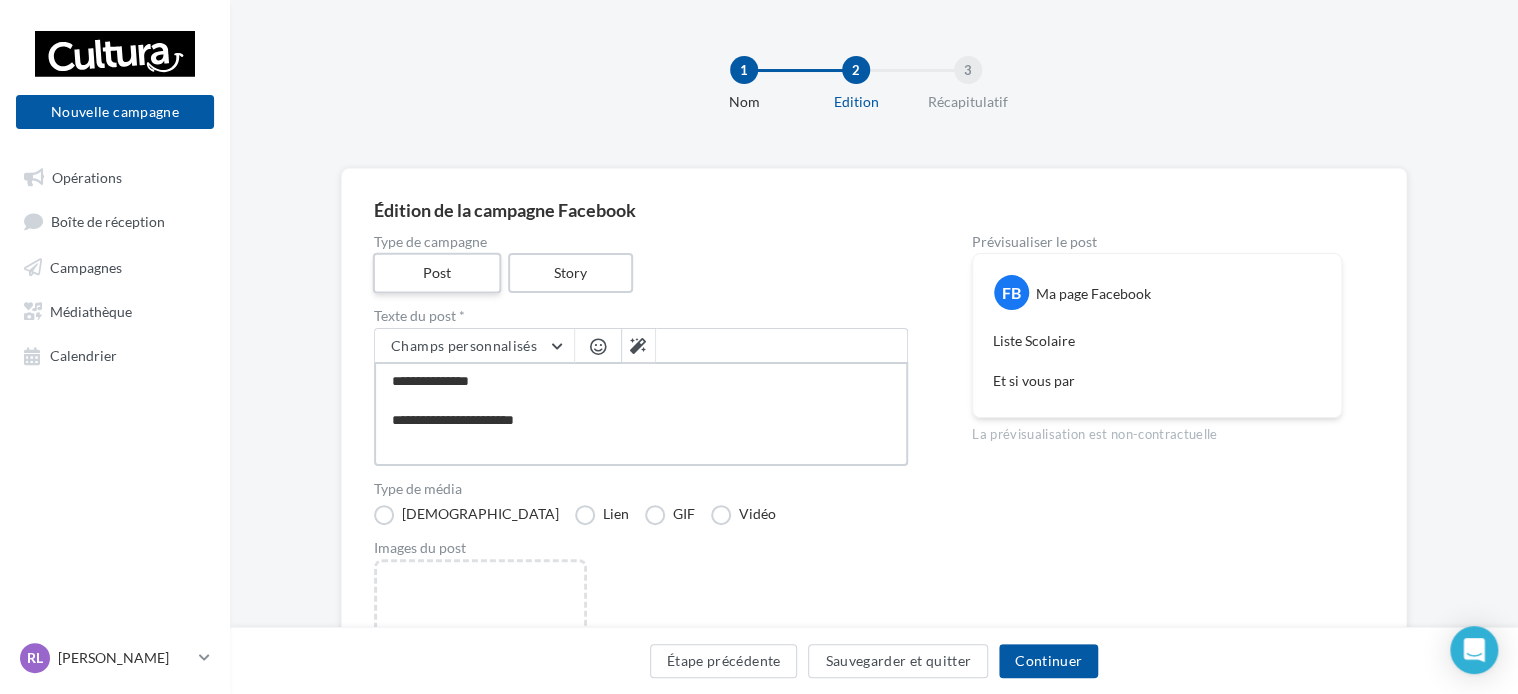 type on "**********" 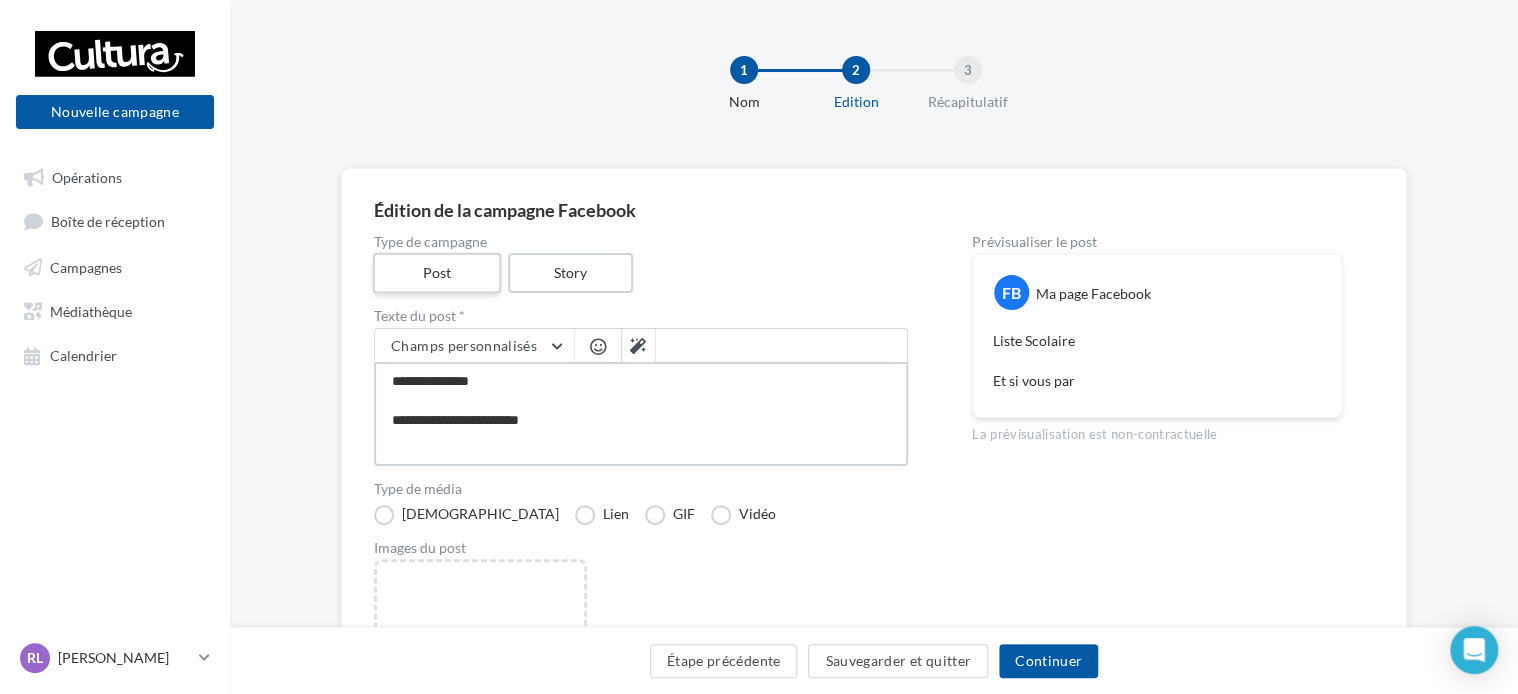 type on "**********" 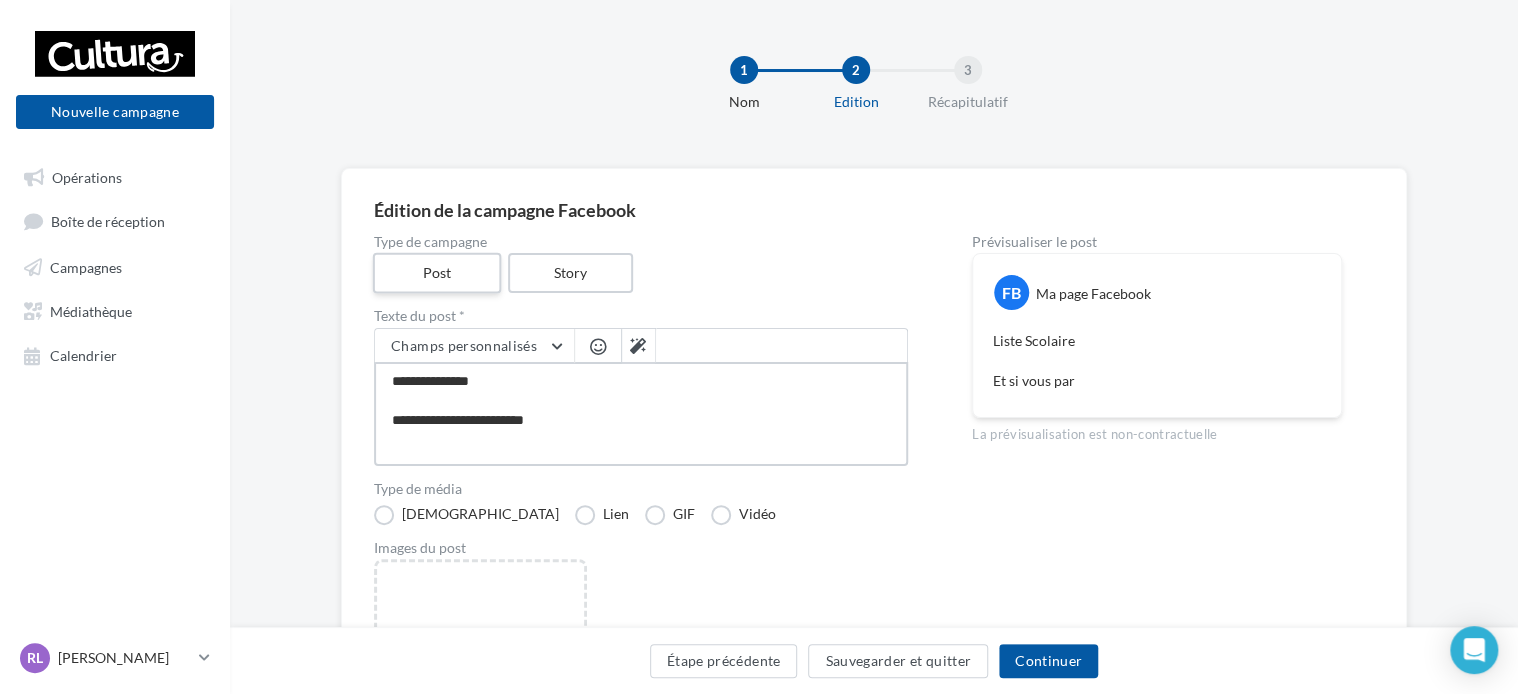type on "**********" 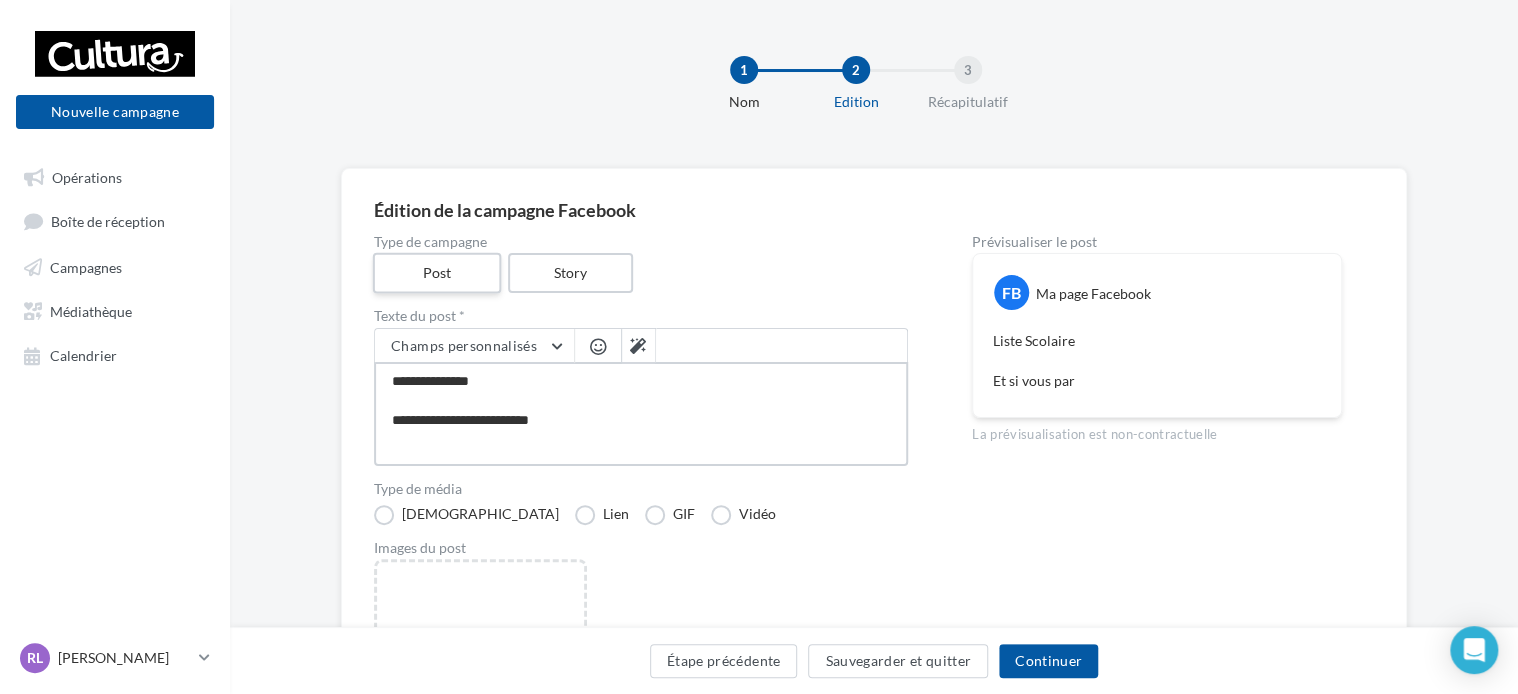 type on "**********" 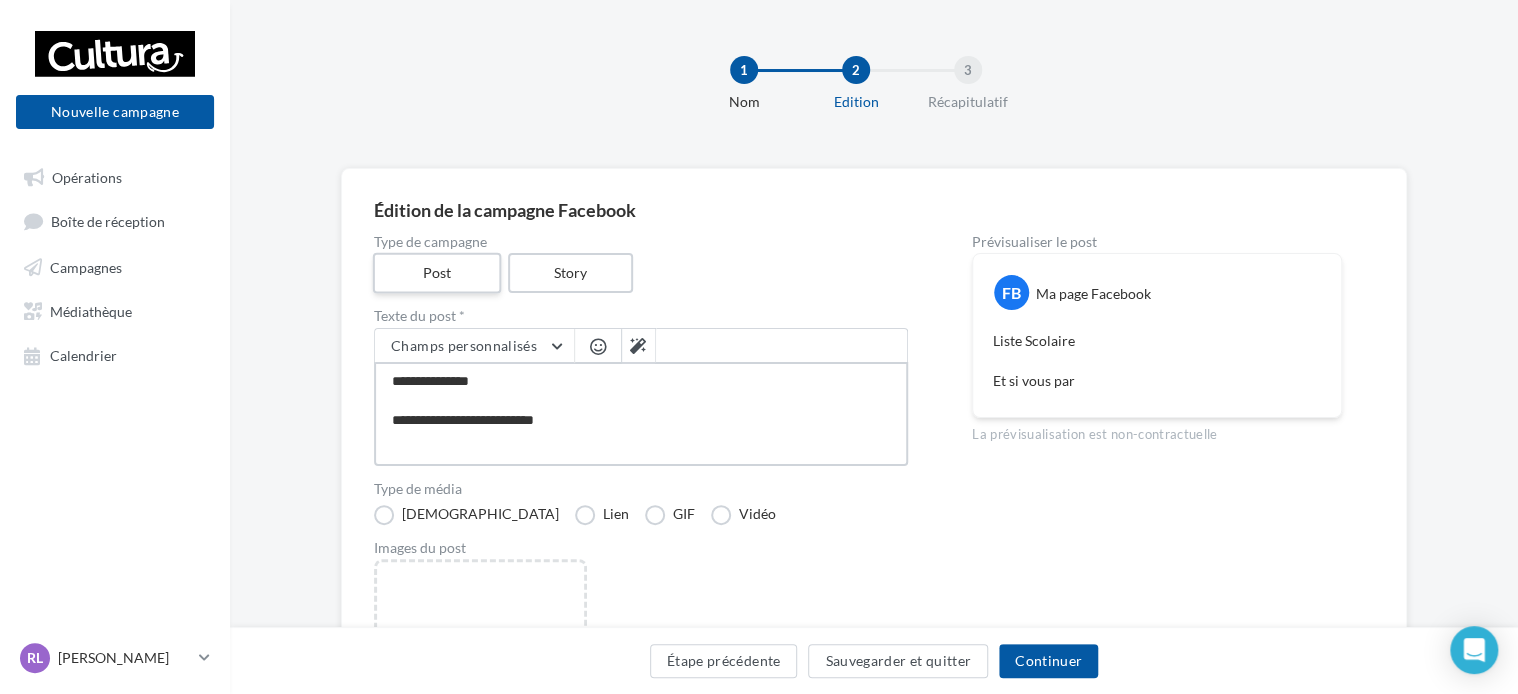 type on "**********" 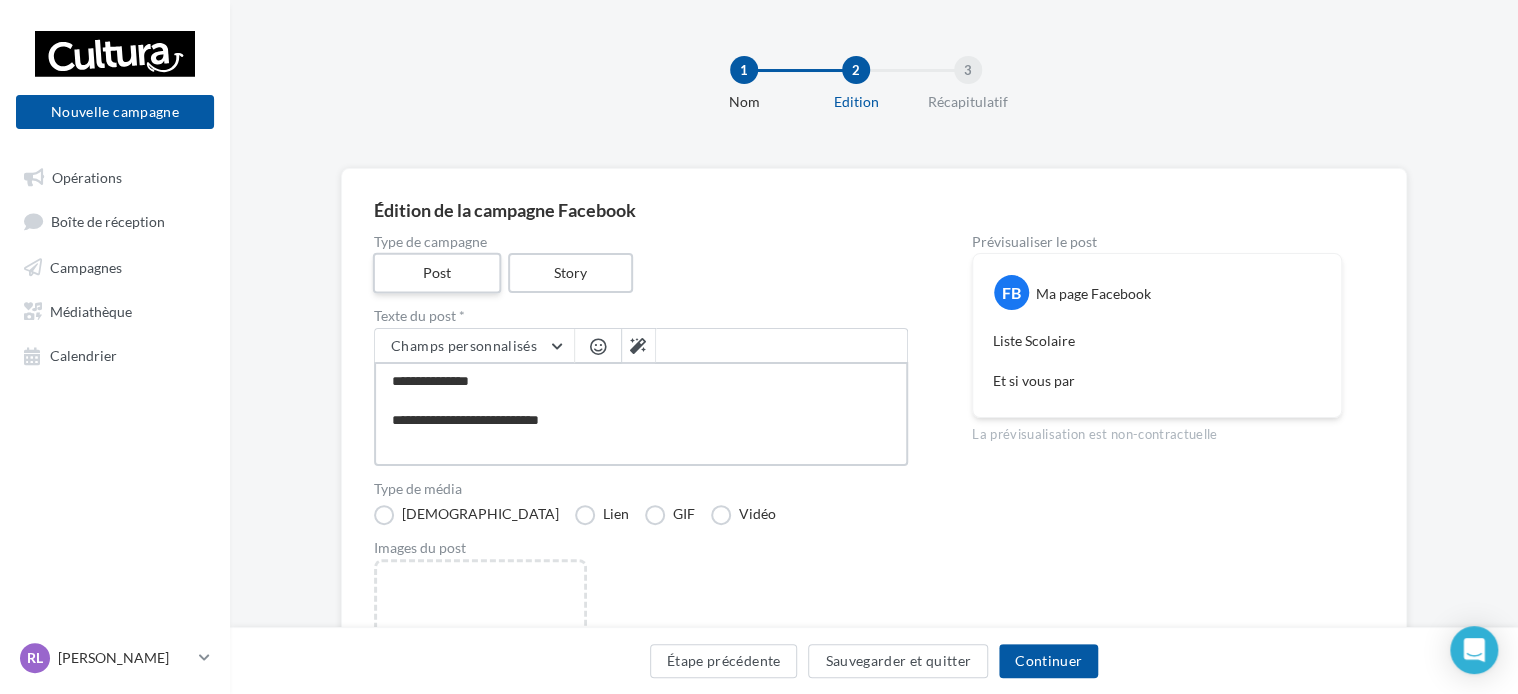 type on "**********" 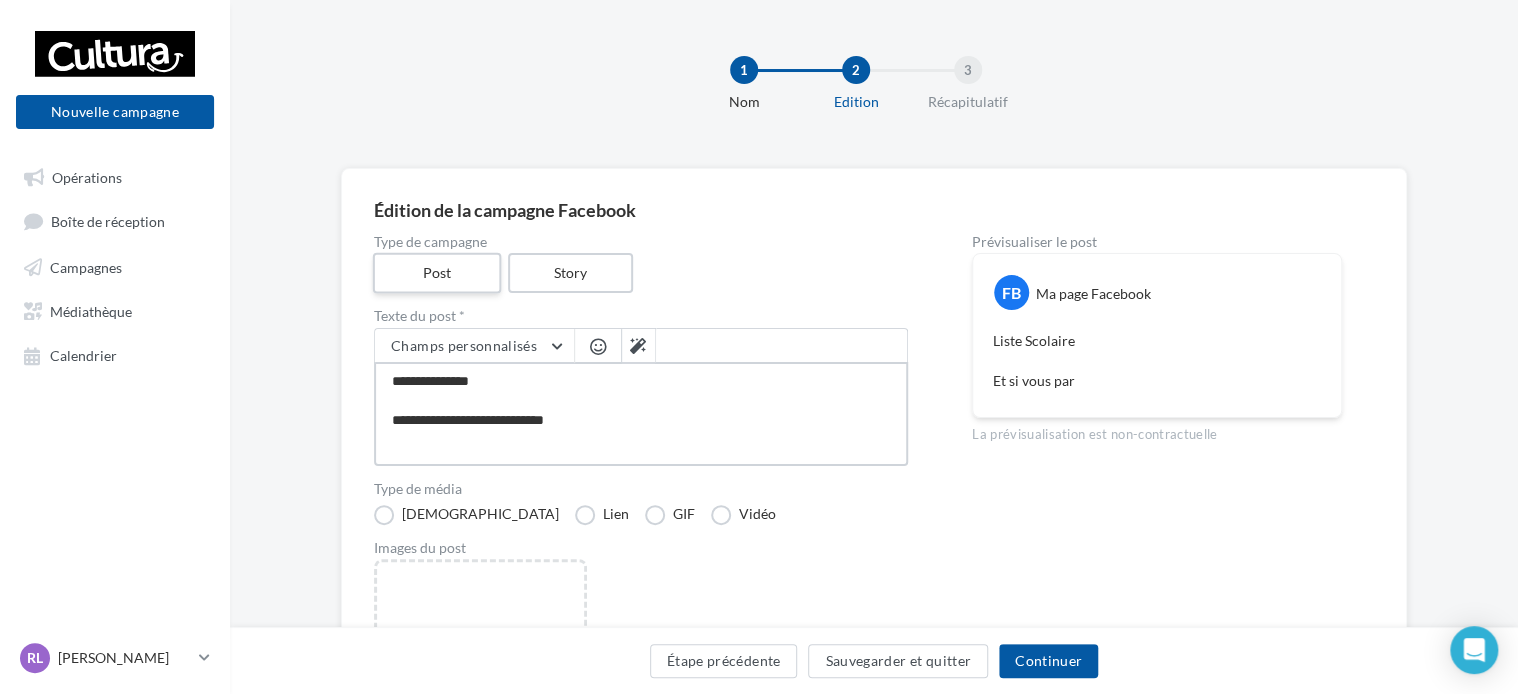 type on "**********" 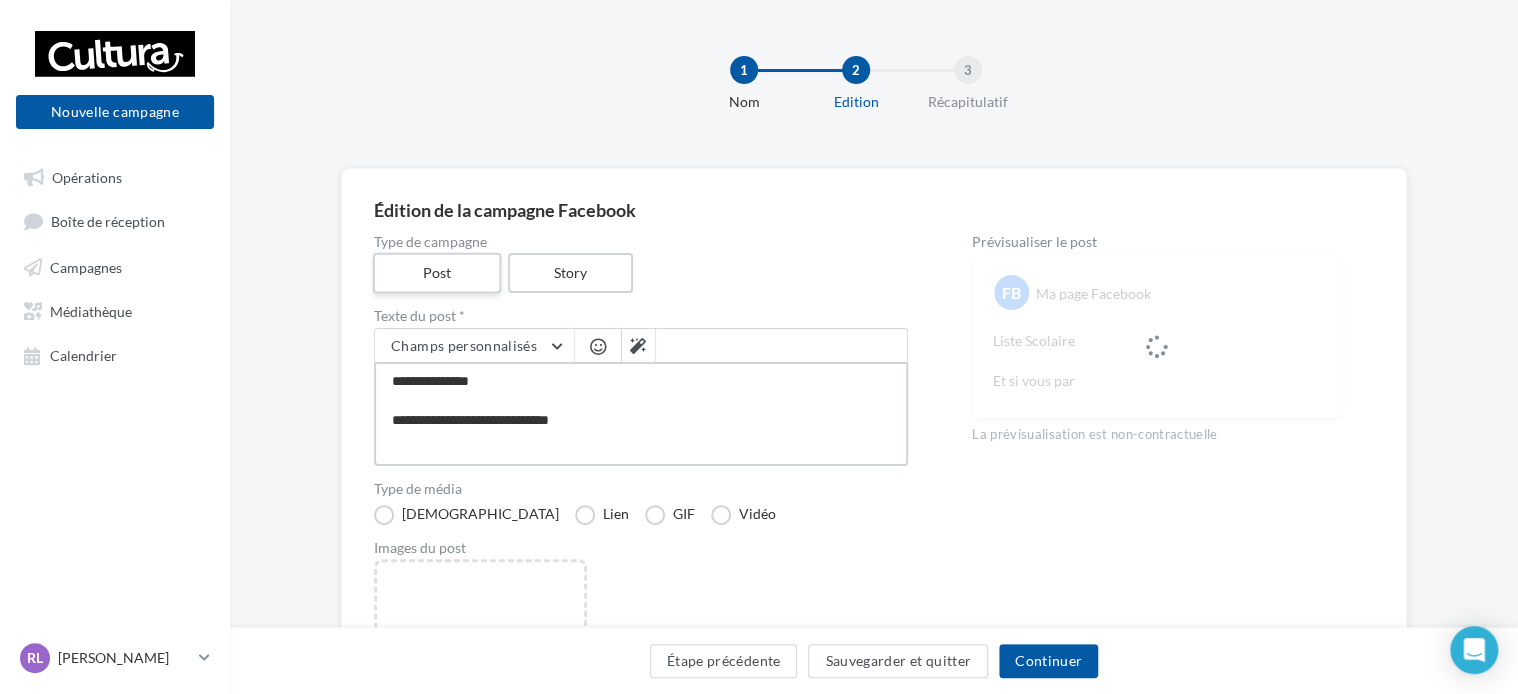 type on "**********" 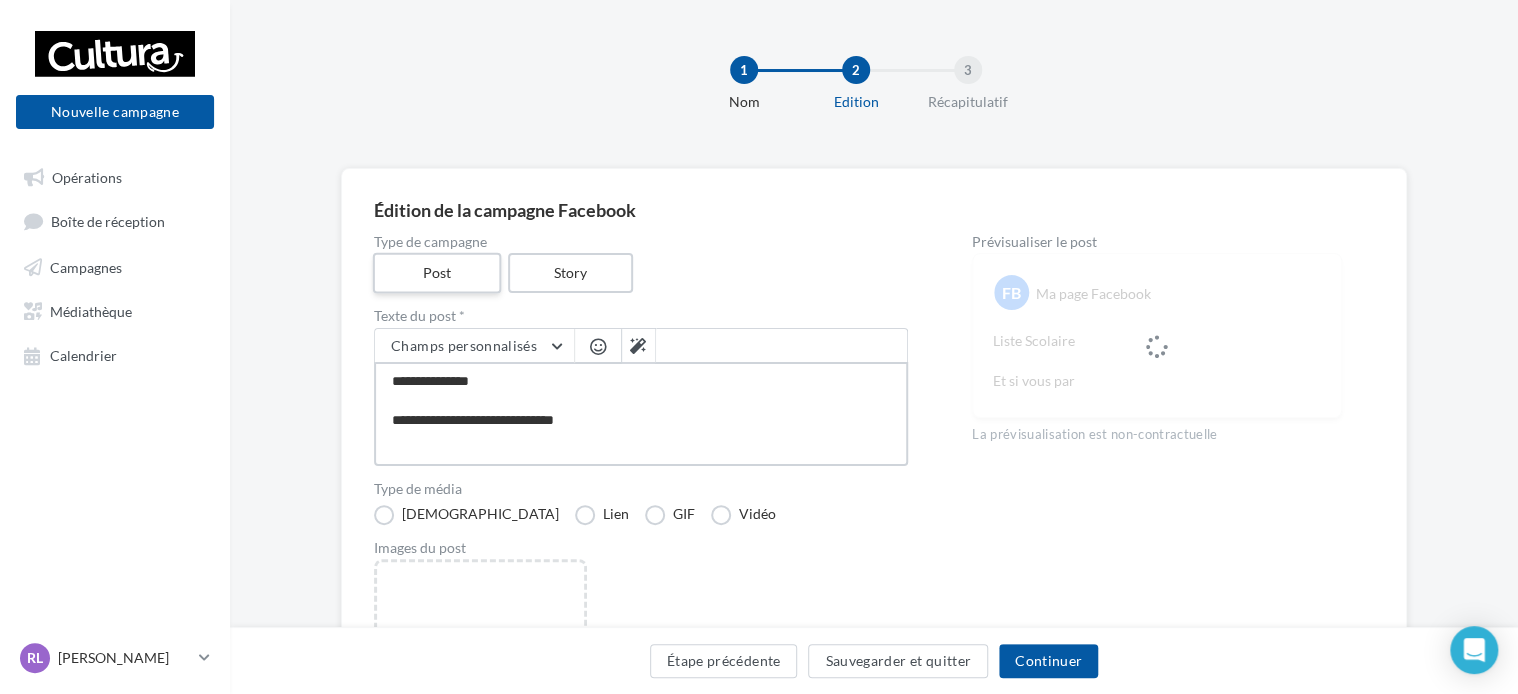 type on "**********" 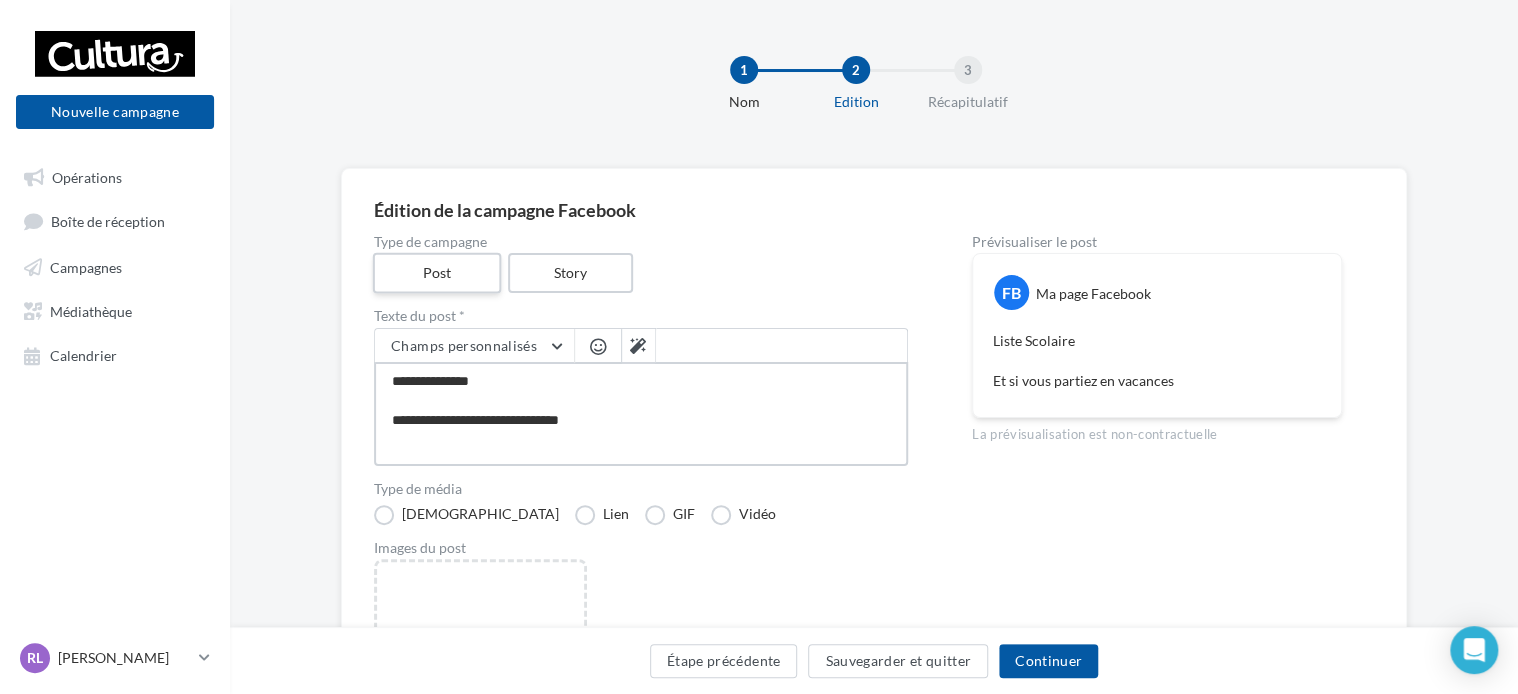 type on "**********" 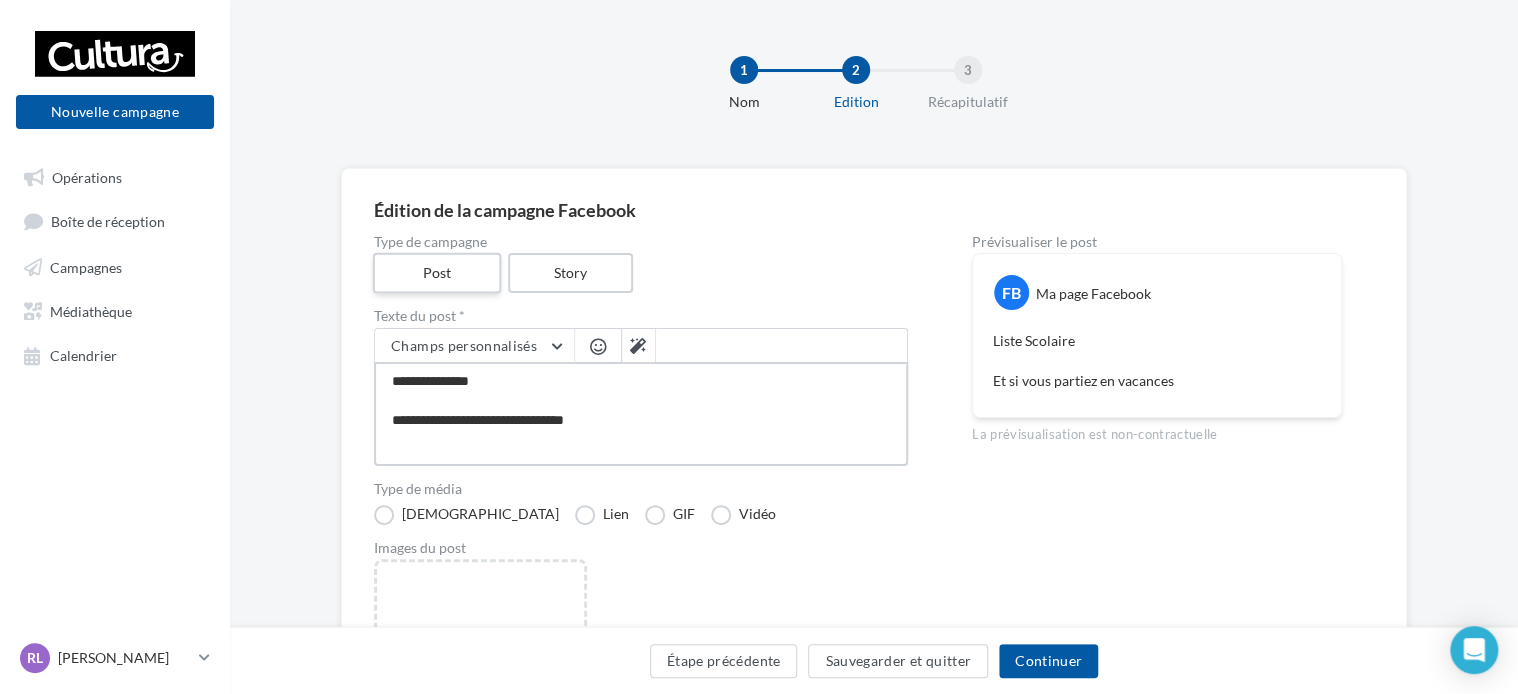 type on "**********" 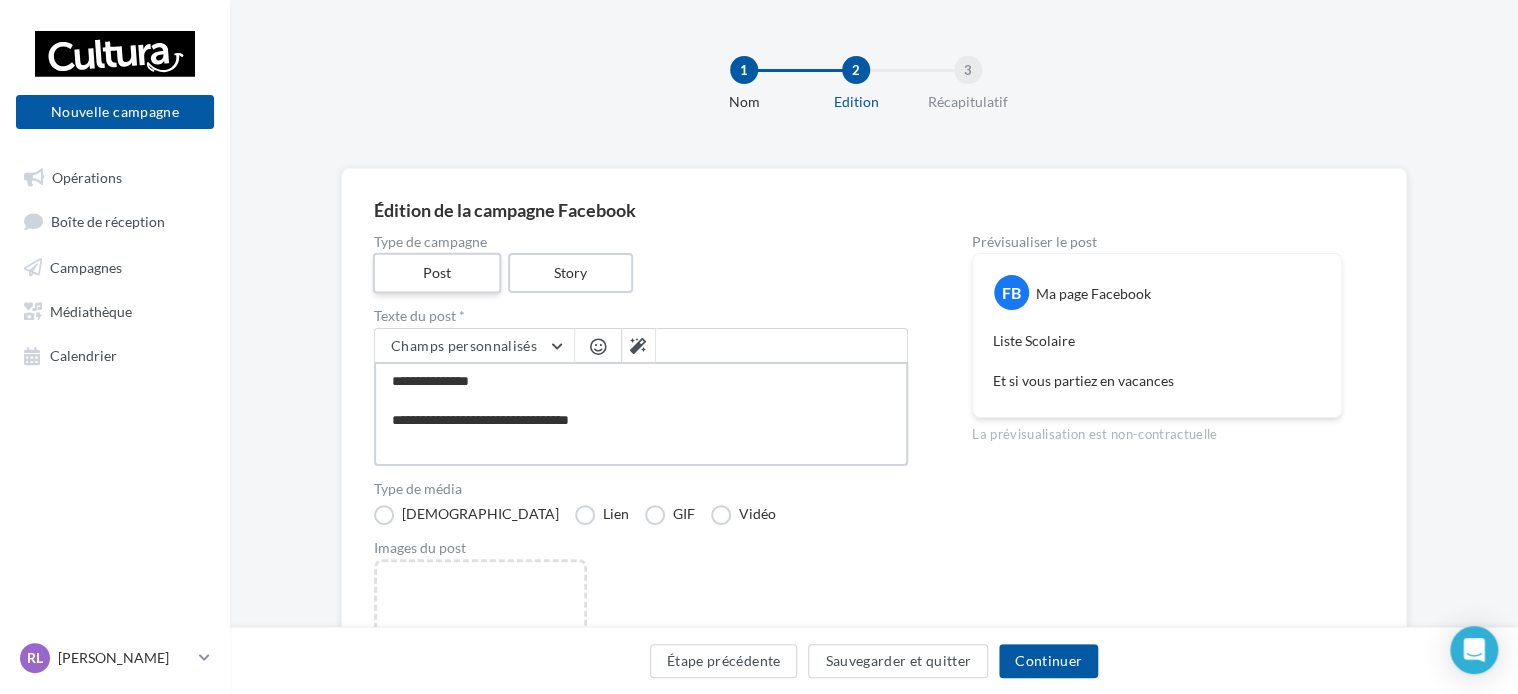 type on "**********" 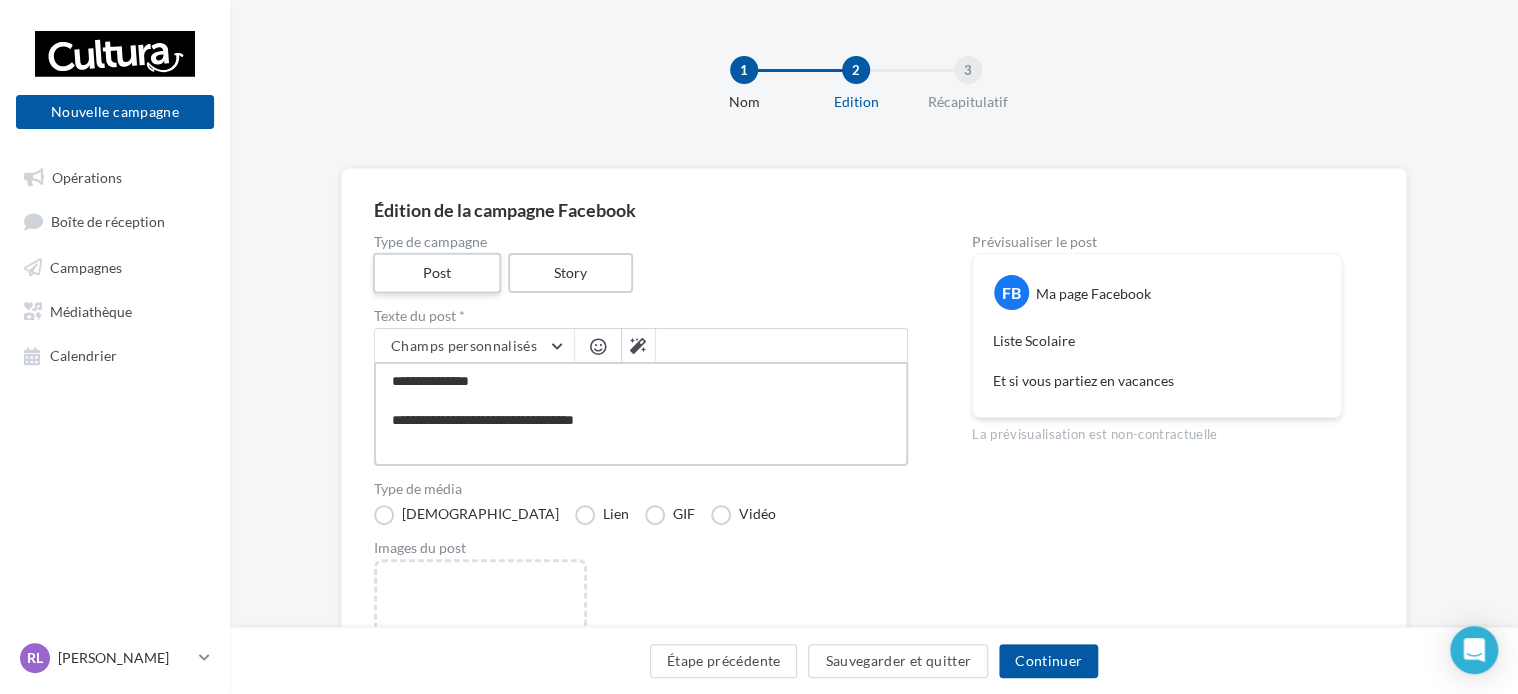 type on "**********" 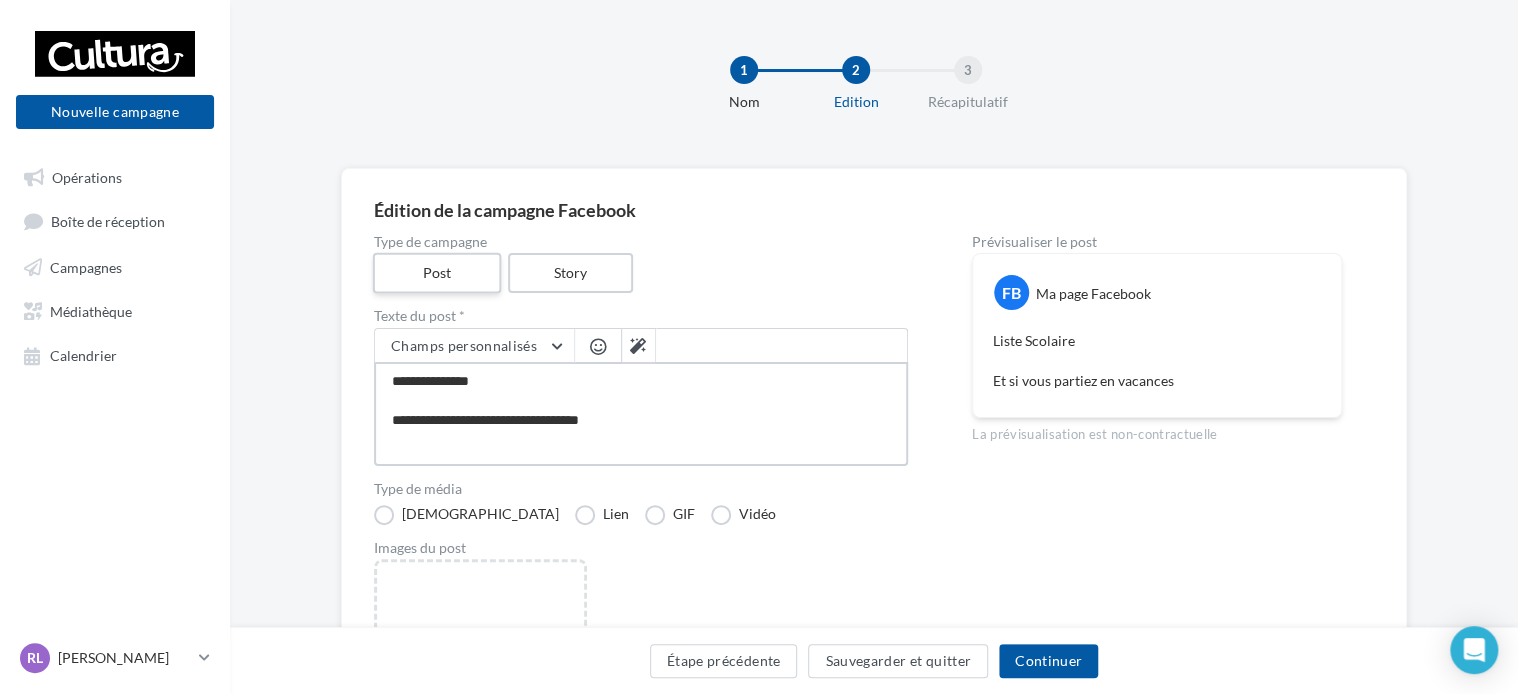 type on "**********" 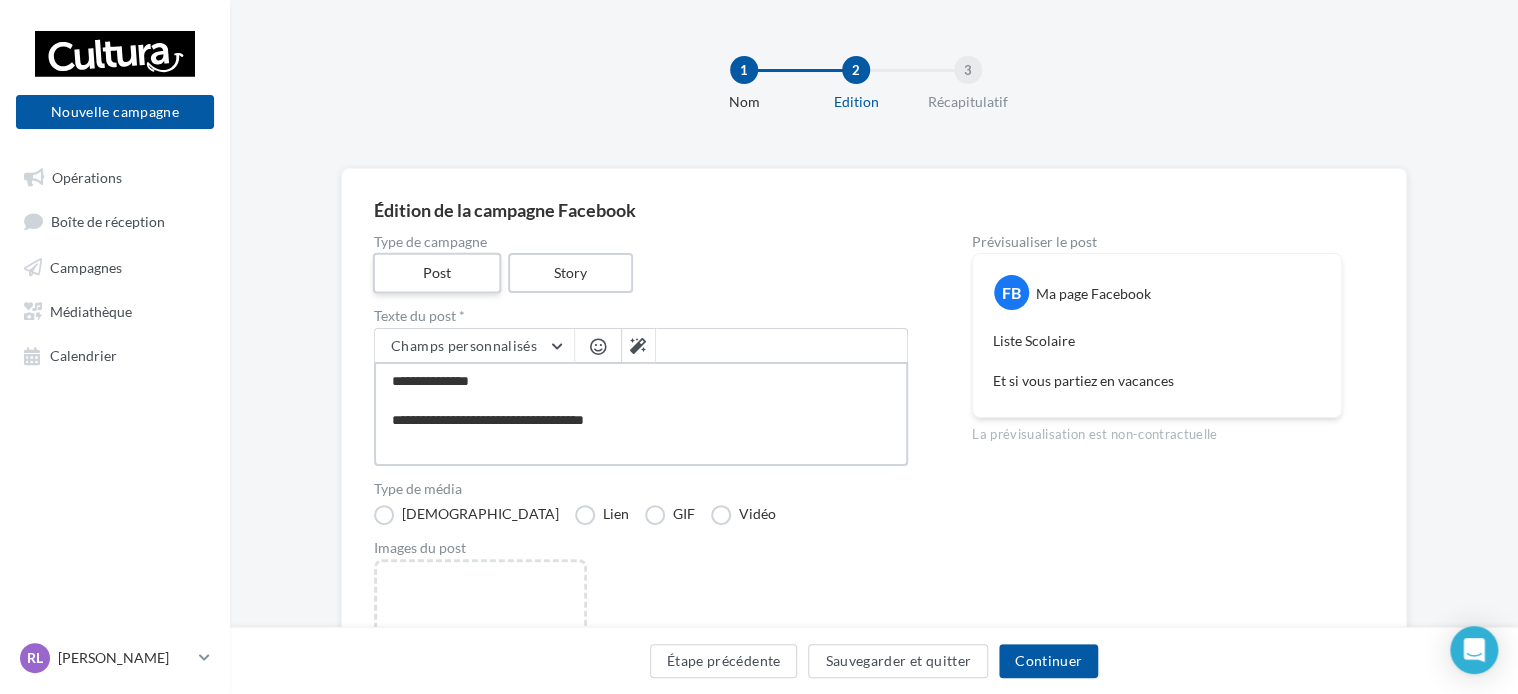 type on "**********" 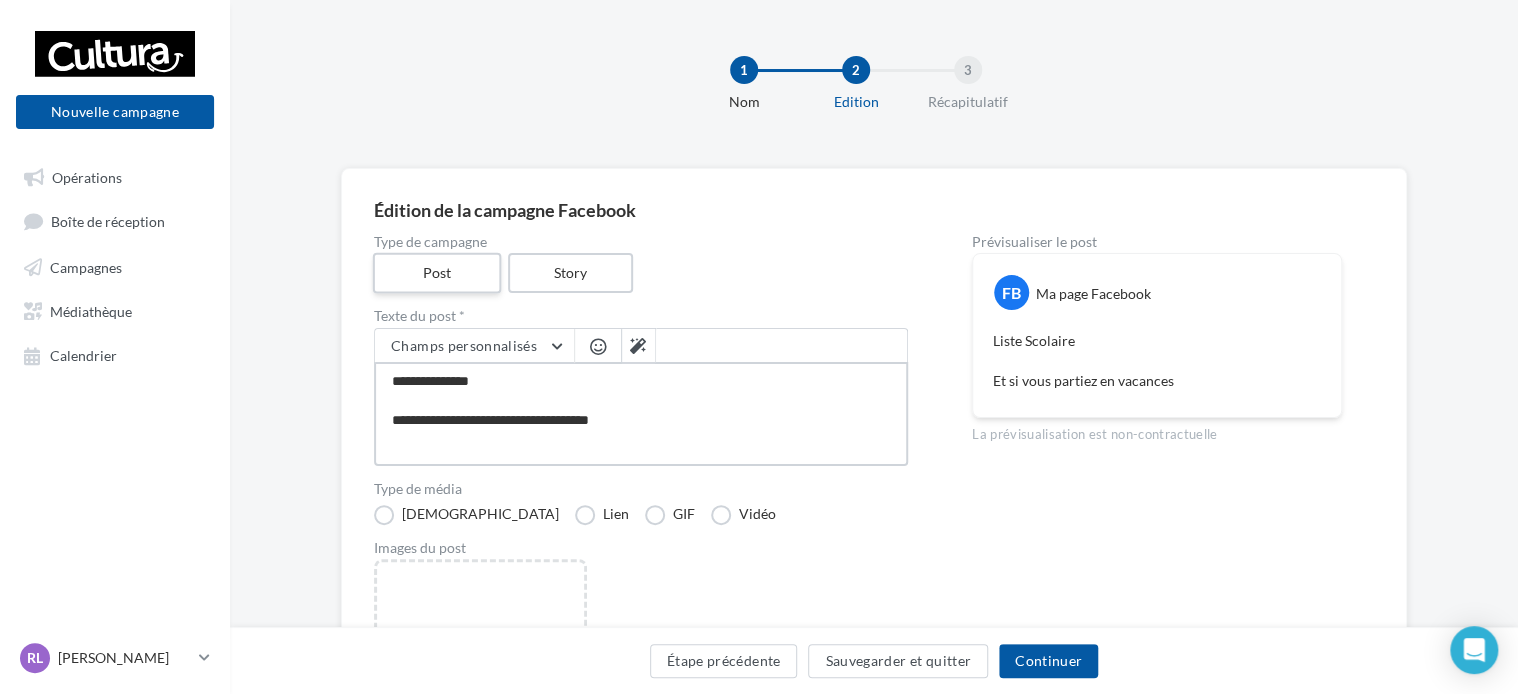 type on "**********" 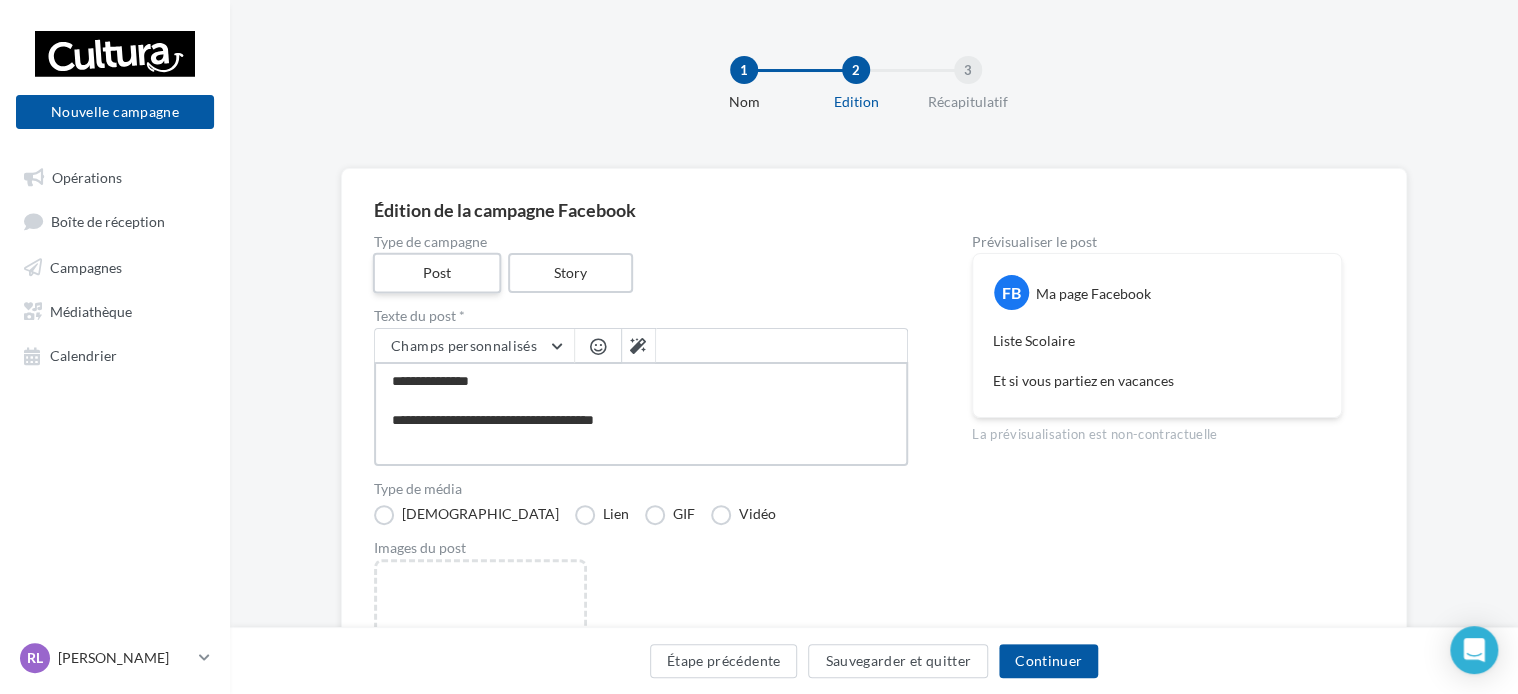 type on "**********" 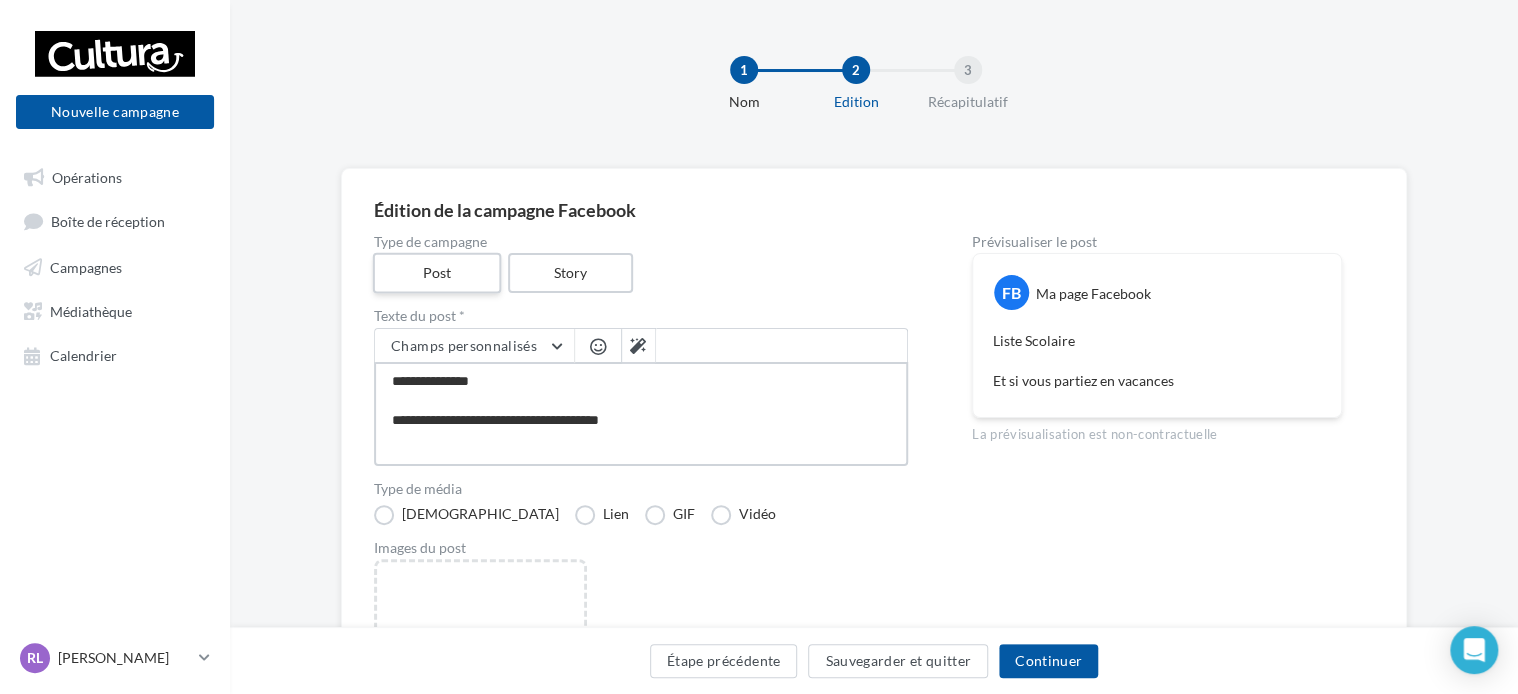 type on "**********" 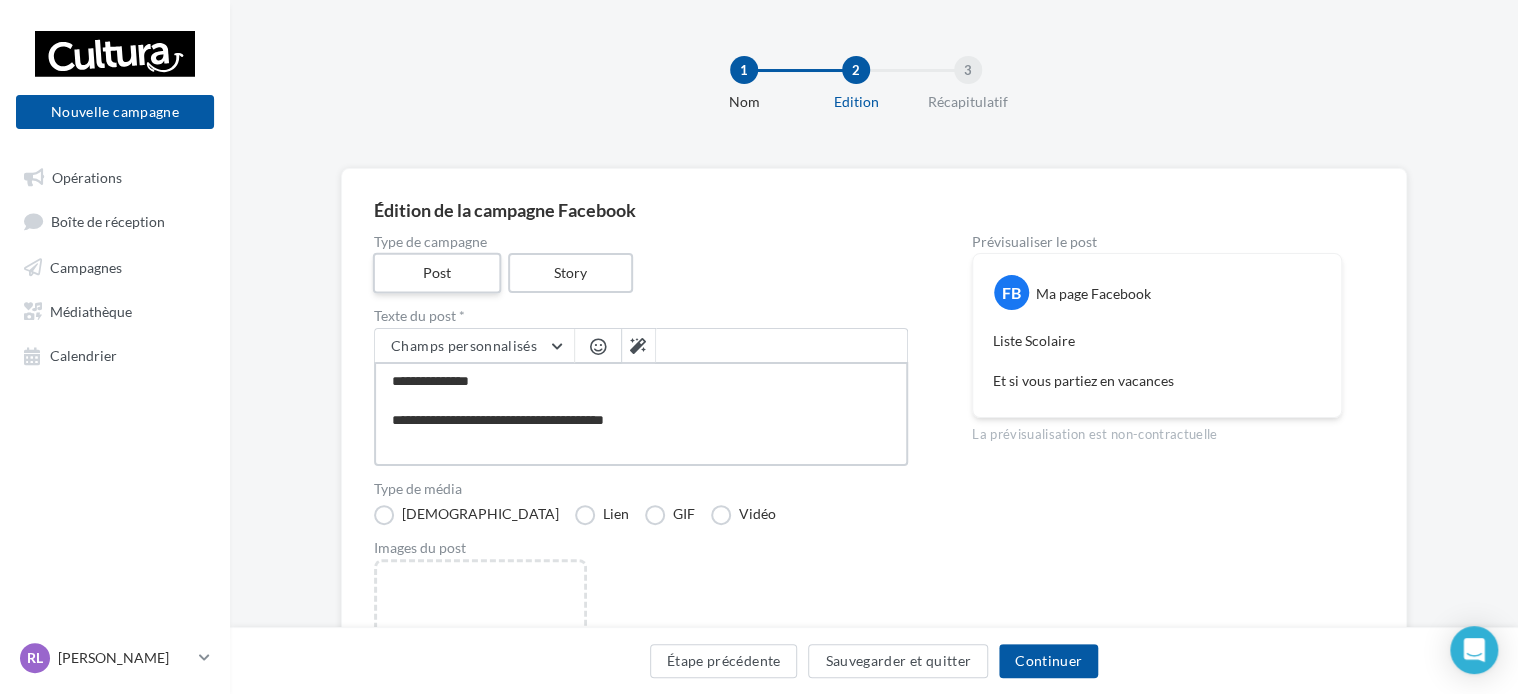 type on "**********" 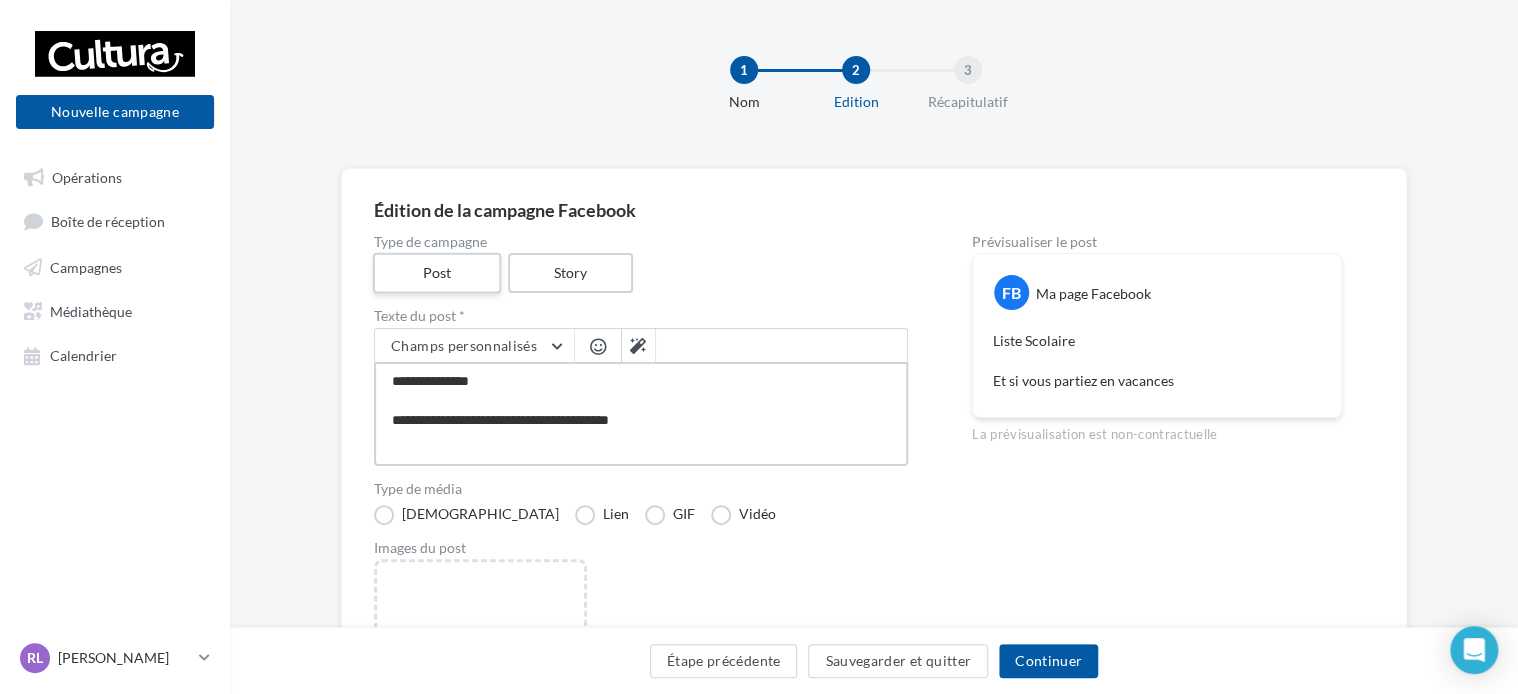 type on "**********" 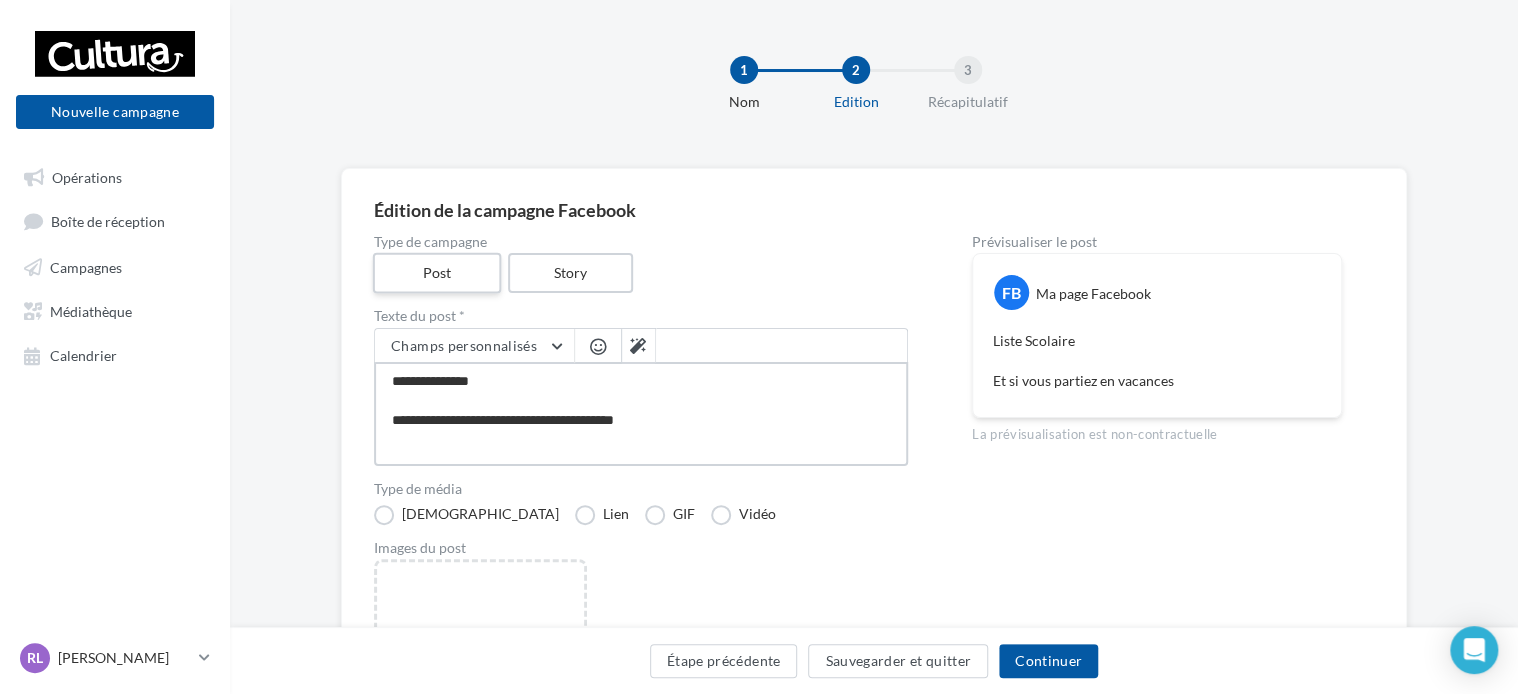 type on "**********" 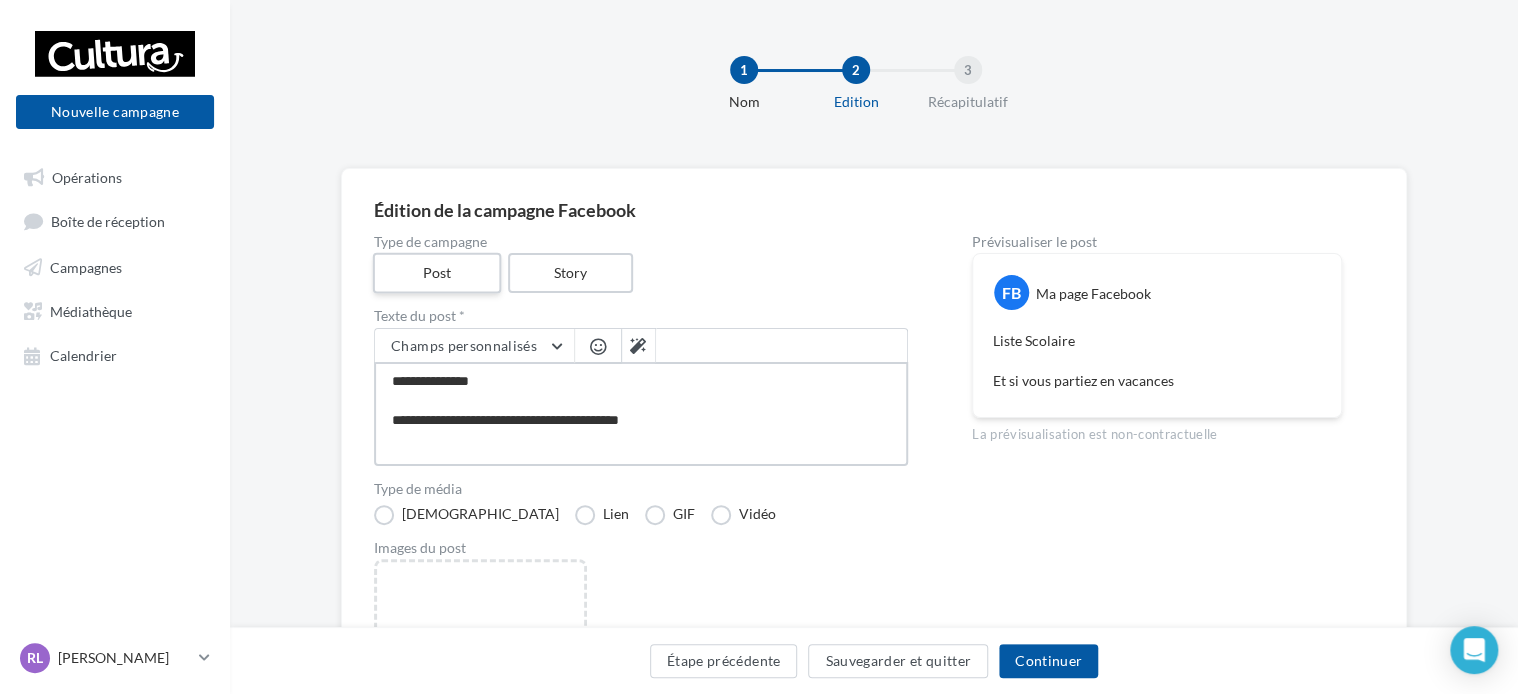 type on "**********" 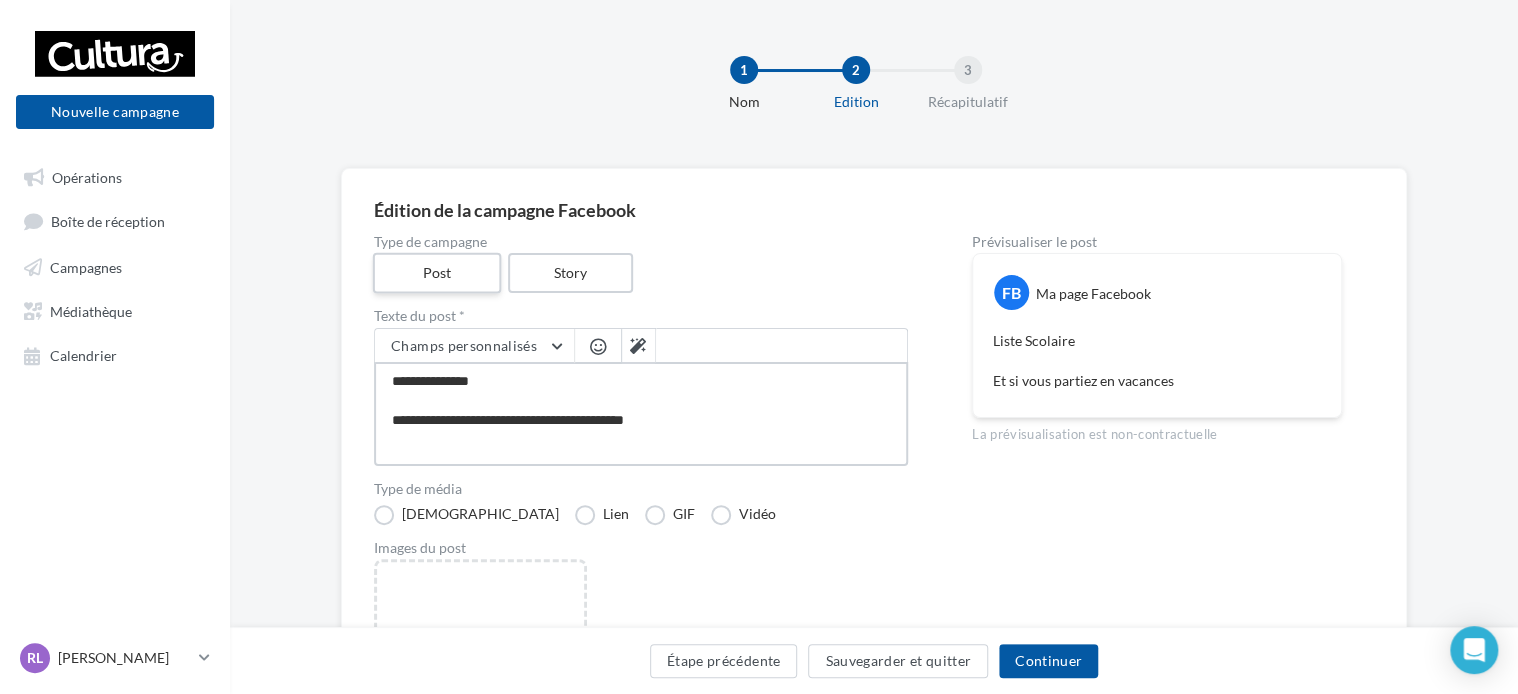 type on "**********" 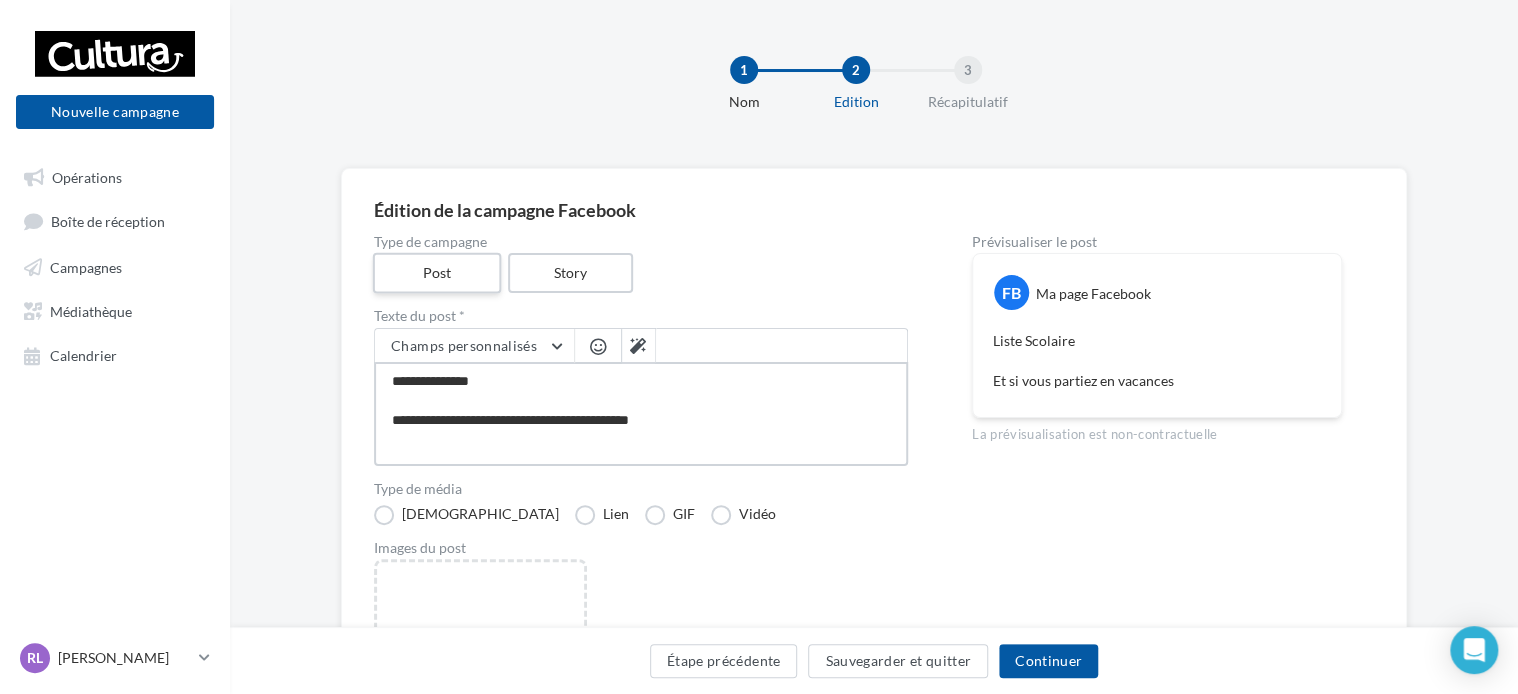 type on "**********" 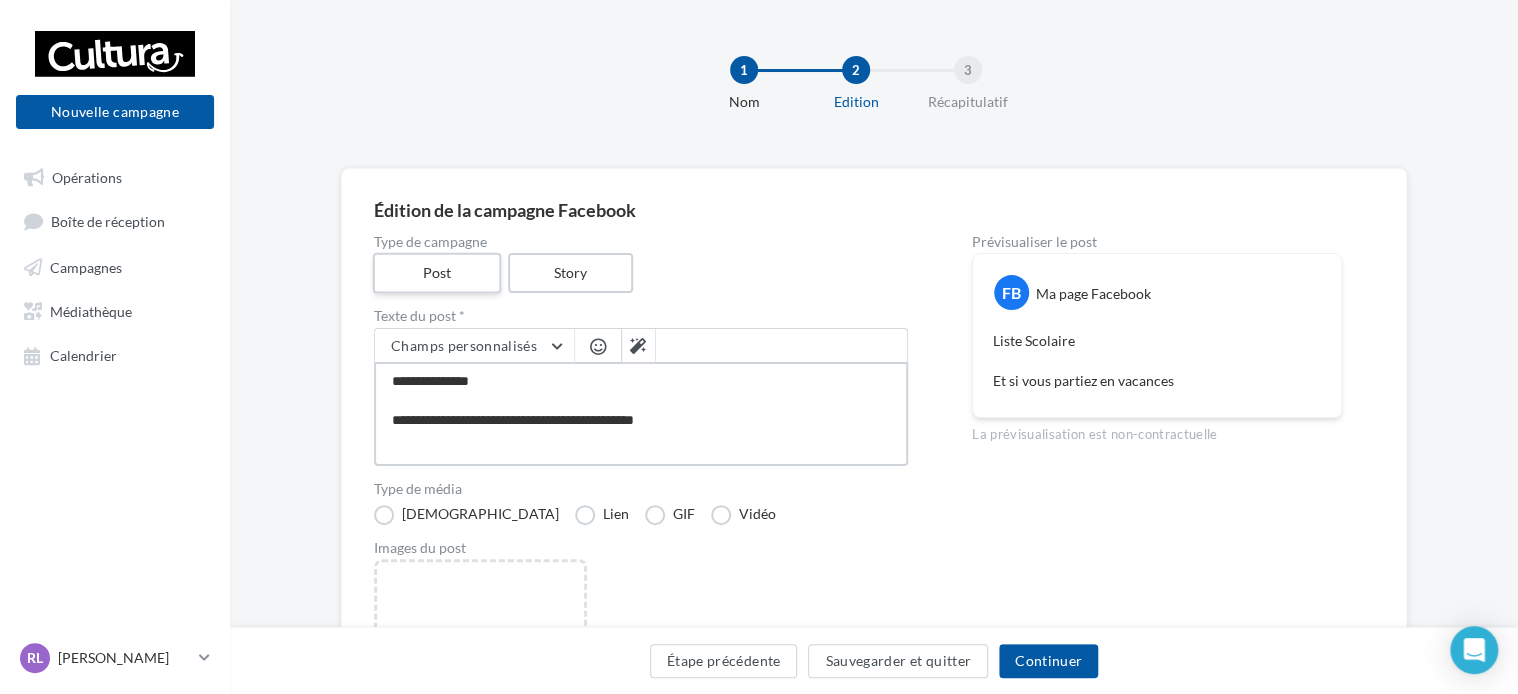 type on "**********" 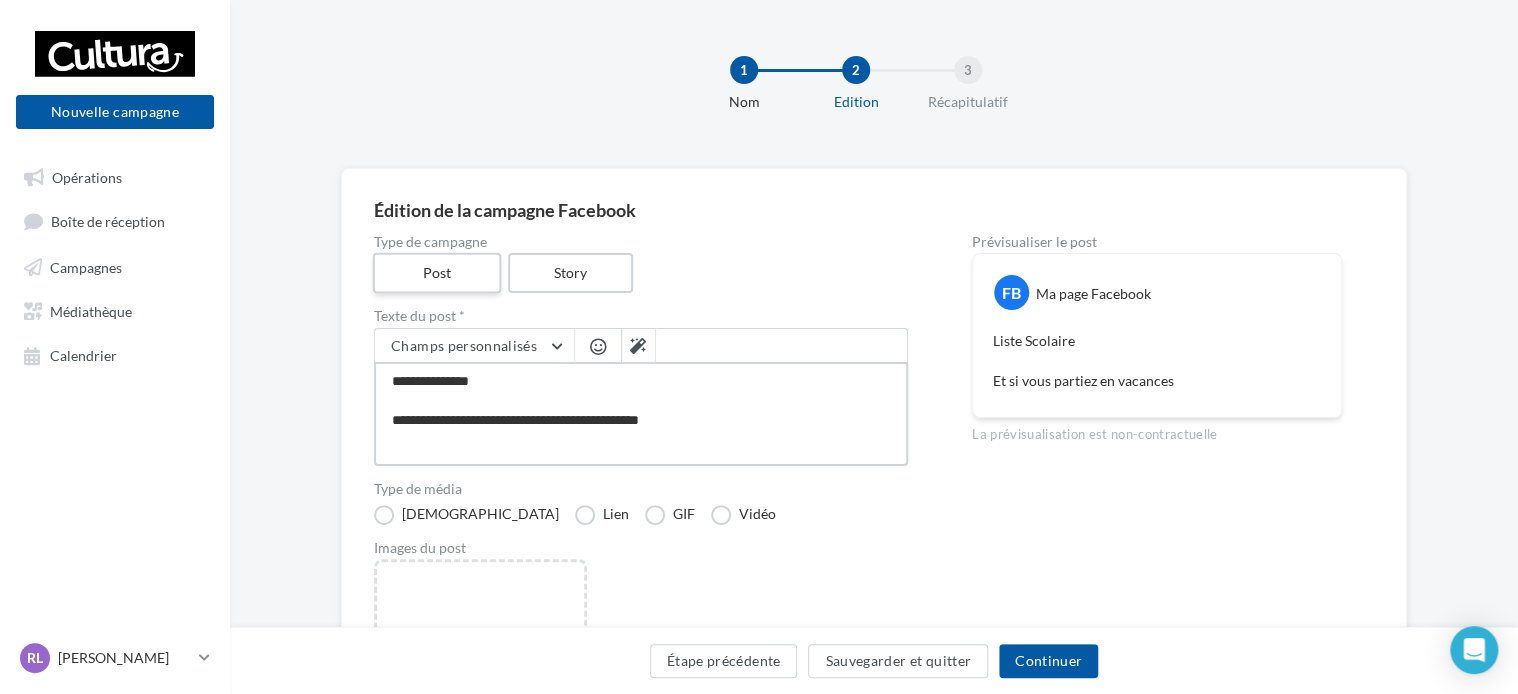 type on "**********" 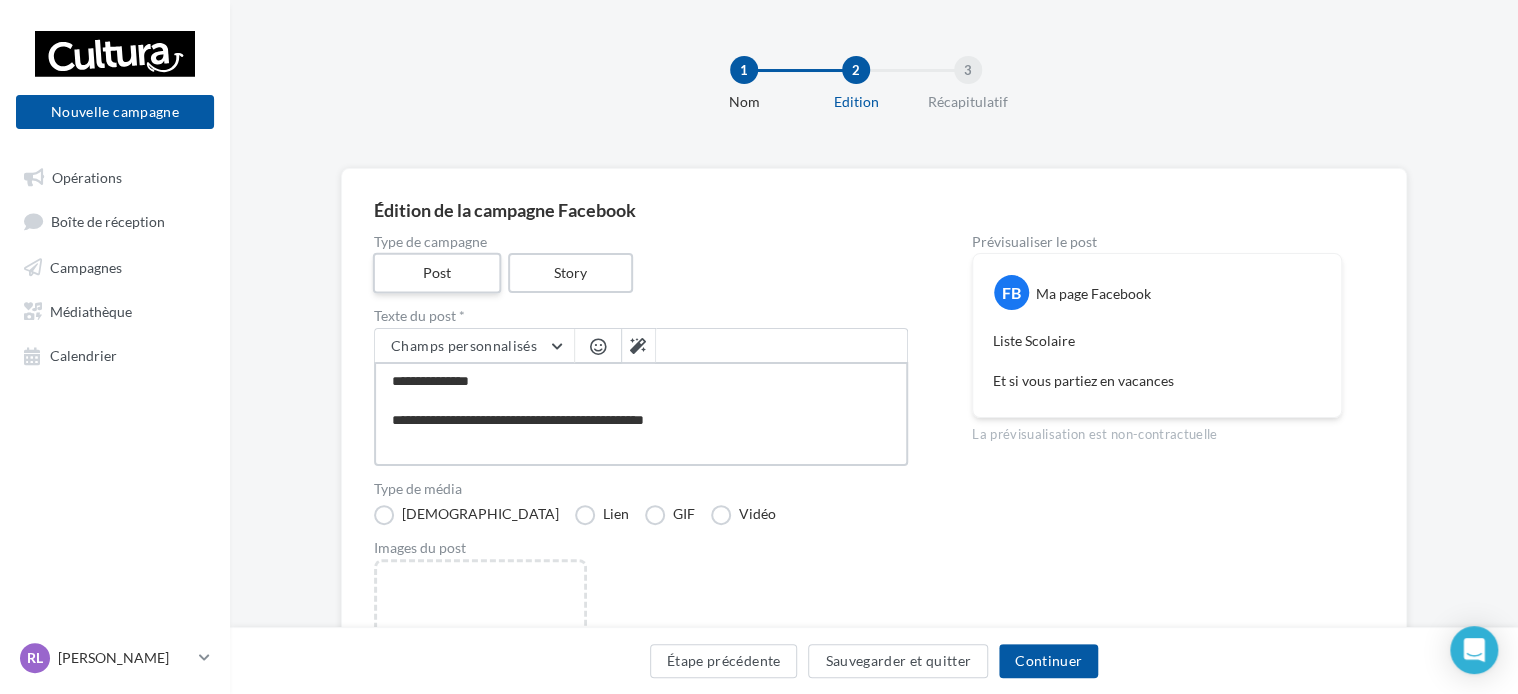 type on "**********" 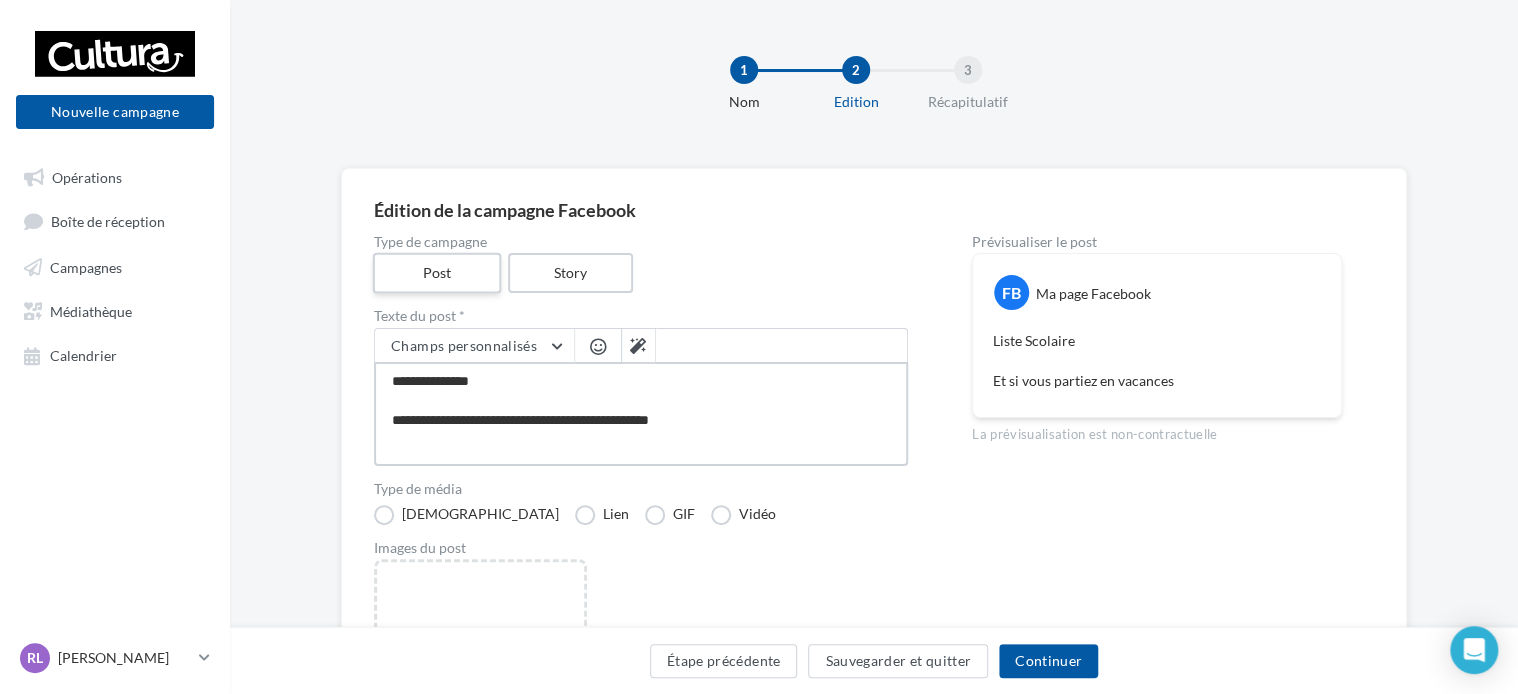 type on "**********" 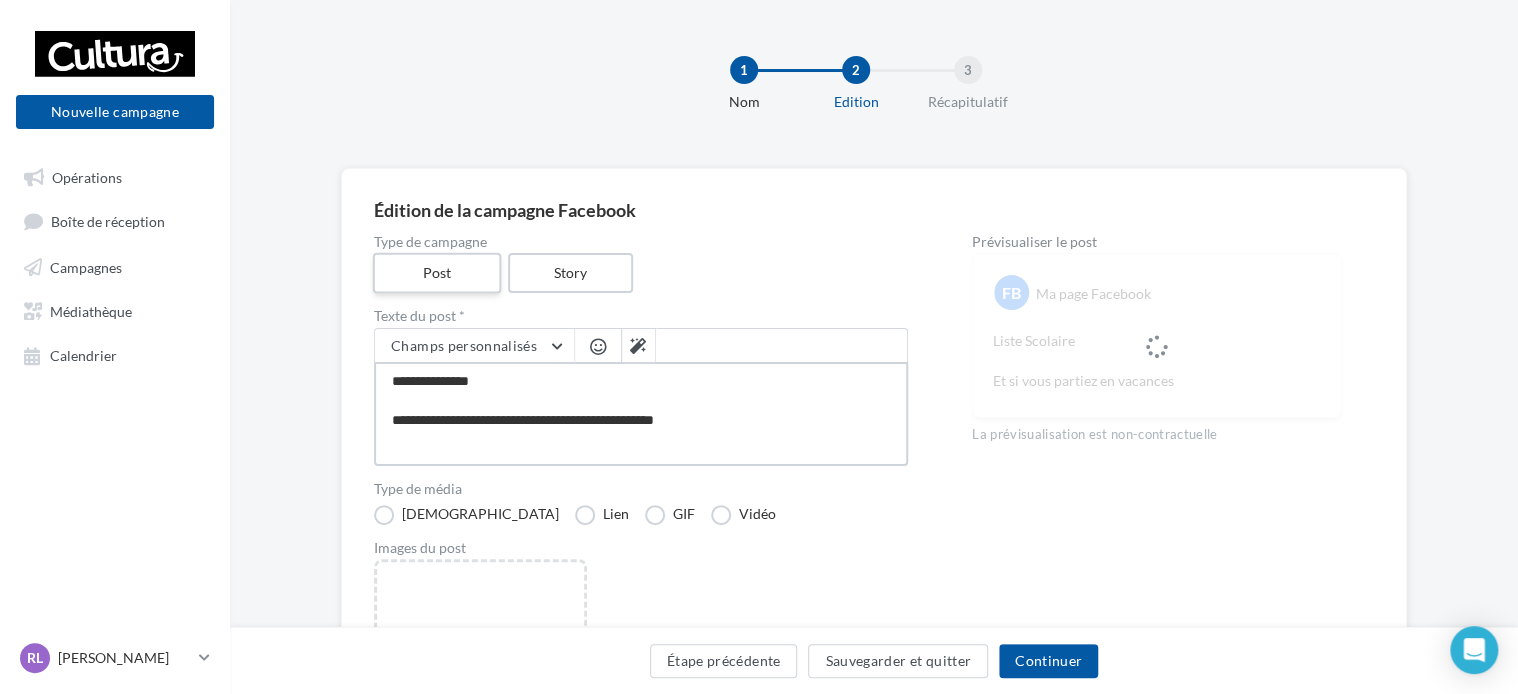 type on "**********" 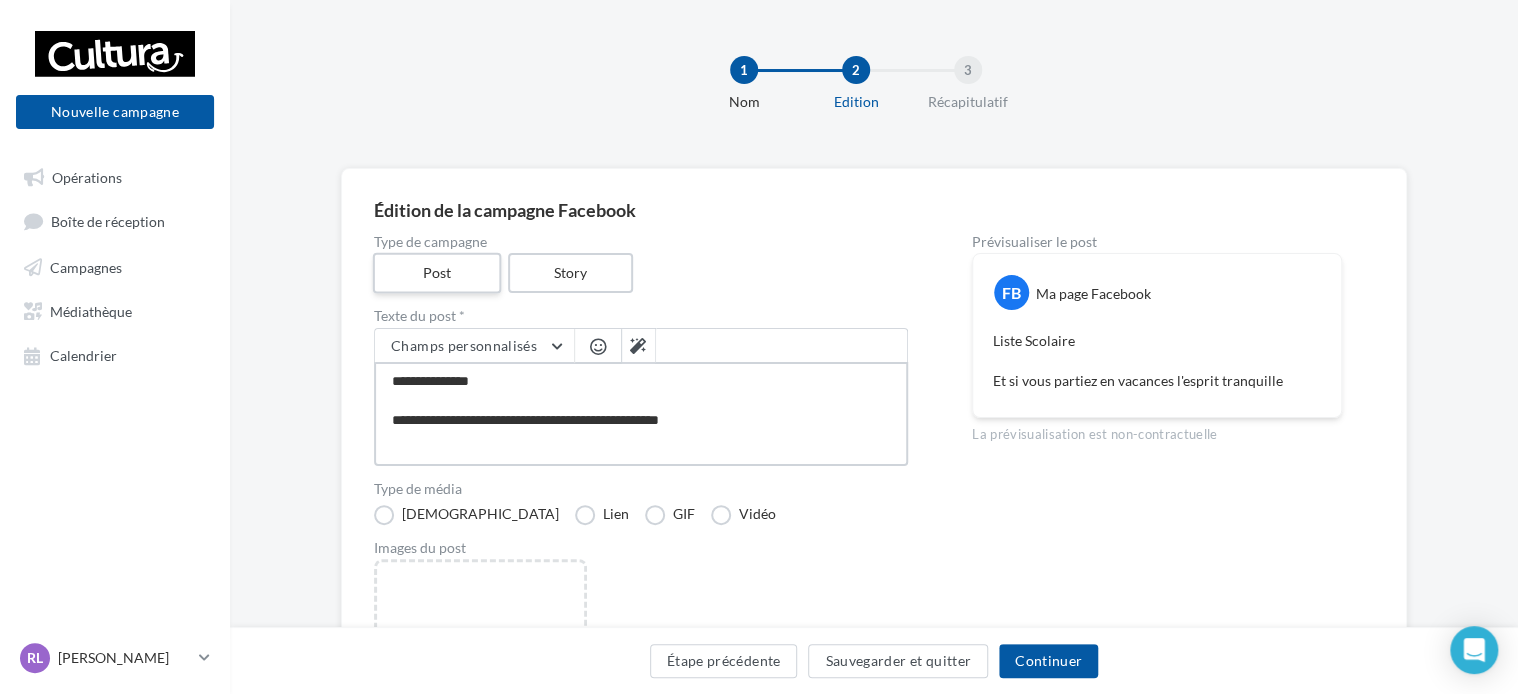 type on "**********" 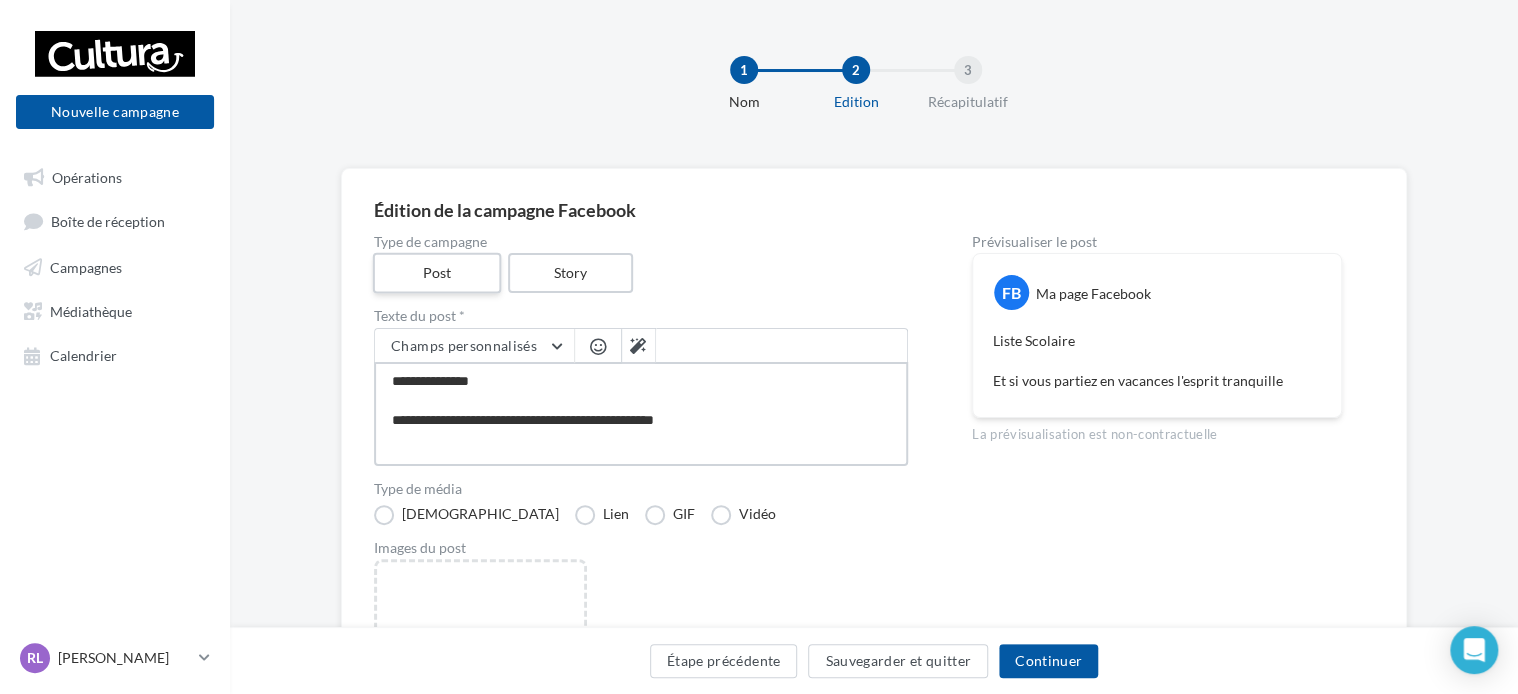 type on "**********" 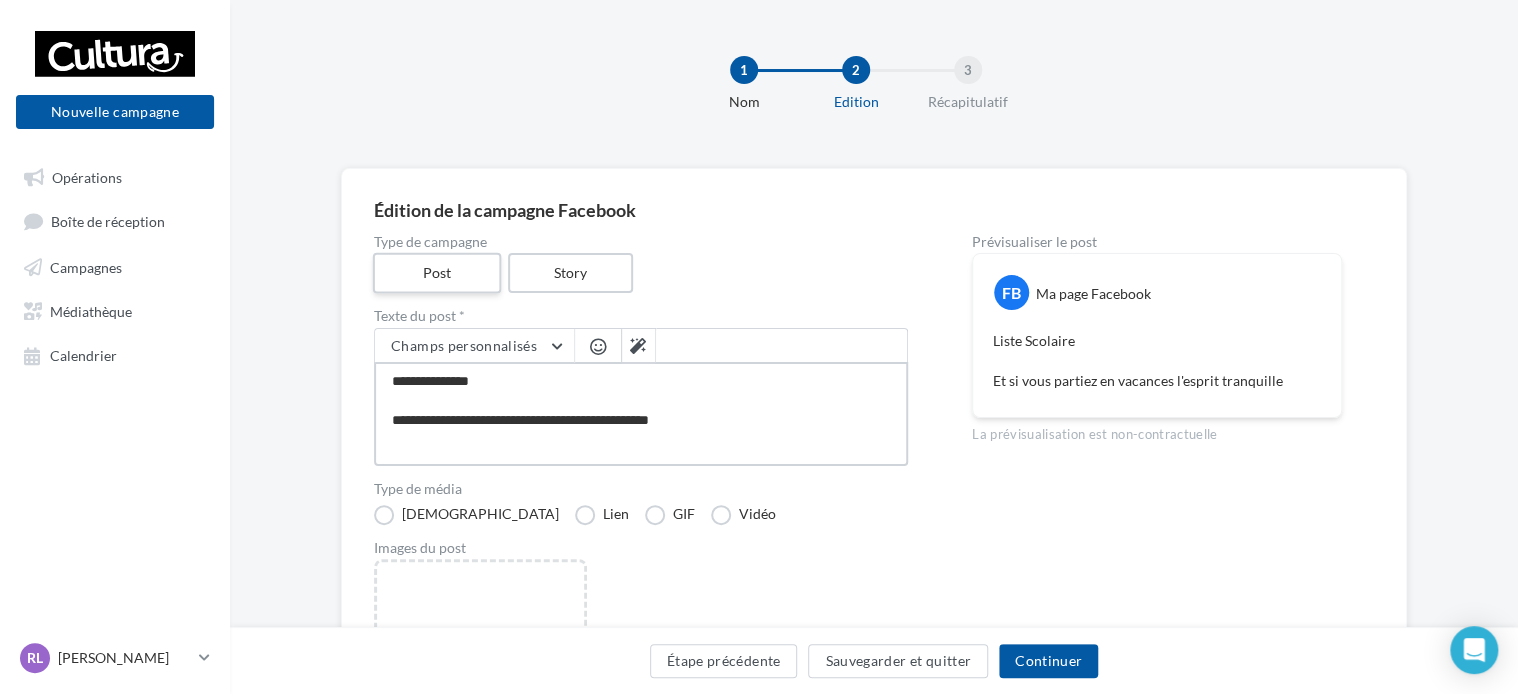 type on "**********" 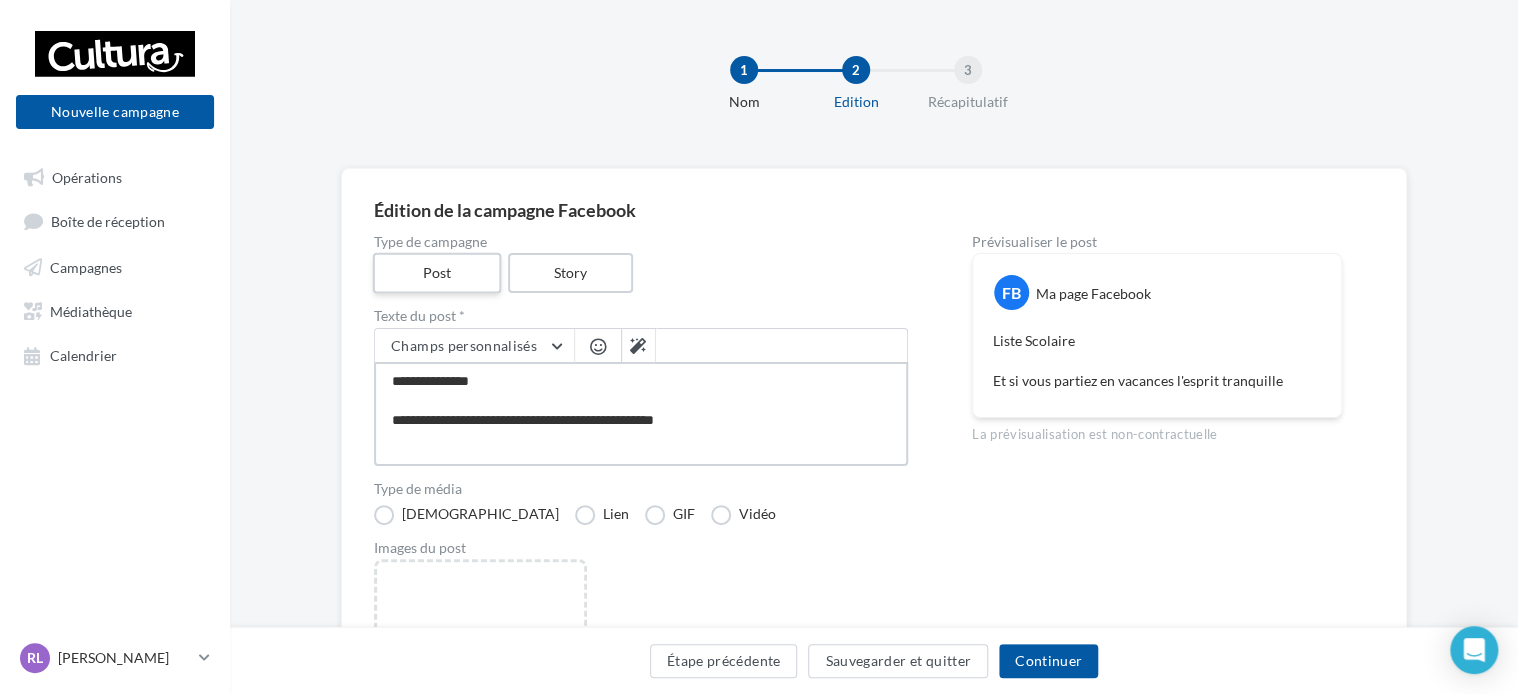 type on "**********" 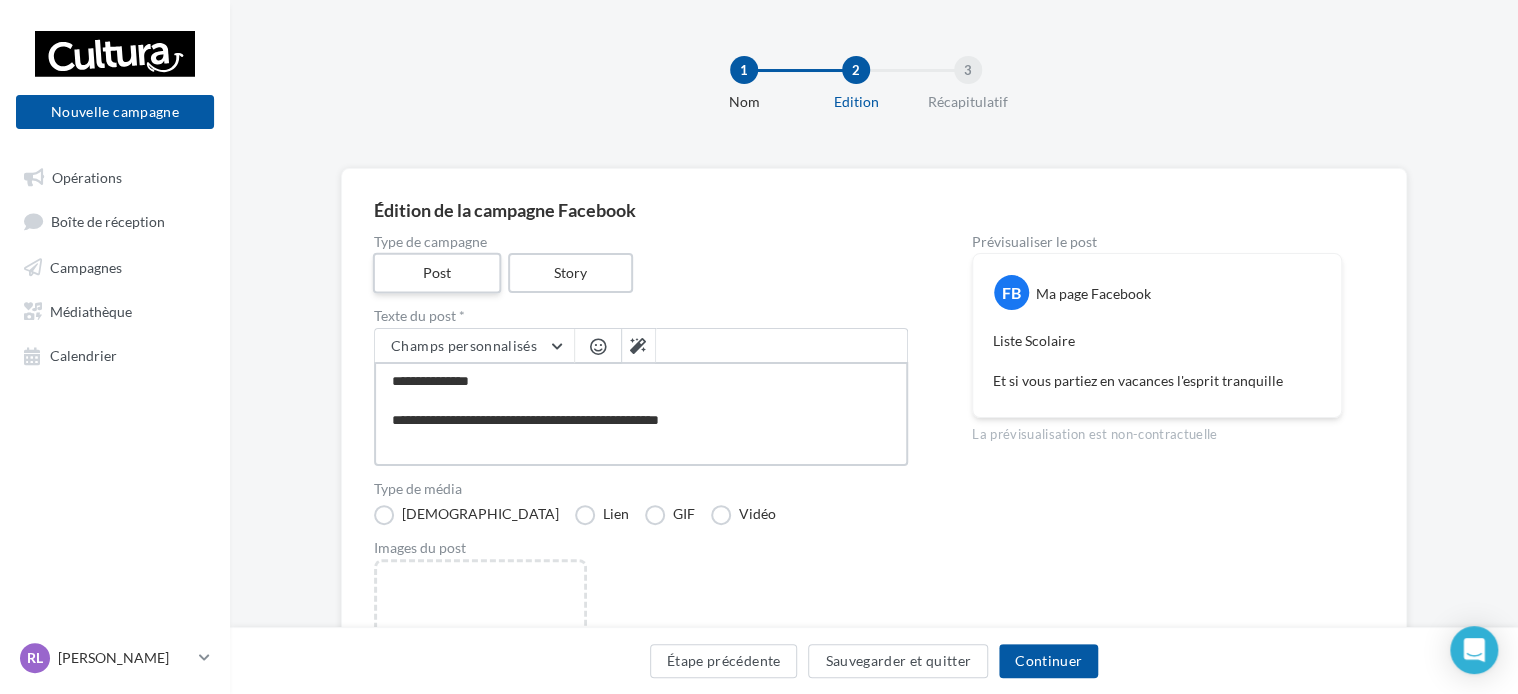 type on "**********" 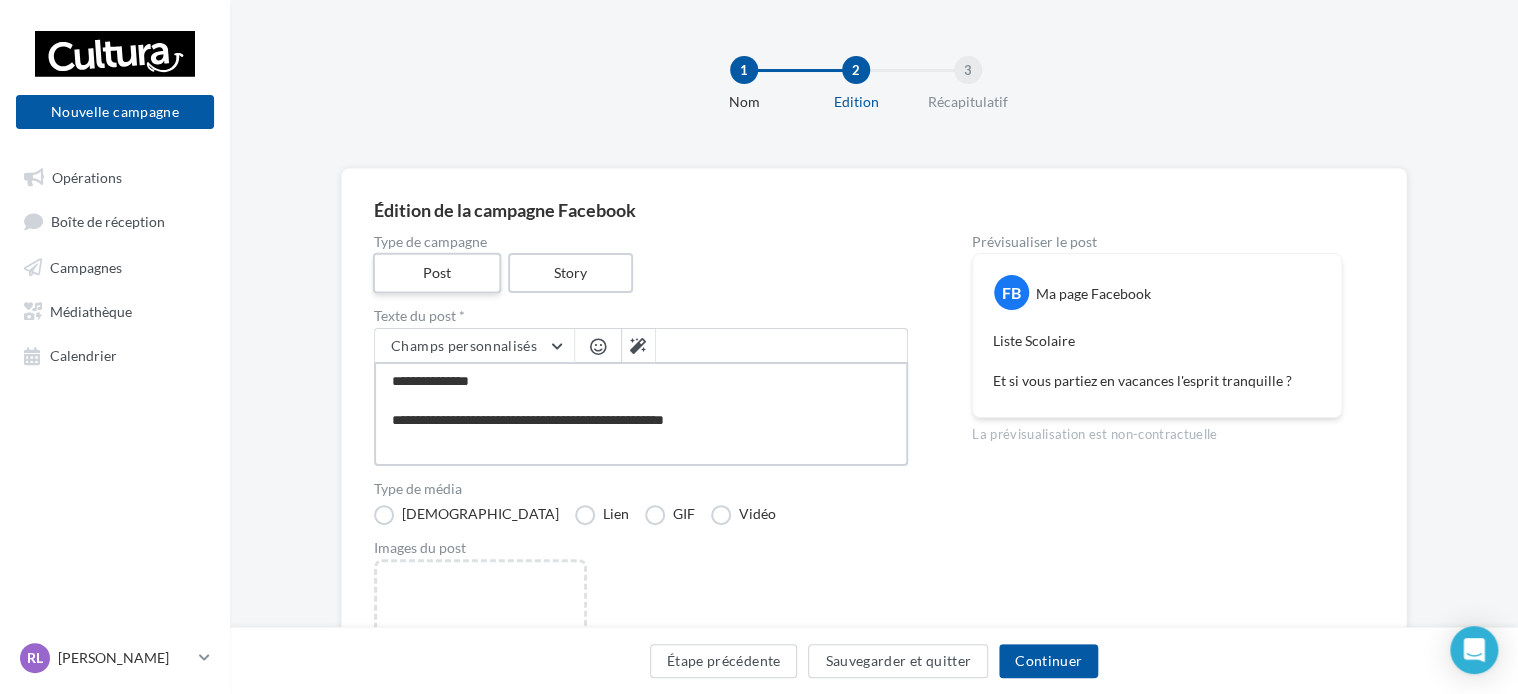 type on "**********" 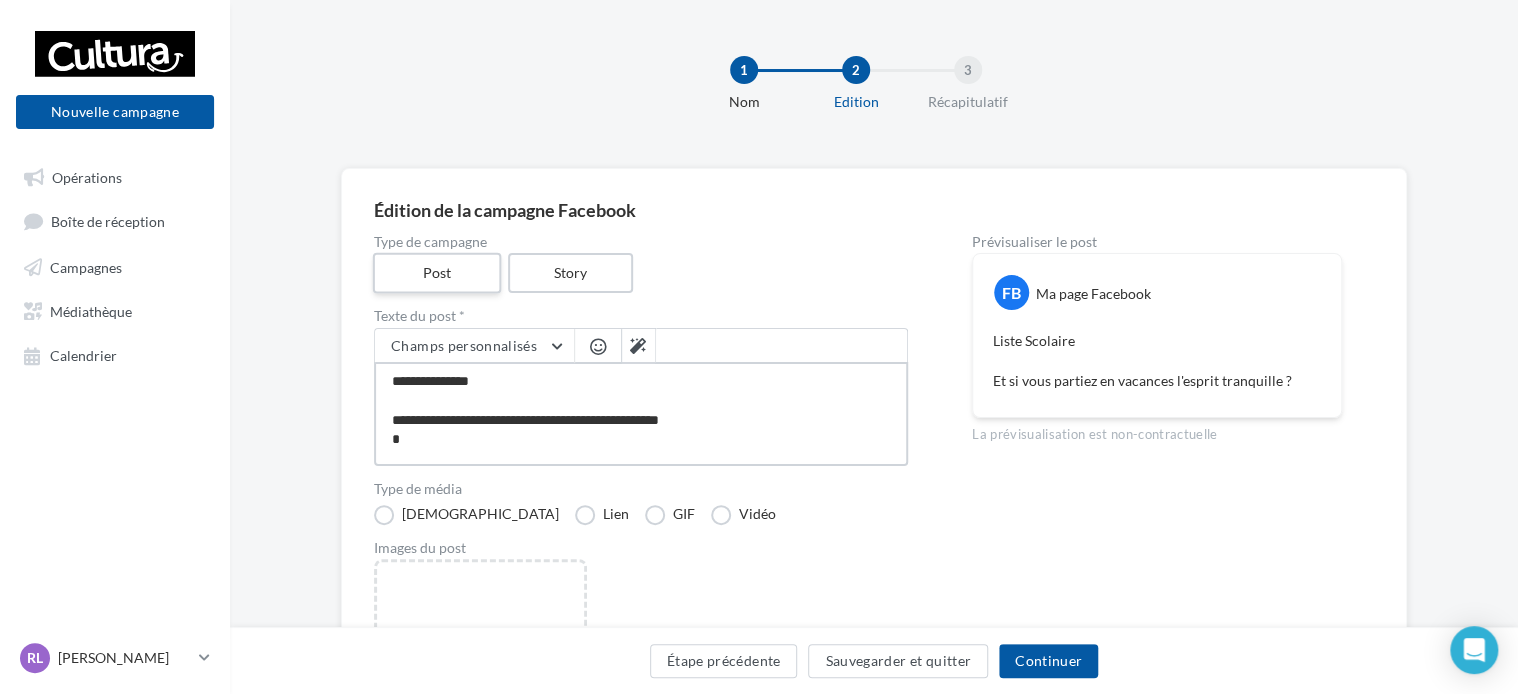 type on "**********" 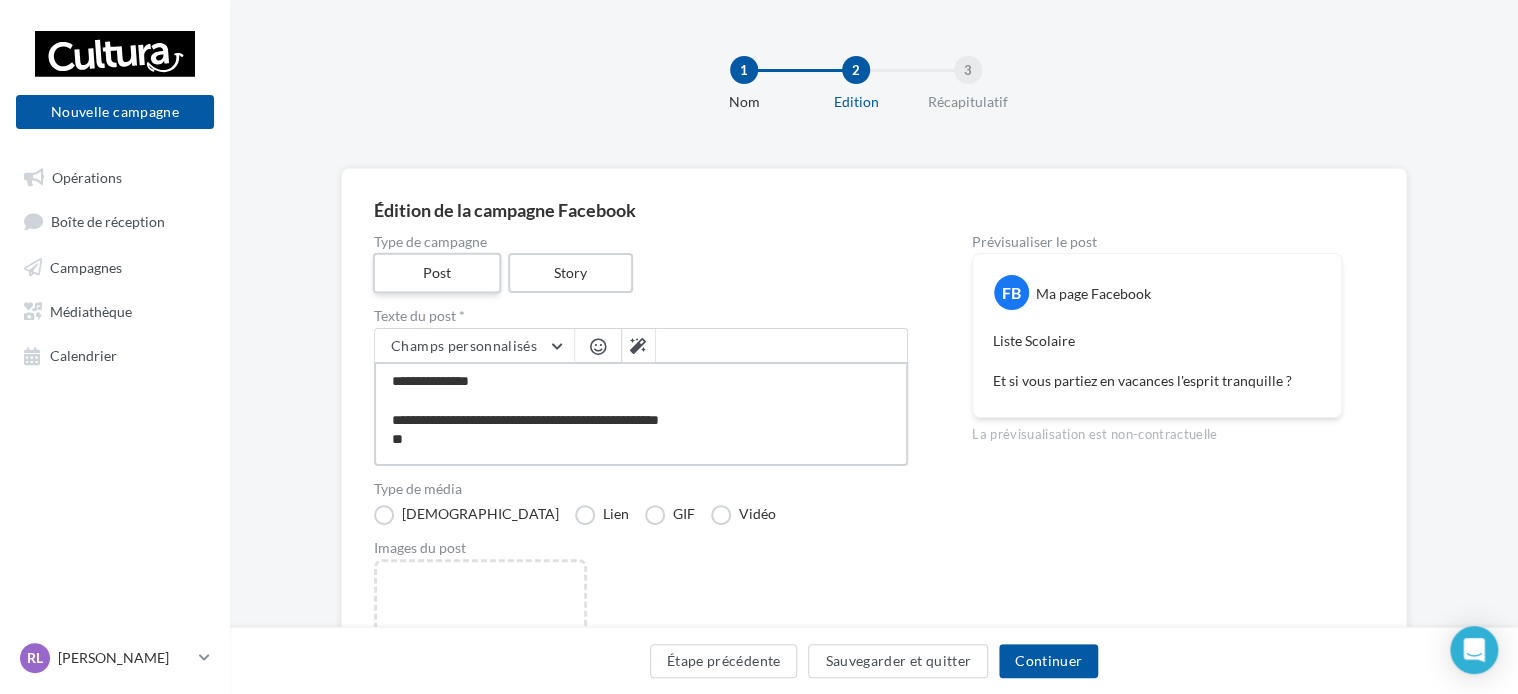 type on "**********" 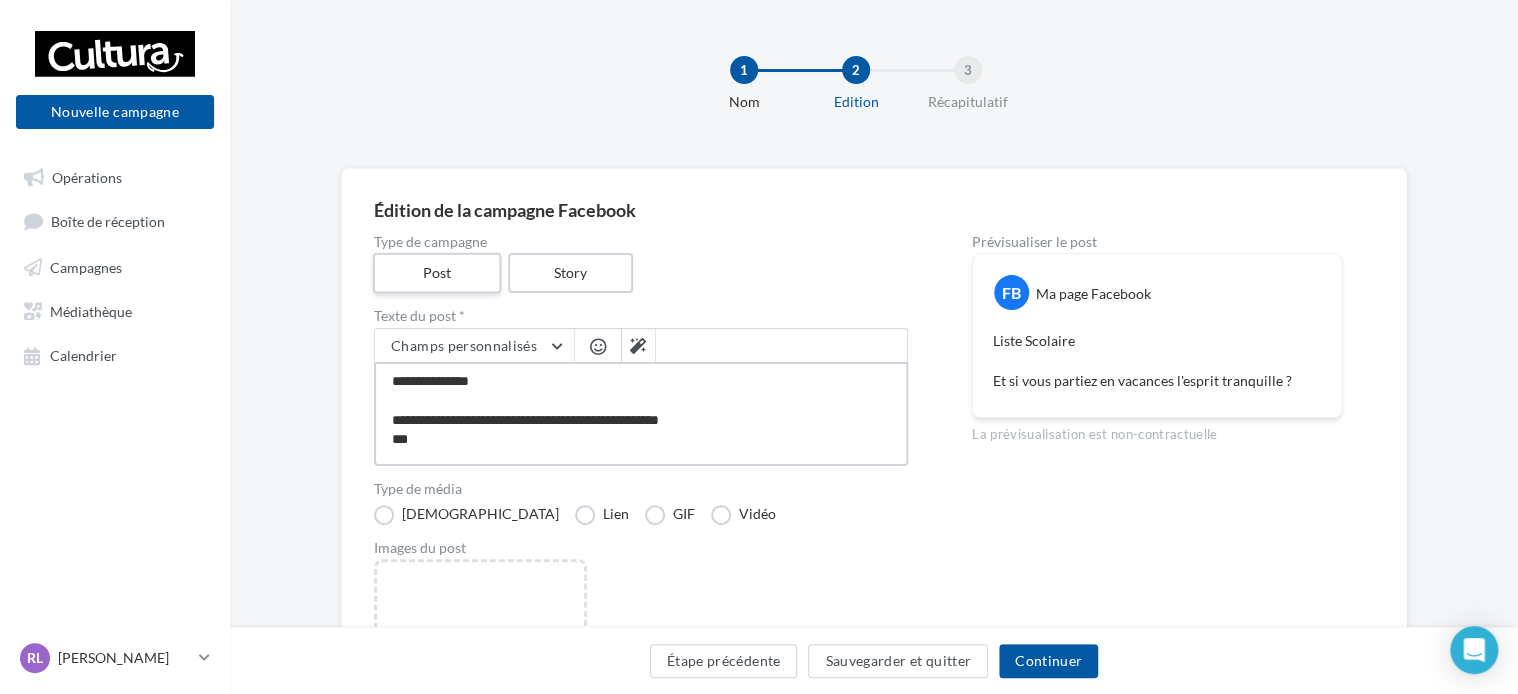 type on "**********" 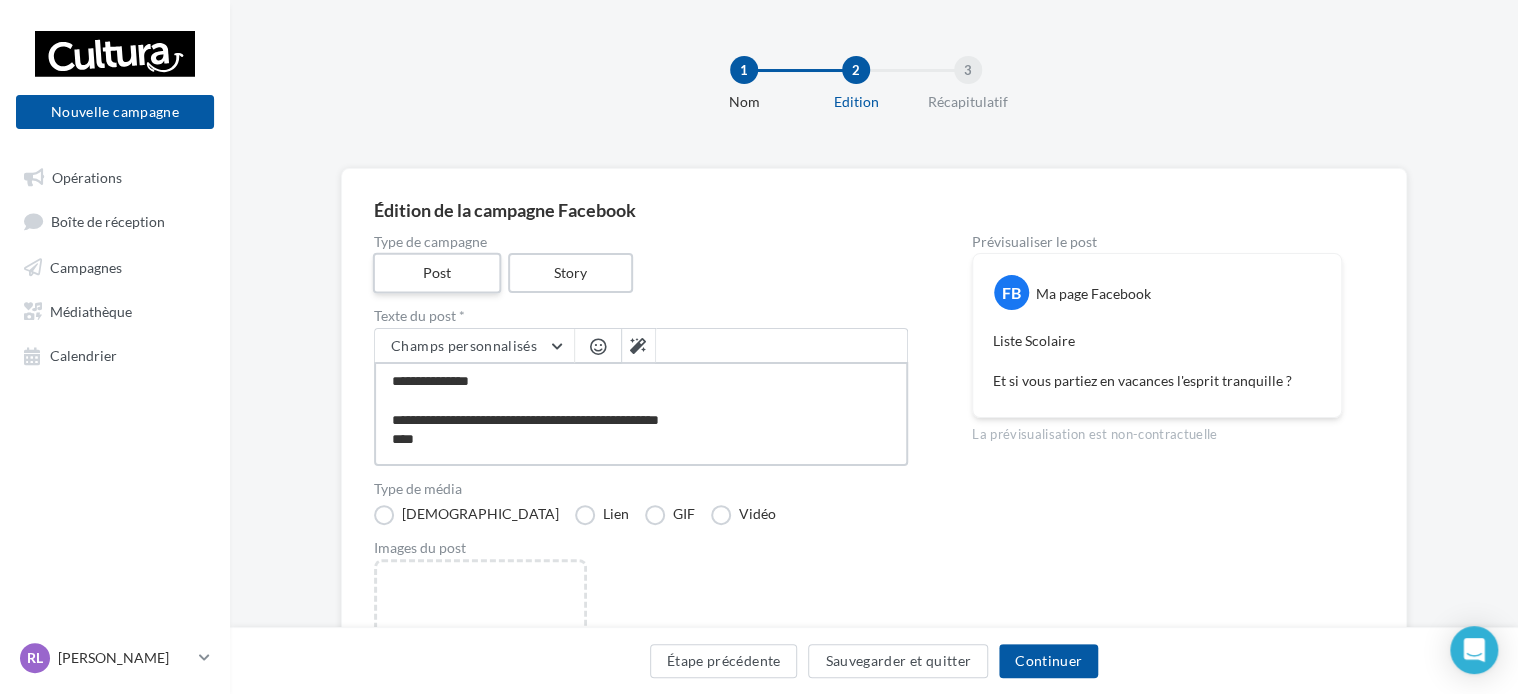 type on "**********" 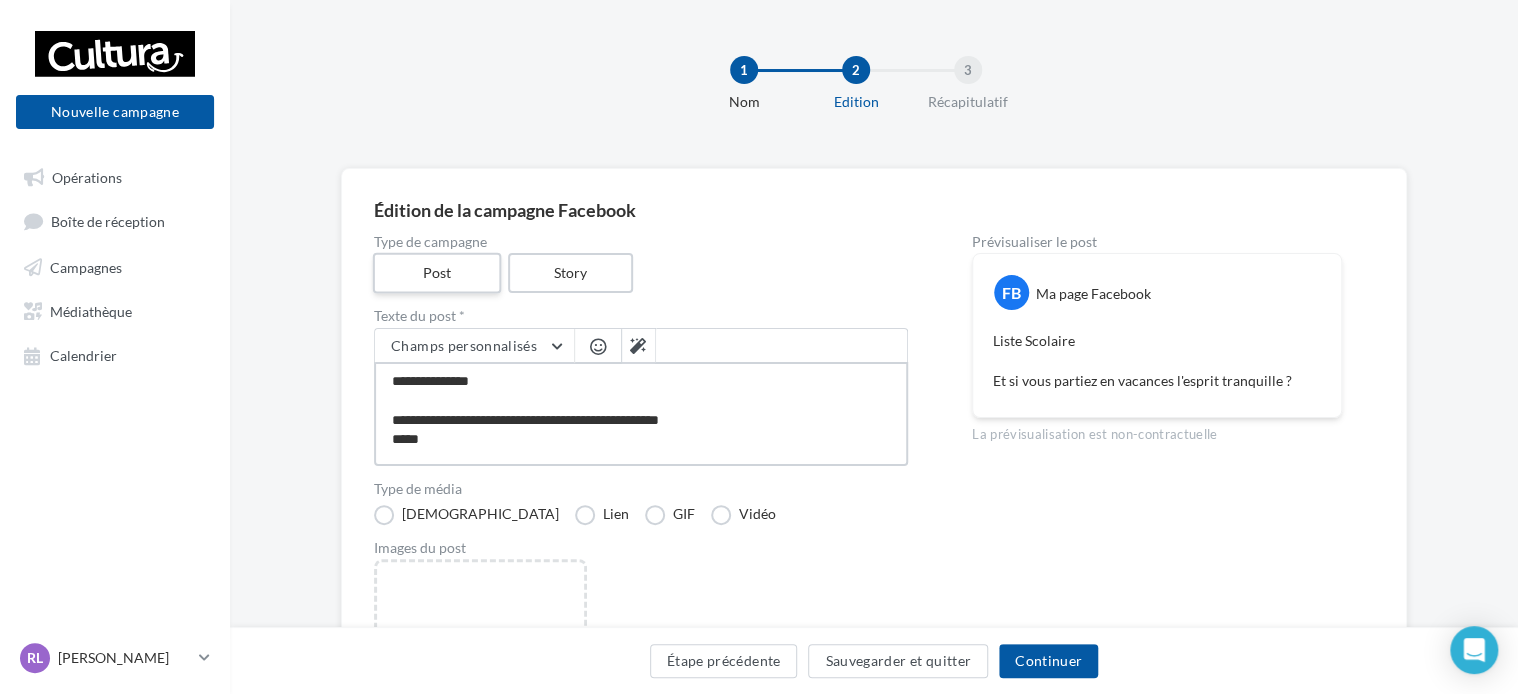 type on "**********" 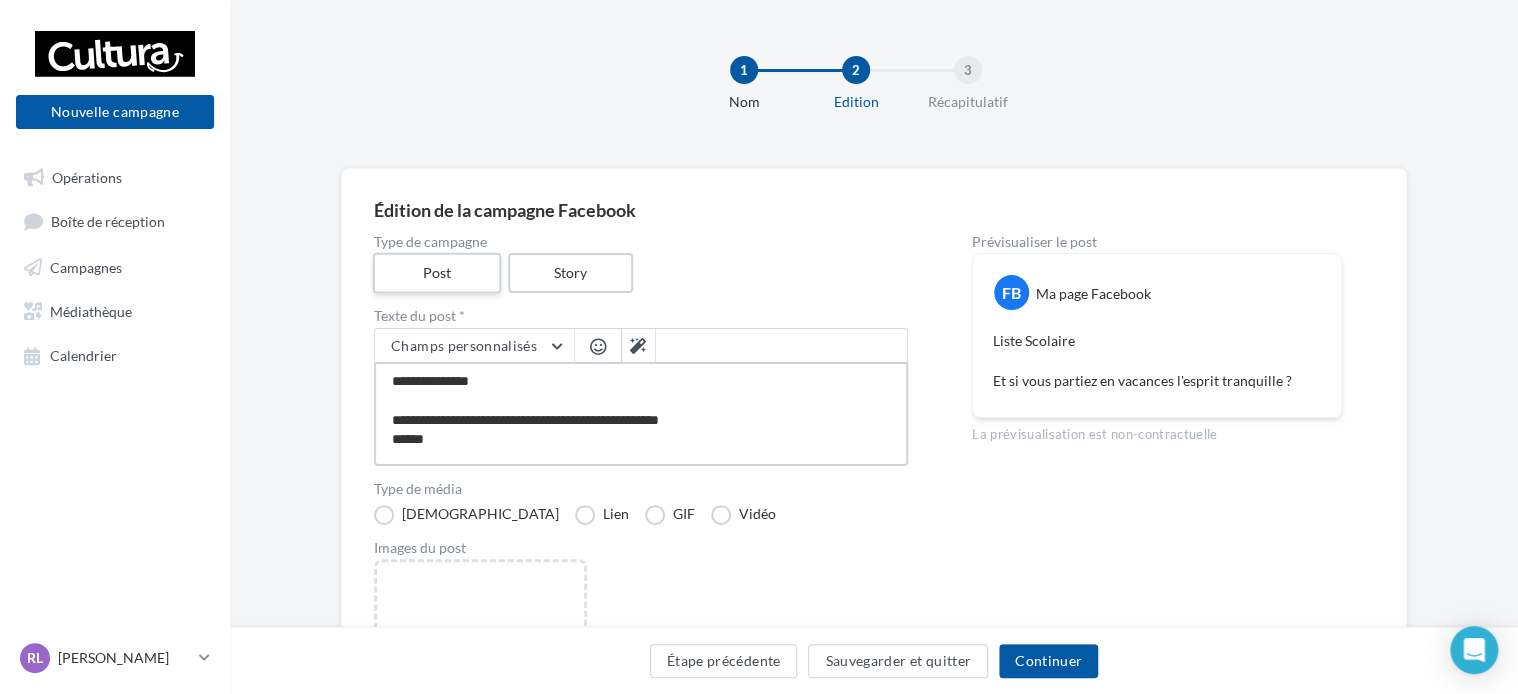 type on "**********" 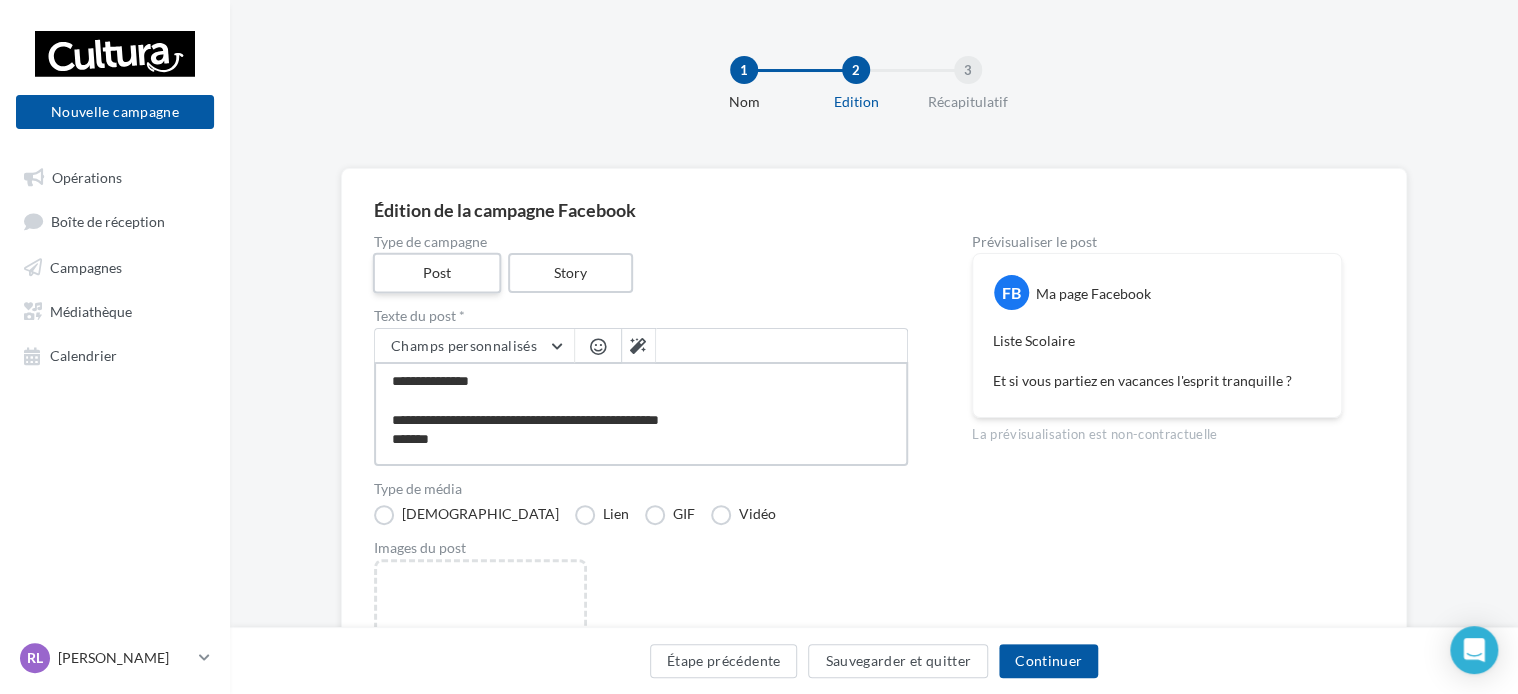 type on "**********" 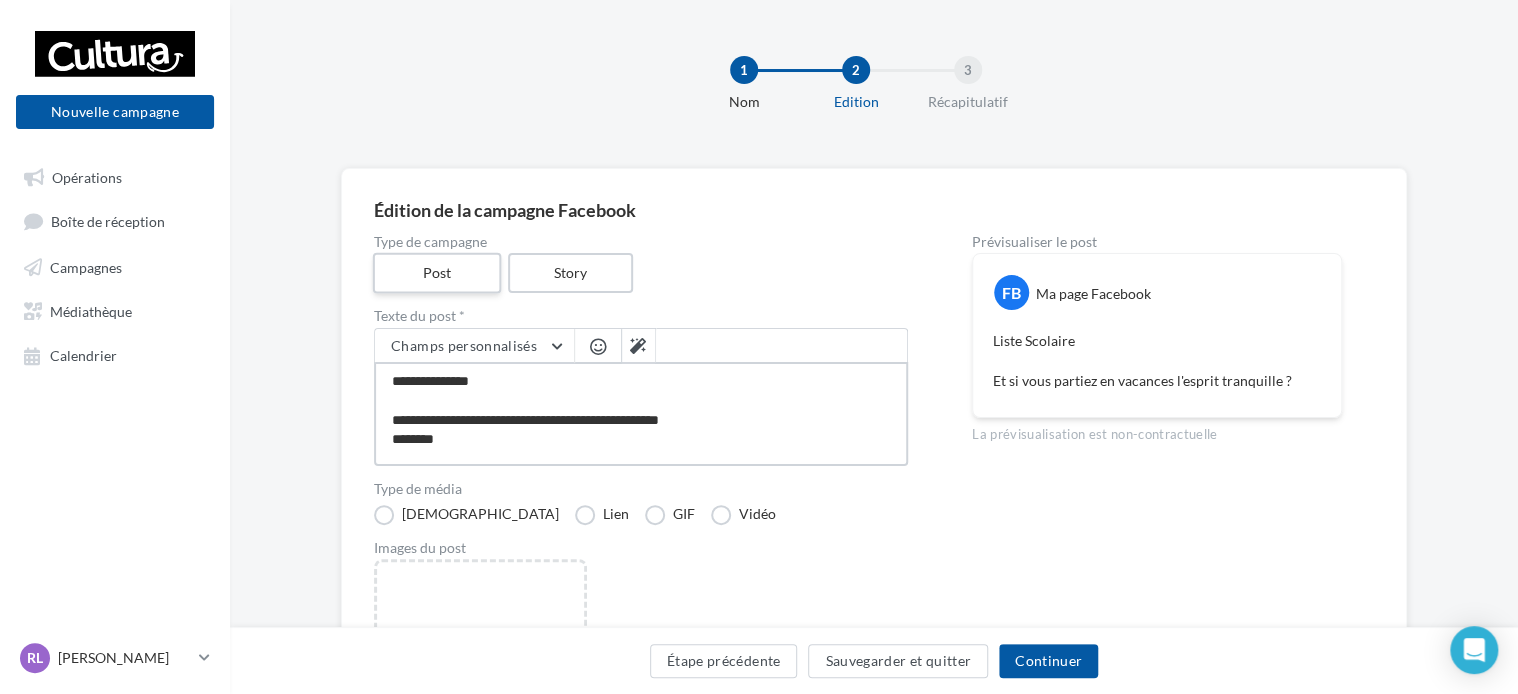 type on "**********" 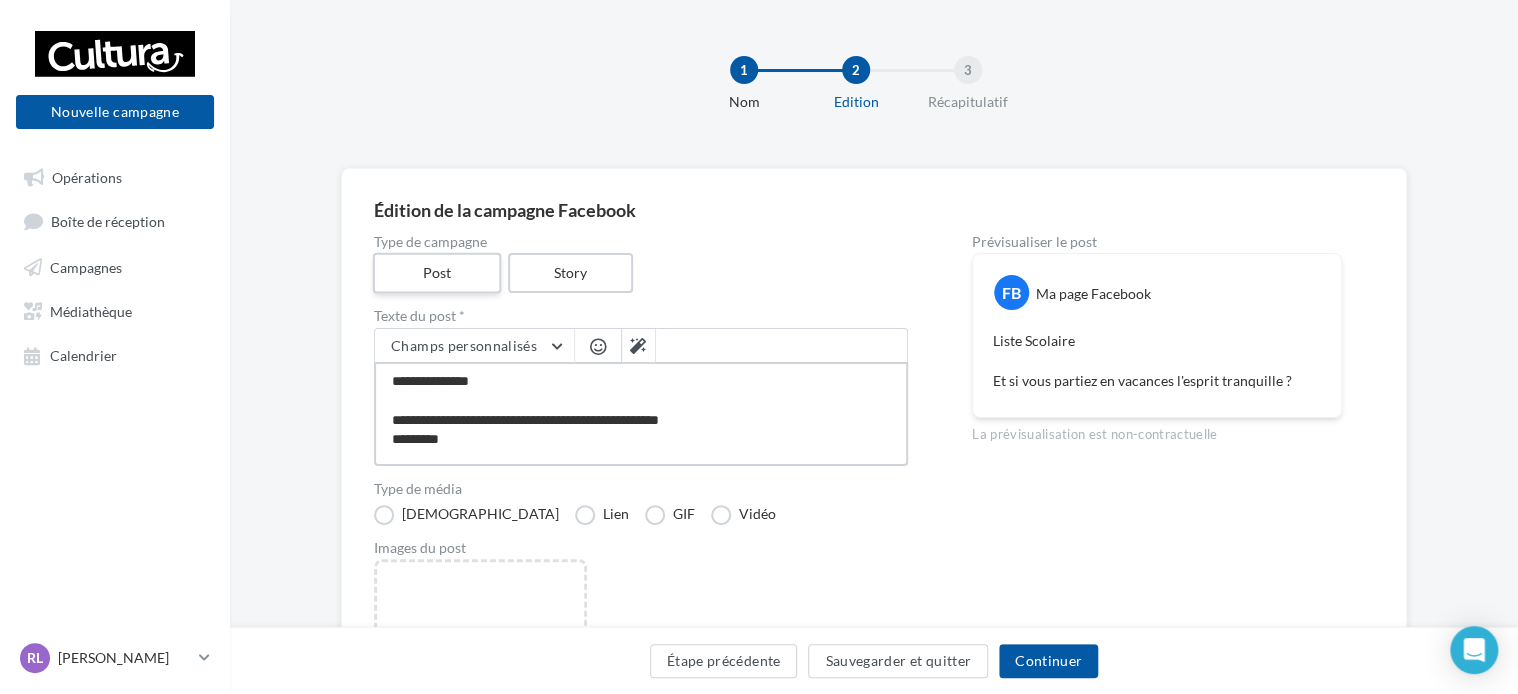 type on "**********" 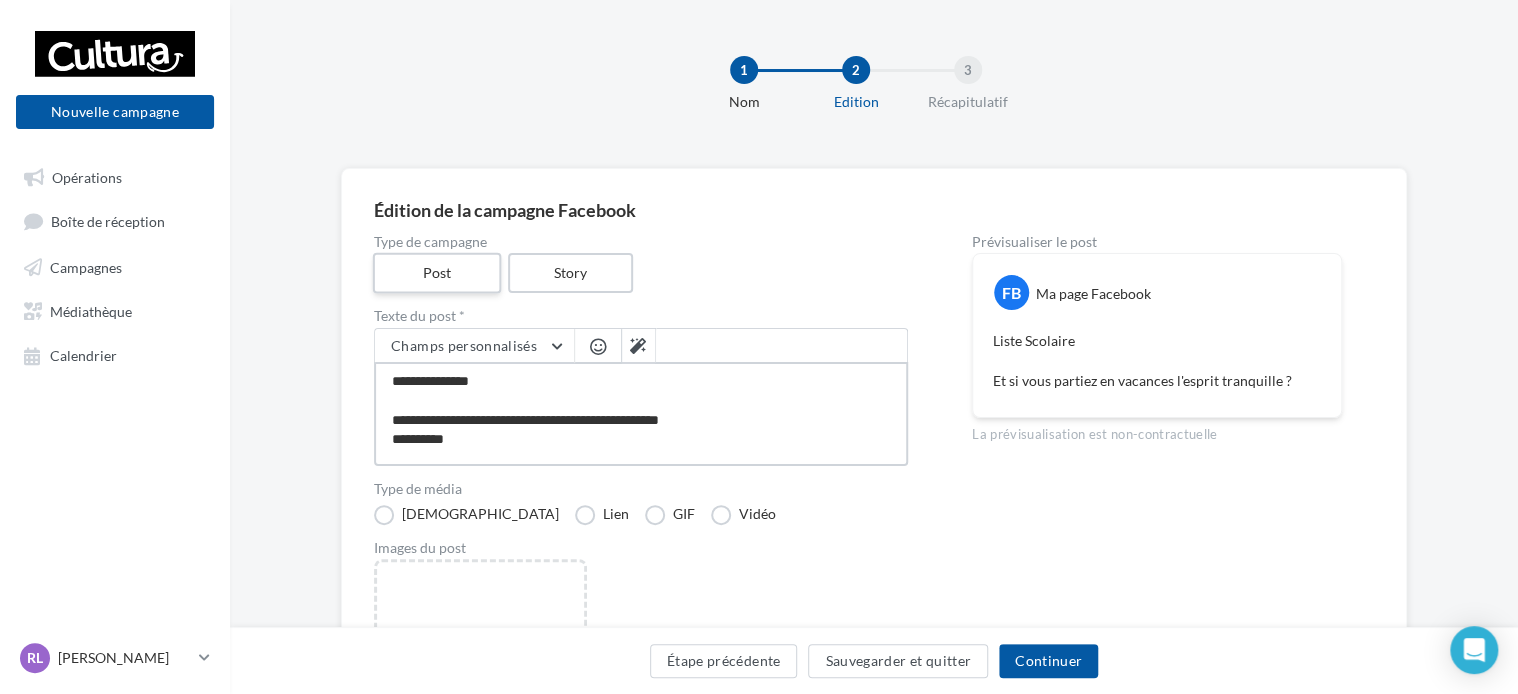 type on "**********" 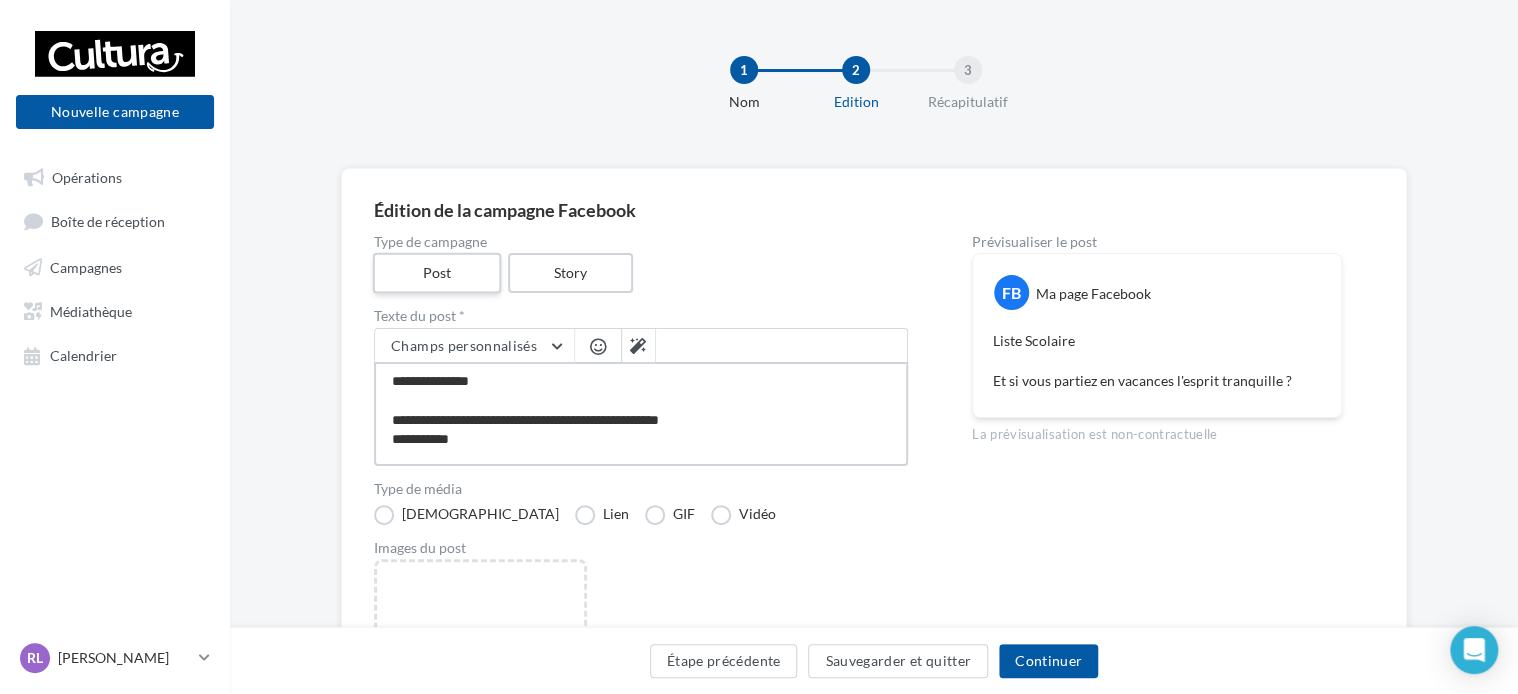 type on "**********" 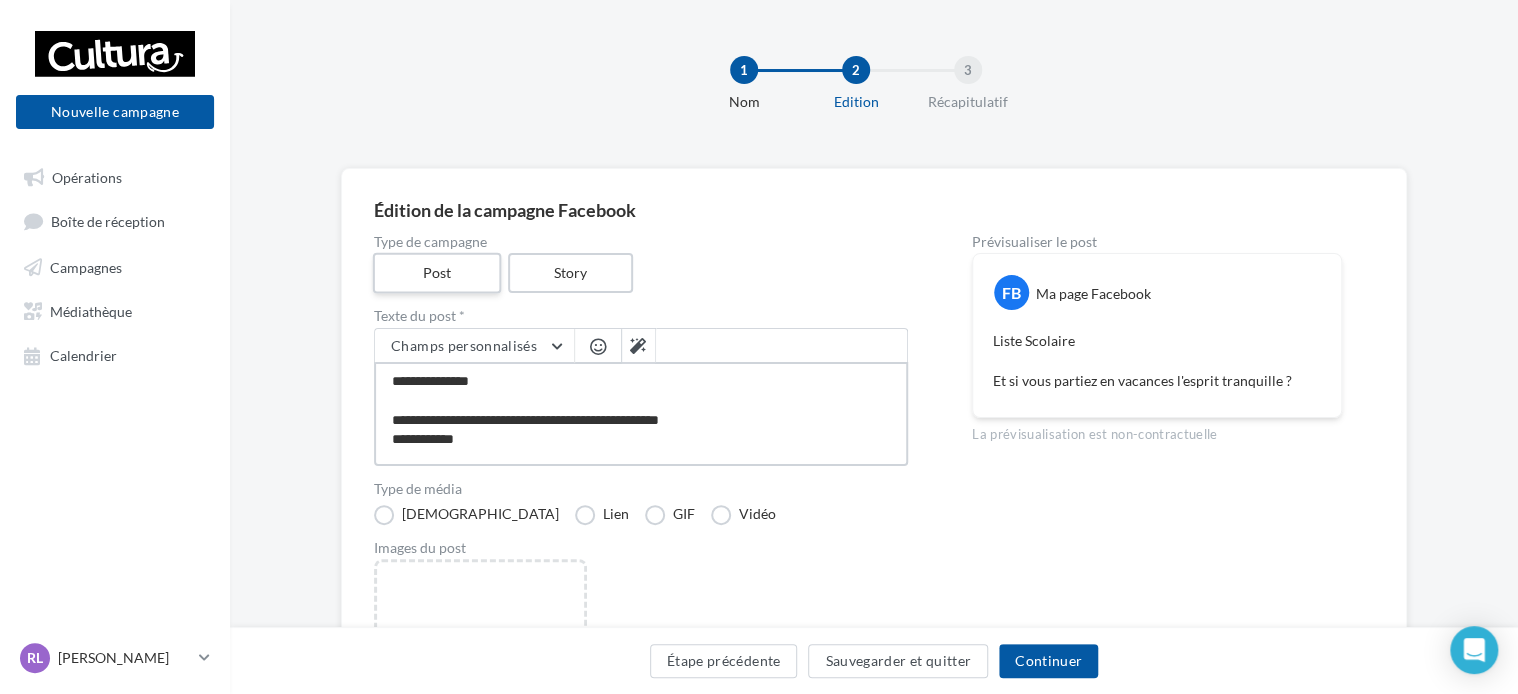 type on "**********" 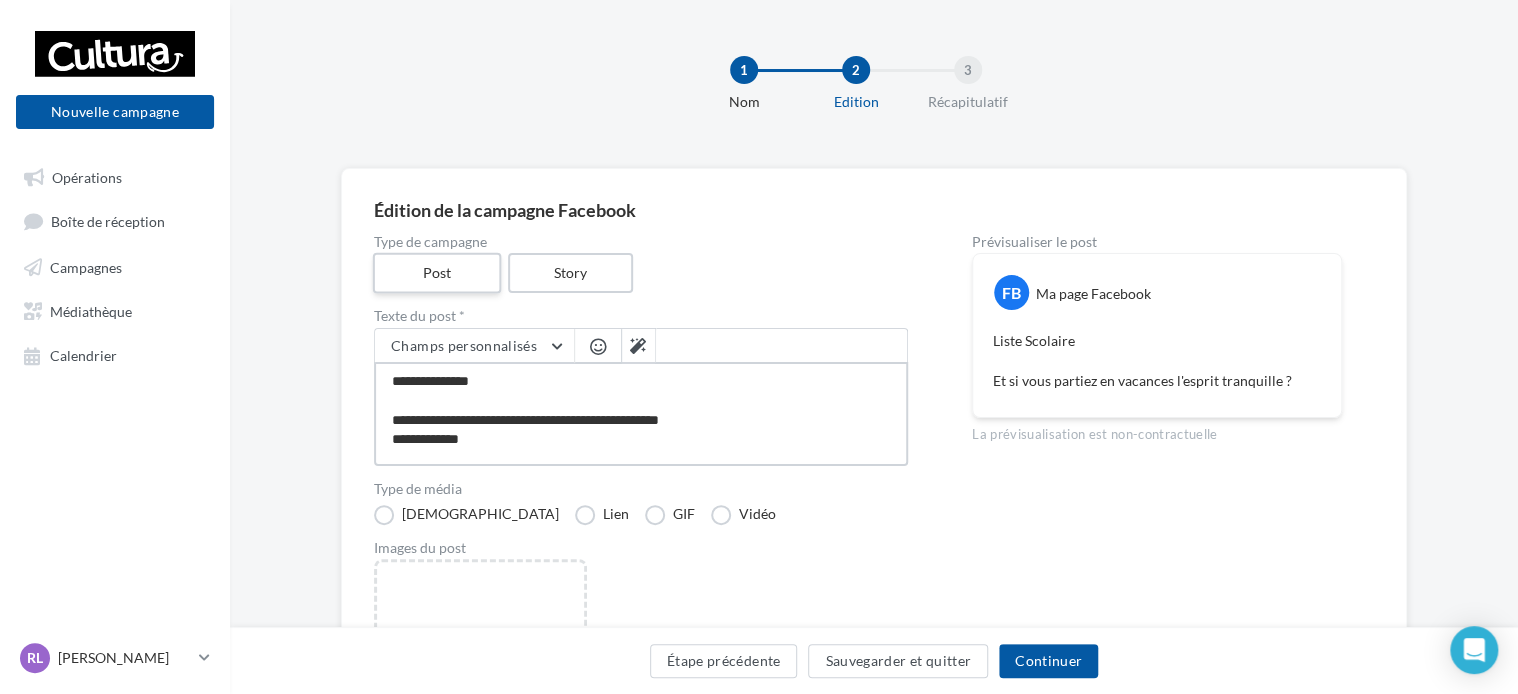 type on "**********" 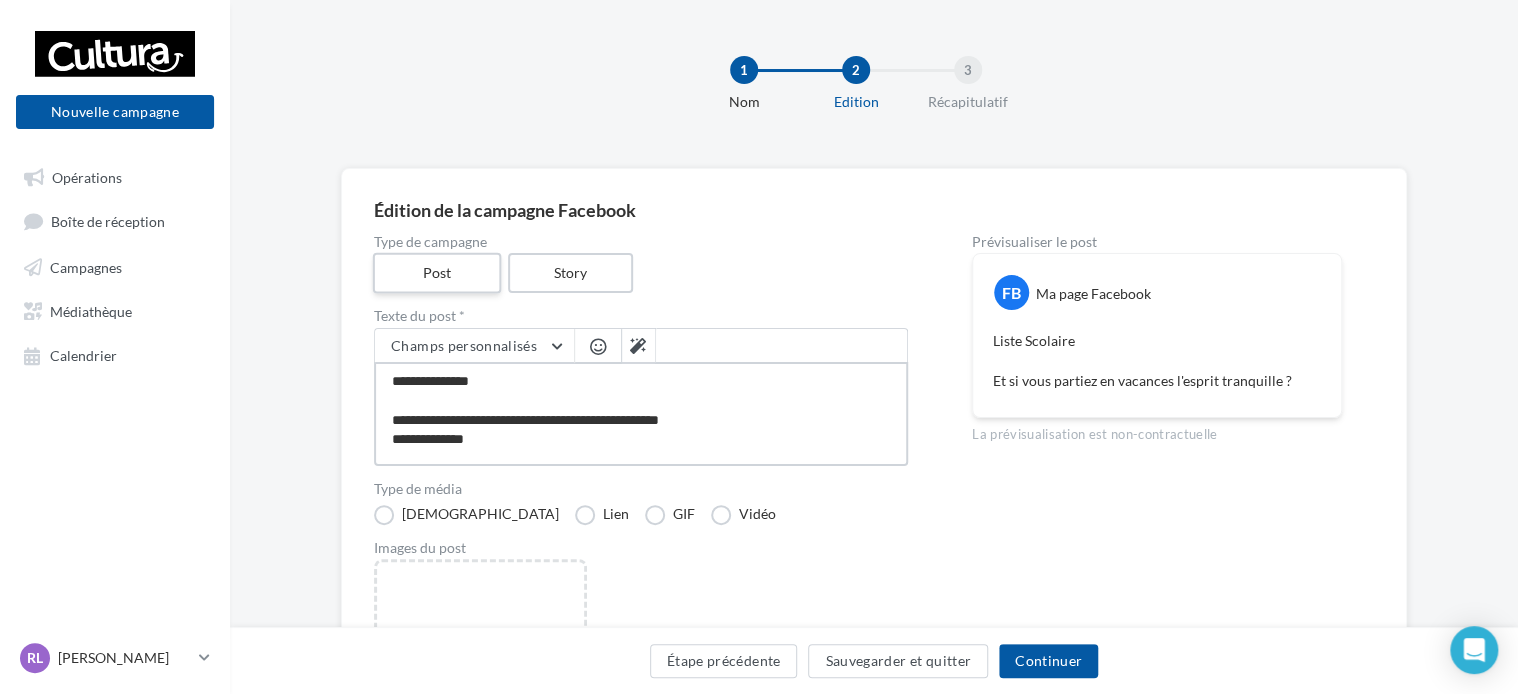 type on "**********" 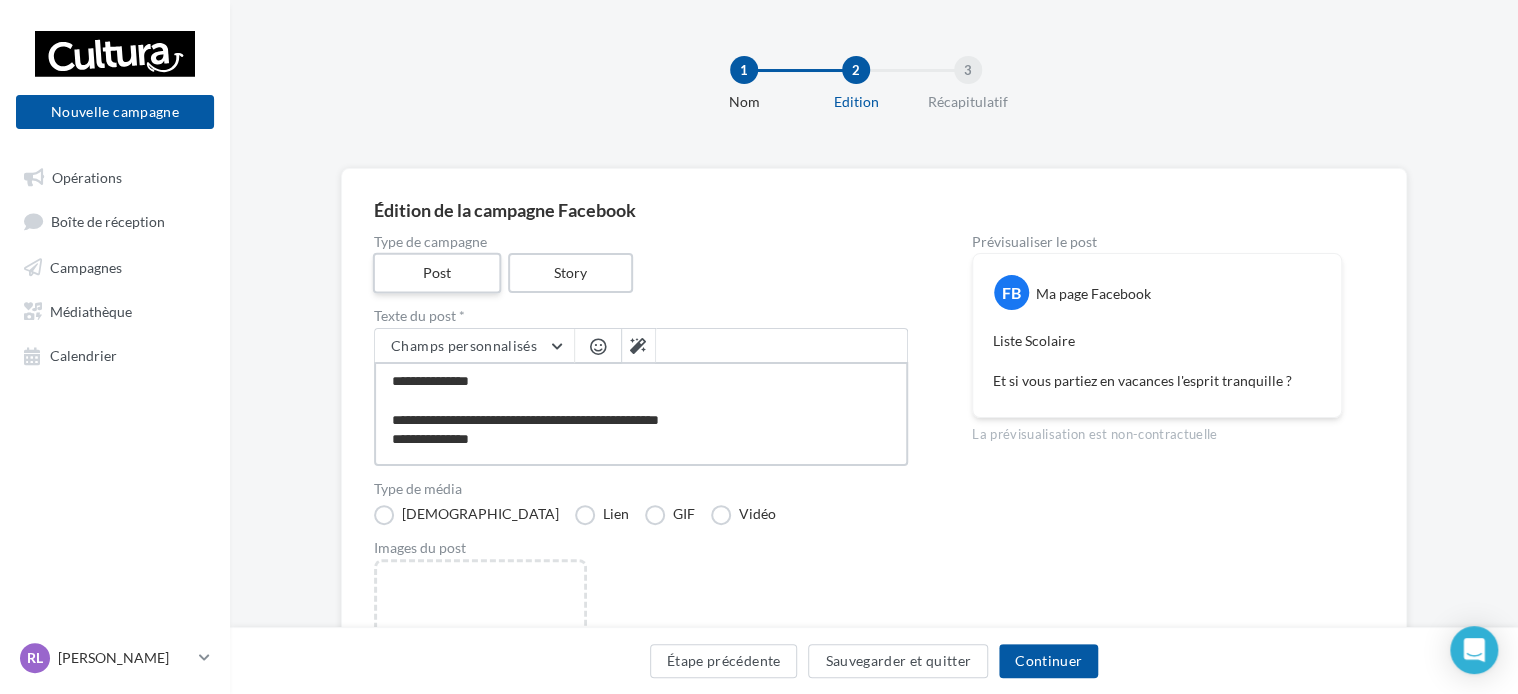 type on "**********" 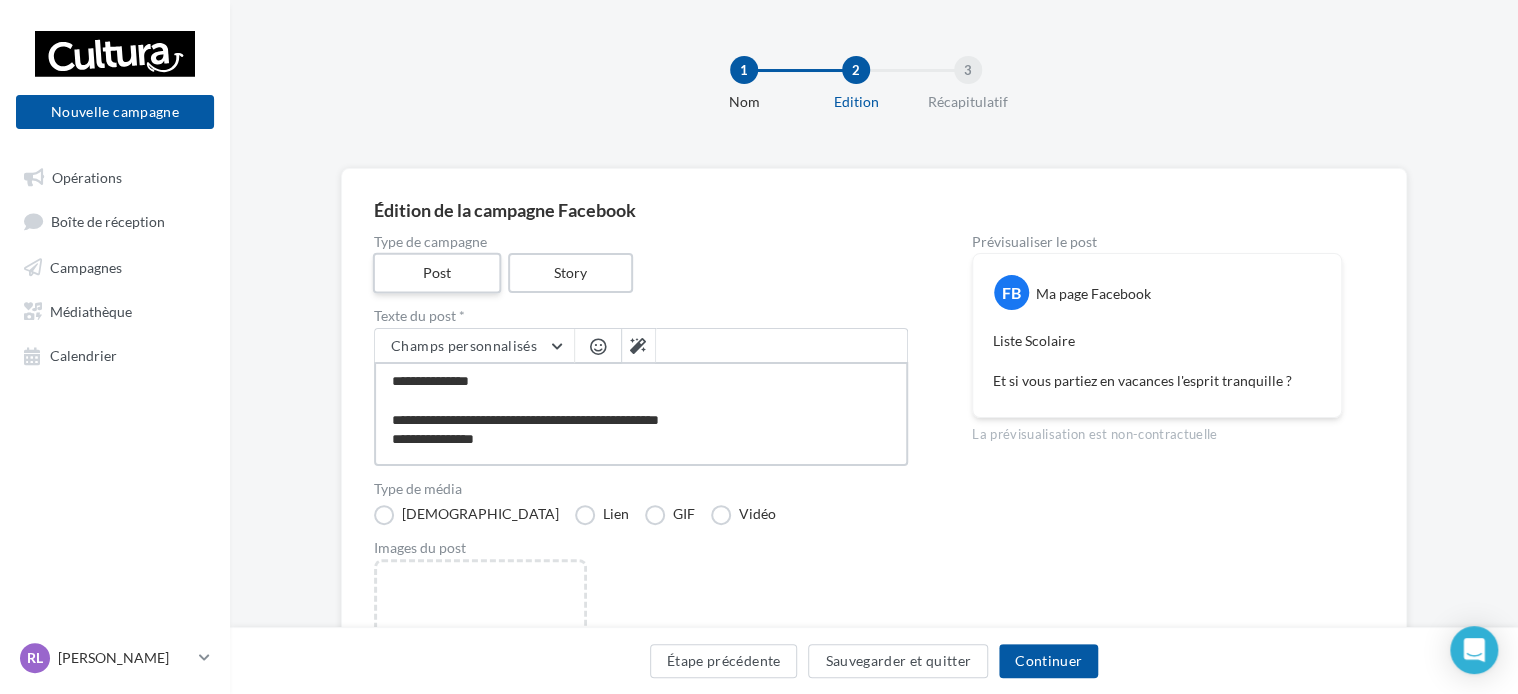 type on "**********" 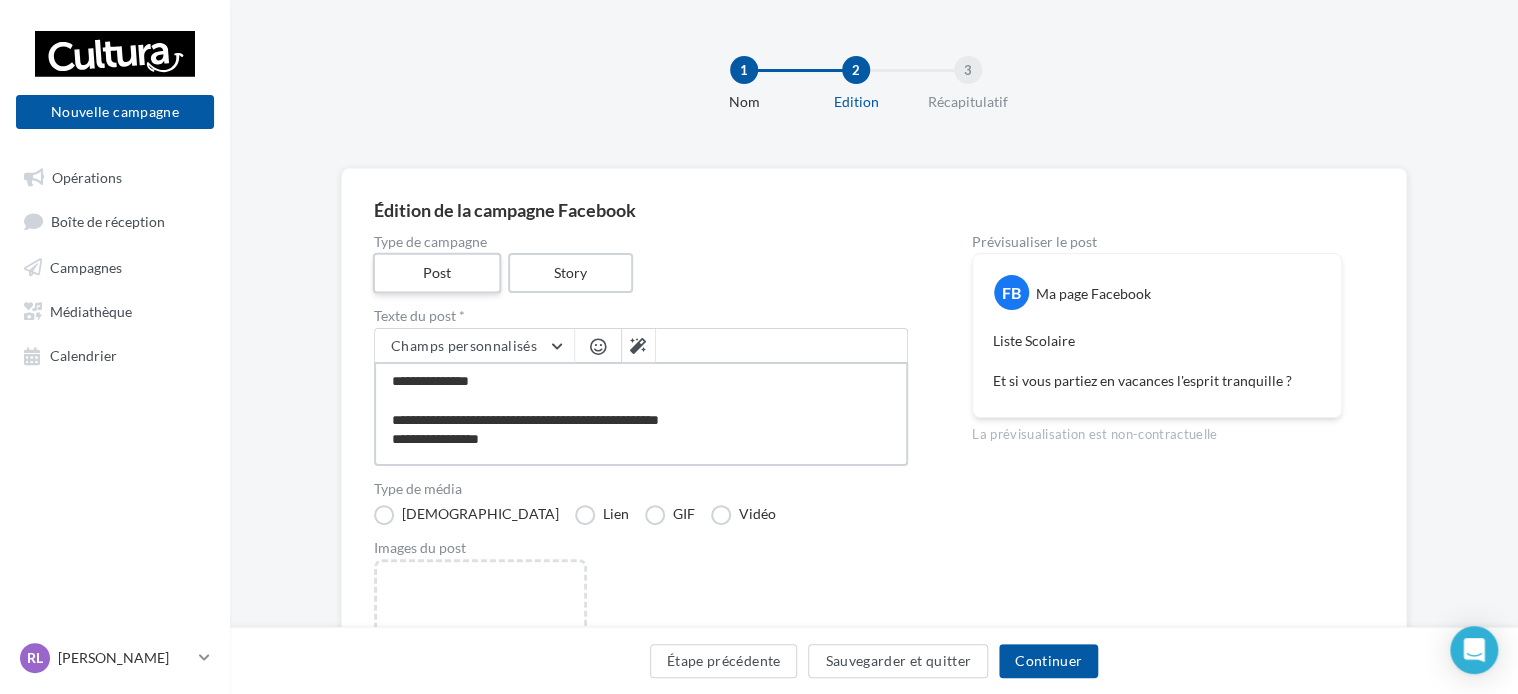 type on "**********" 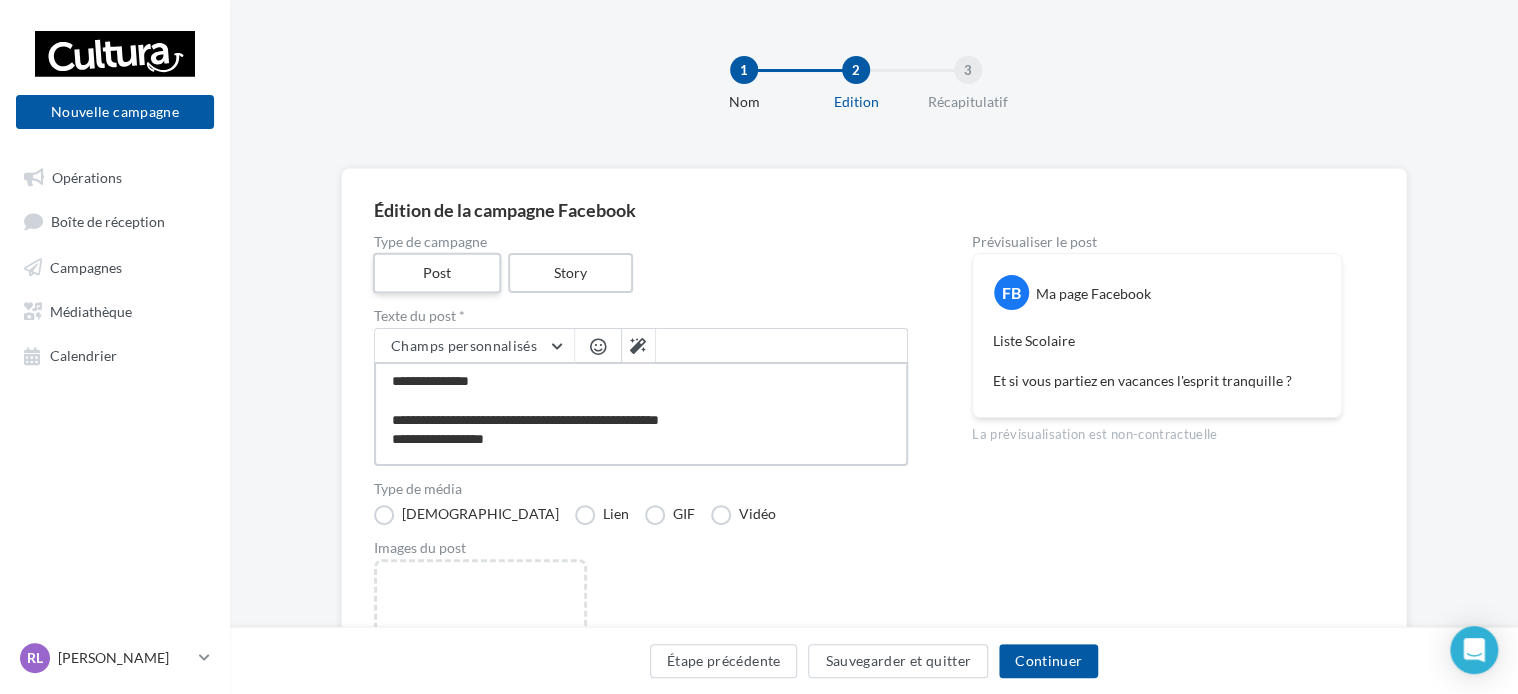 type on "**********" 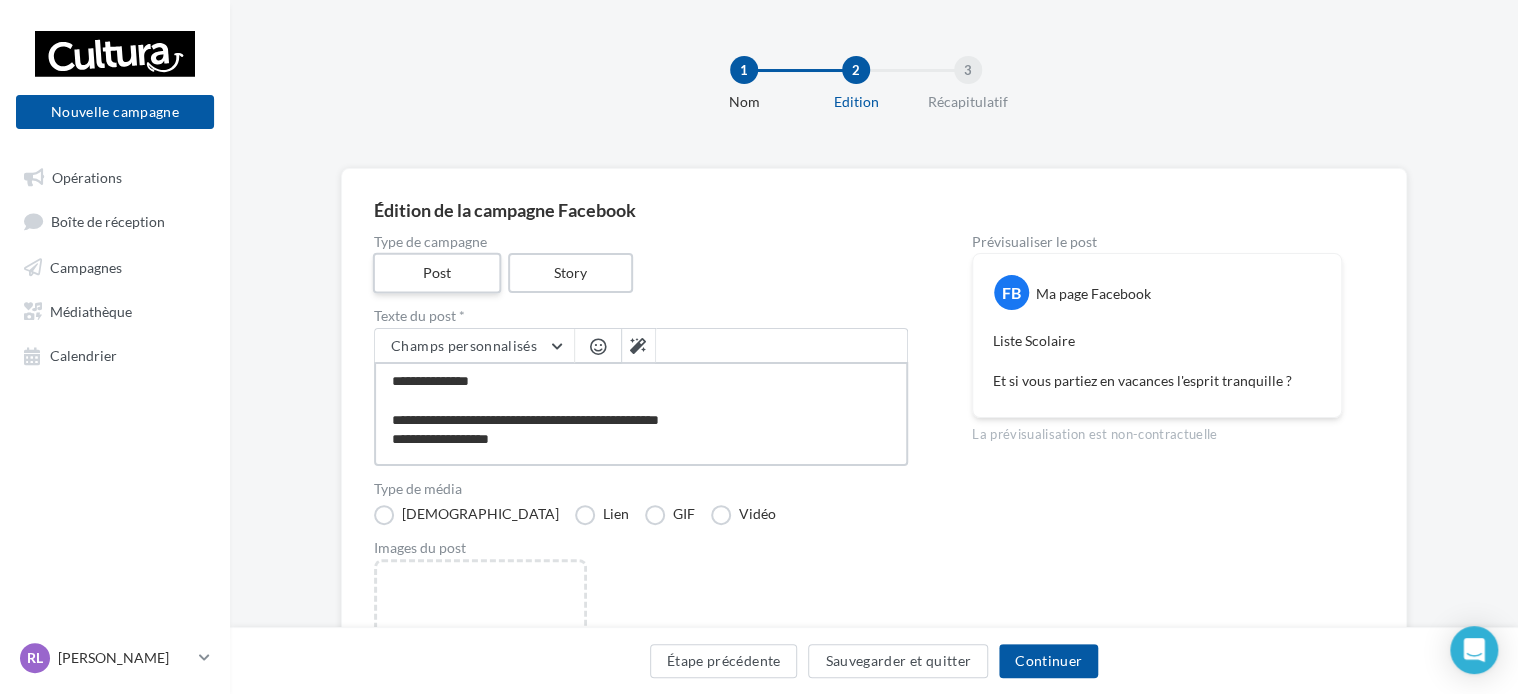 type on "**********" 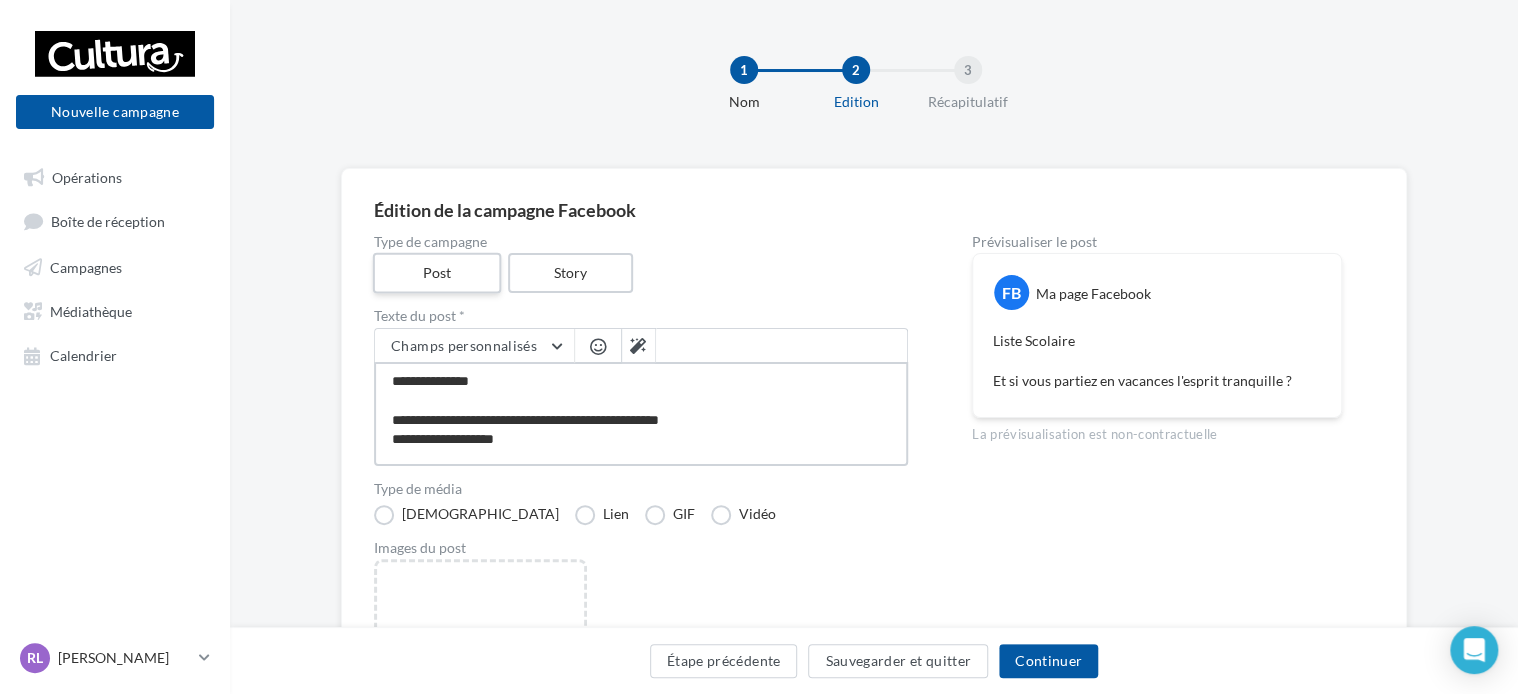 type on "**********" 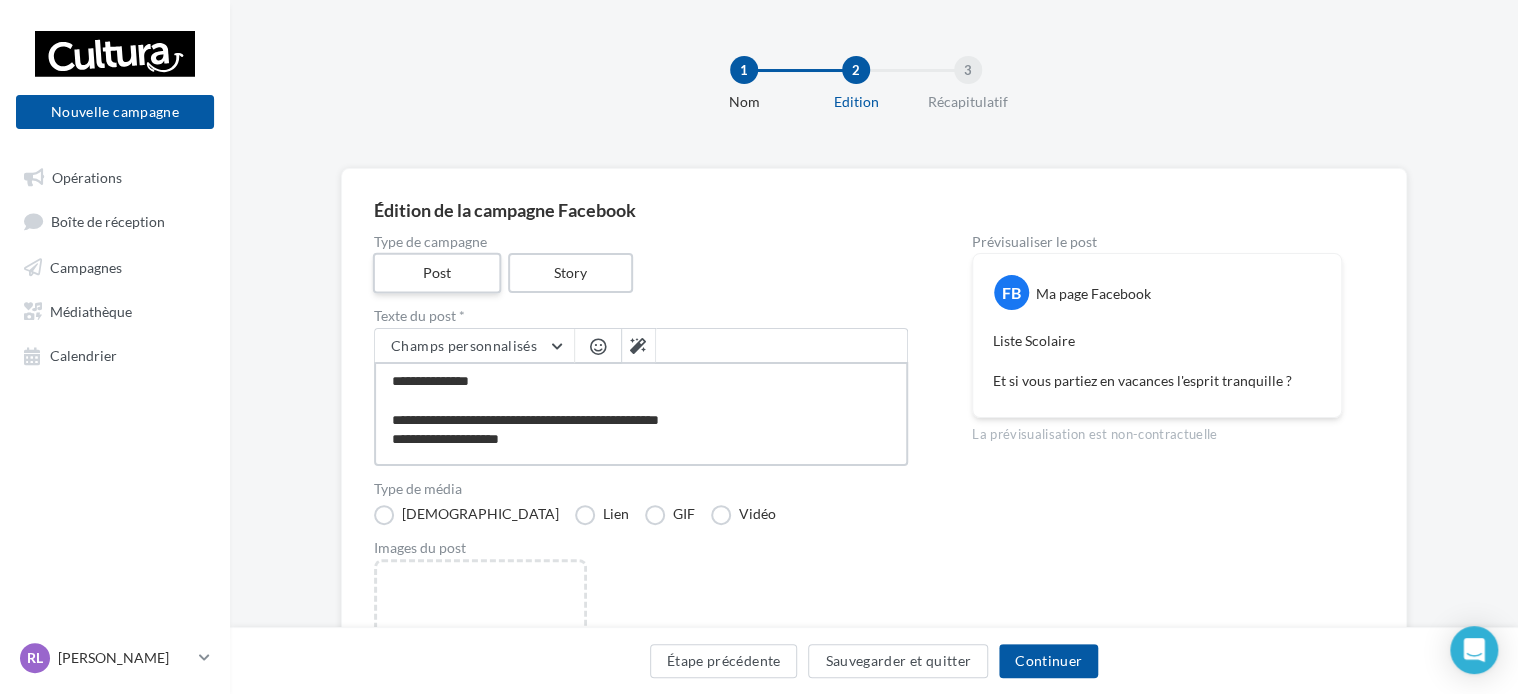 type on "**********" 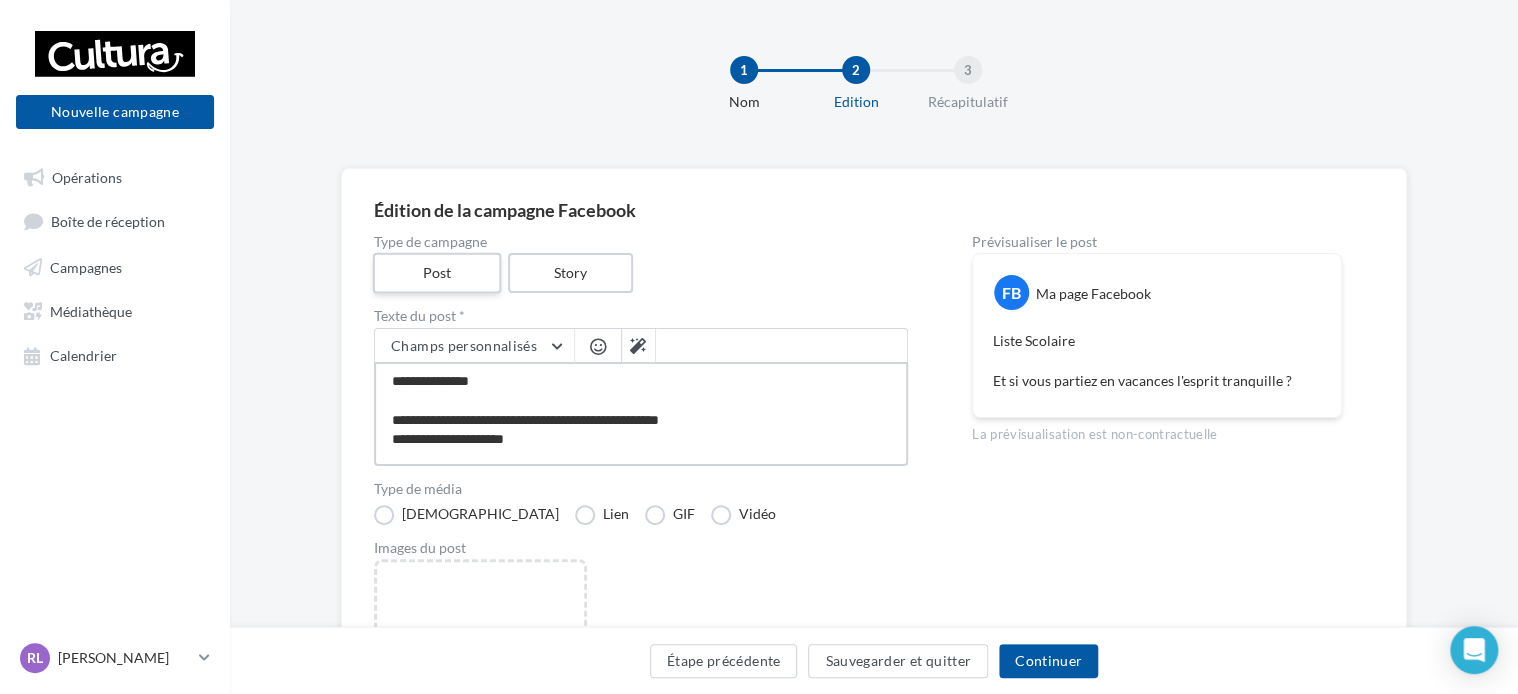 type on "**********" 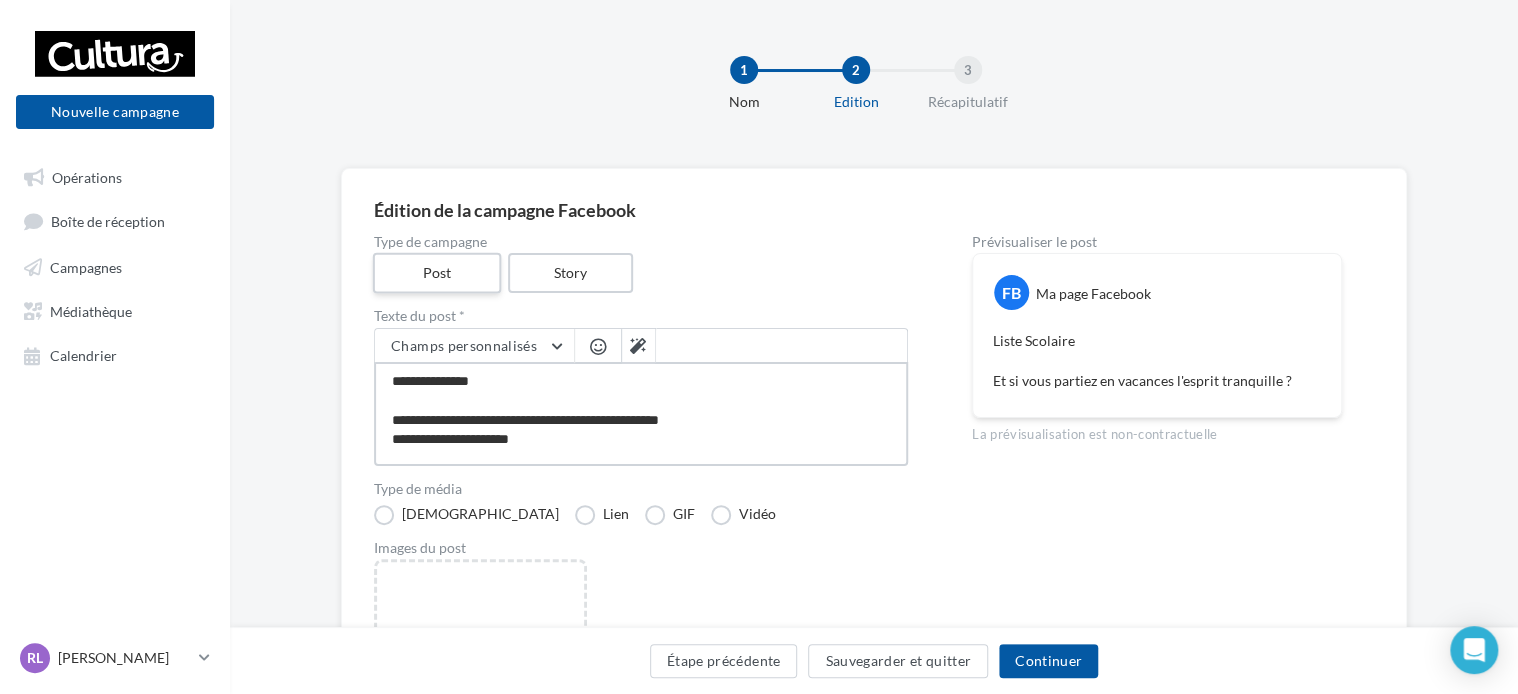 type on "**********" 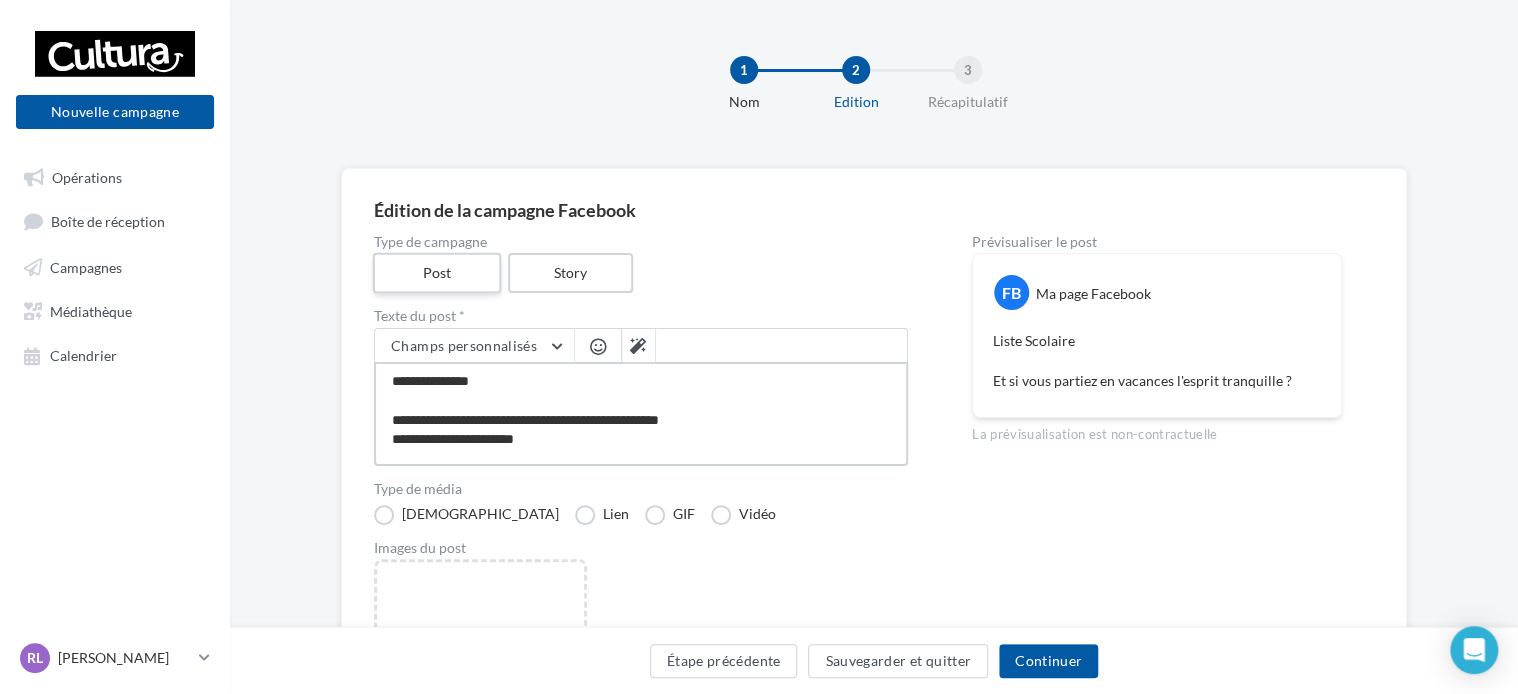 type on "**********" 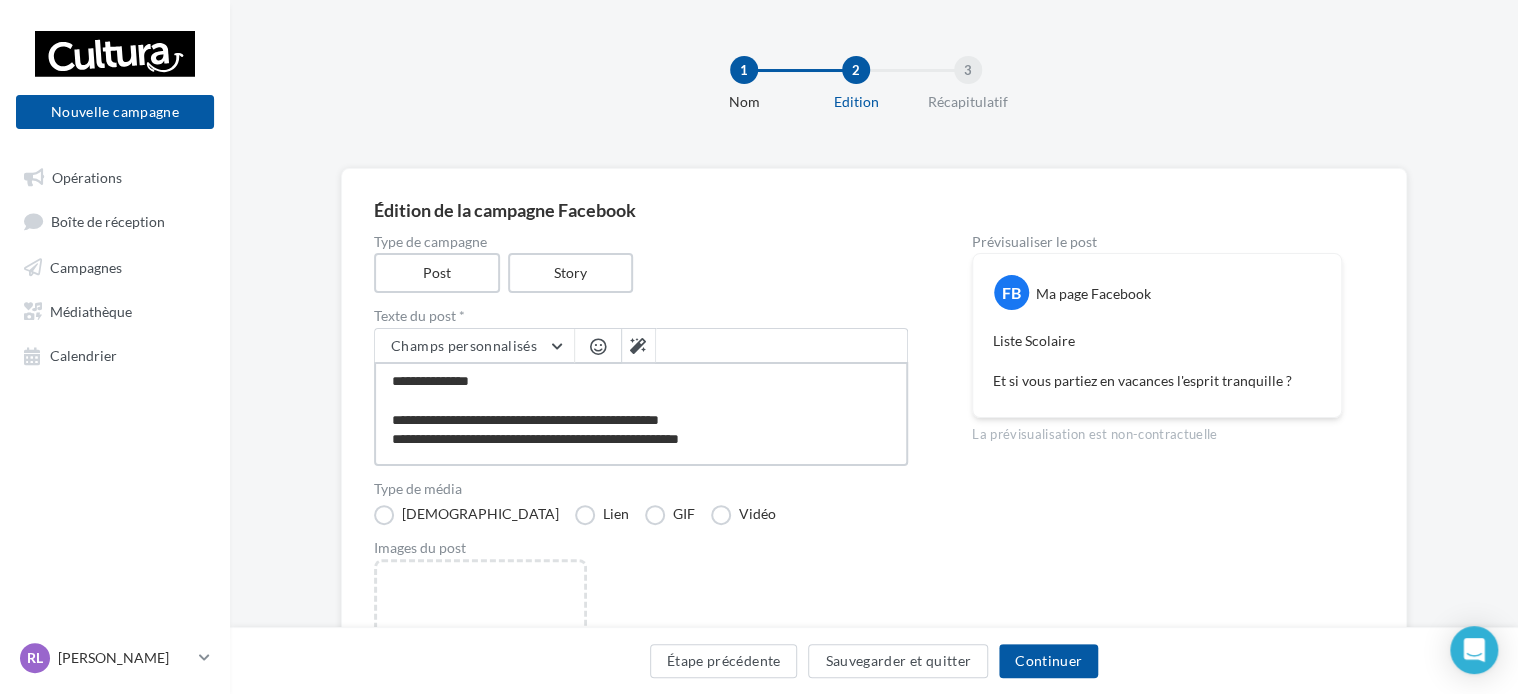 click on "**********" at bounding box center [641, 414] 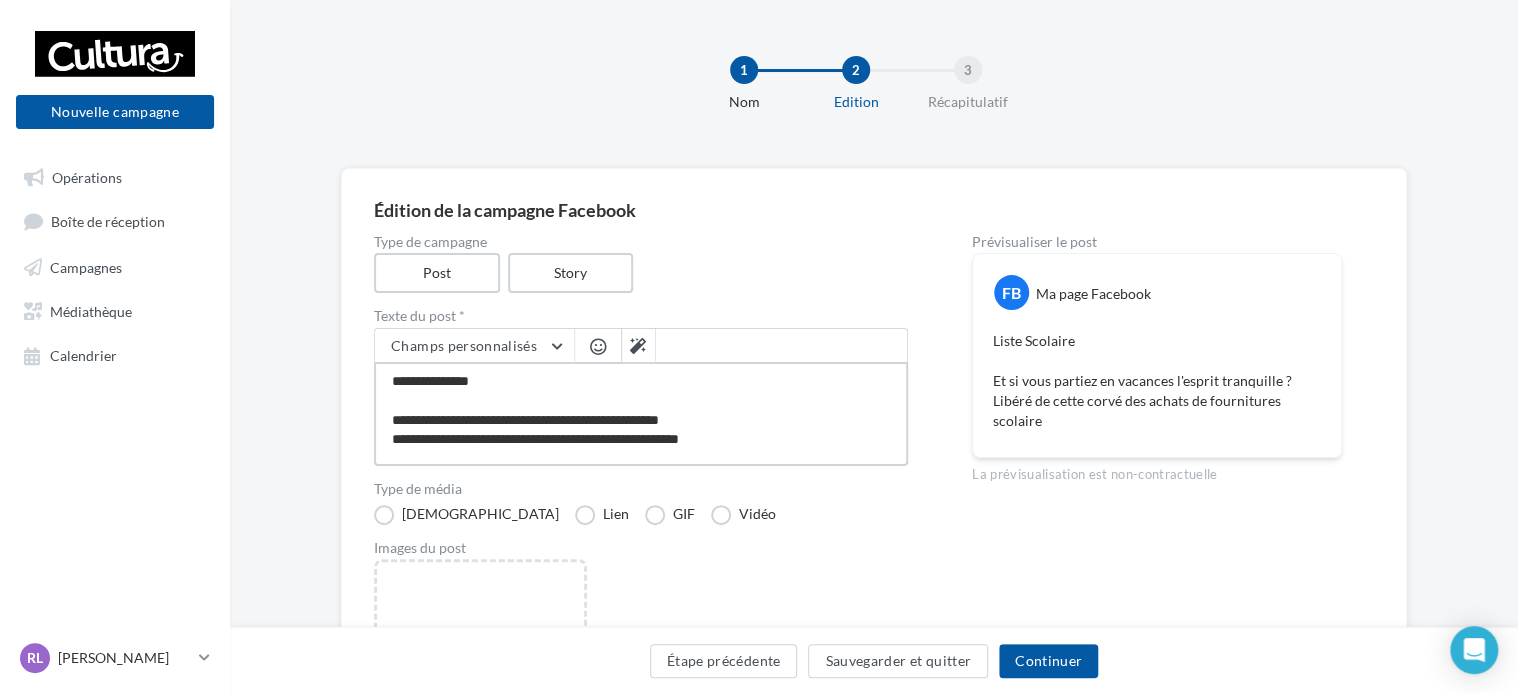 click on "**********" at bounding box center (641, 414) 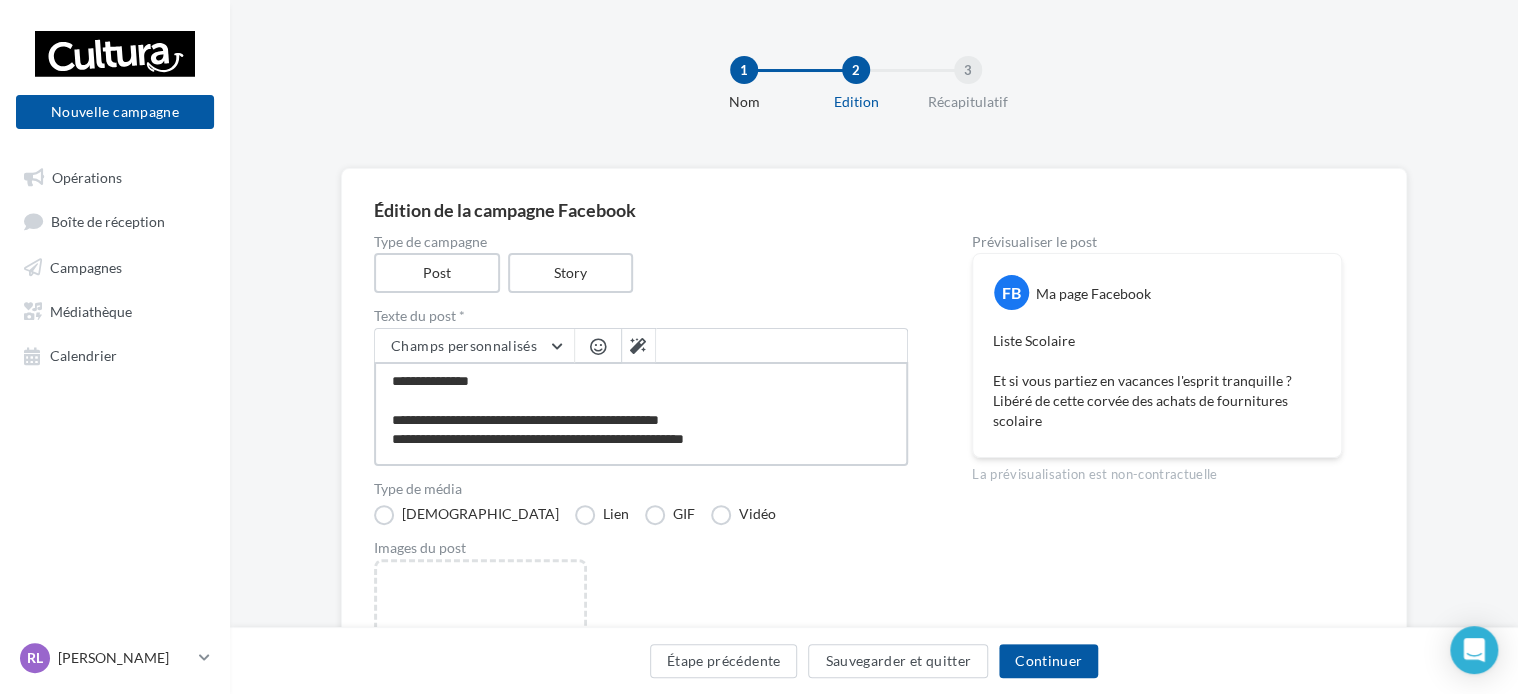 click on "**********" at bounding box center [641, 414] 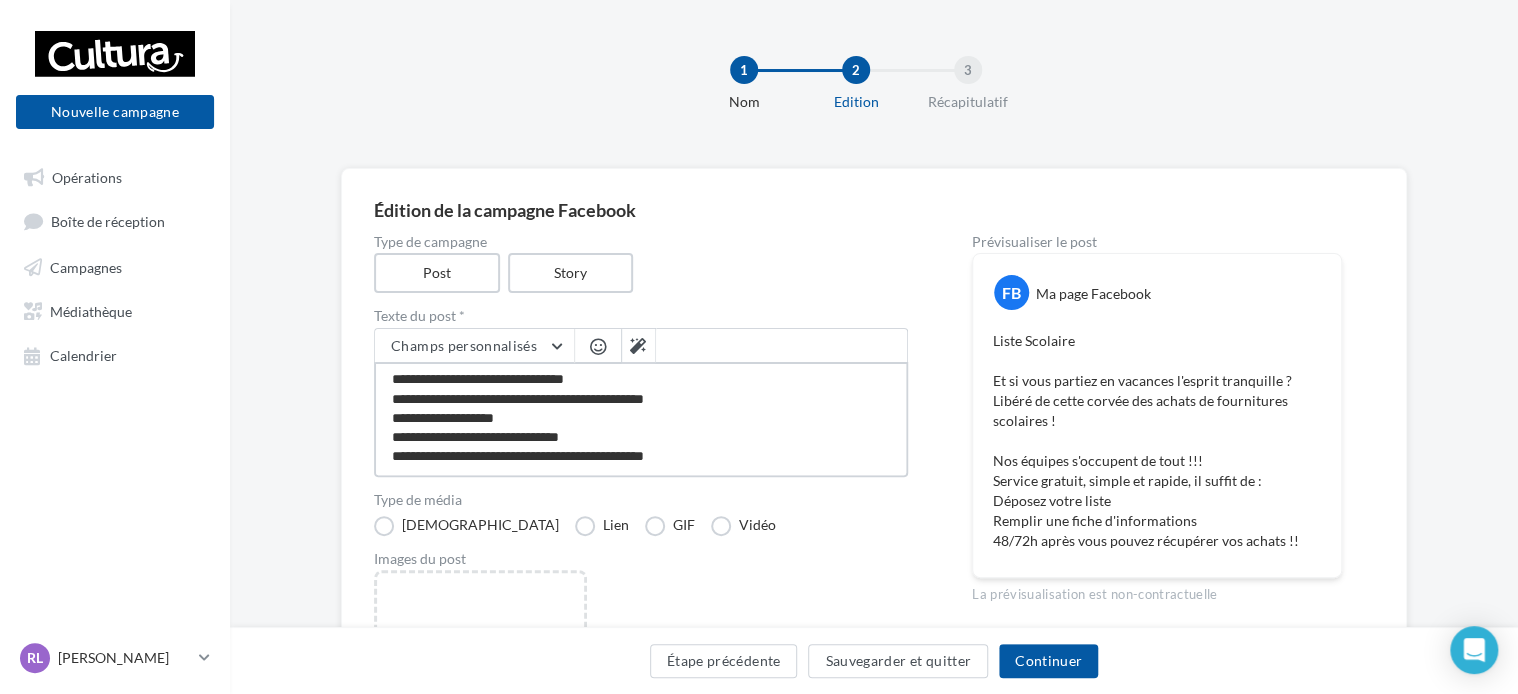 scroll, scrollTop: 125, scrollLeft: 0, axis: vertical 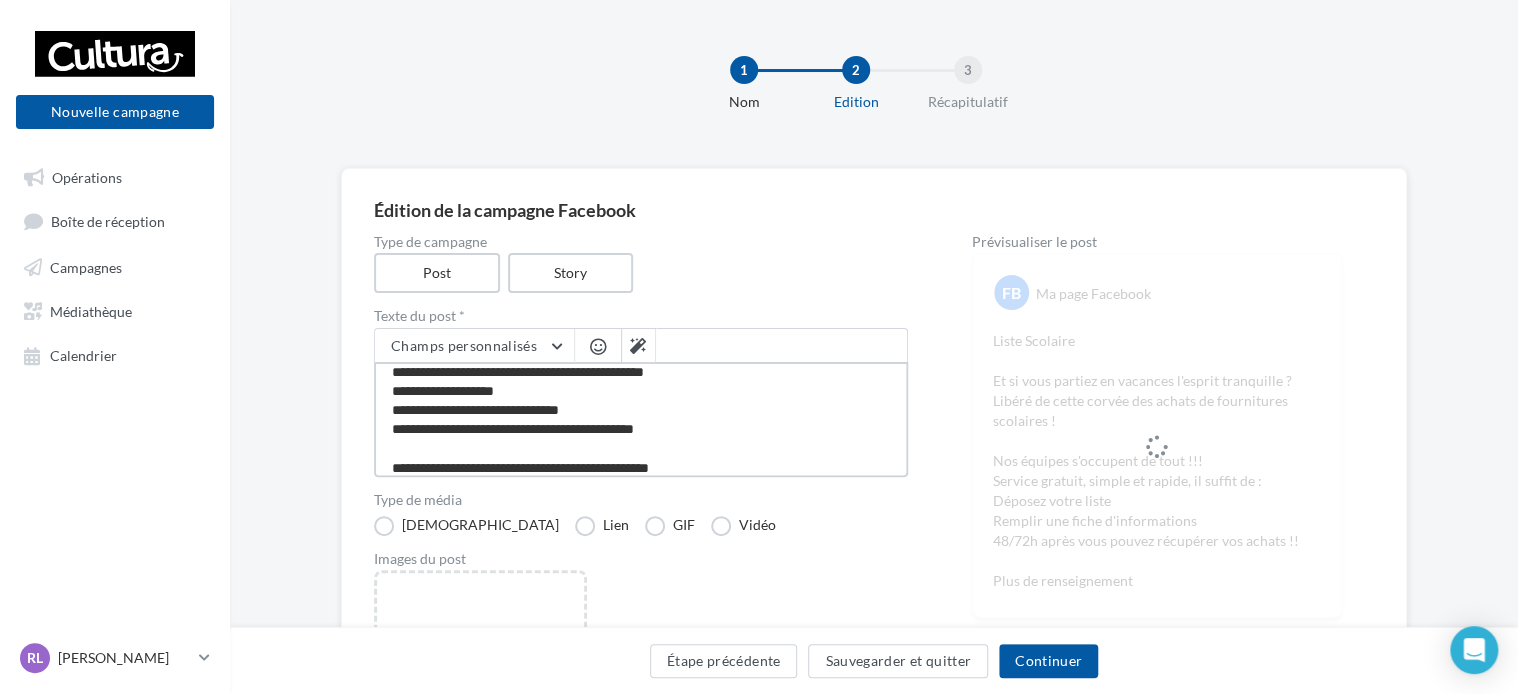 click on "**********" at bounding box center [641, 419] 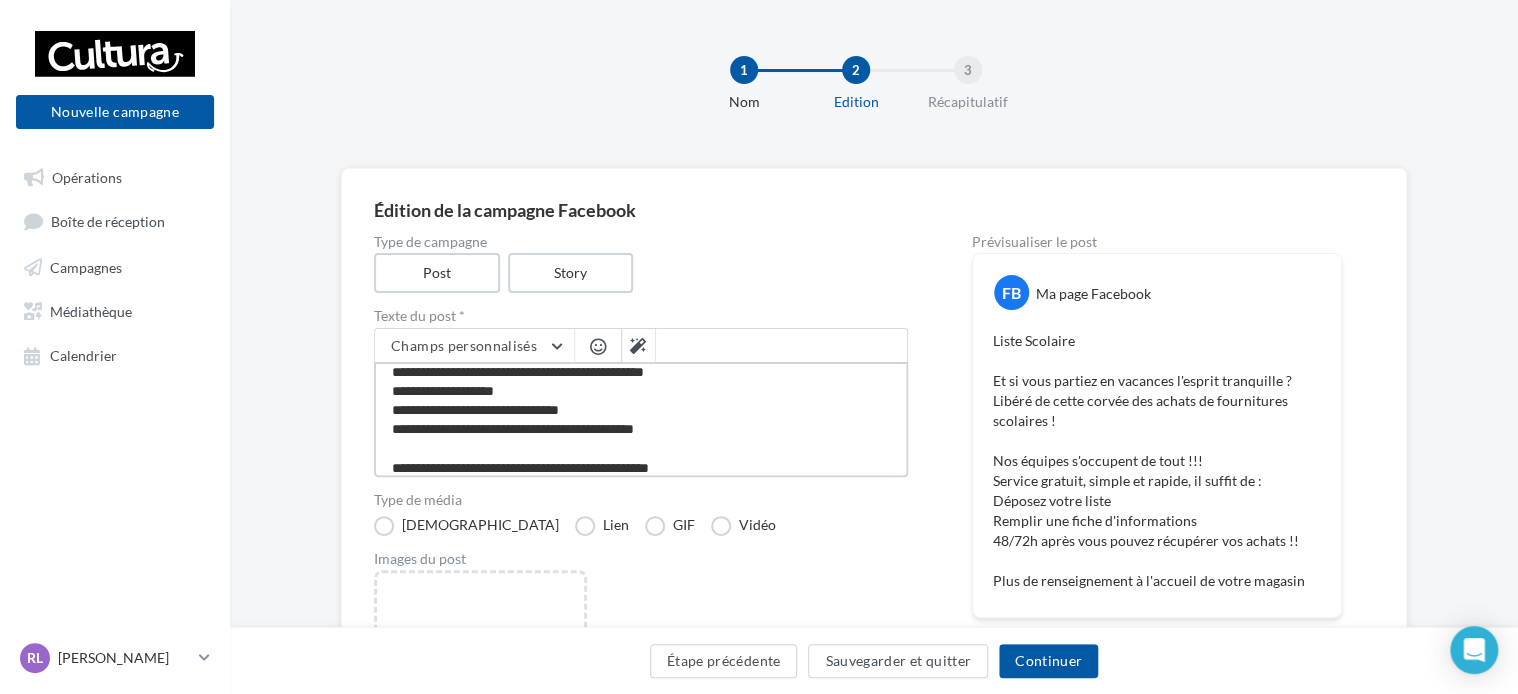 click on "**********" at bounding box center (641, 419) 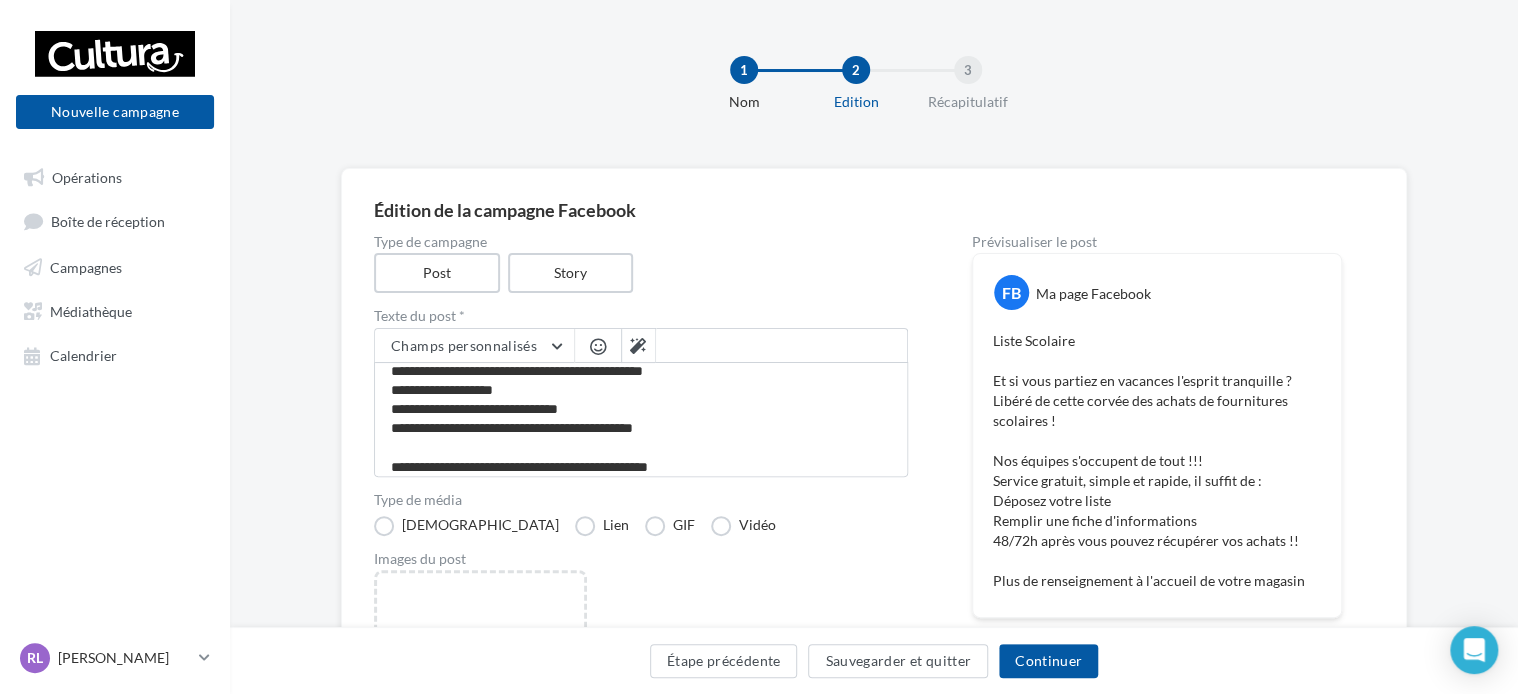 scroll, scrollTop: 124, scrollLeft: 0, axis: vertical 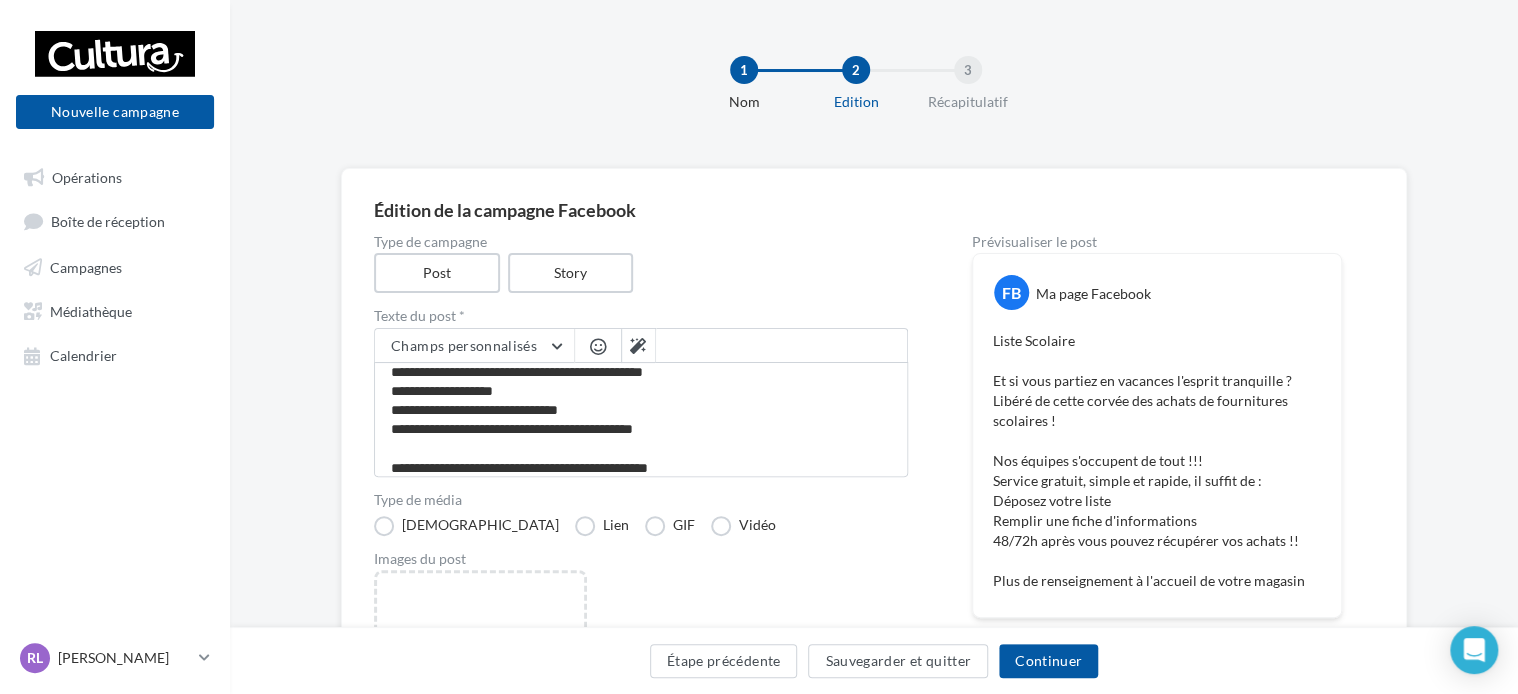click at bounding box center [598, 346] 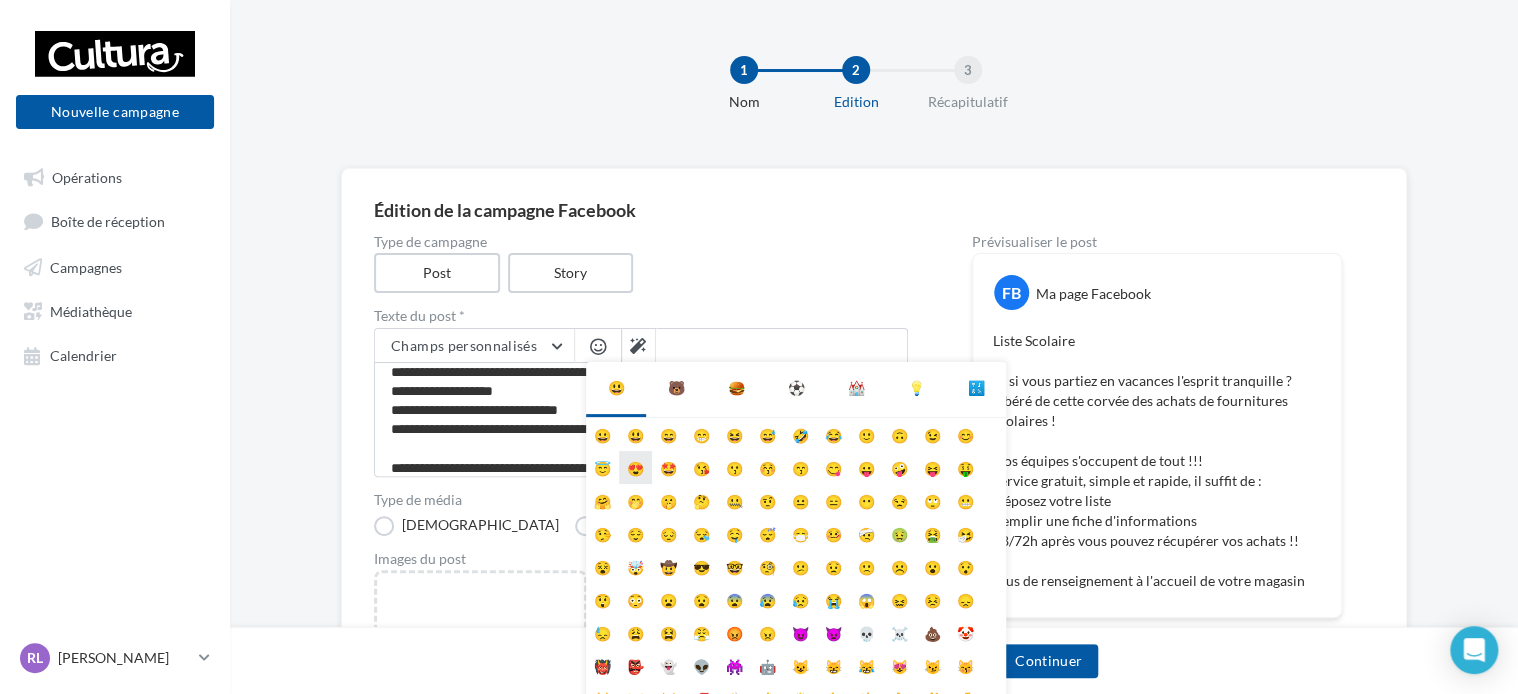 click on "😍" at bounding box center [635, 467] 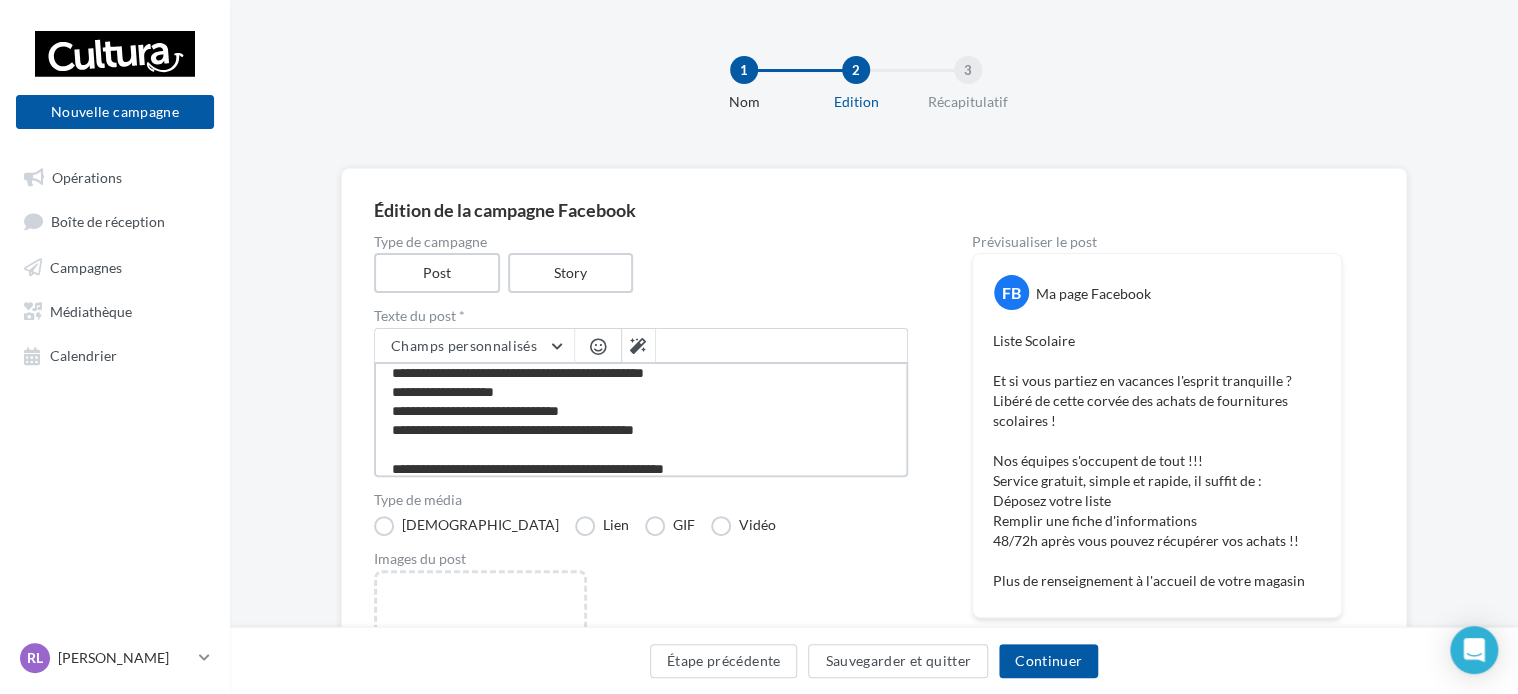 scroll, scrollTop: 125, scrollLeft: 0, axis: vertical 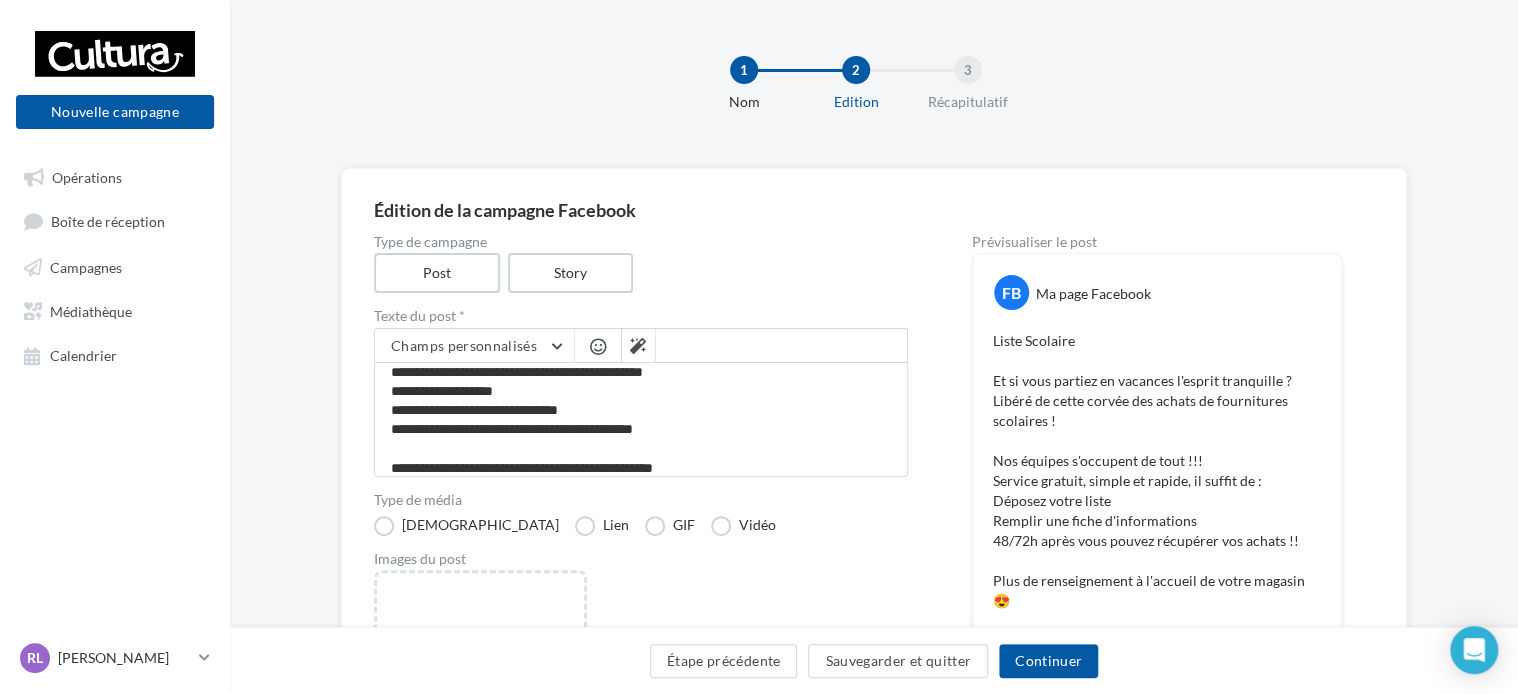 click at bounding box center [598, 346] 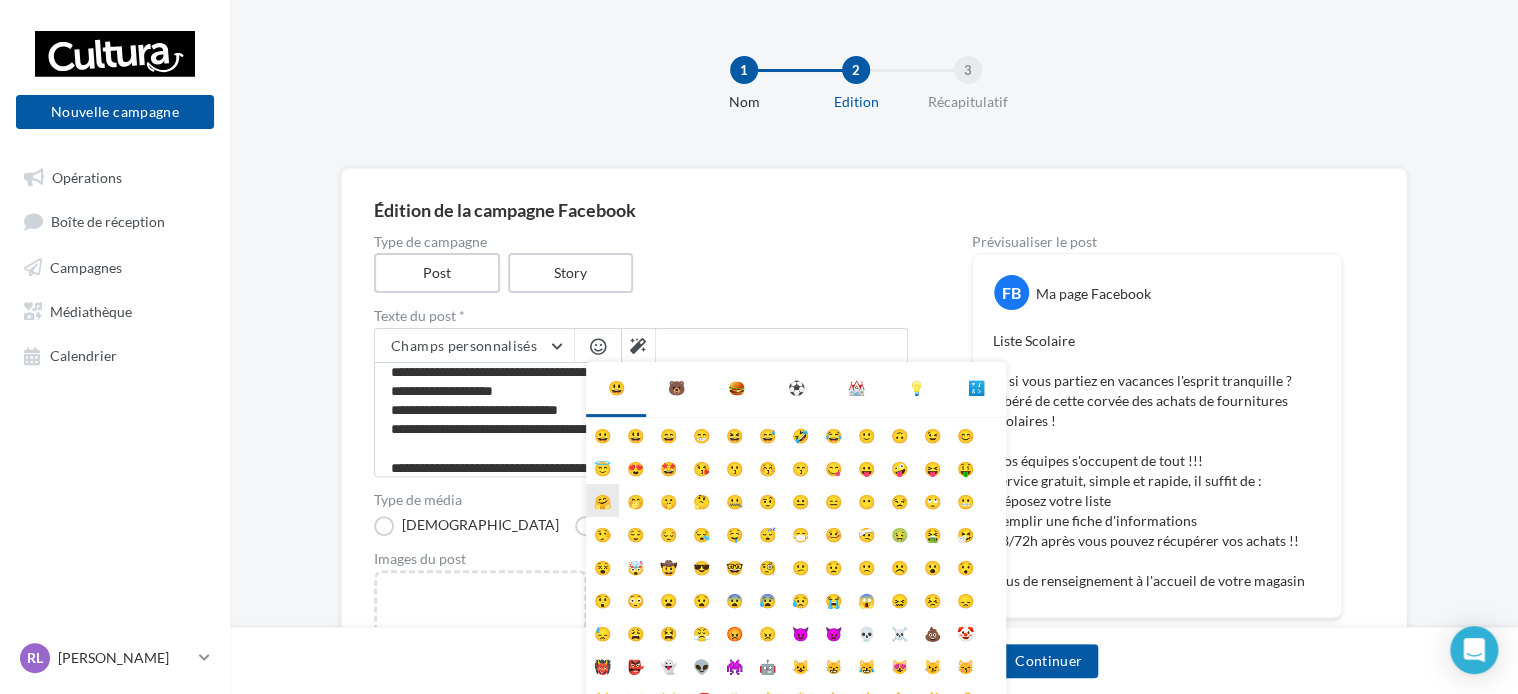 click on "🤗" at bounding box center (602, 500) 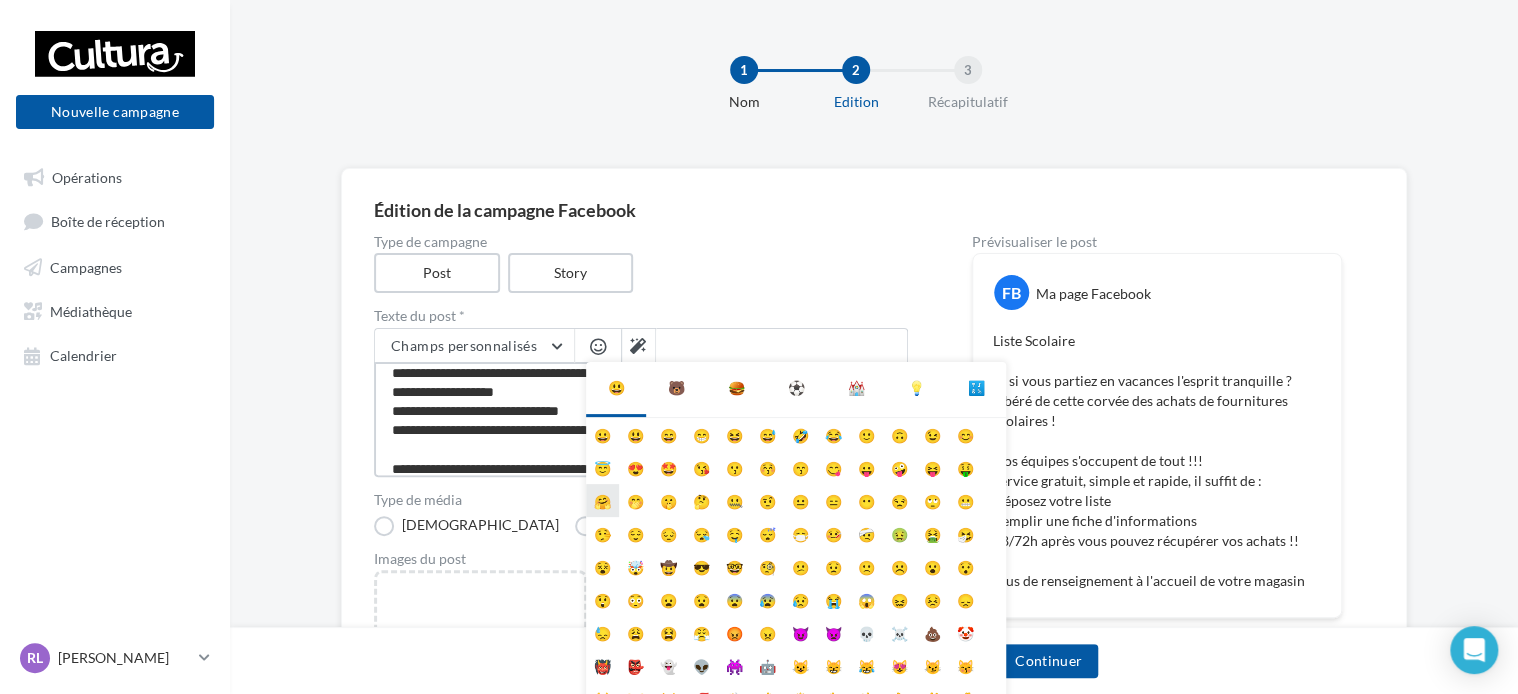 scroll, scrollTop: 125, scrollLeft: 0, axis: vertical 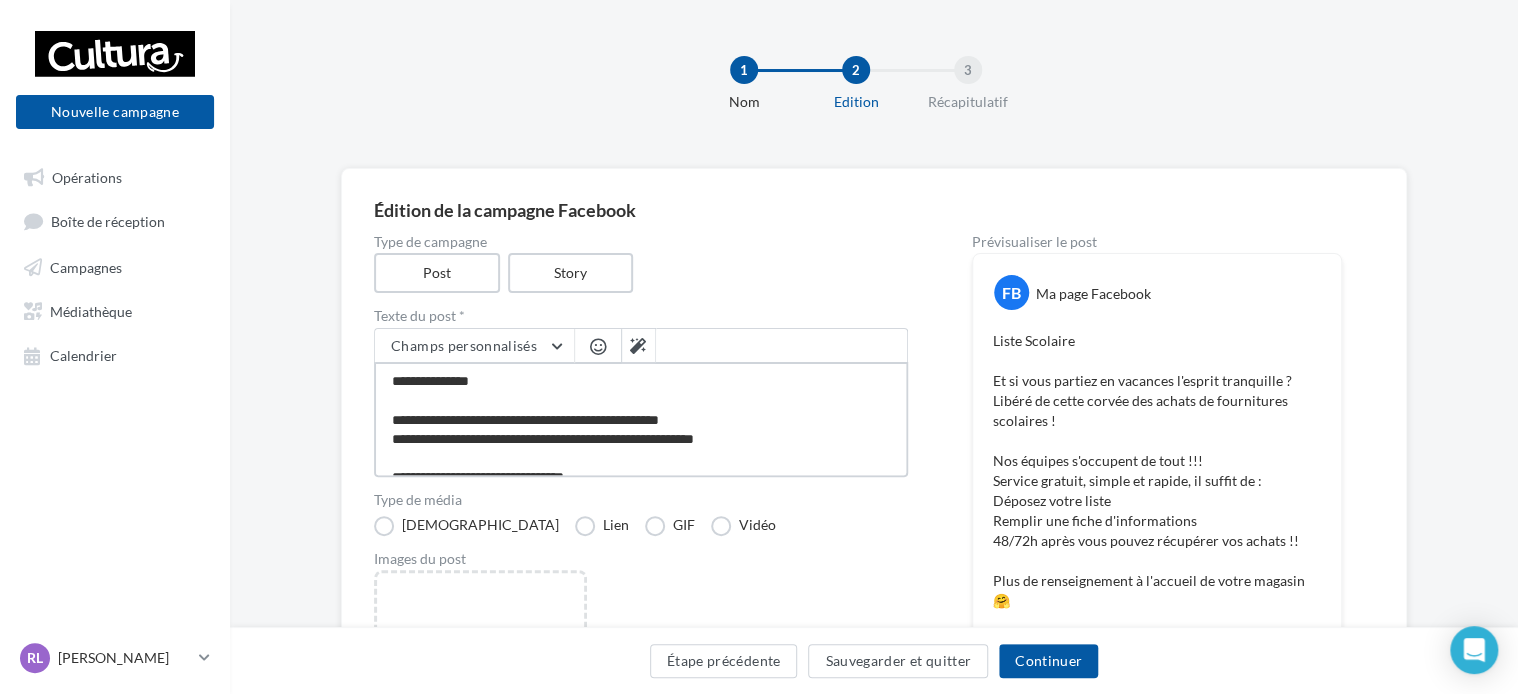 click on "**********" at bounding box center (641, 419) 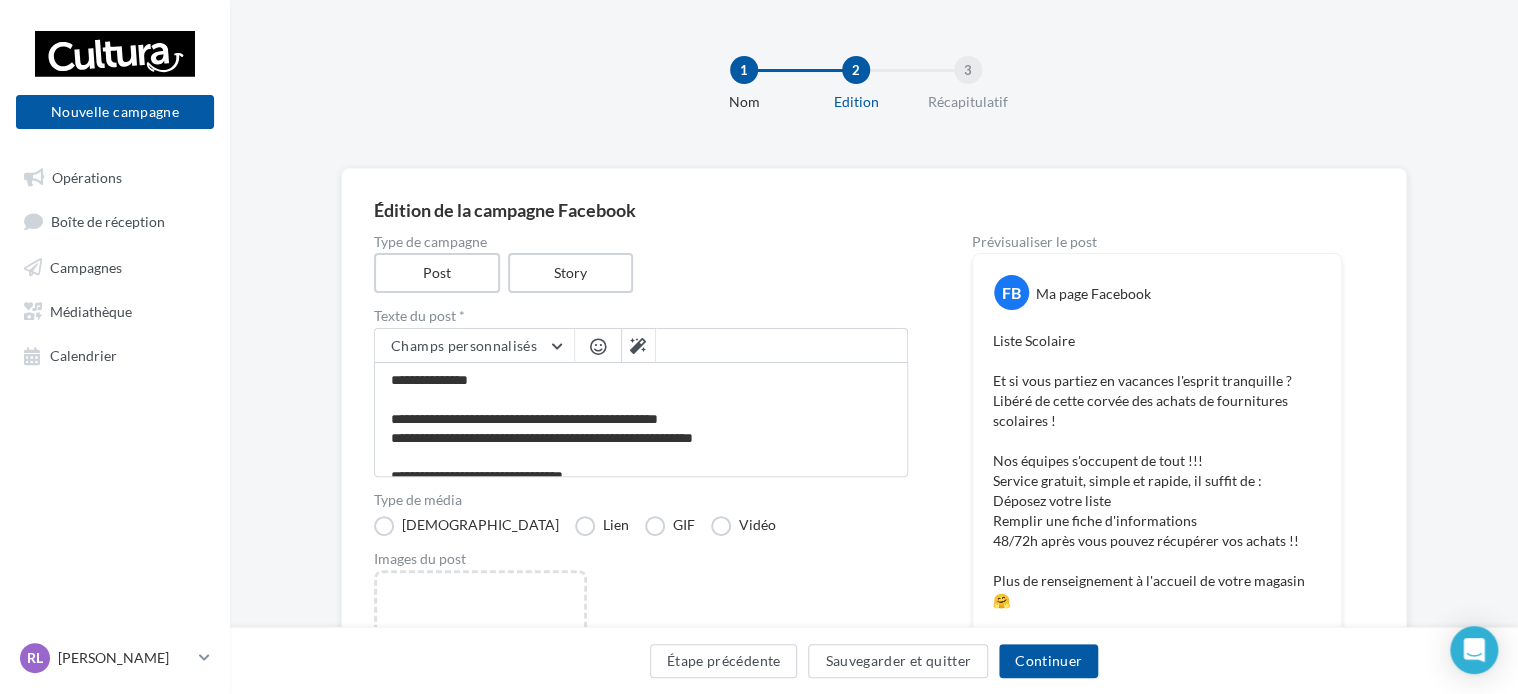click at bounding box center (598, 346) 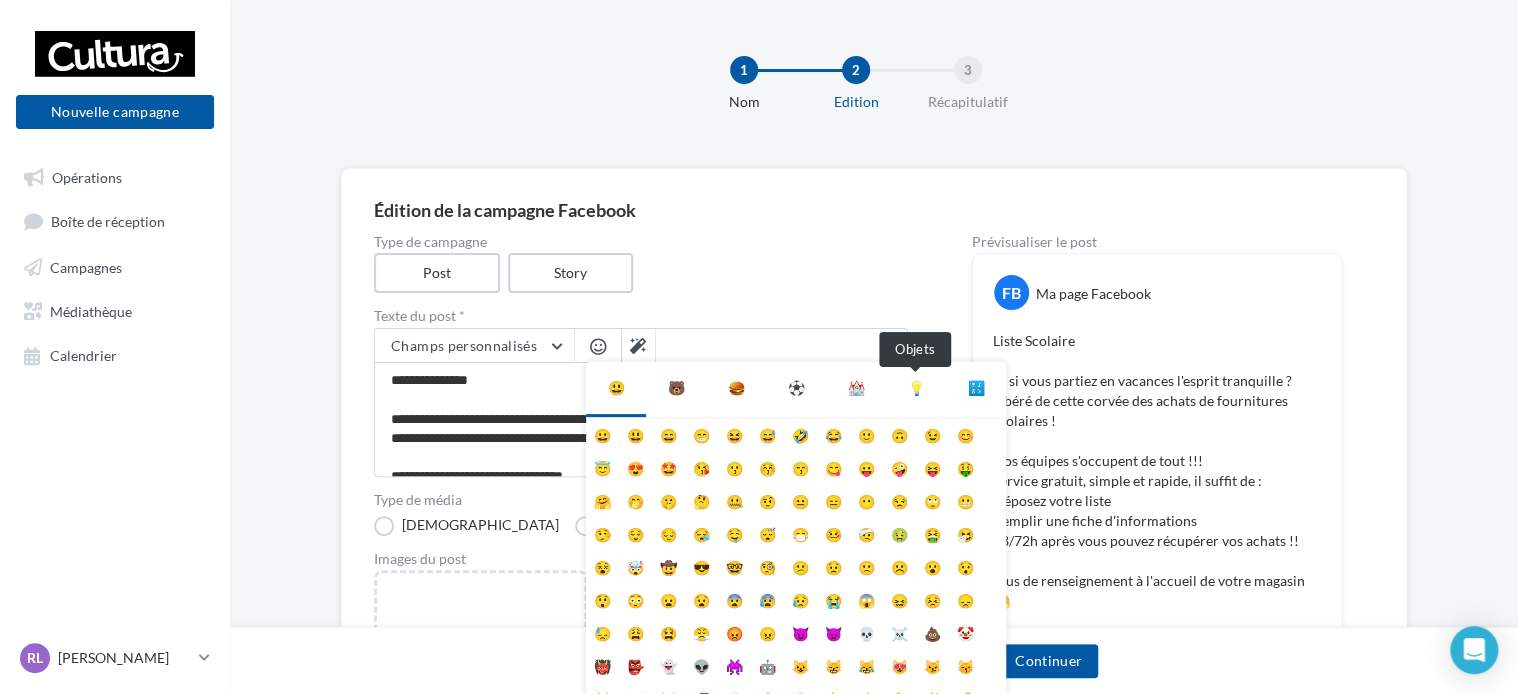 click on "💡" at bounding box center [916, 388] 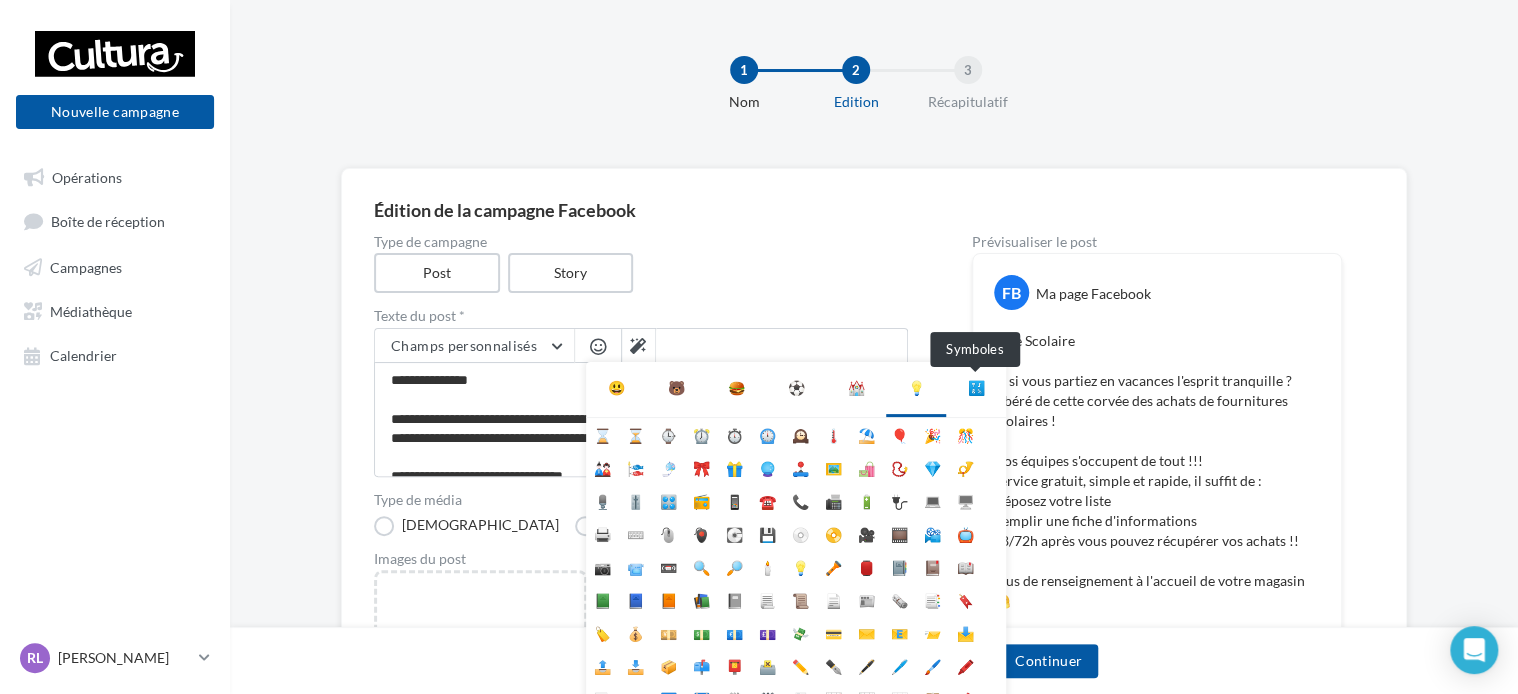 click on "🔣" at bounding box center (976, 388) 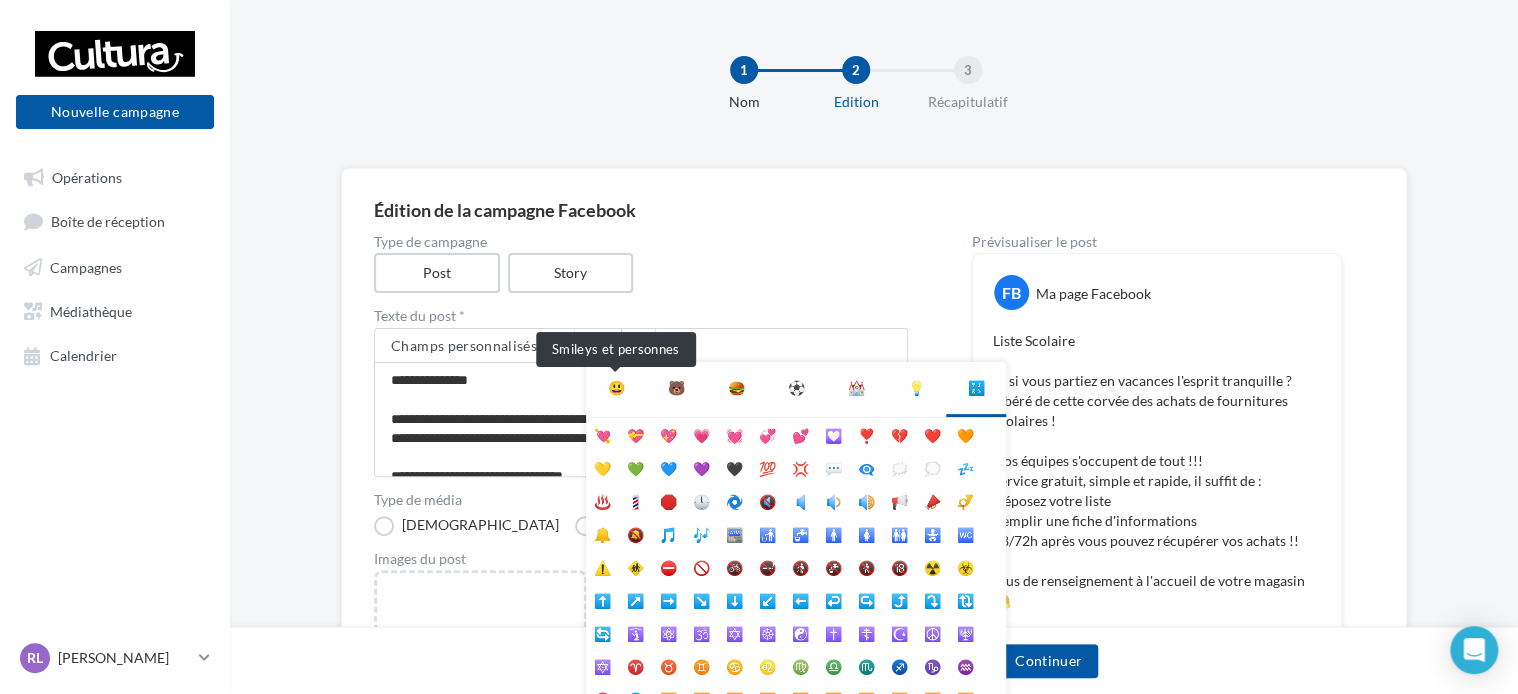 click on "😃" at bounding box center [616, 388] 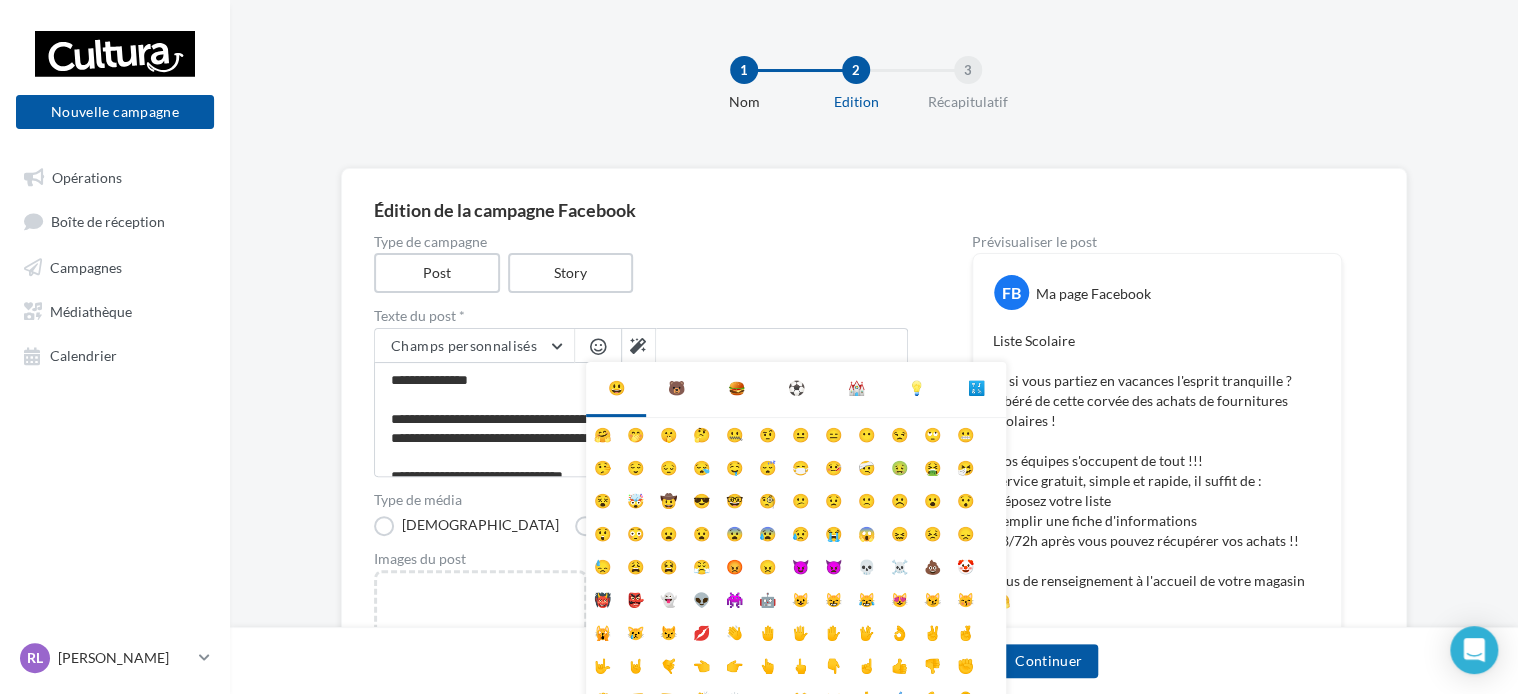 scroll, scrollTop: 78, scrollLeft: 0, axis: vertical 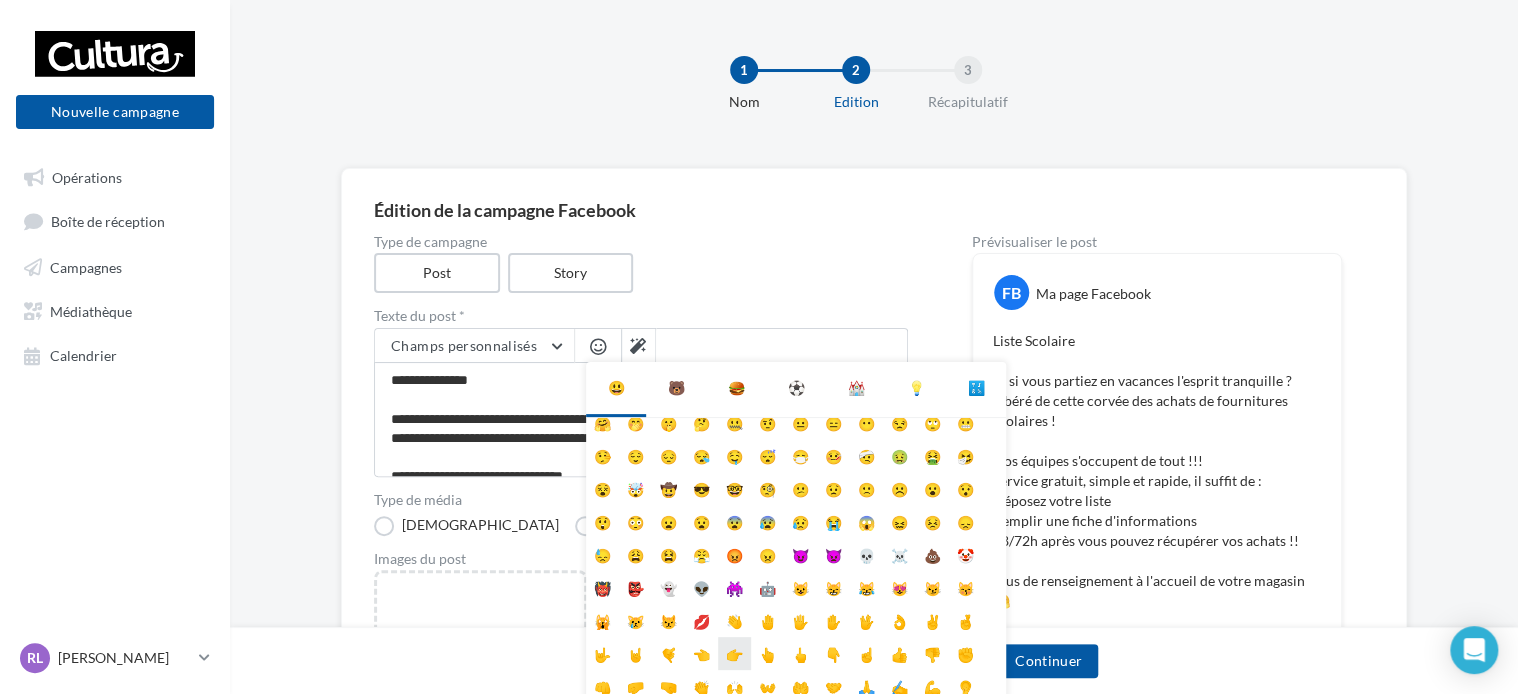 click on "👉" at bounding box center [734, 653] 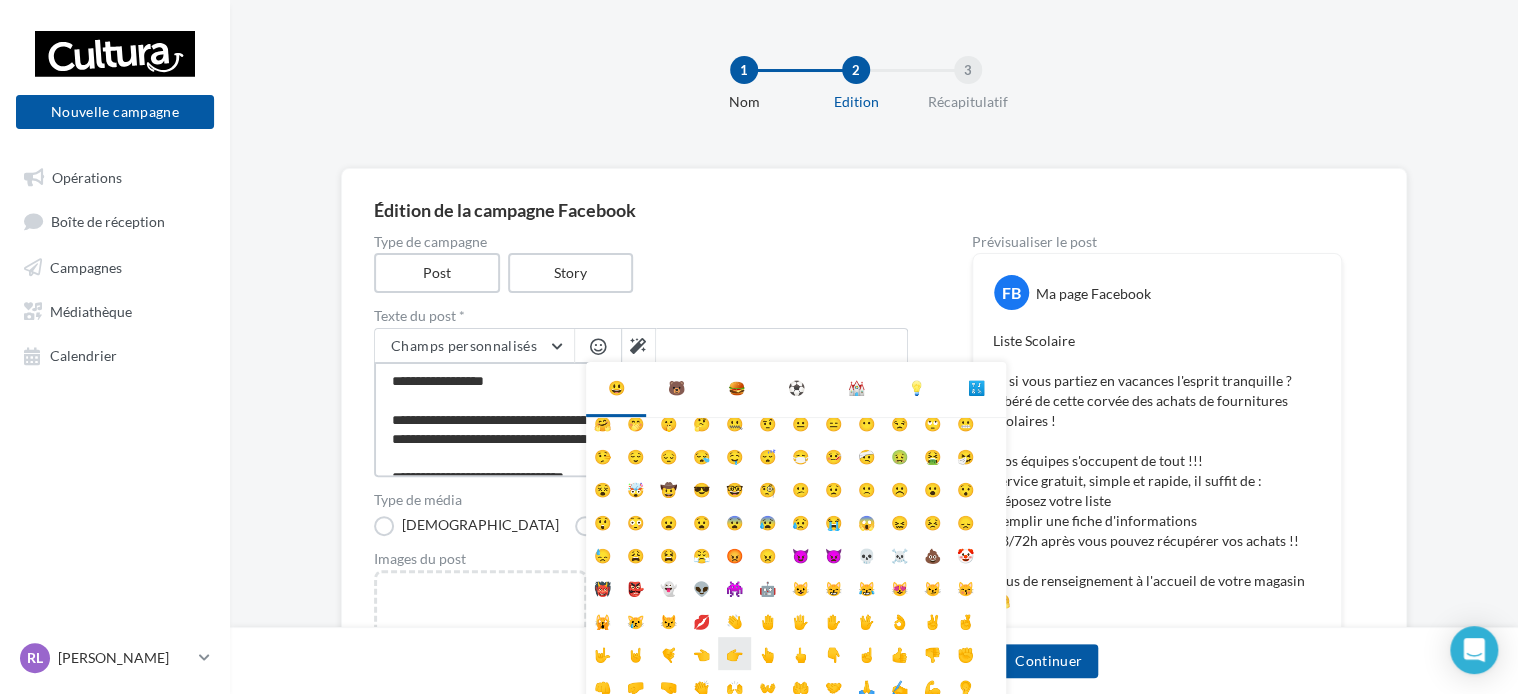 scroll, scrollTop: 135, scrollLeft: 0, axis: vertical 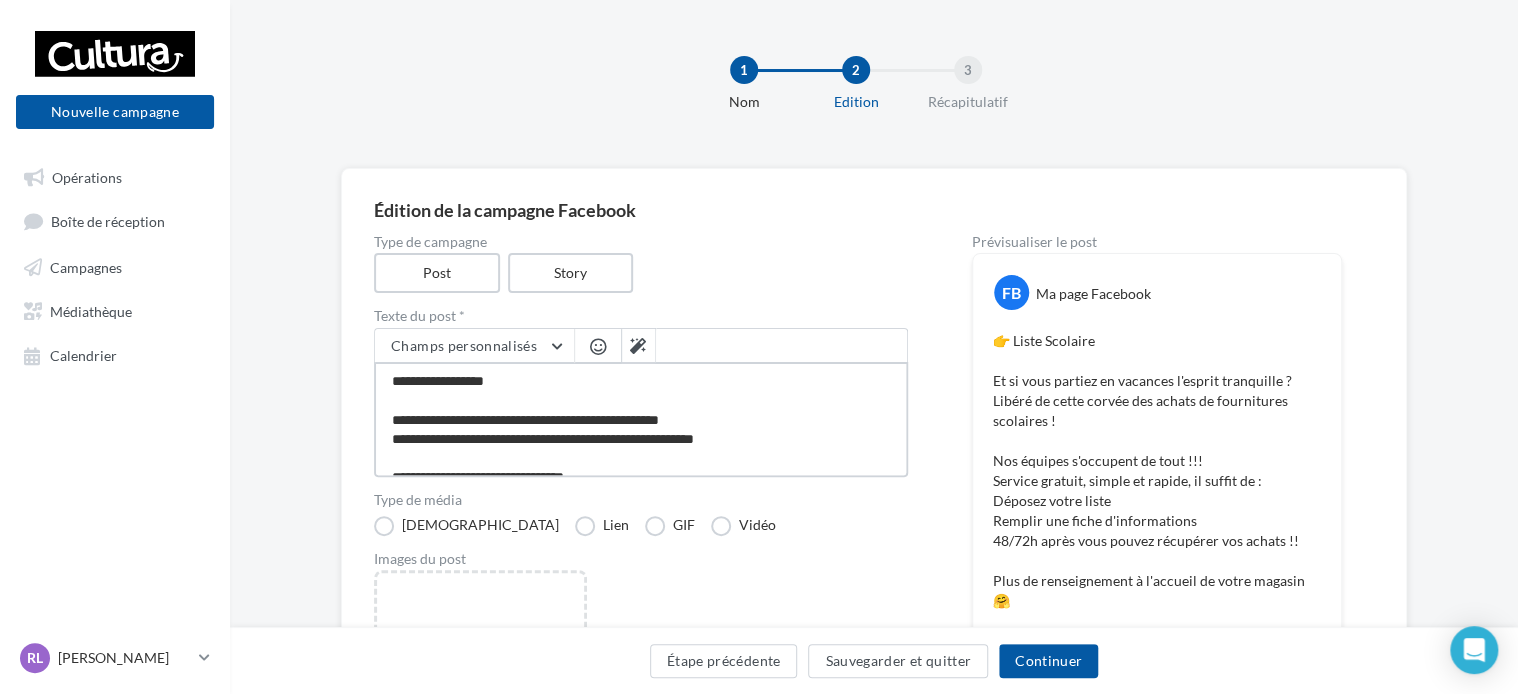 click on "**********" at bounding box center (641, 419) 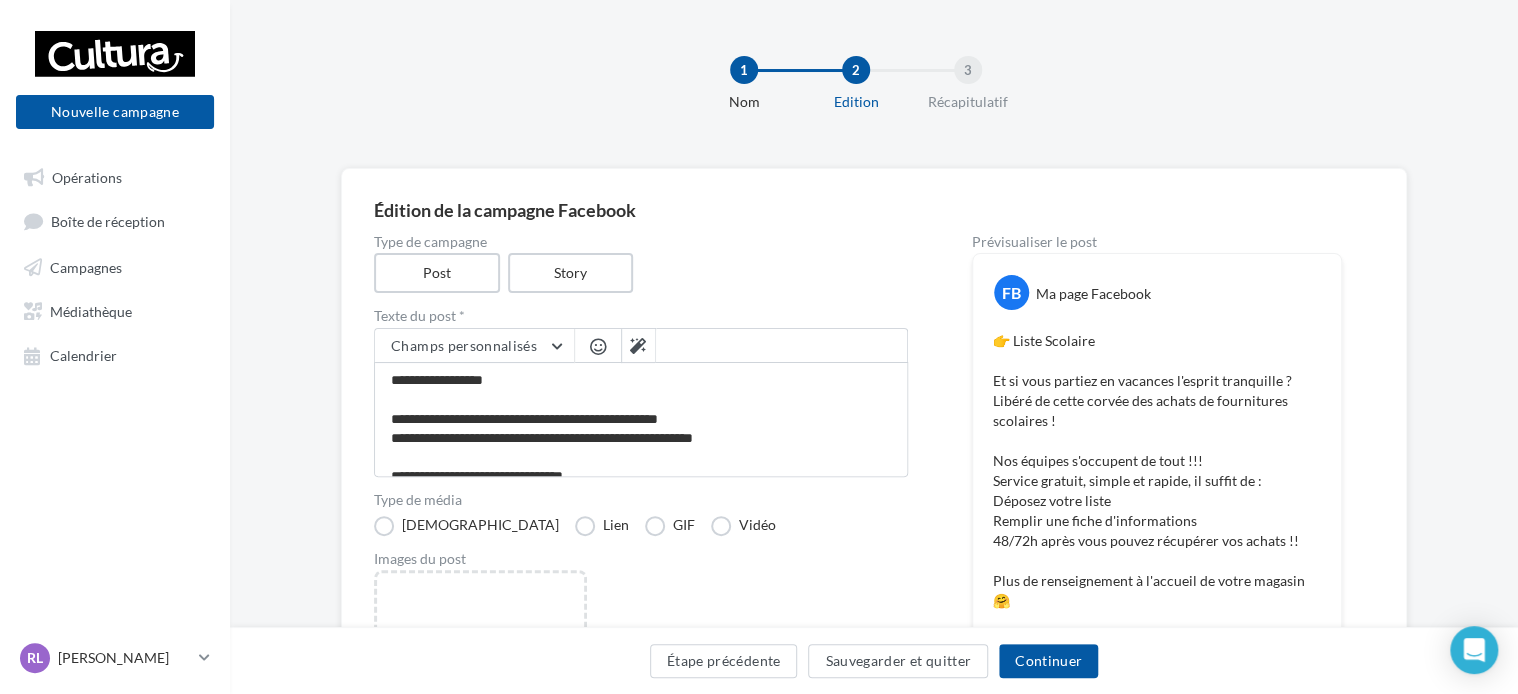 click at bounding box center [598, 346] 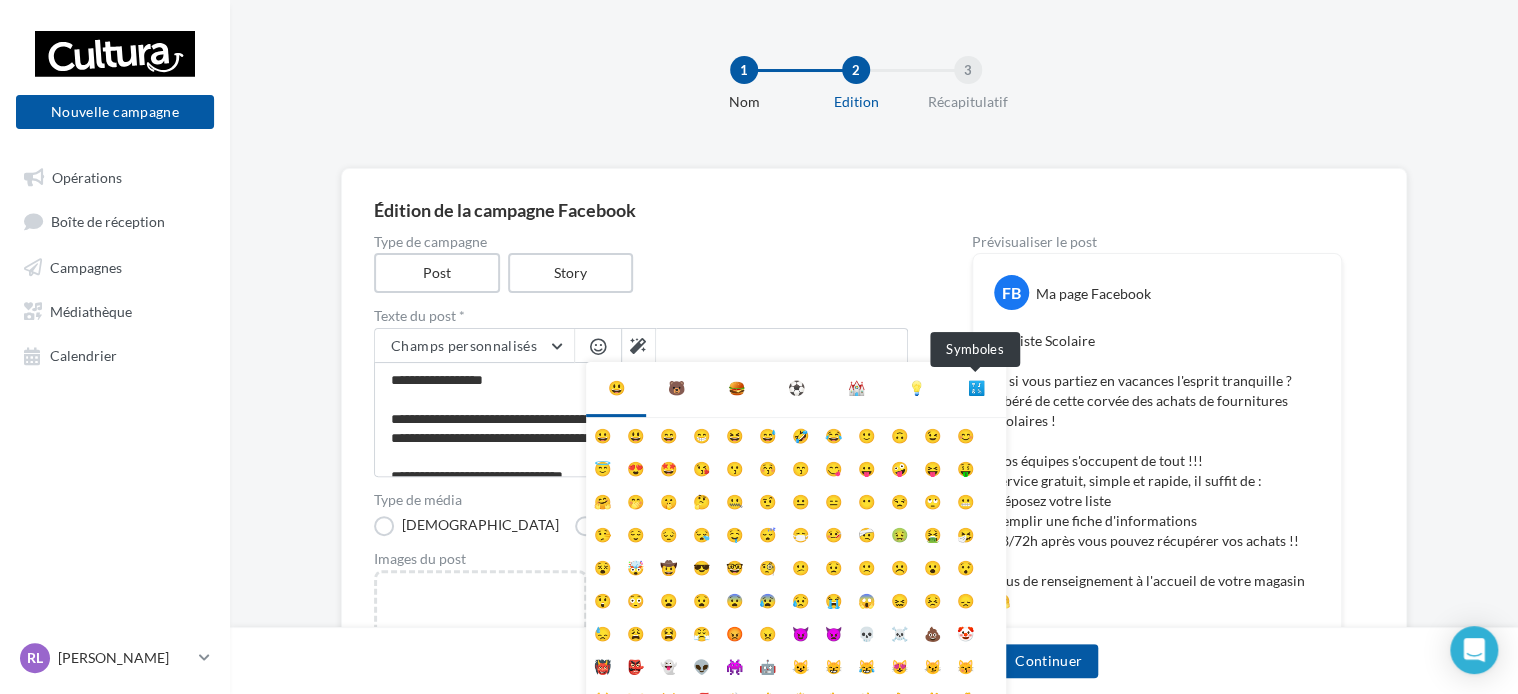 click on "🔣" at bounding box center [976, 388] 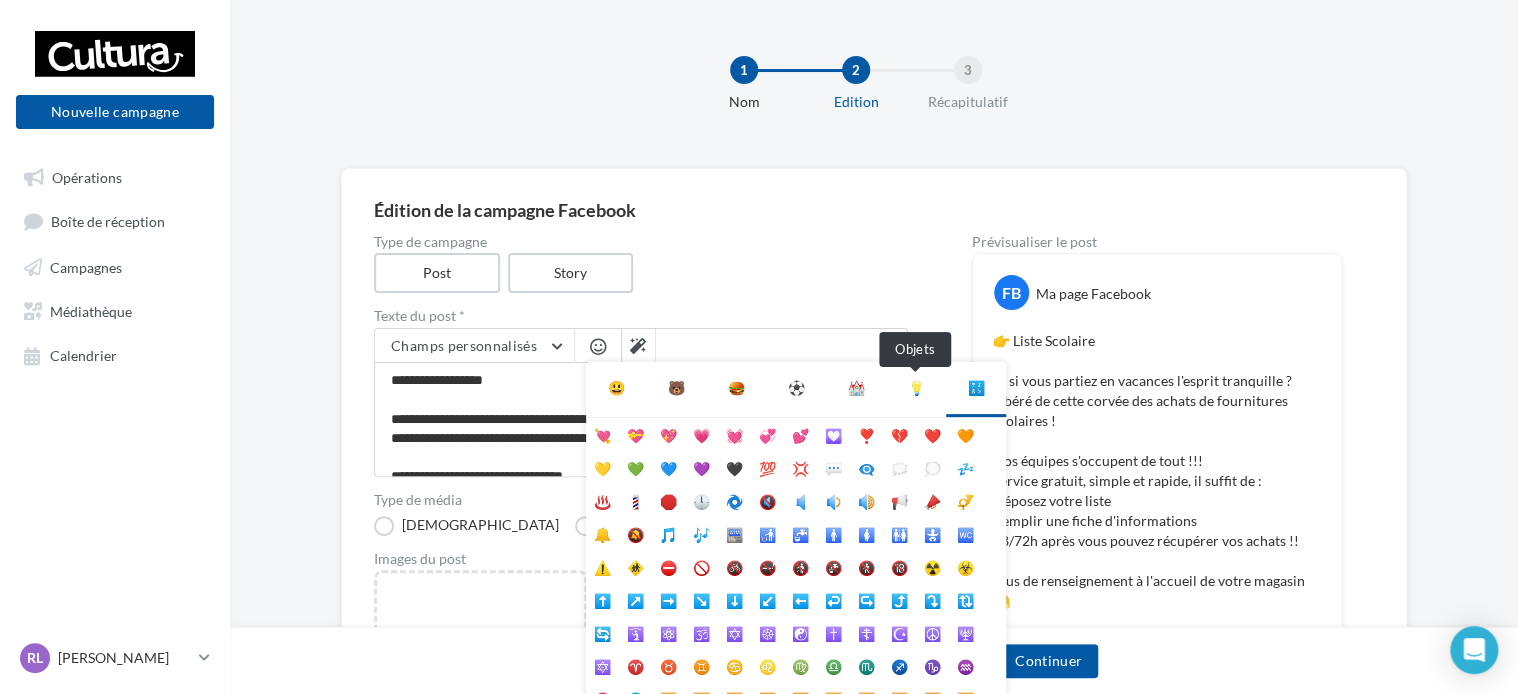 click on "💡" at bounding box center (916, 388) 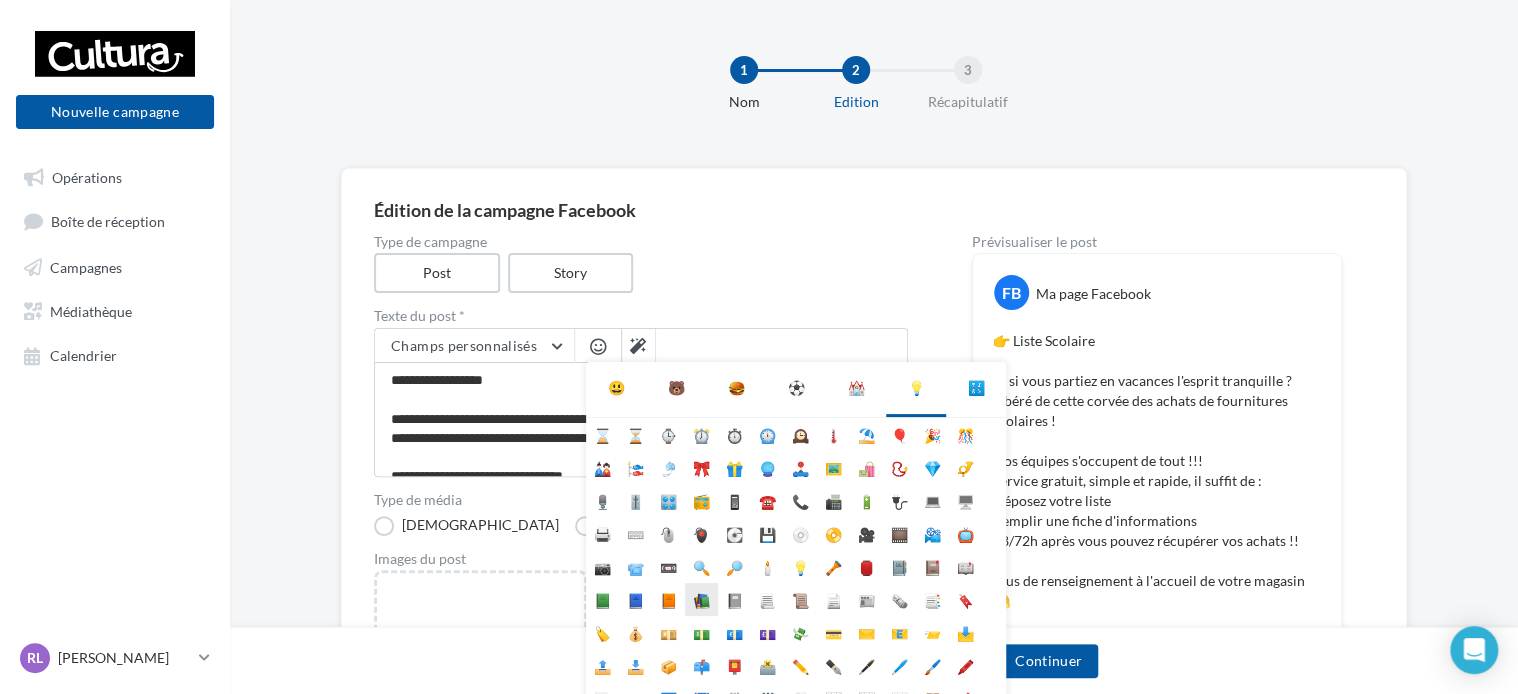 click on "📚" at bounding box center (701, 599) 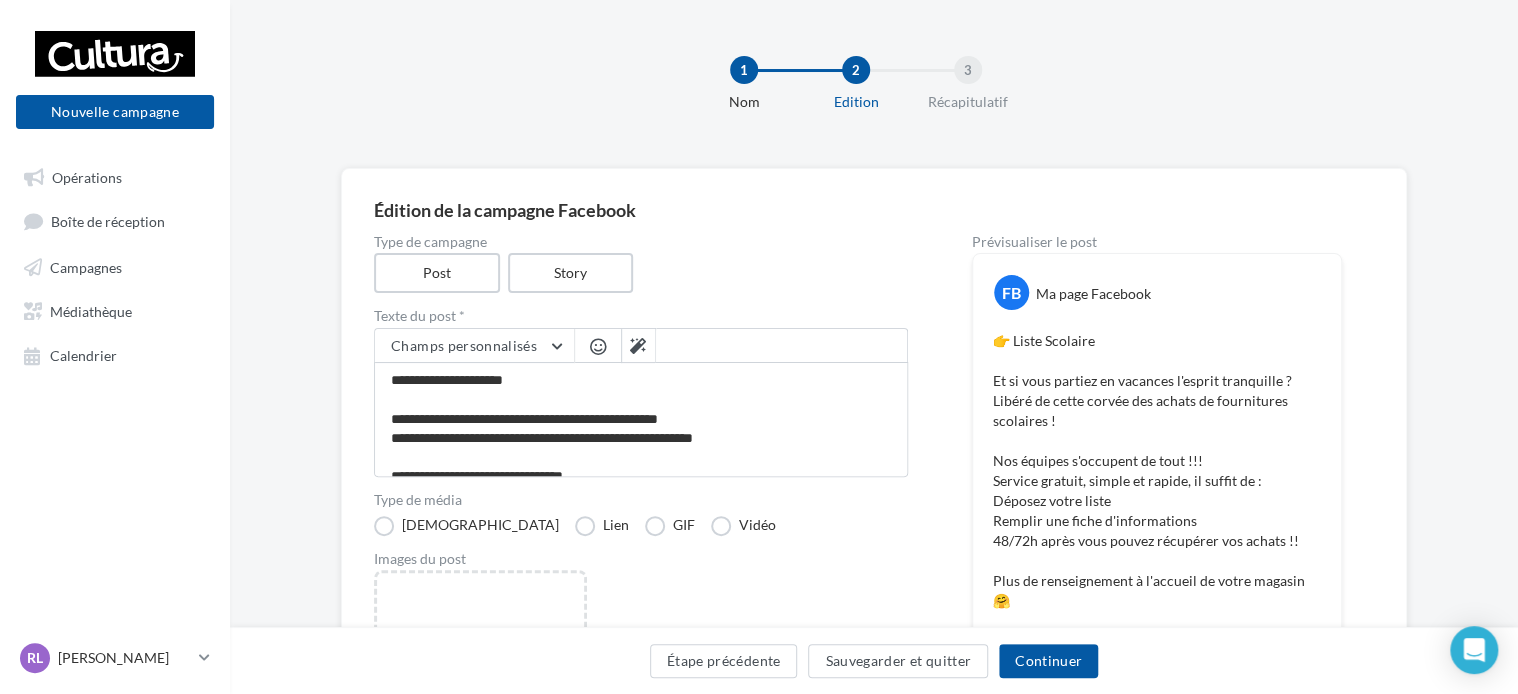 click at bounding box center (598, 346) 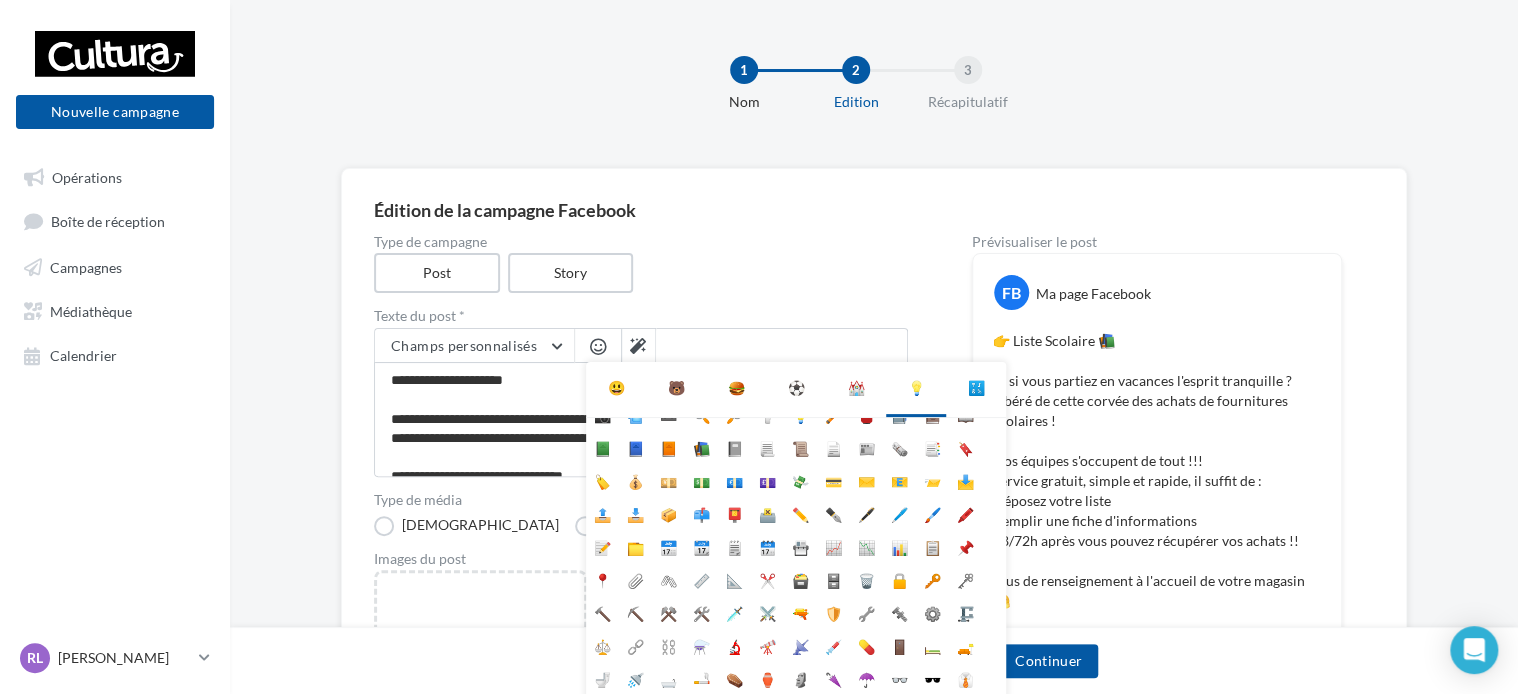 scroll, scrollTop: 177, scrollLeft: 0, axis: vertical 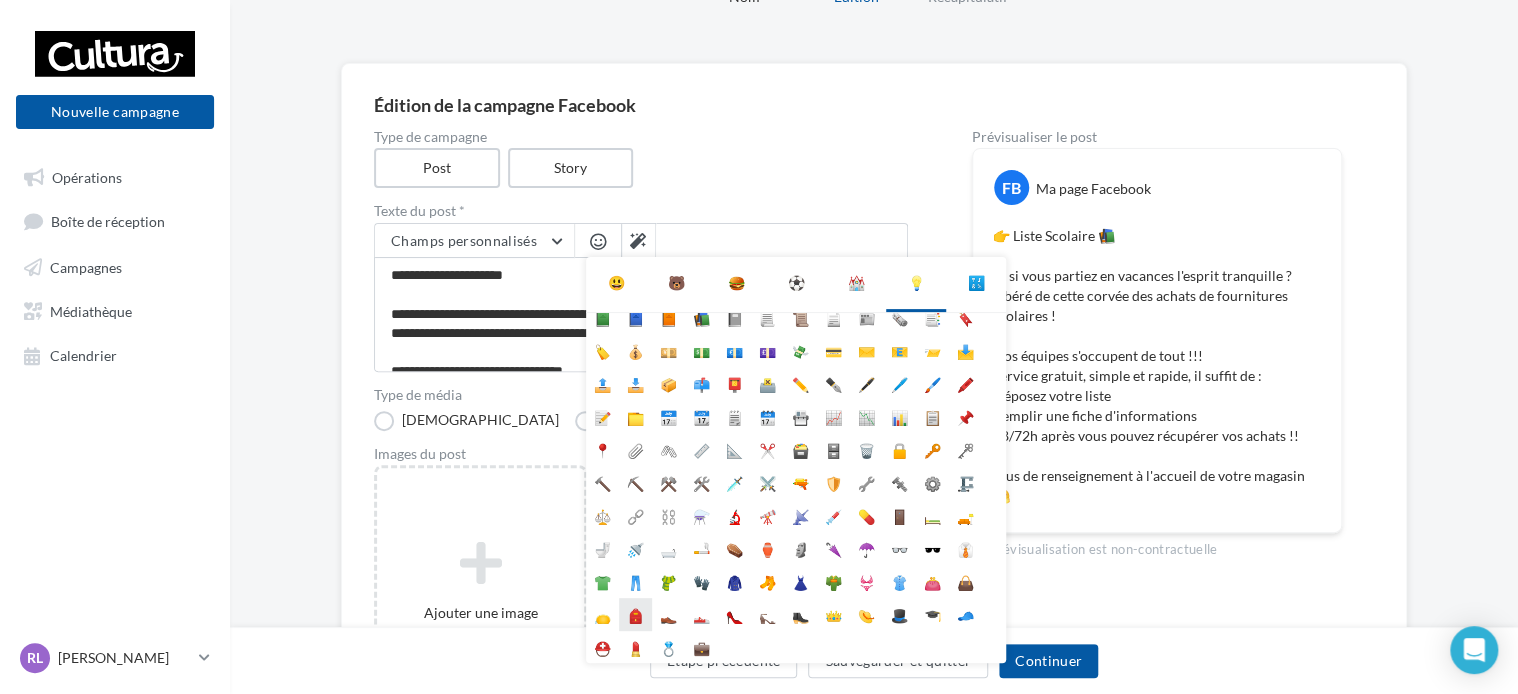 click on "🎒" at bounding box center (635, 614) 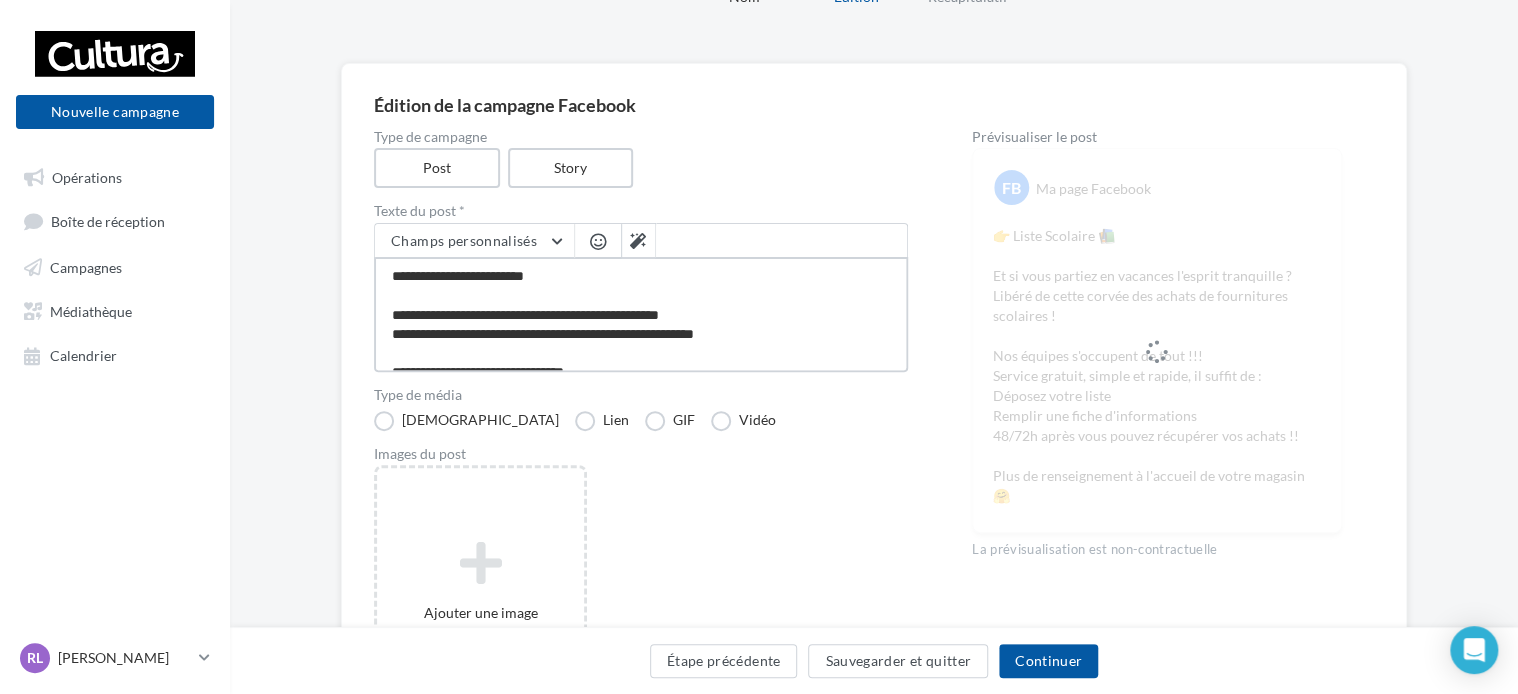 click on "**********" at bounding box center (641, 314) 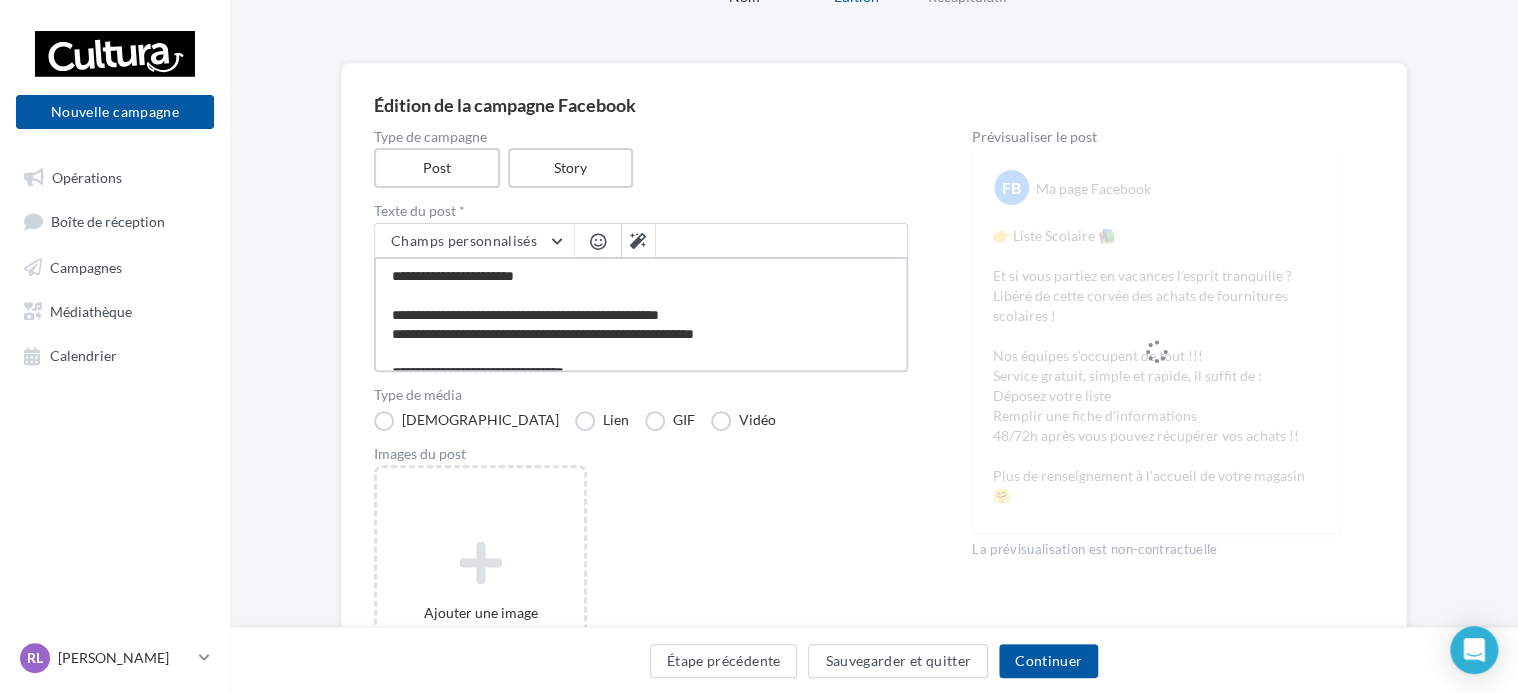 click on "**********" at bounding box center [641, 314] 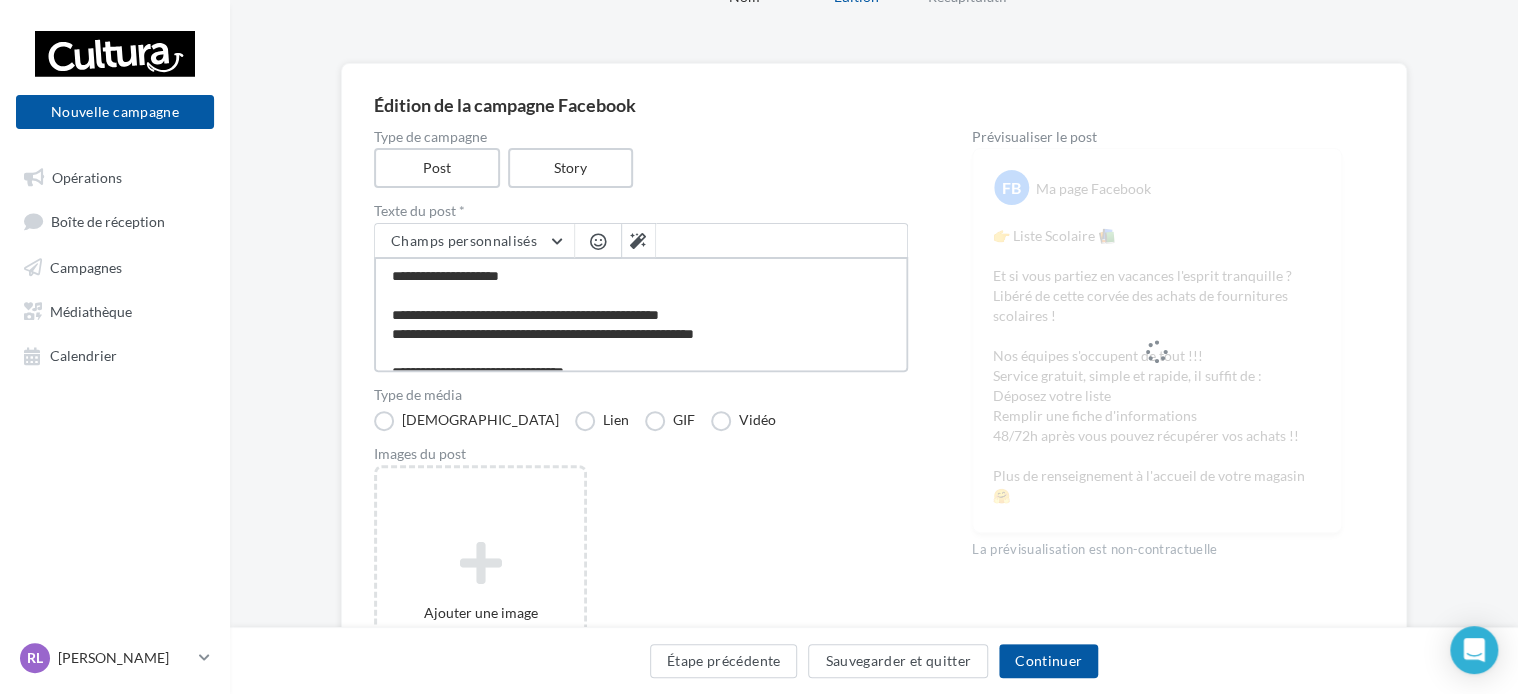 click on "**********" at bounding box center (641, 314) 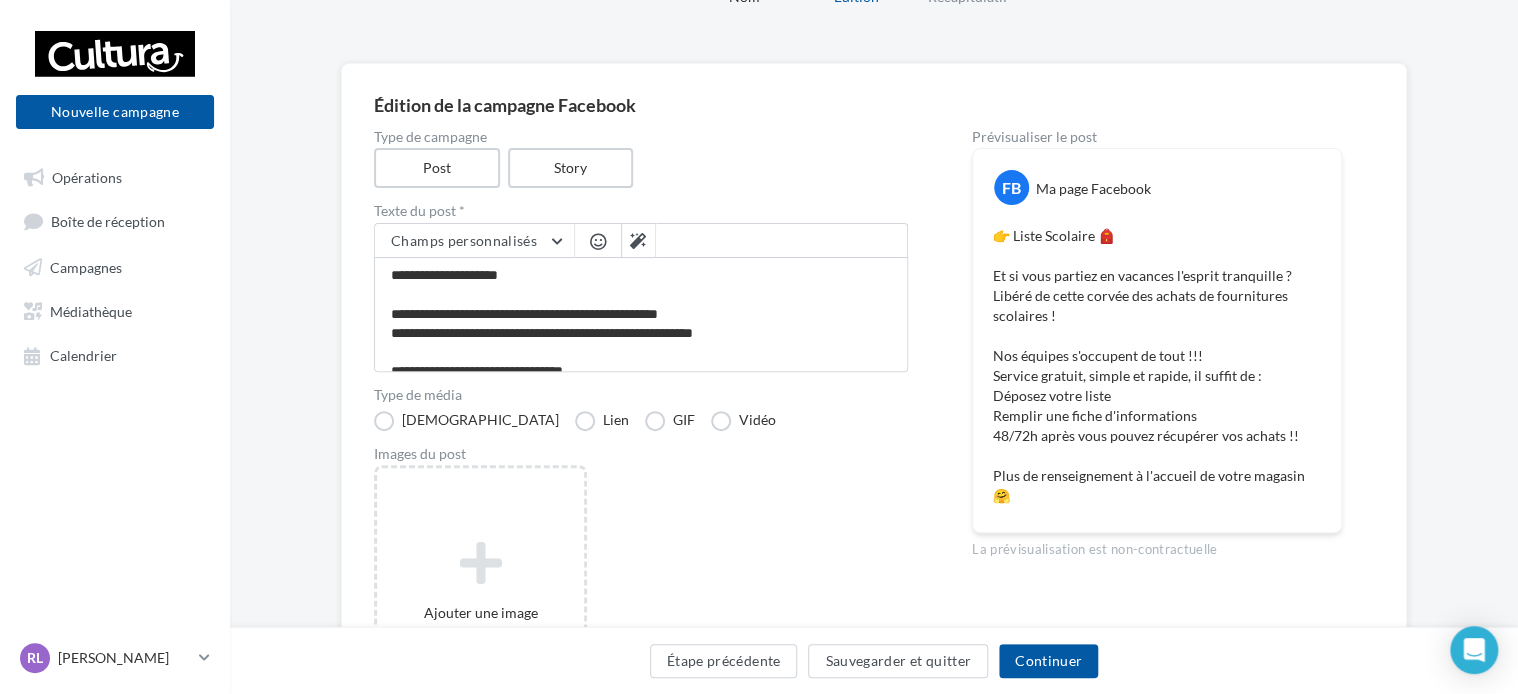 click at bounding box center (598, 243) 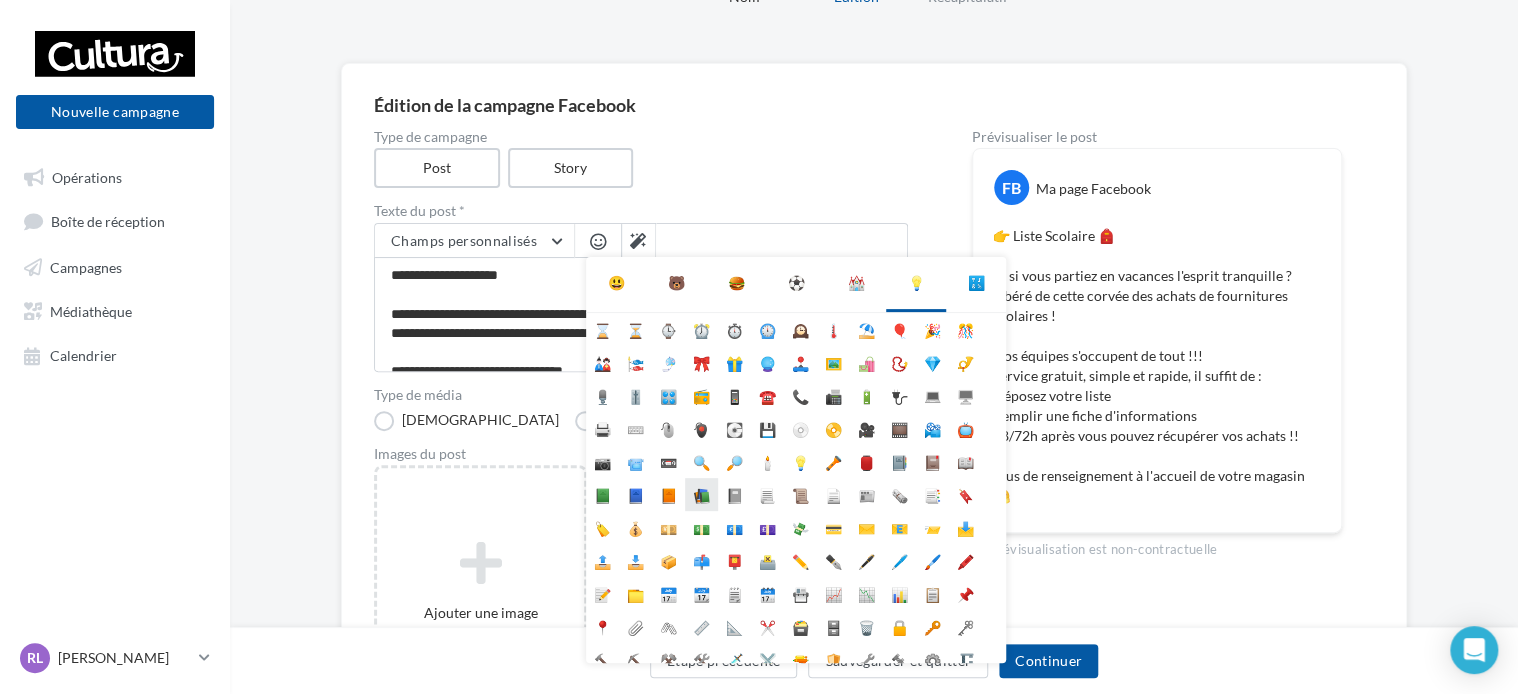 click on "📚" at bounding box center [701, 494] 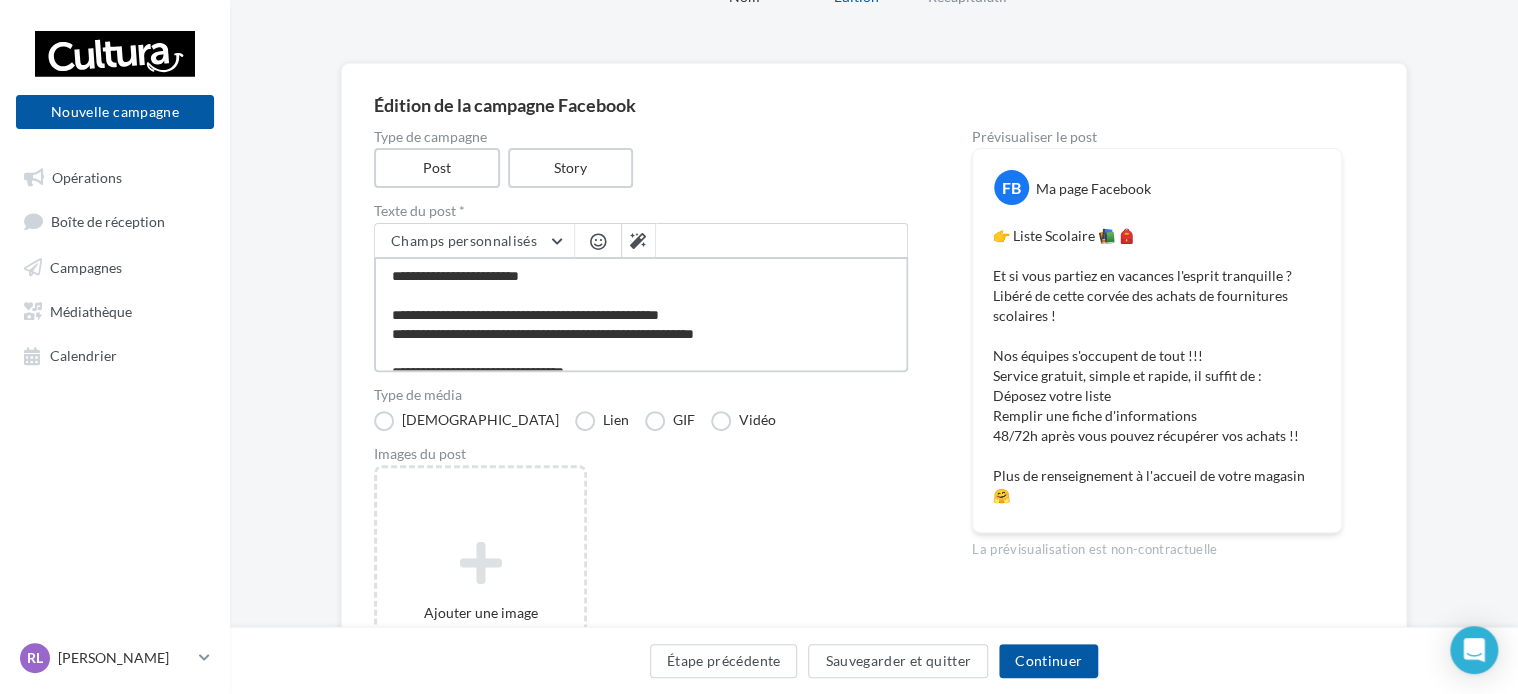 click on "**********" at bounding box center [641, 314] 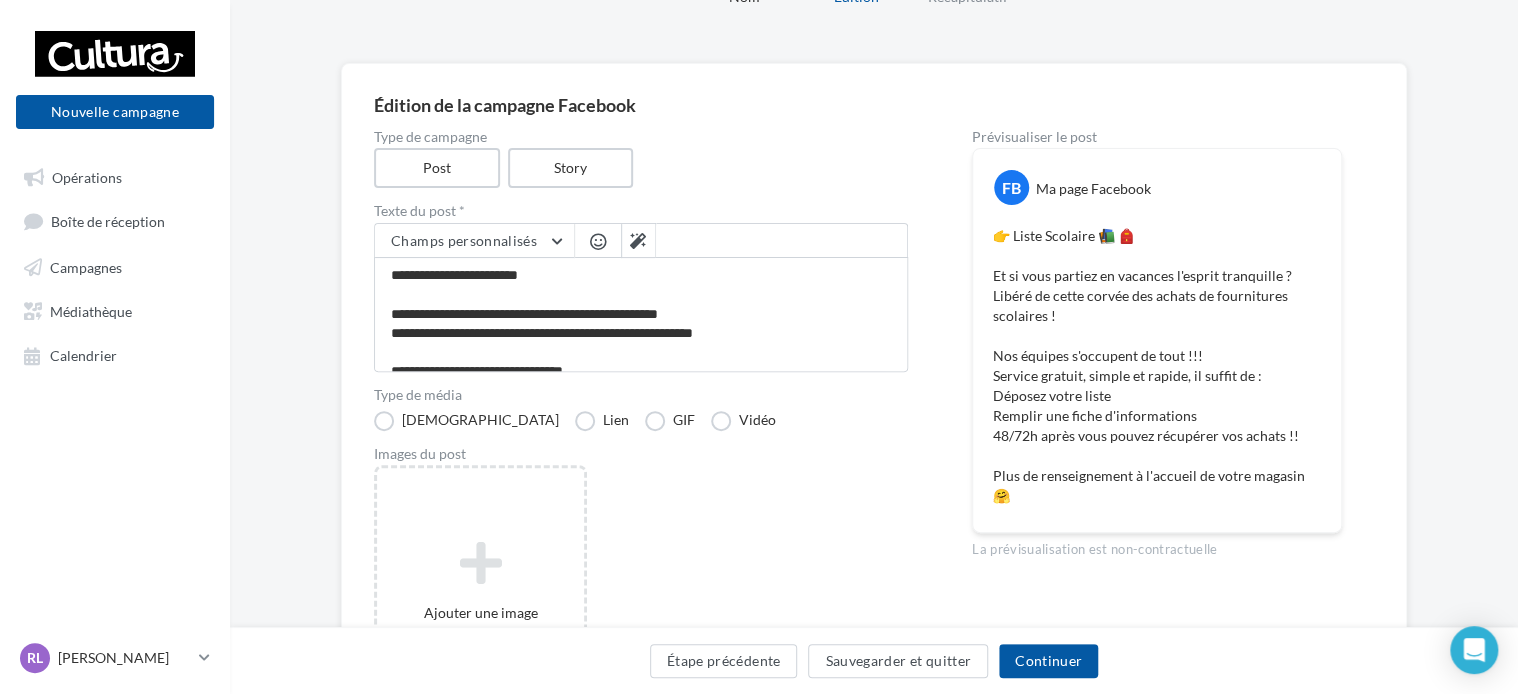 click at bounding box center [598, 243] 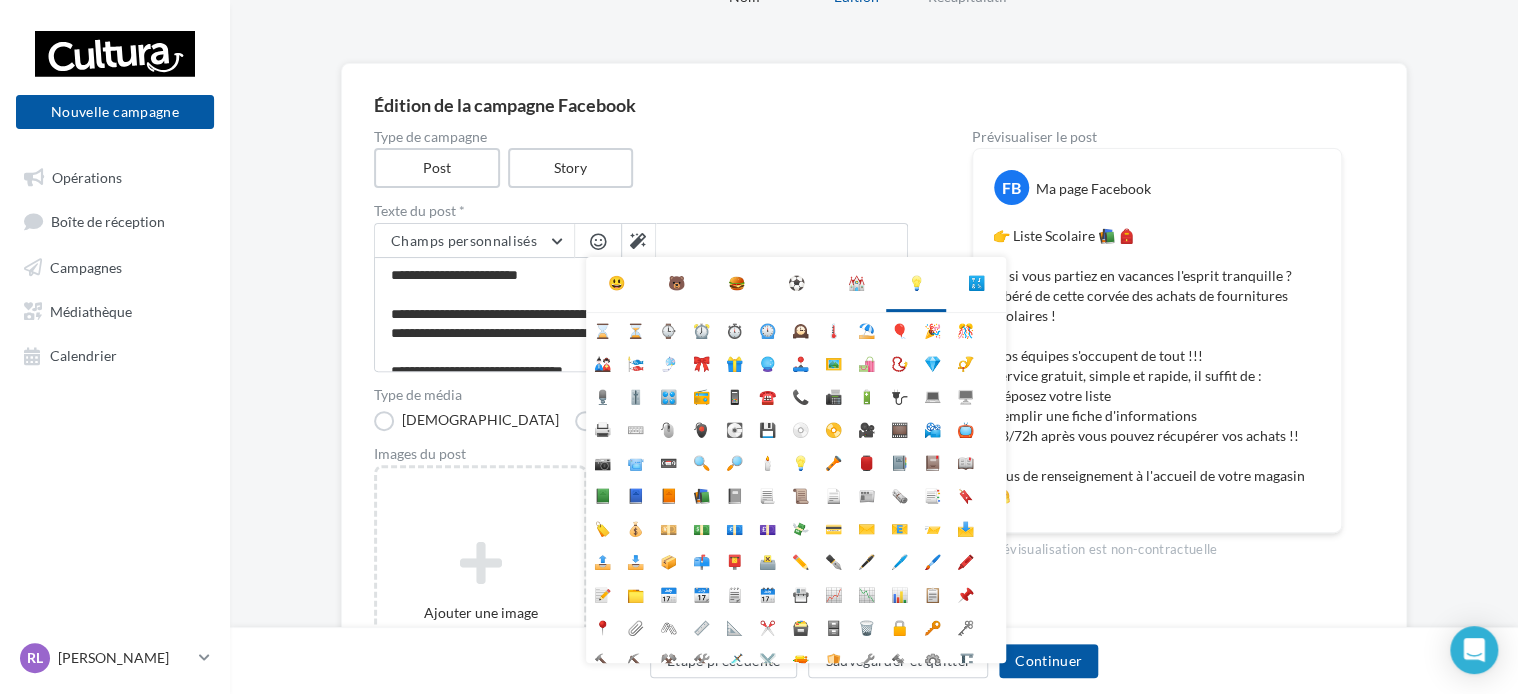 click on "😃" at bounding box center [616, 283] 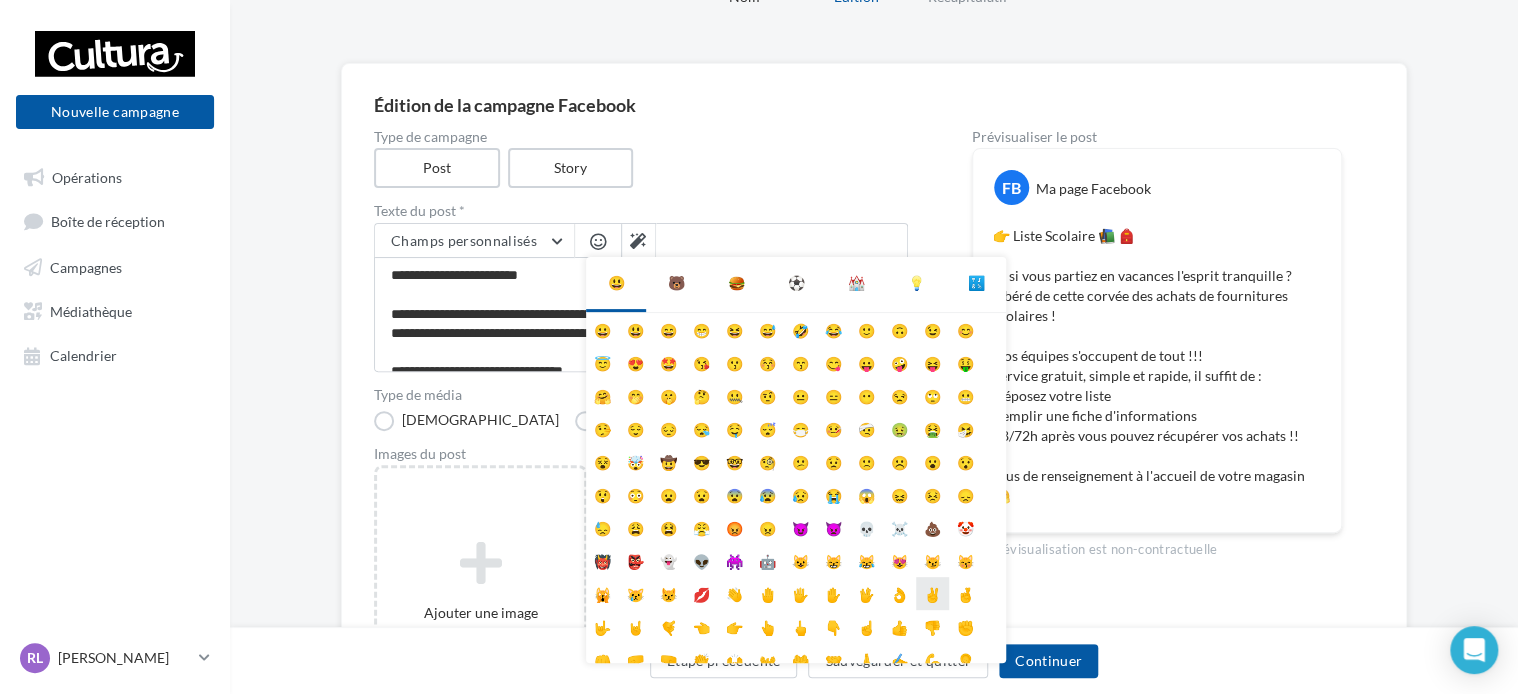 click on "✌" at bounding box center (932, 593) 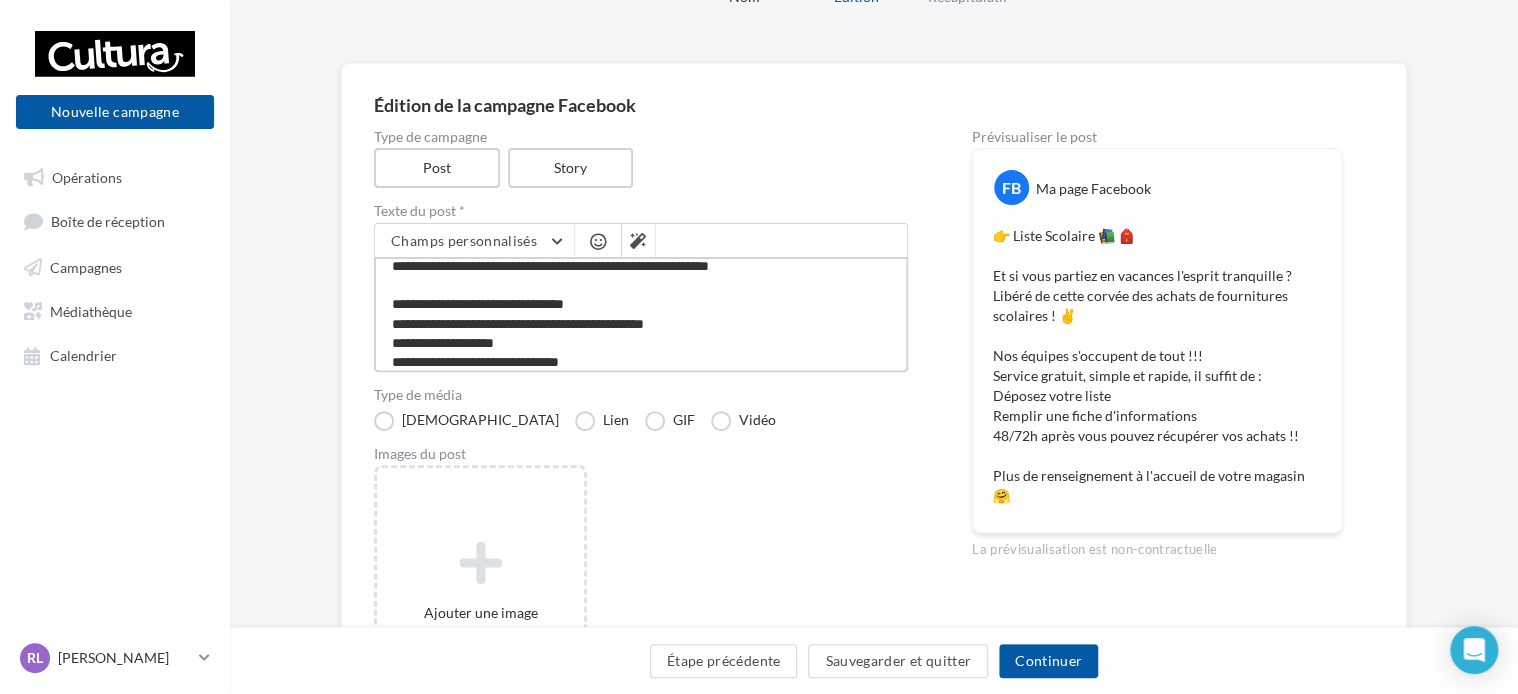 scroll, scrollTop: 72, scrollLeft: 0, axis: vertical 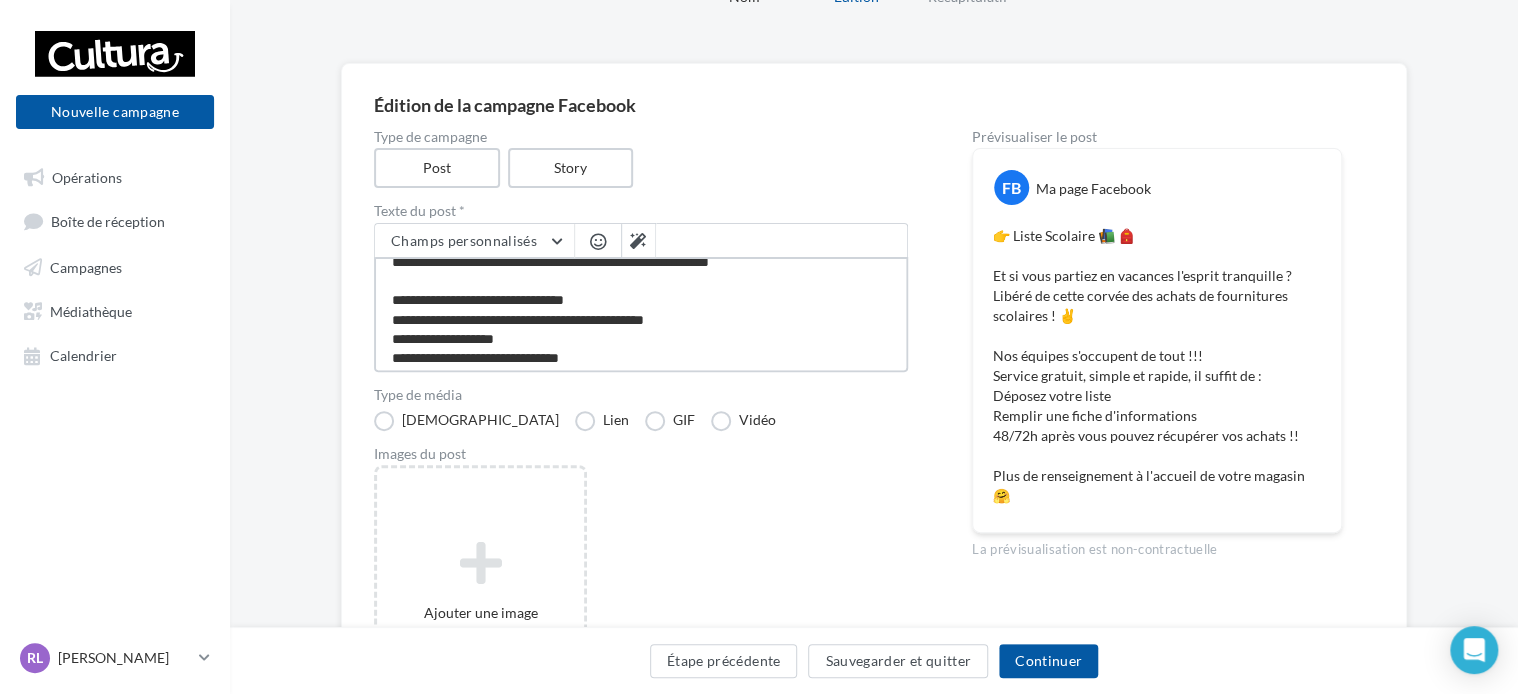 click on "**********" at bounding box center [641, 314] 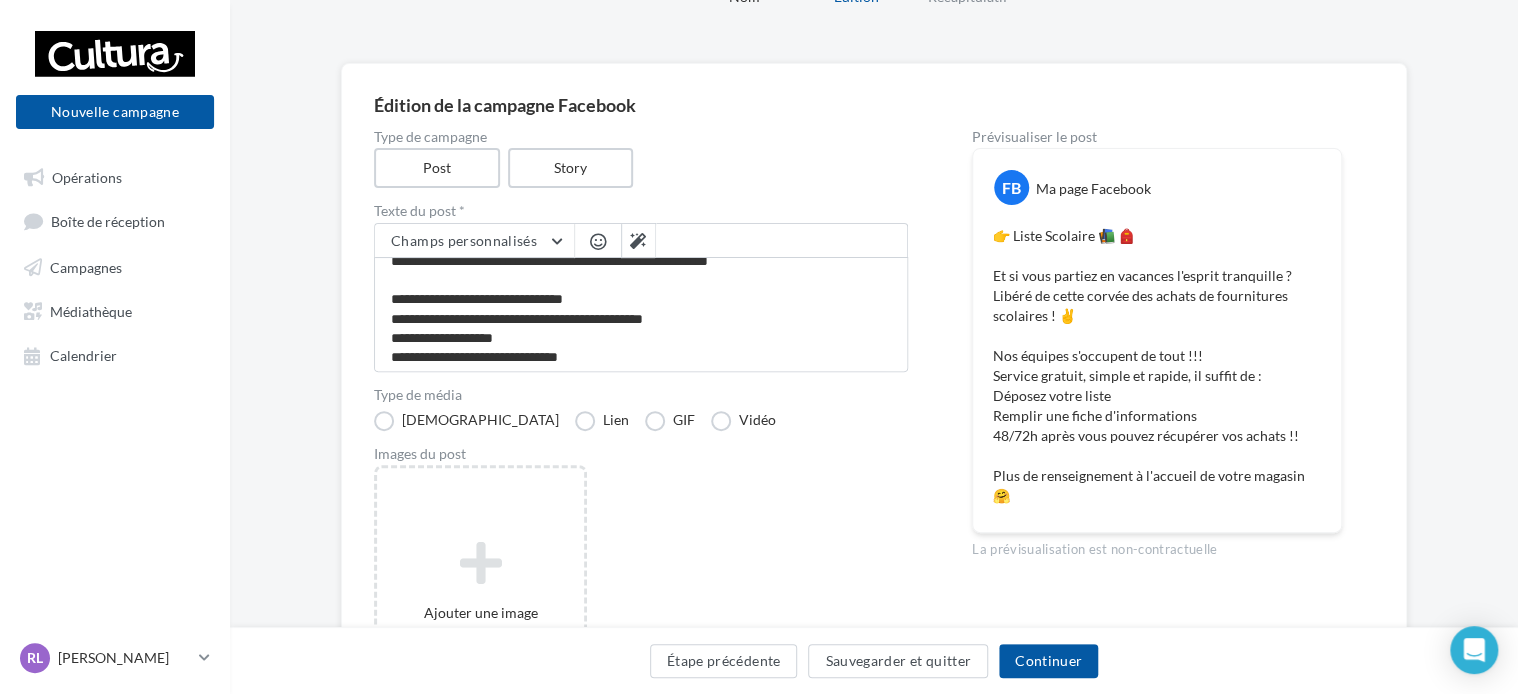 scroll, scrollTop: 72, scrollLeft: 0, axis: vertical 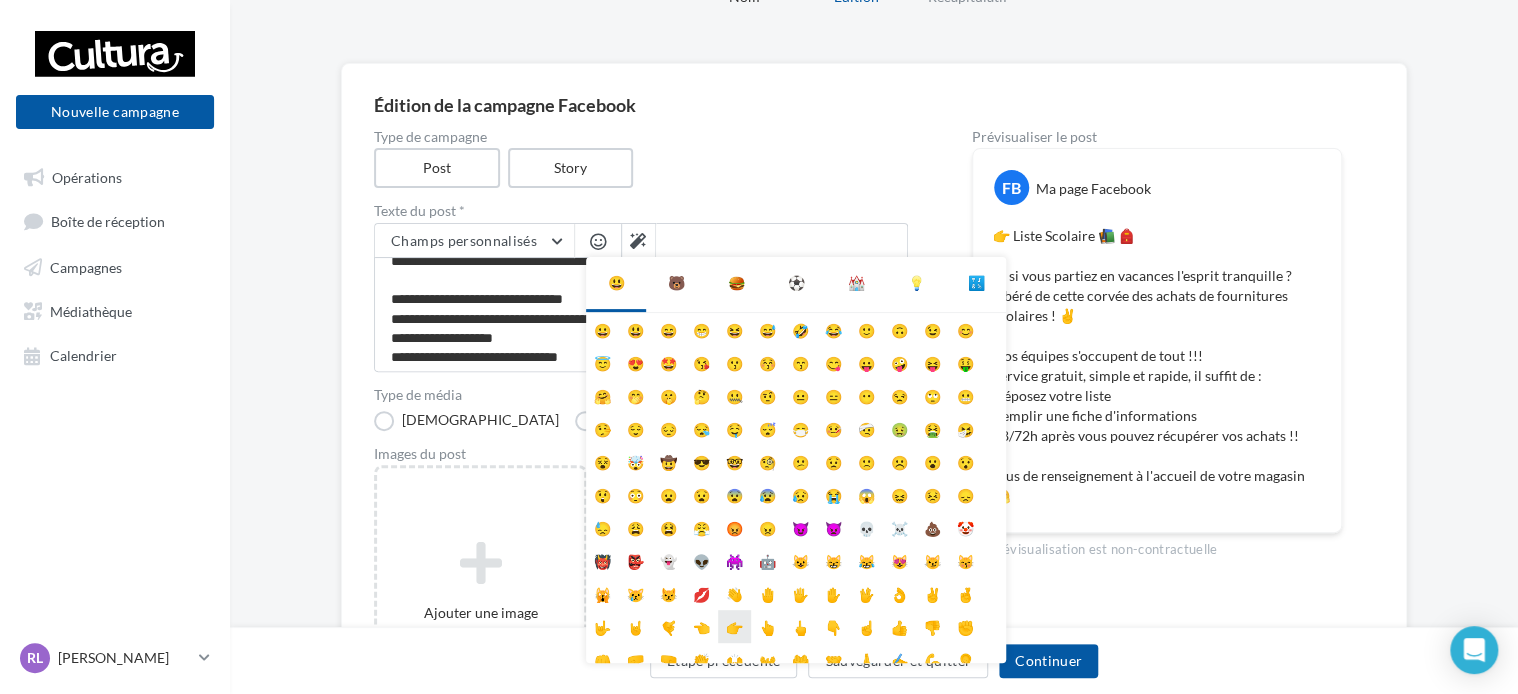click on "👉" at bounding box center [734, 626] 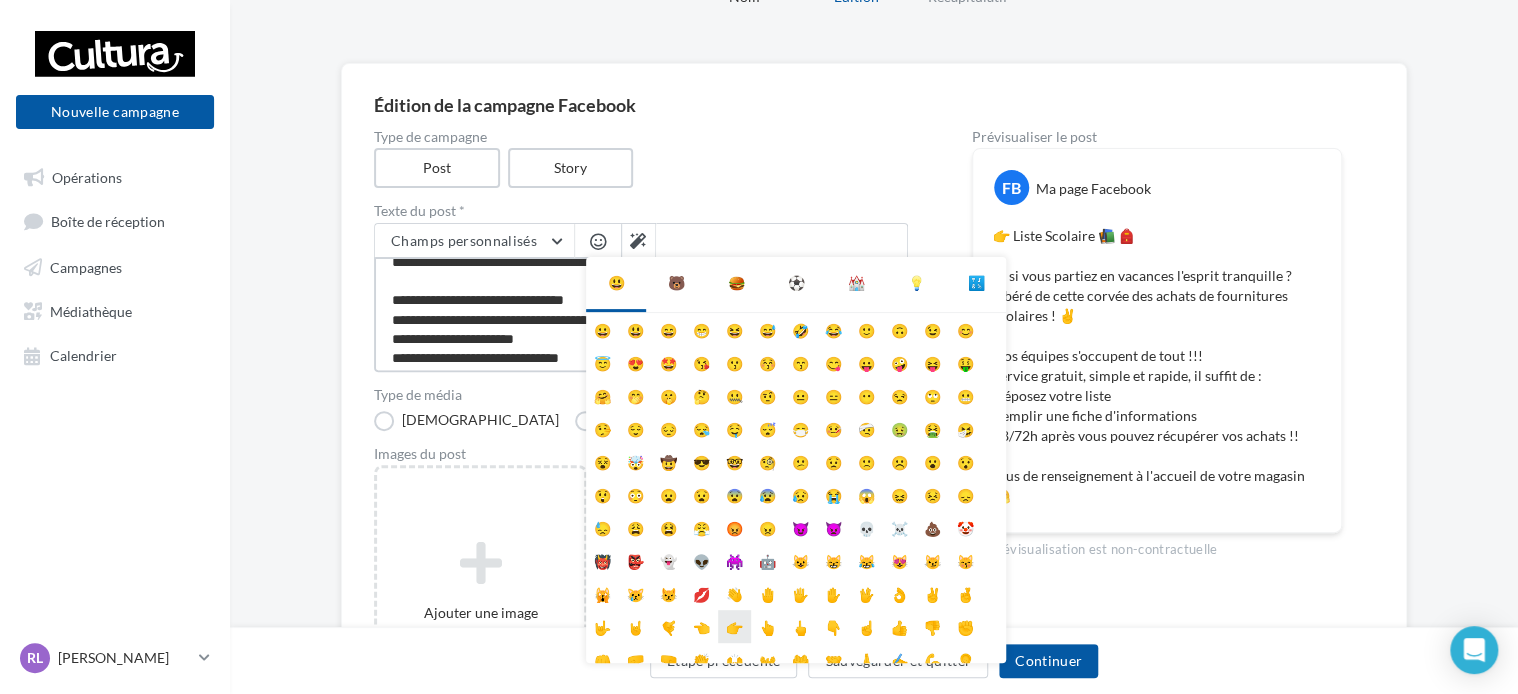 scroll, scrollTop: 72, scrollLeft: 0, axis: vertical 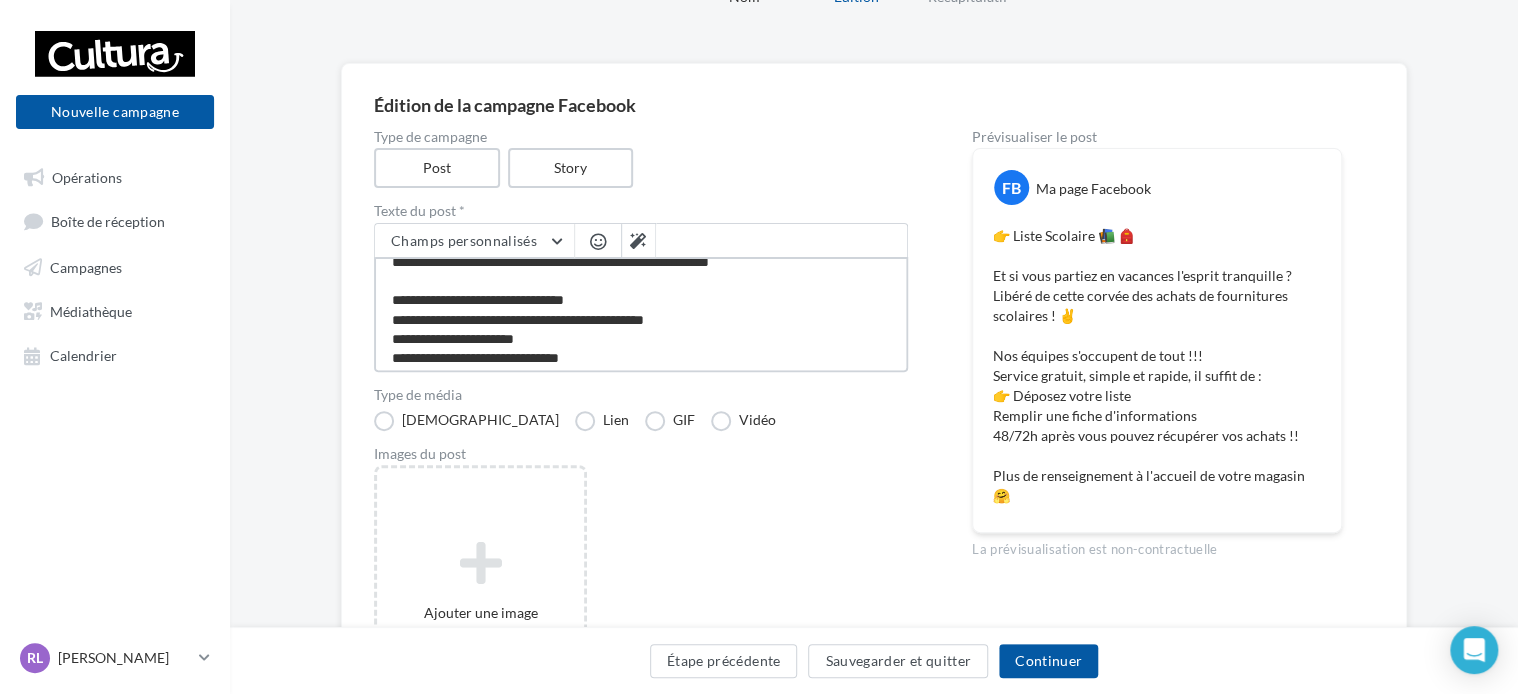 click on "**********" at bounding box center (641, 314) 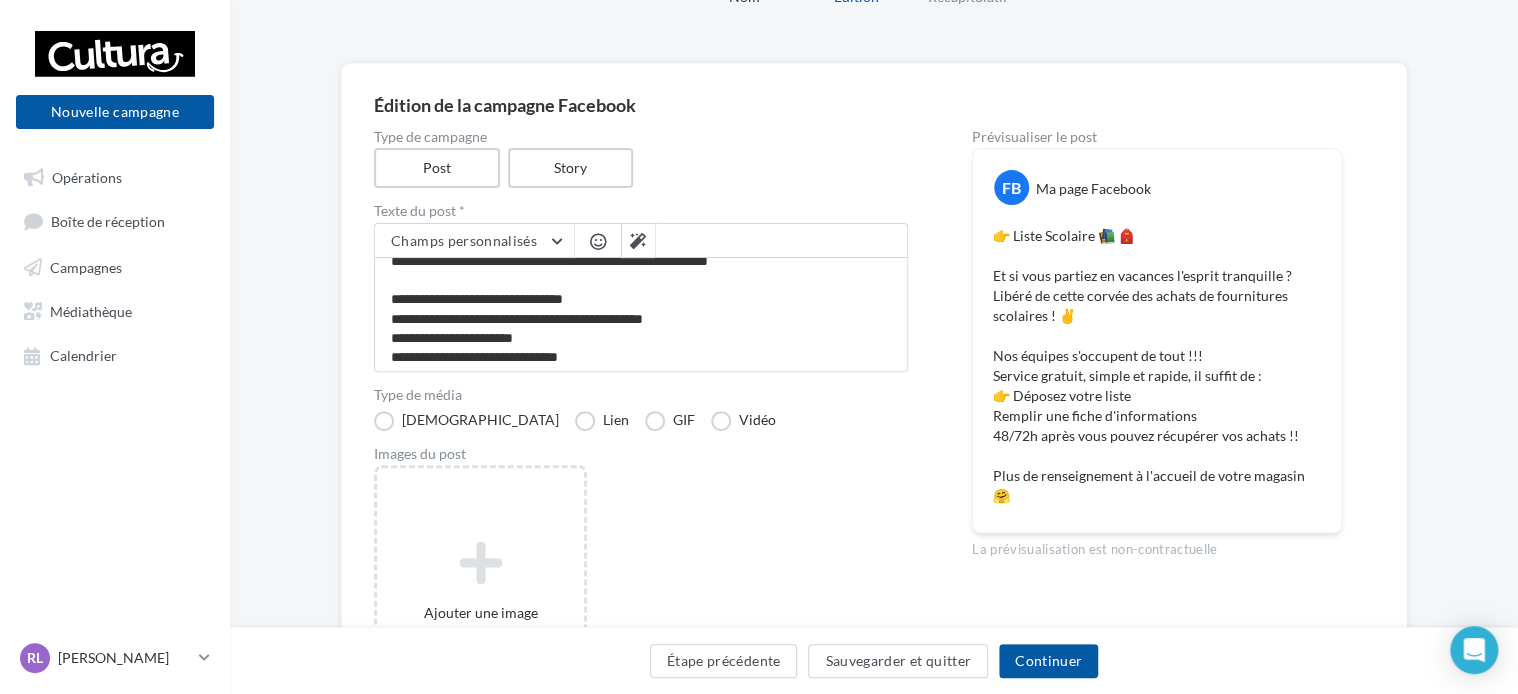 scroll, scrollTop: 72, scrollLeft: 0, axis: vertical 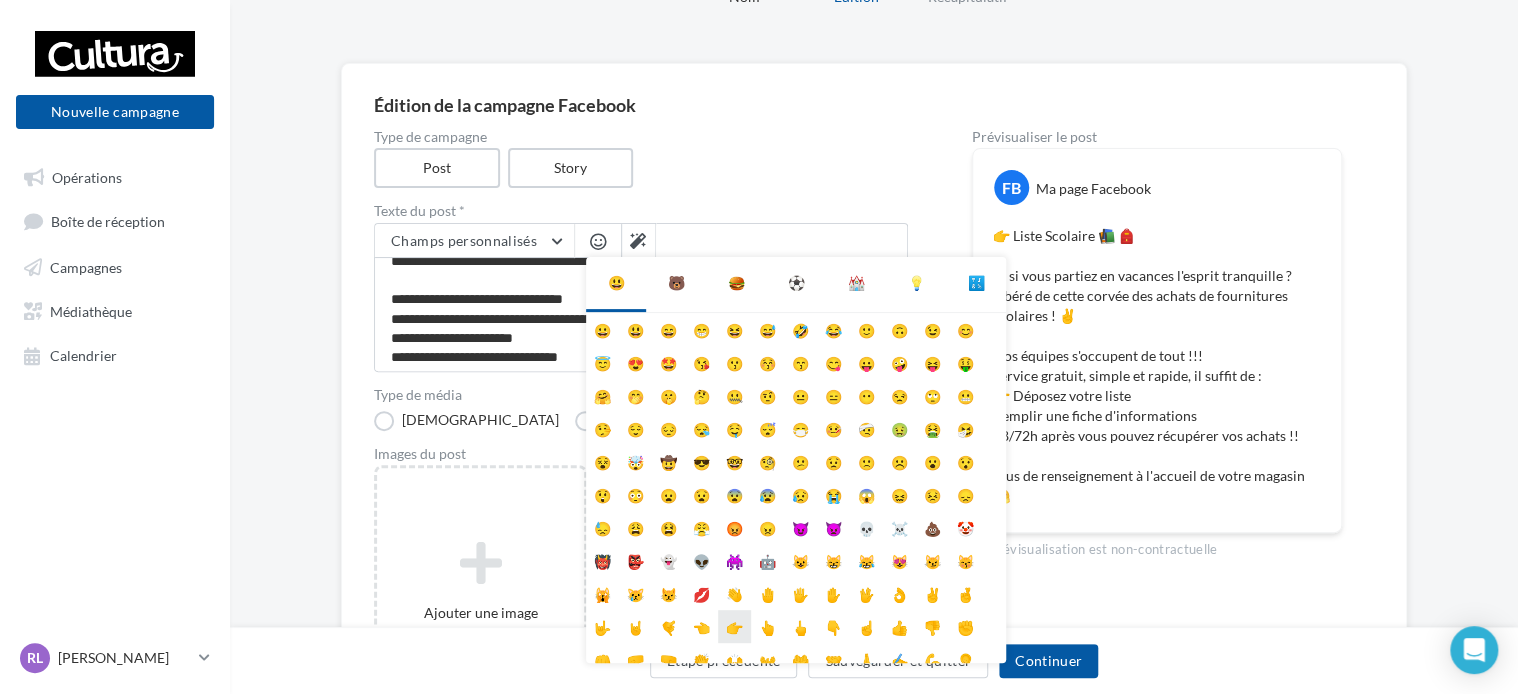 click on "👉" at bounding box center (734, 626) 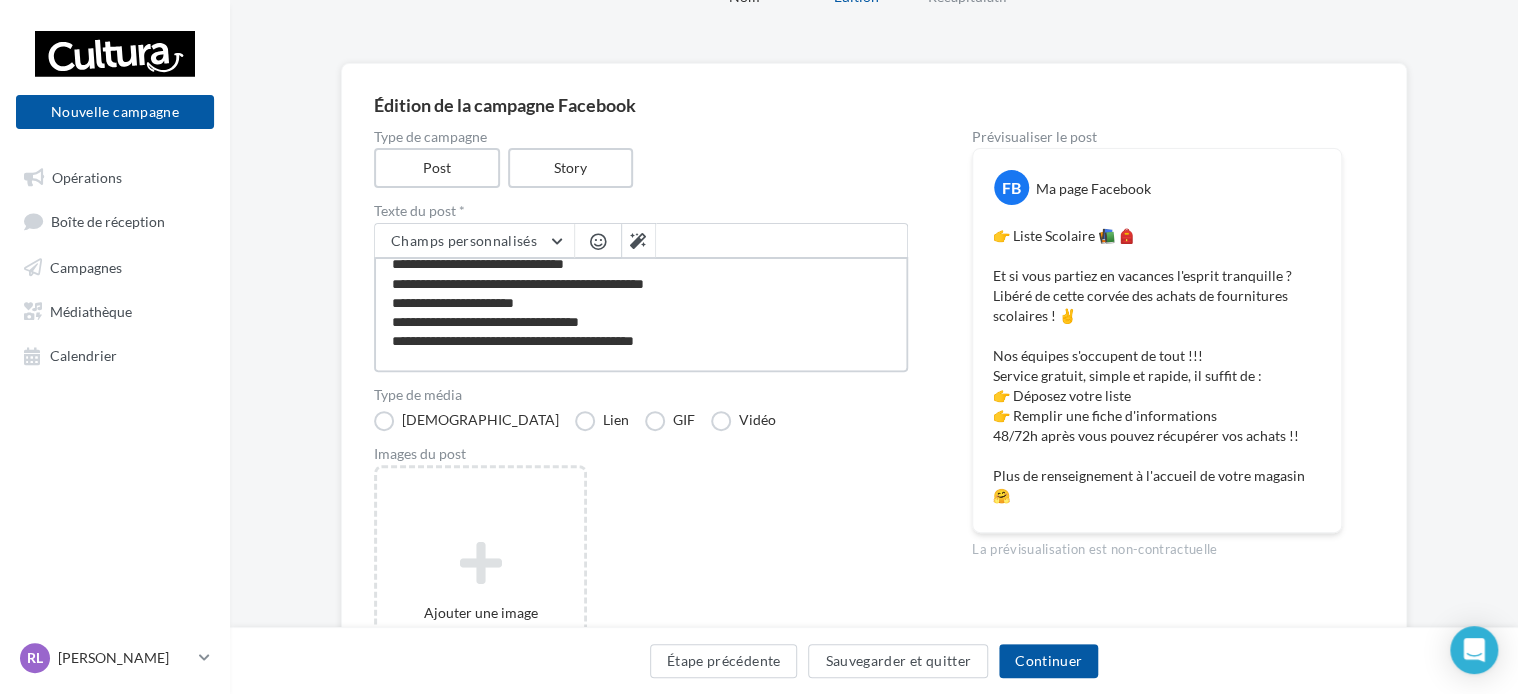 scroll, scrollTop: 135, scrollLeft: 0, axis: vertical 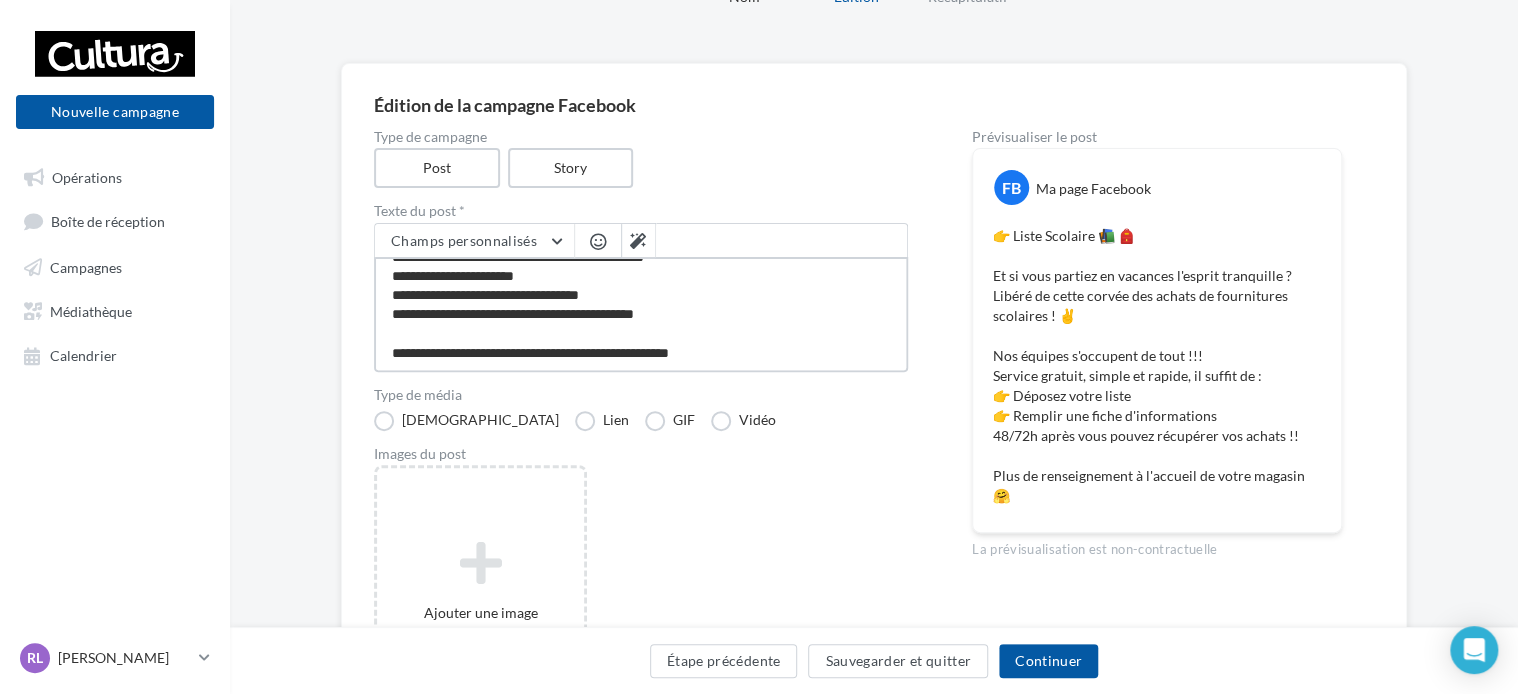 click on "**********" at bounding box center [641, 314] 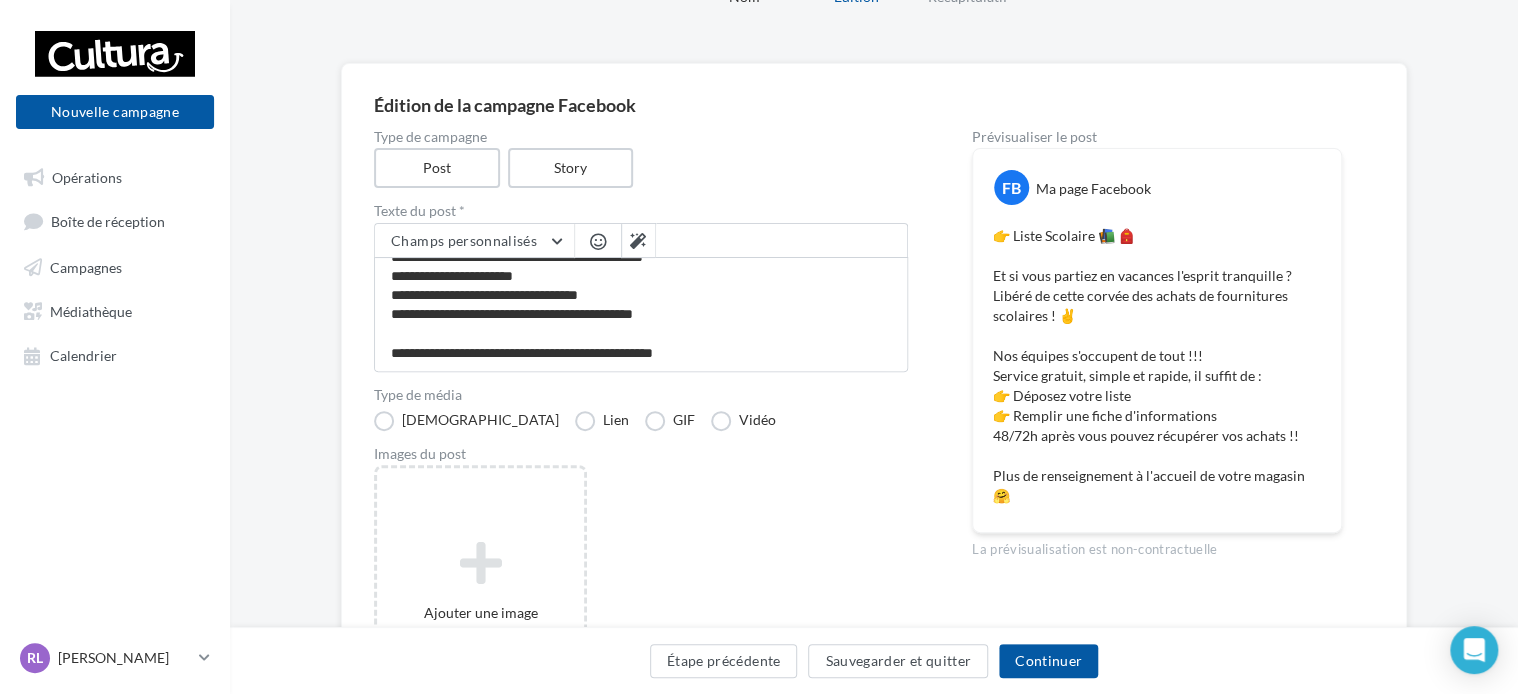 scroll, scrollTop: 133, scrollLeft: 0, axis: vertical 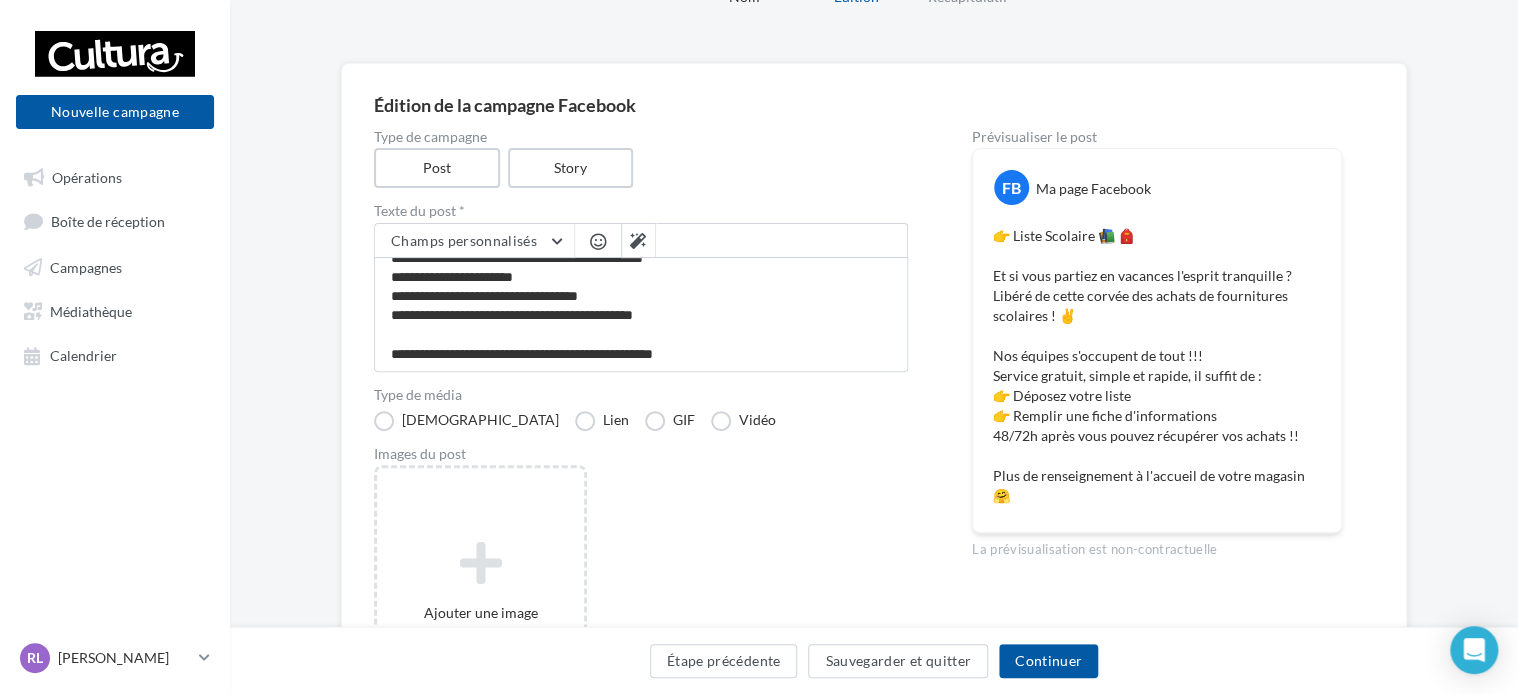 click on "Étape précédente   Sauvegarder et quitter    Continuer" at bounding box center [874, 660] 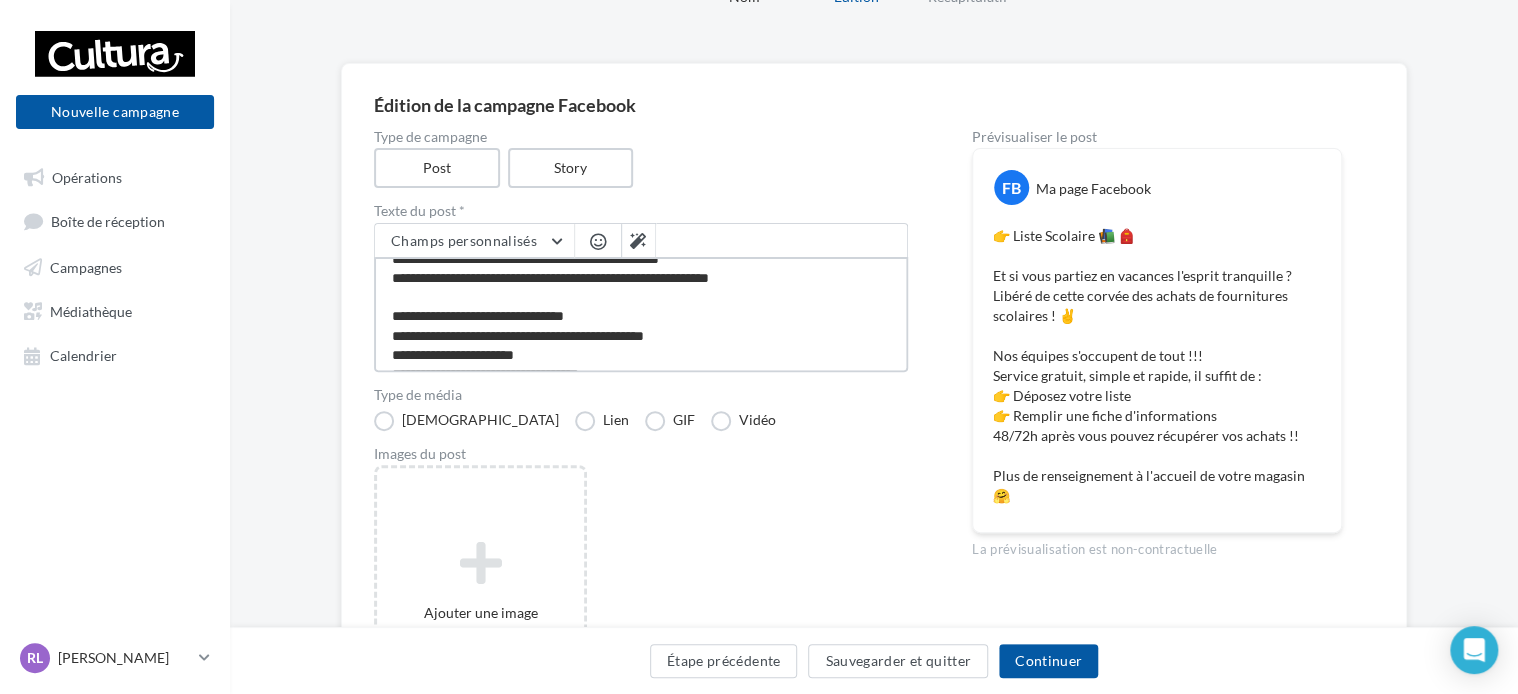 scroll, scrollTop: 0, scrollLeft: 0, axis: both 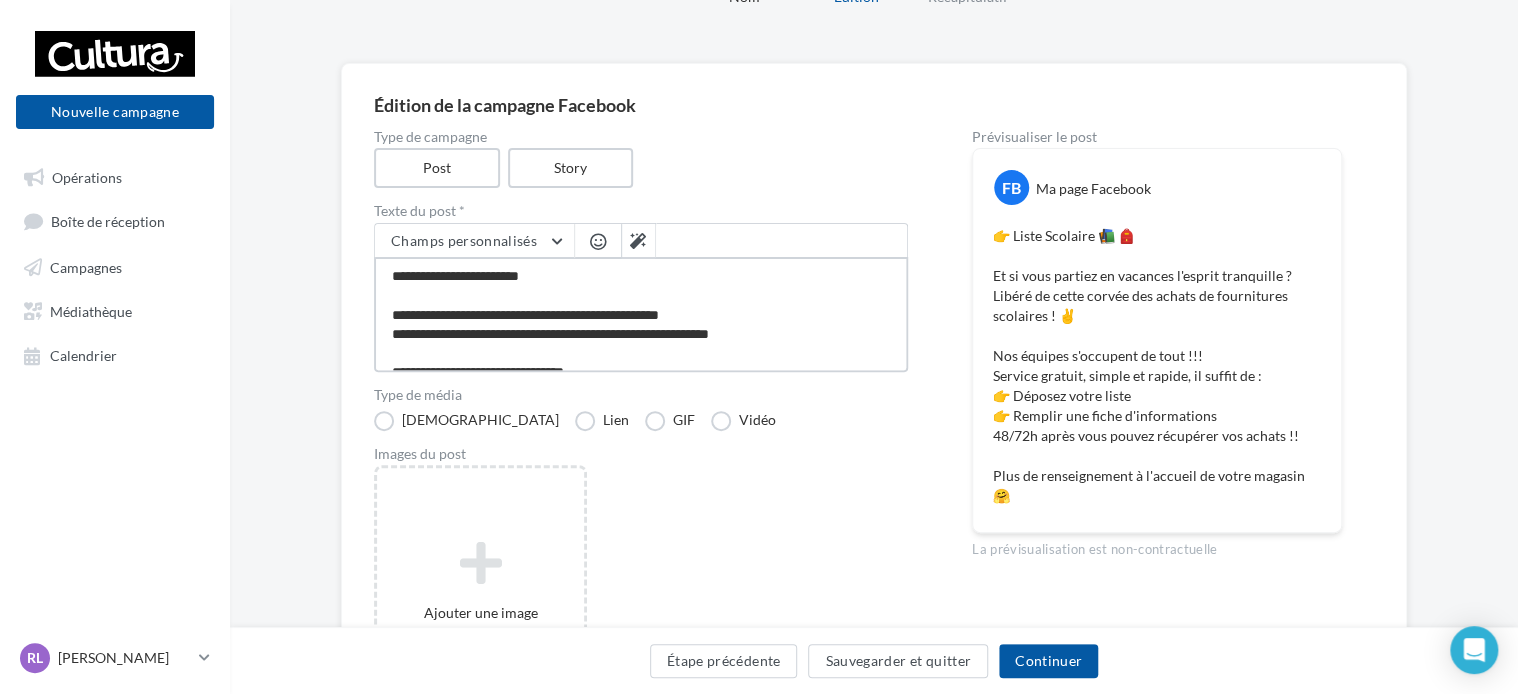 click on "**********" at bounding box center (641, 314) 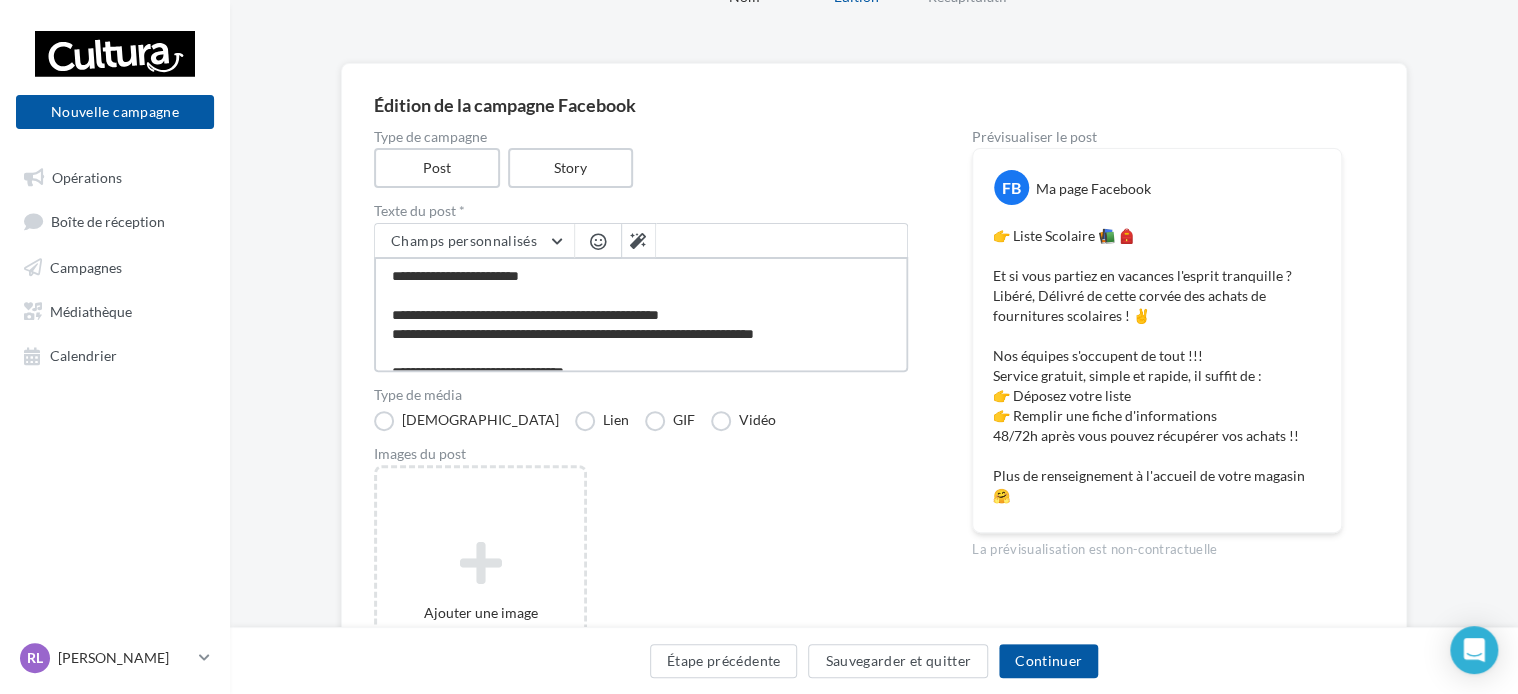click on "**********" at bounding box center [641, 314] 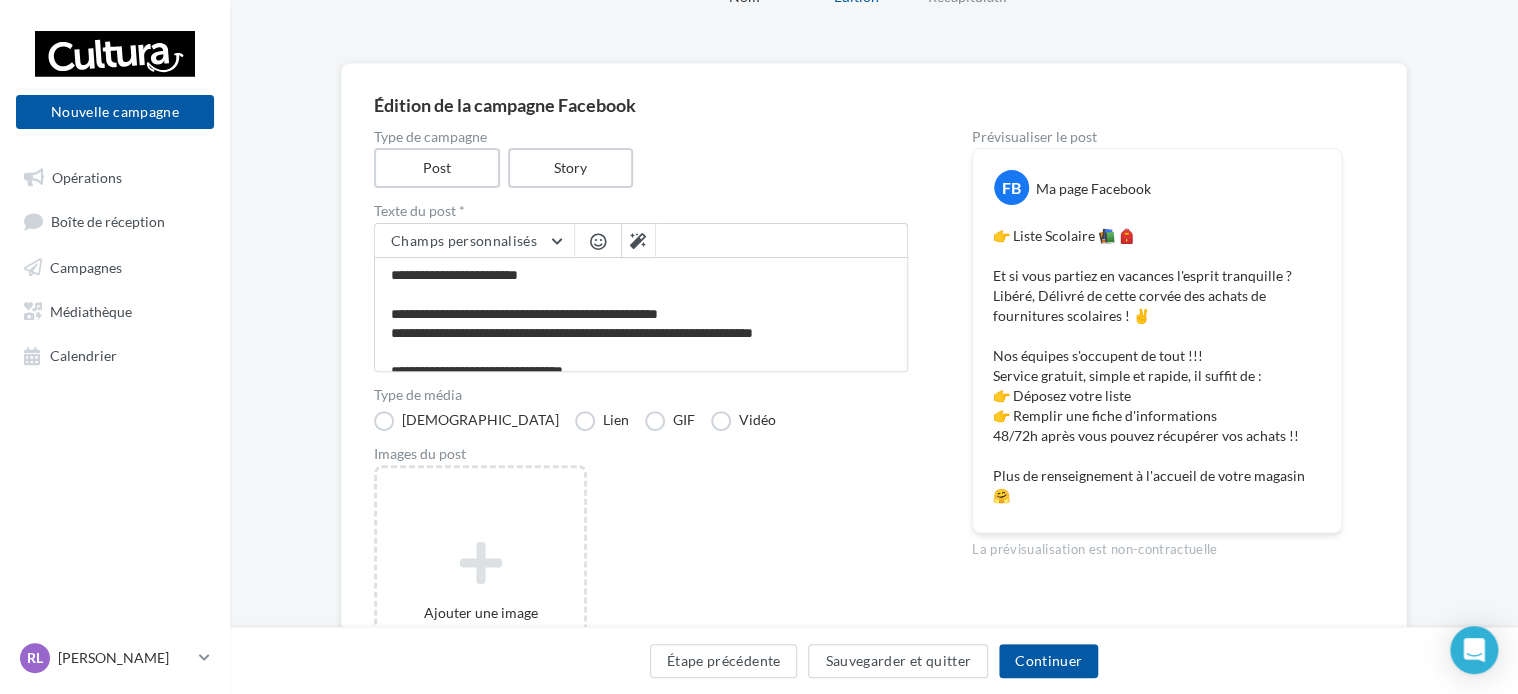 drag, startPoint x: 901, startPoint y: 342, endPoint x: 922, endPoint y: 409, distance: 70.21396 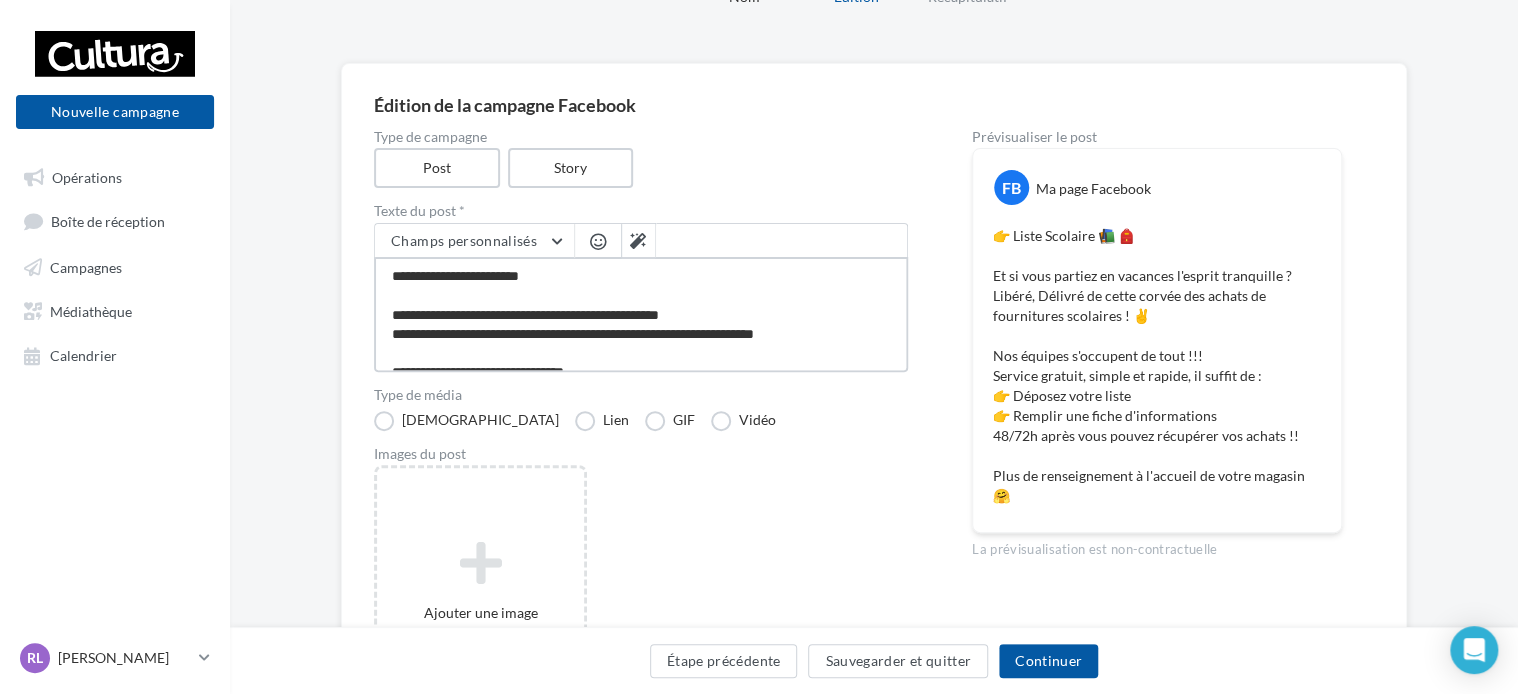 drag, startPoint x: 900, startPoint y: 332, endPoint x: 902, endPoint y: 288, distance: 44.04543 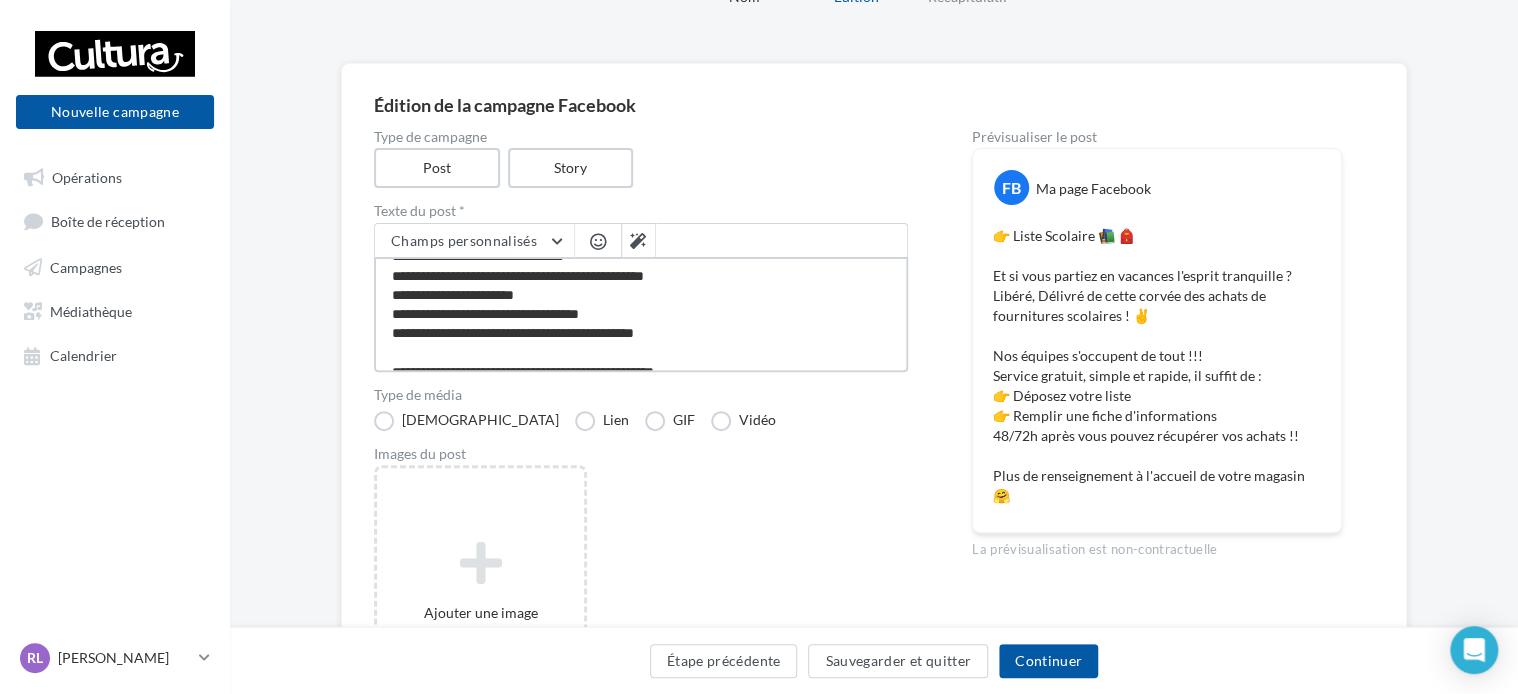 scroll, scrollTop: 118, scrollLeft: 0, axis: vertical 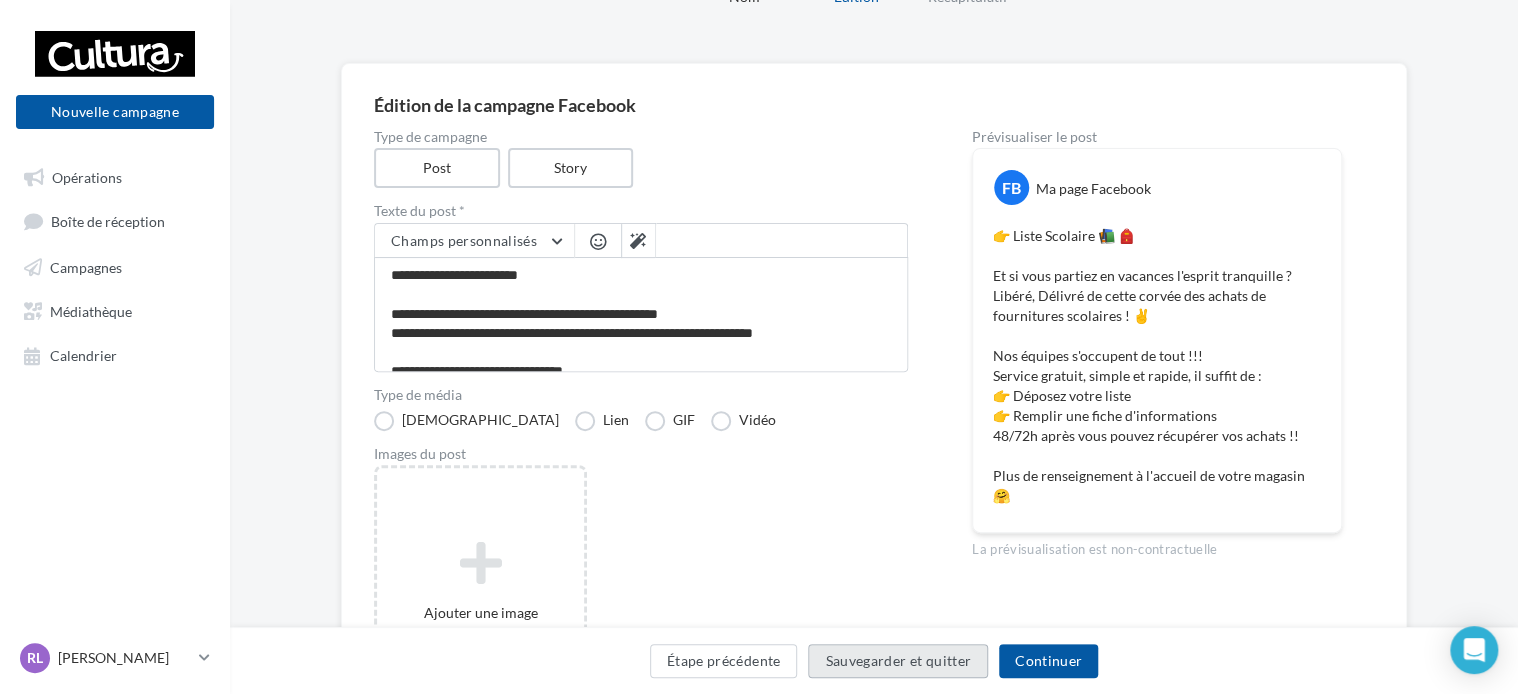 click on "Sauvegarder et quitter" at bounding box center (898, 661) 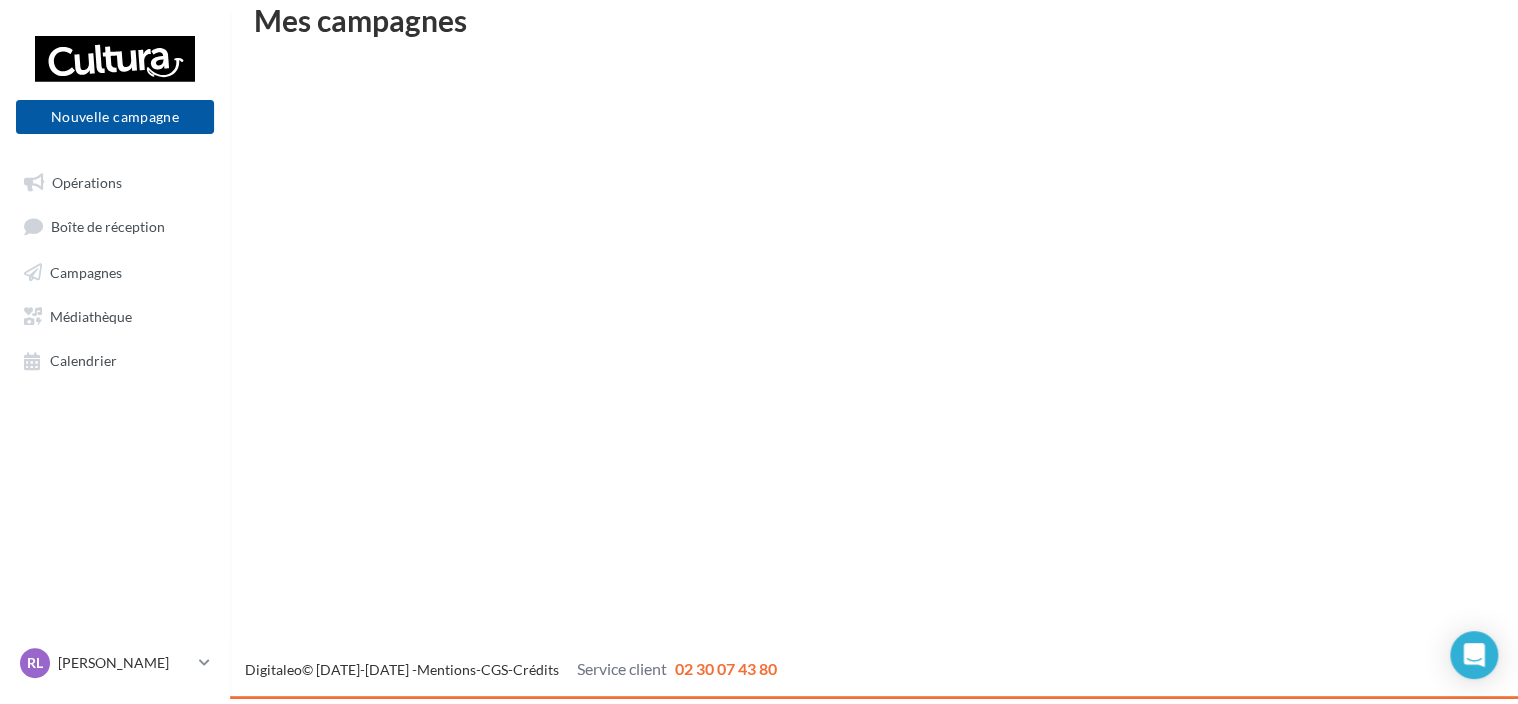 scroll, scrollTop: 32, scrollLeft: 0, axis: vertical 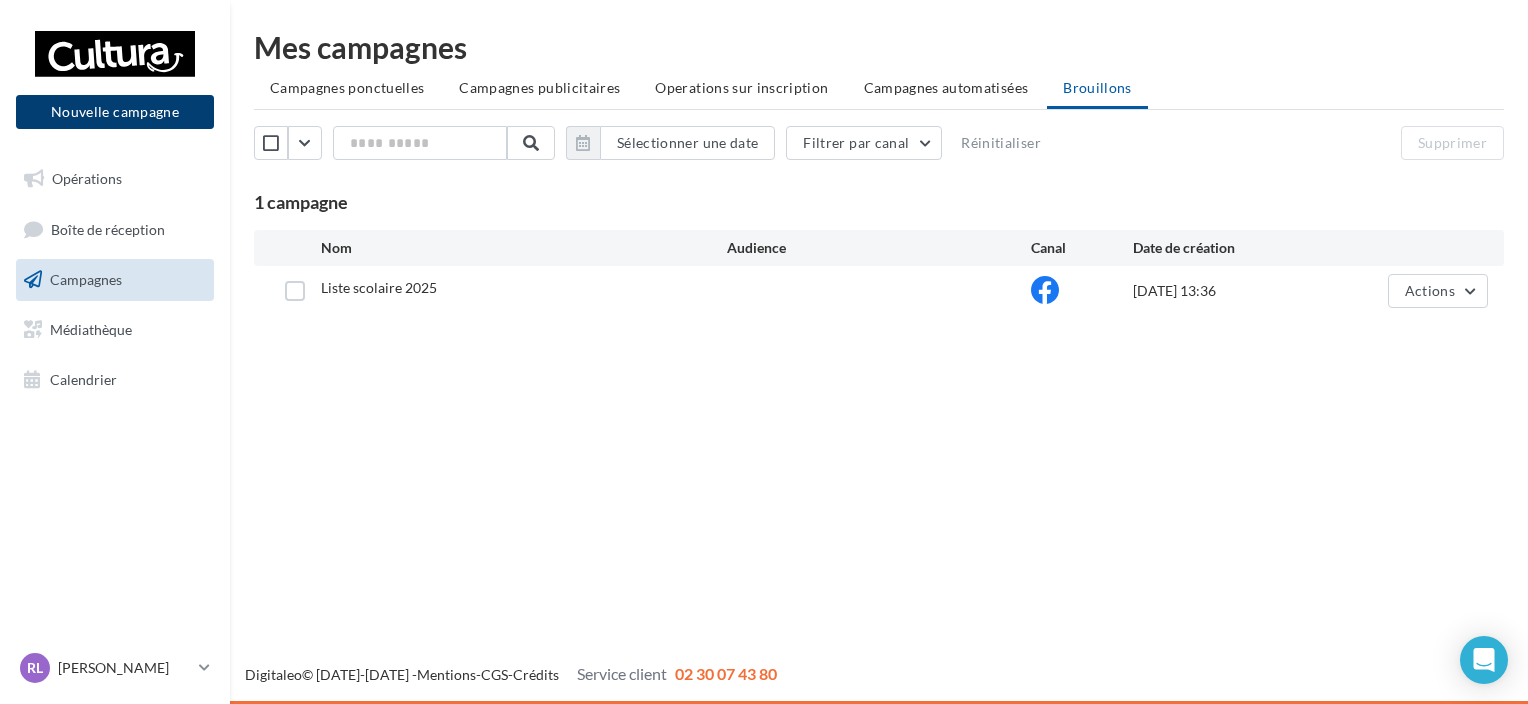 click on "Nouvelle campagne" at bounding box center [115, 112] 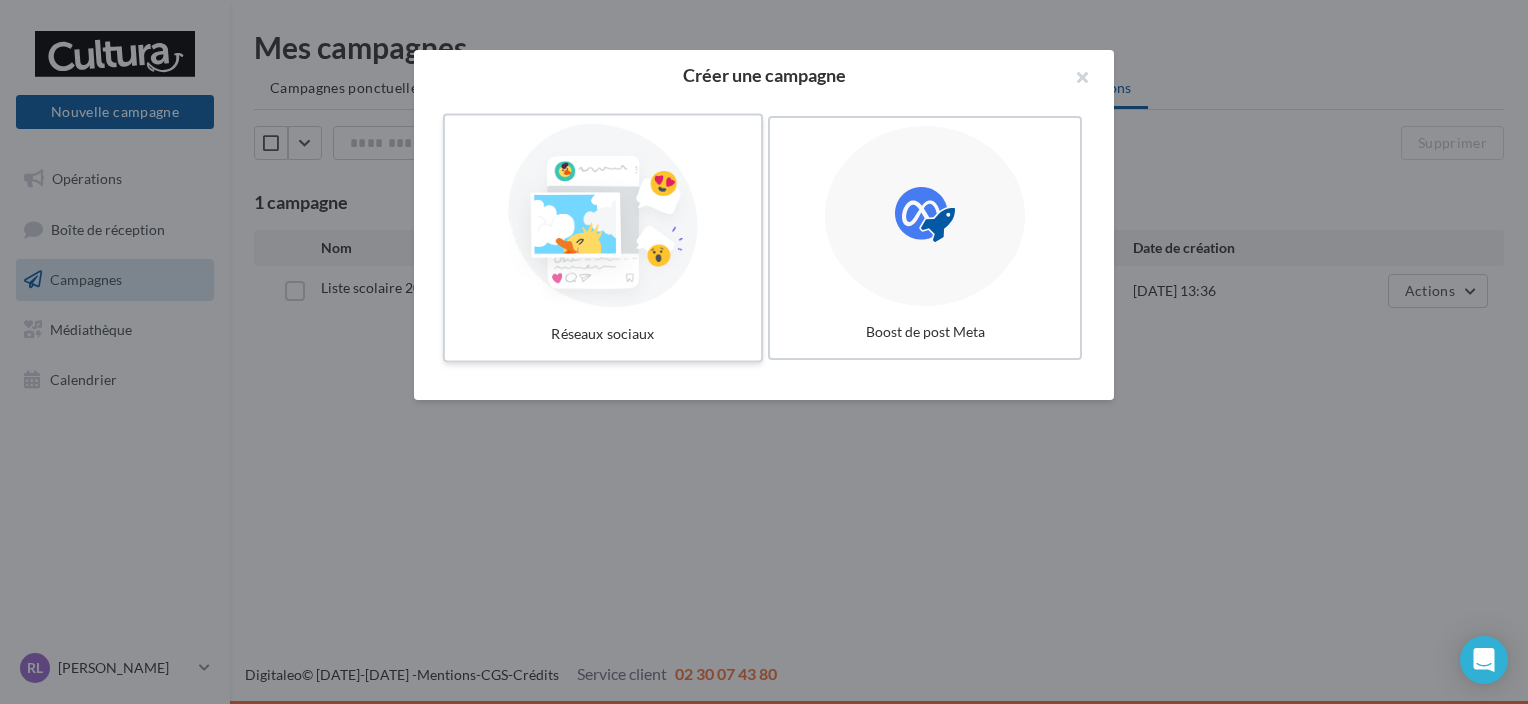 click at bounding box center (603, 216) 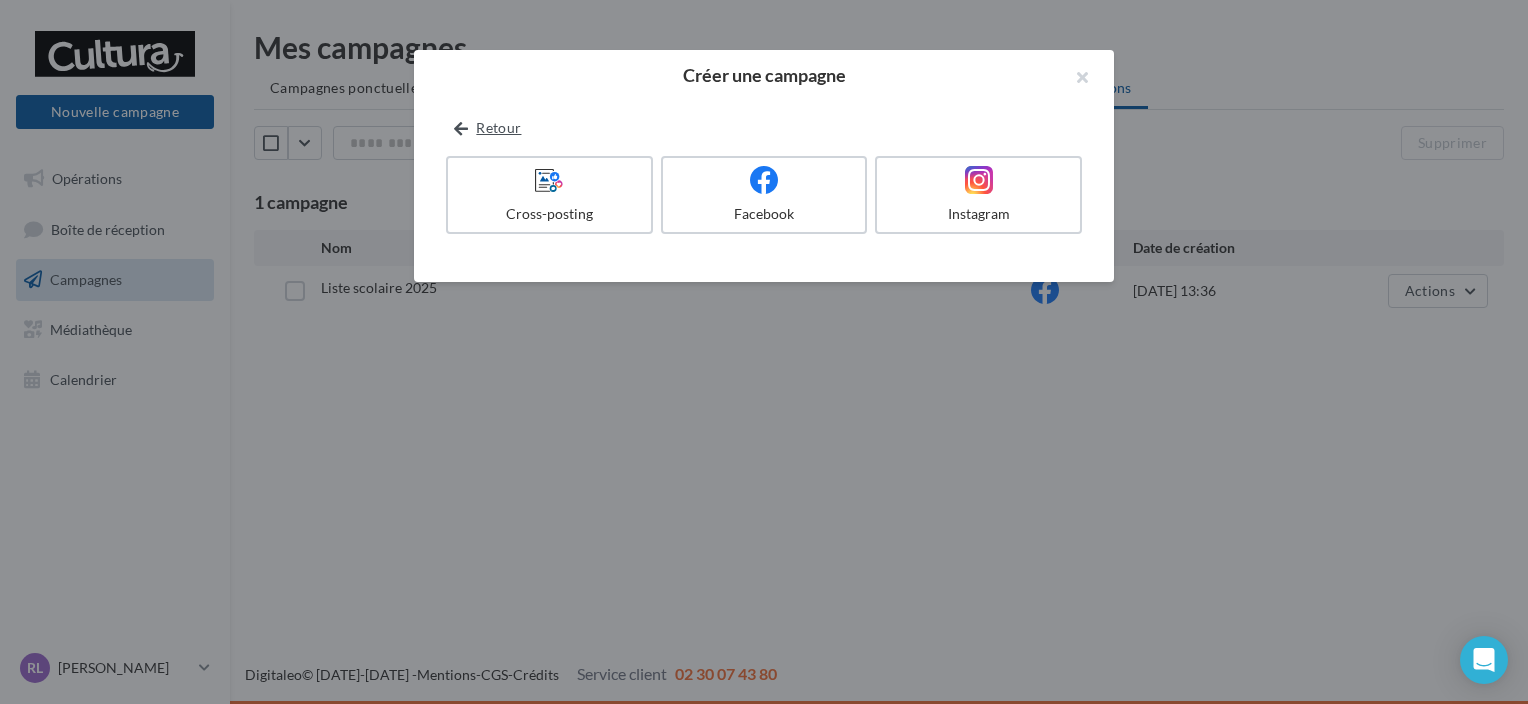 click at bounding box center [461, 129] 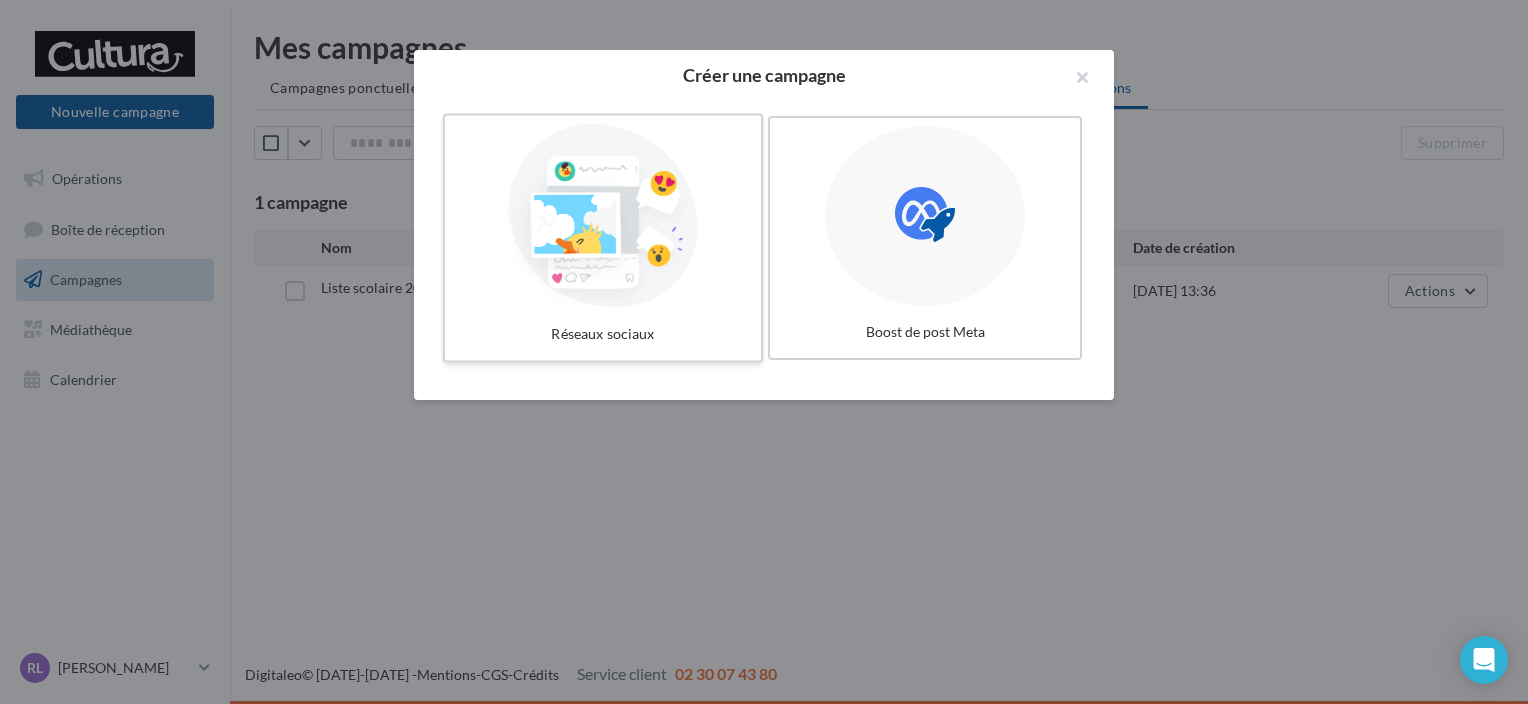 click at bounding box center [603, 216] 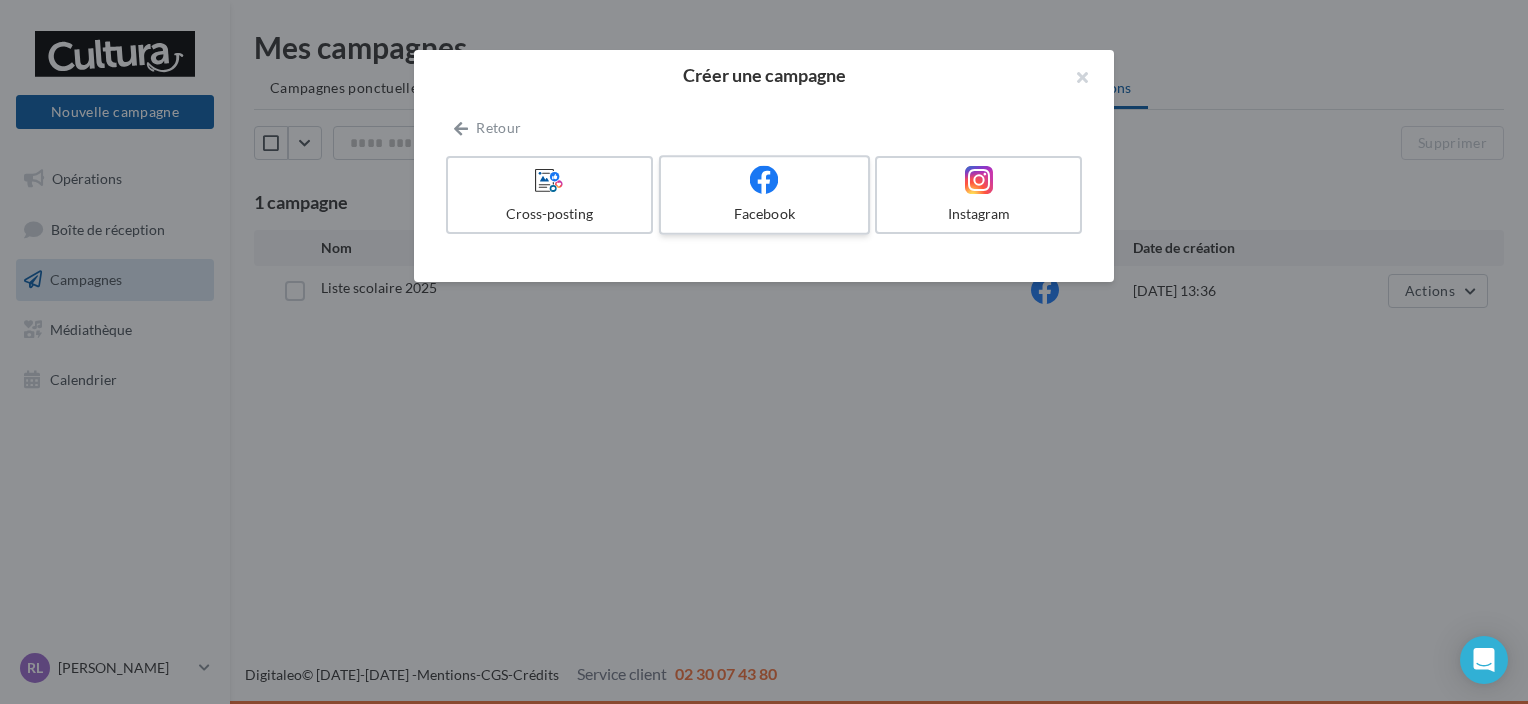 click on "Facebook" at bounding box center [764, 195] 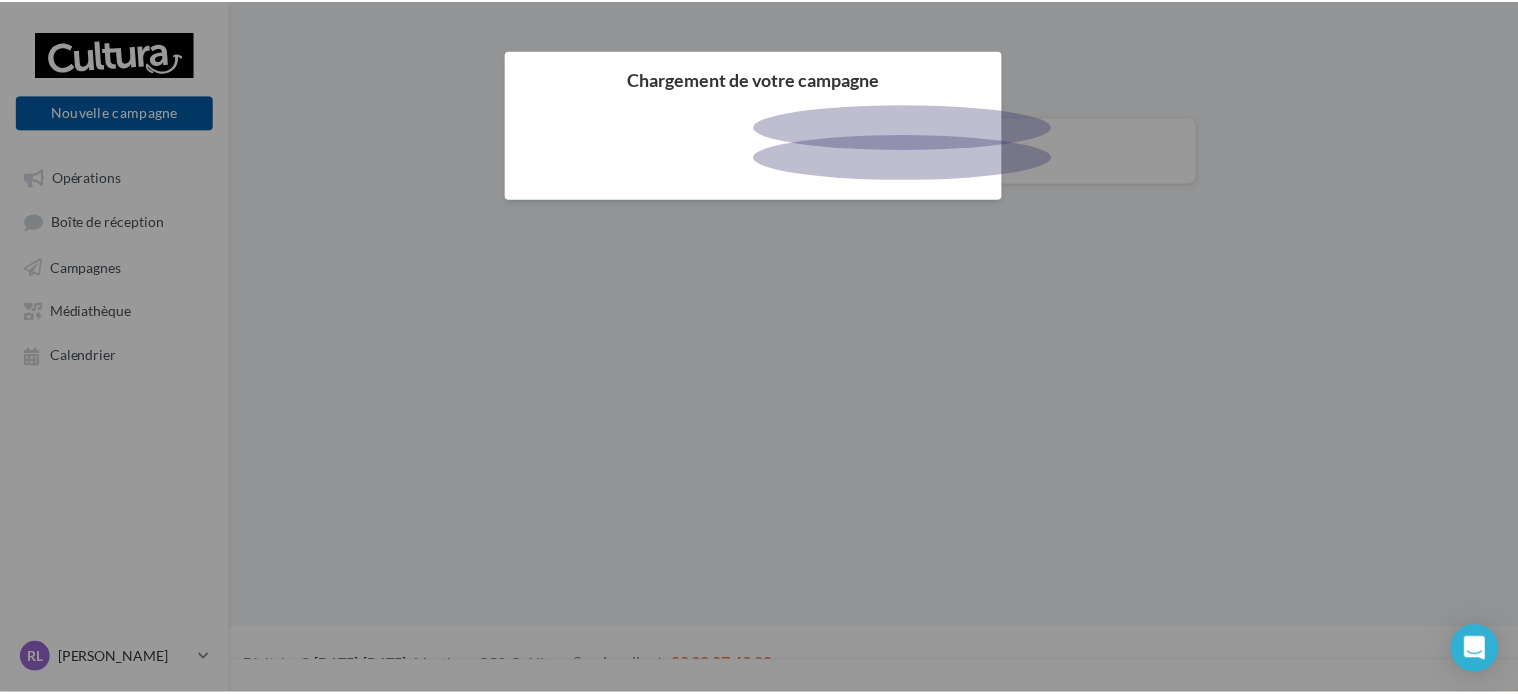 scroll, scrollTop: 0, scrollLeft: 0, axis: both 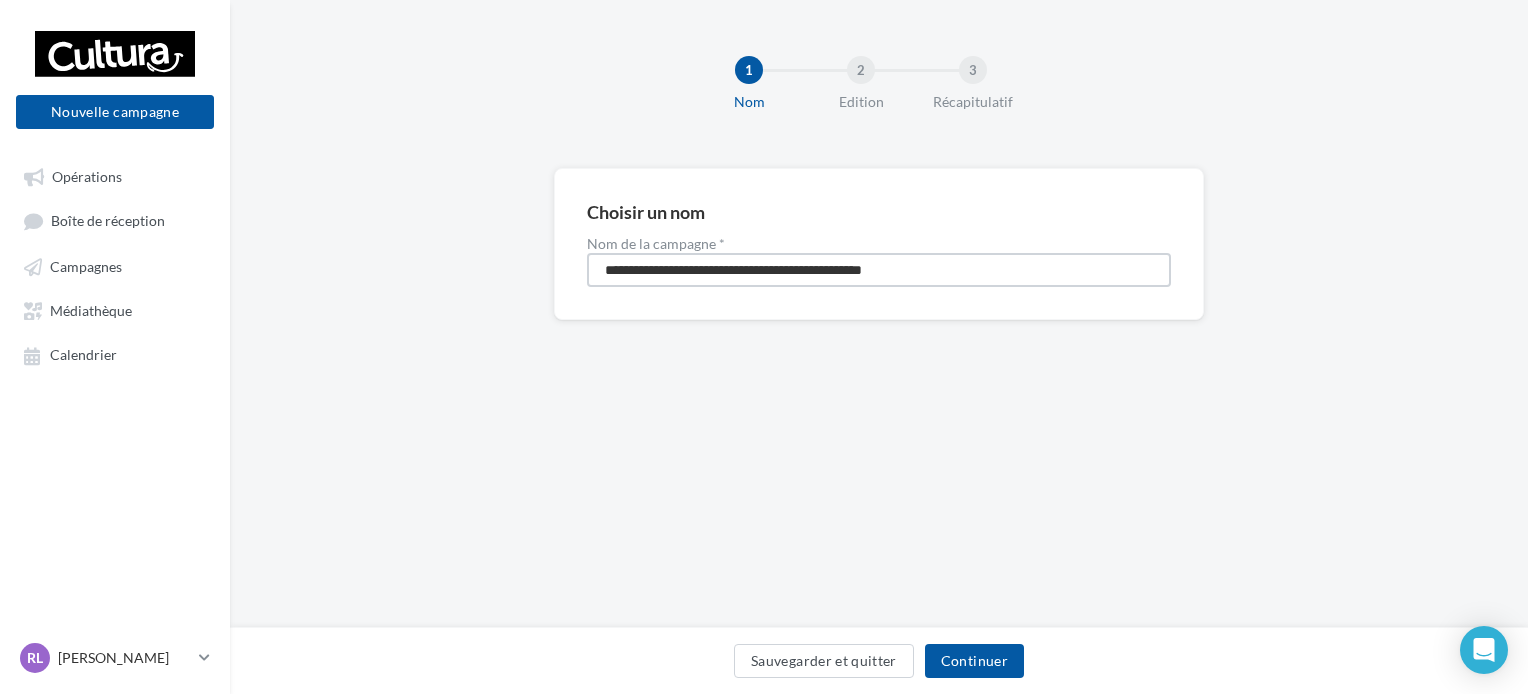 click on "**********" at bounding box center (879, 270) 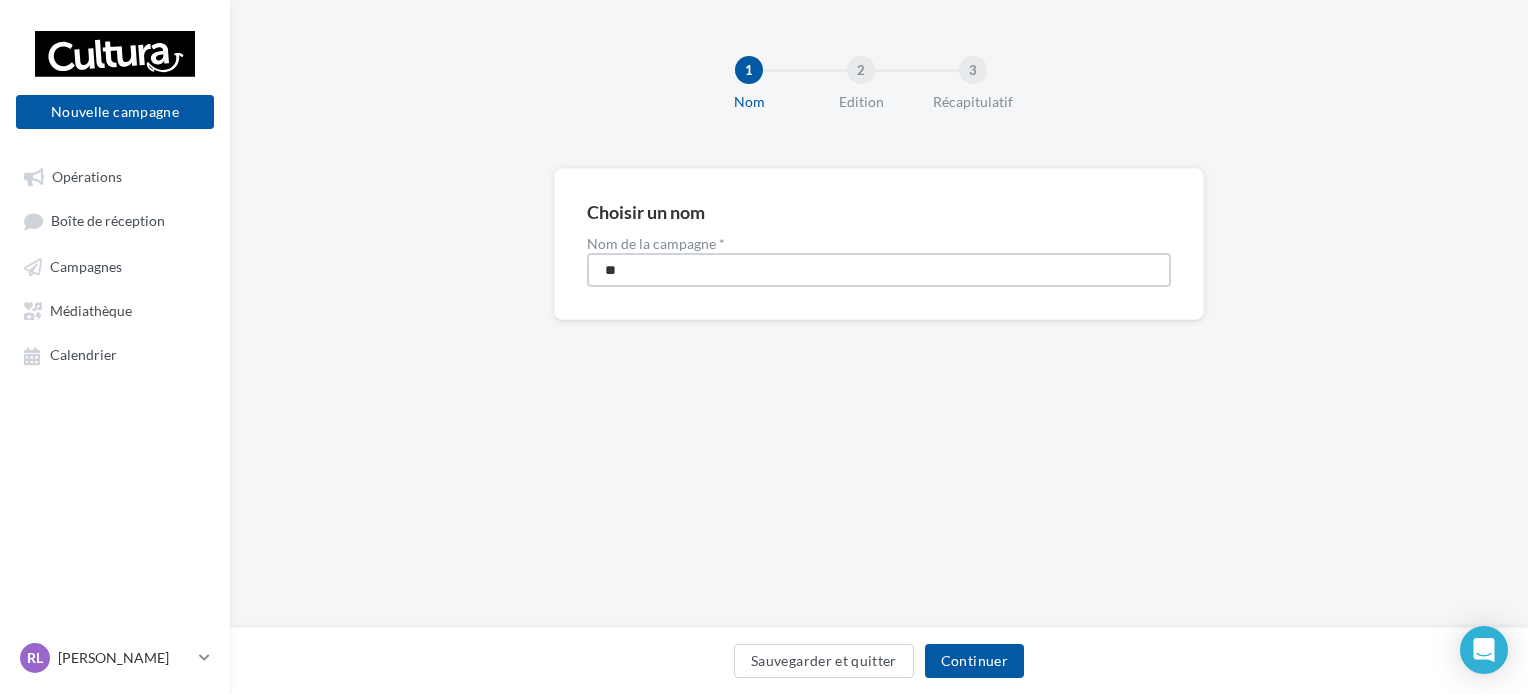 type on "*" 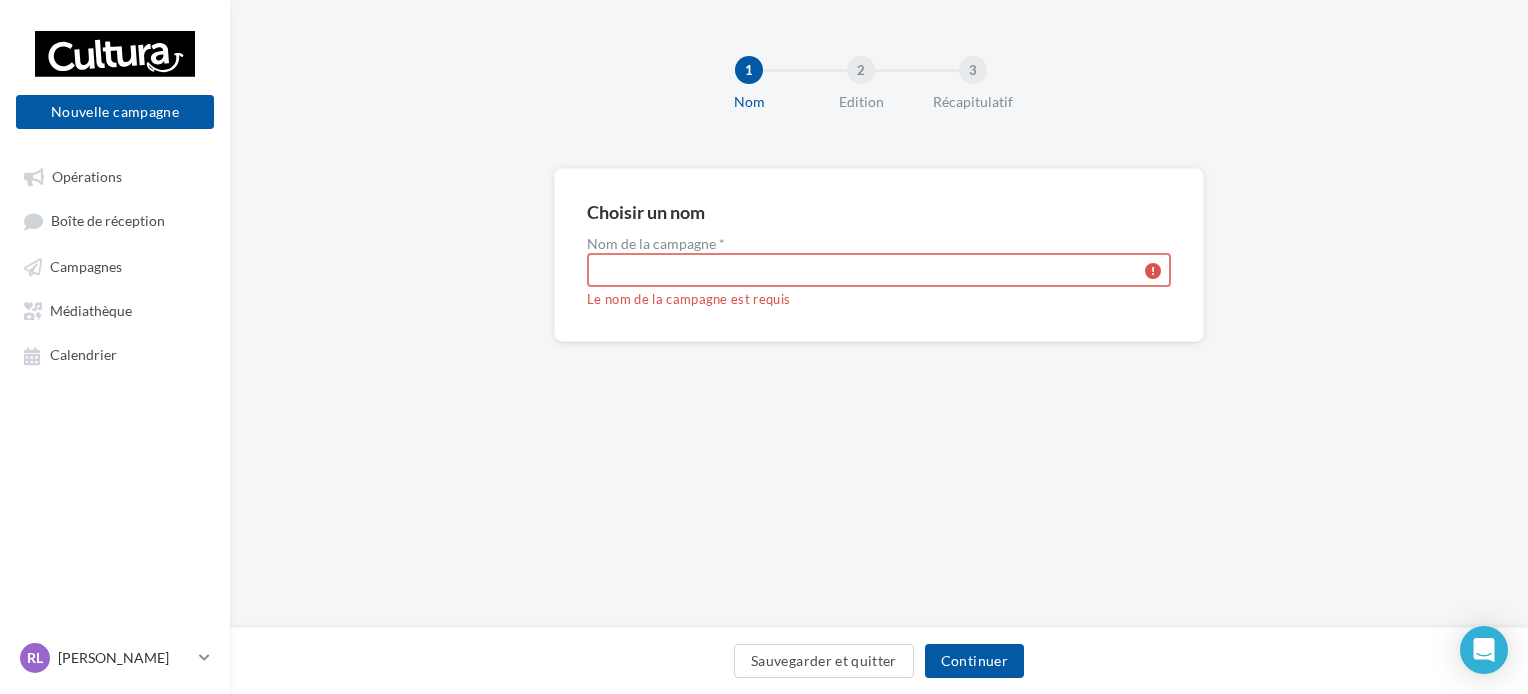 type on "*" 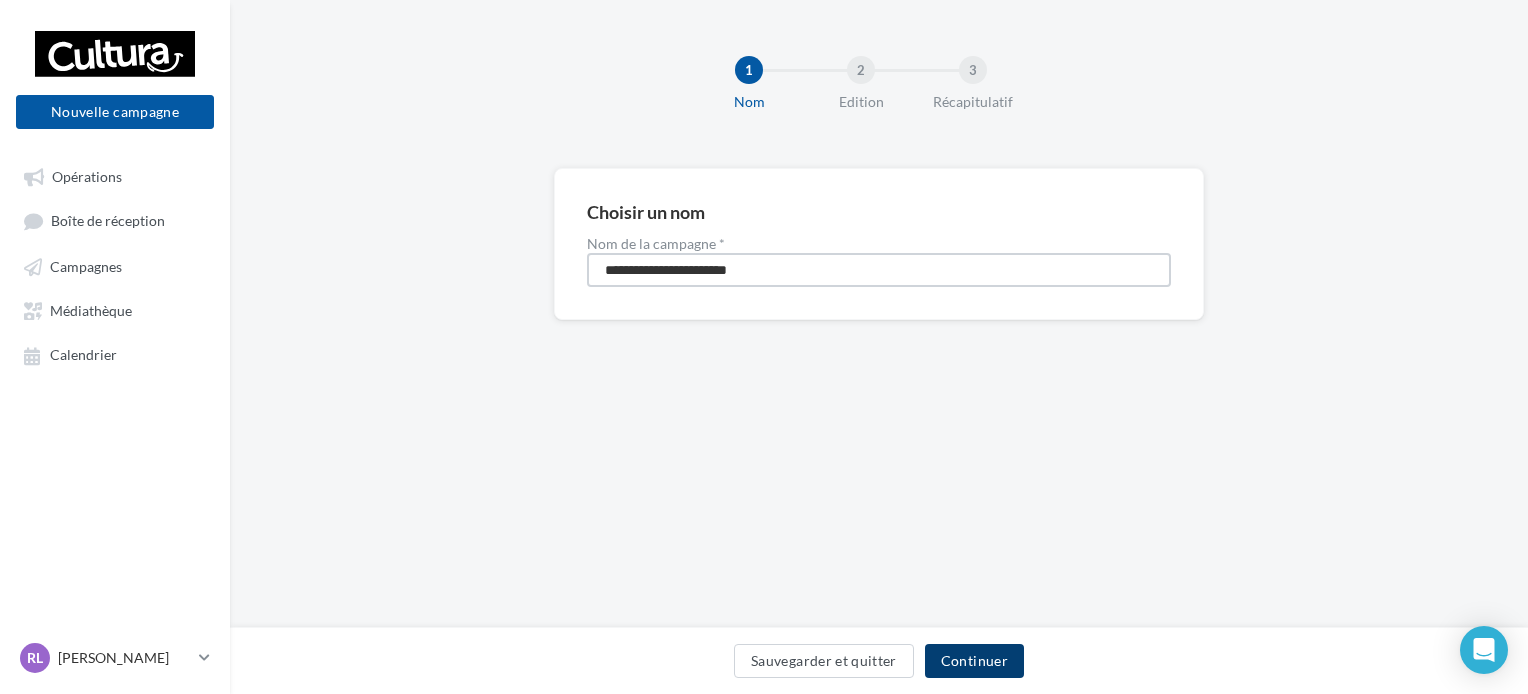 type on "**********" 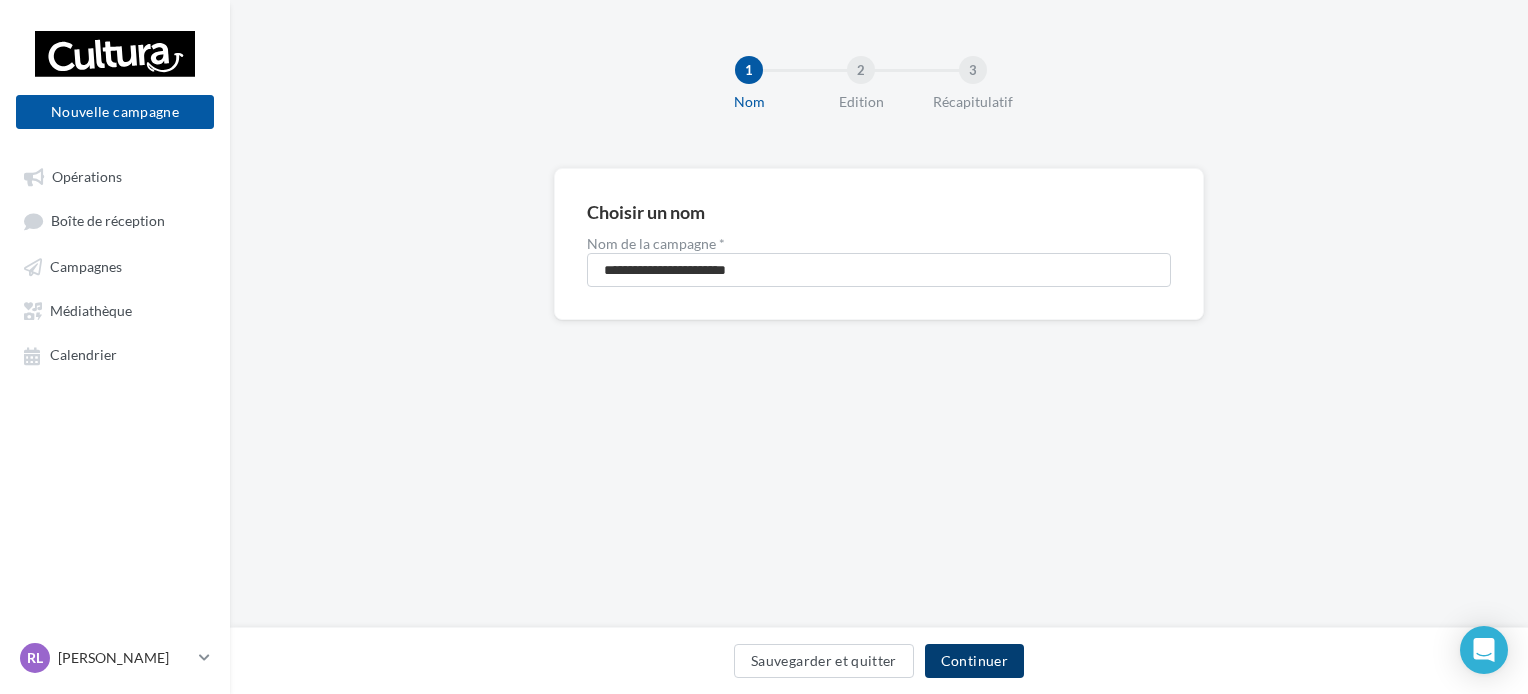 click on "Continuer" at bounding box center (974, 661) 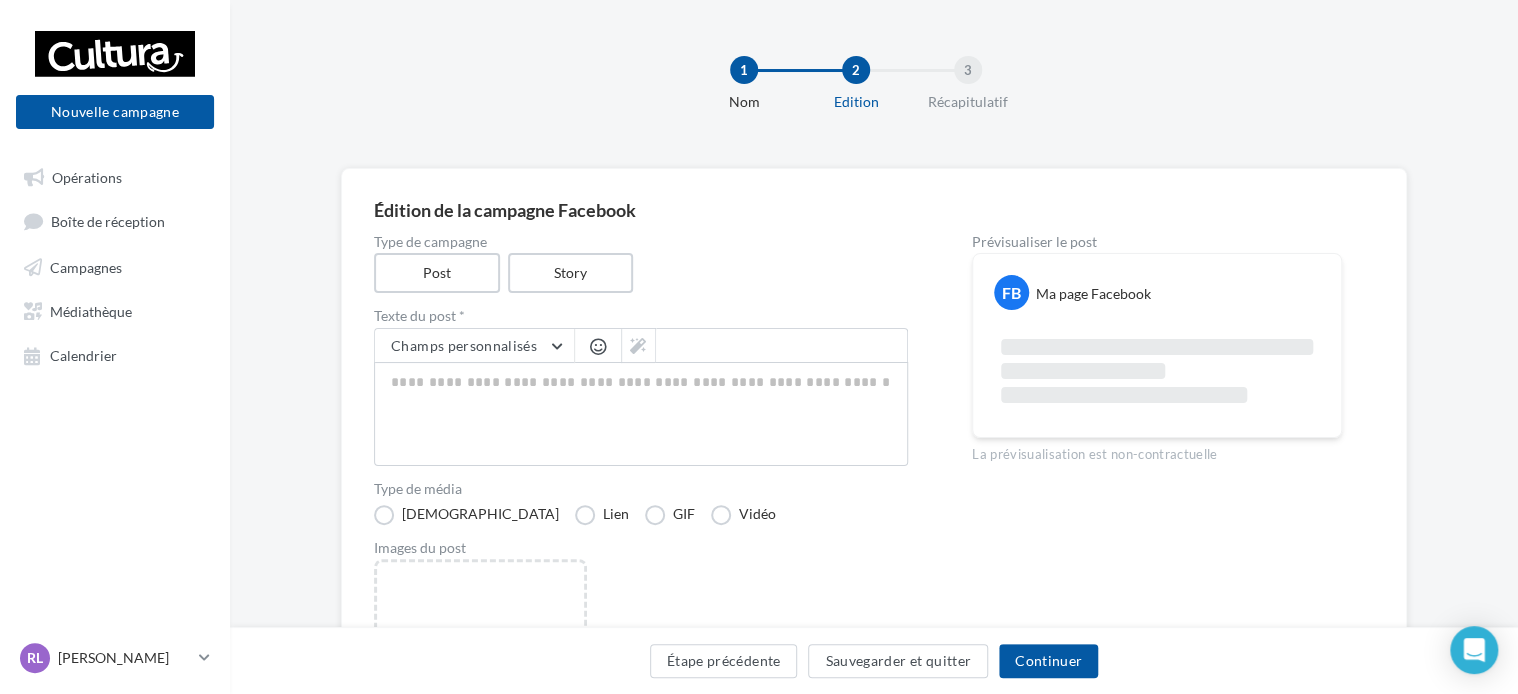 scroll, scrollTop: 8, scrollLeft: 16, axis: both 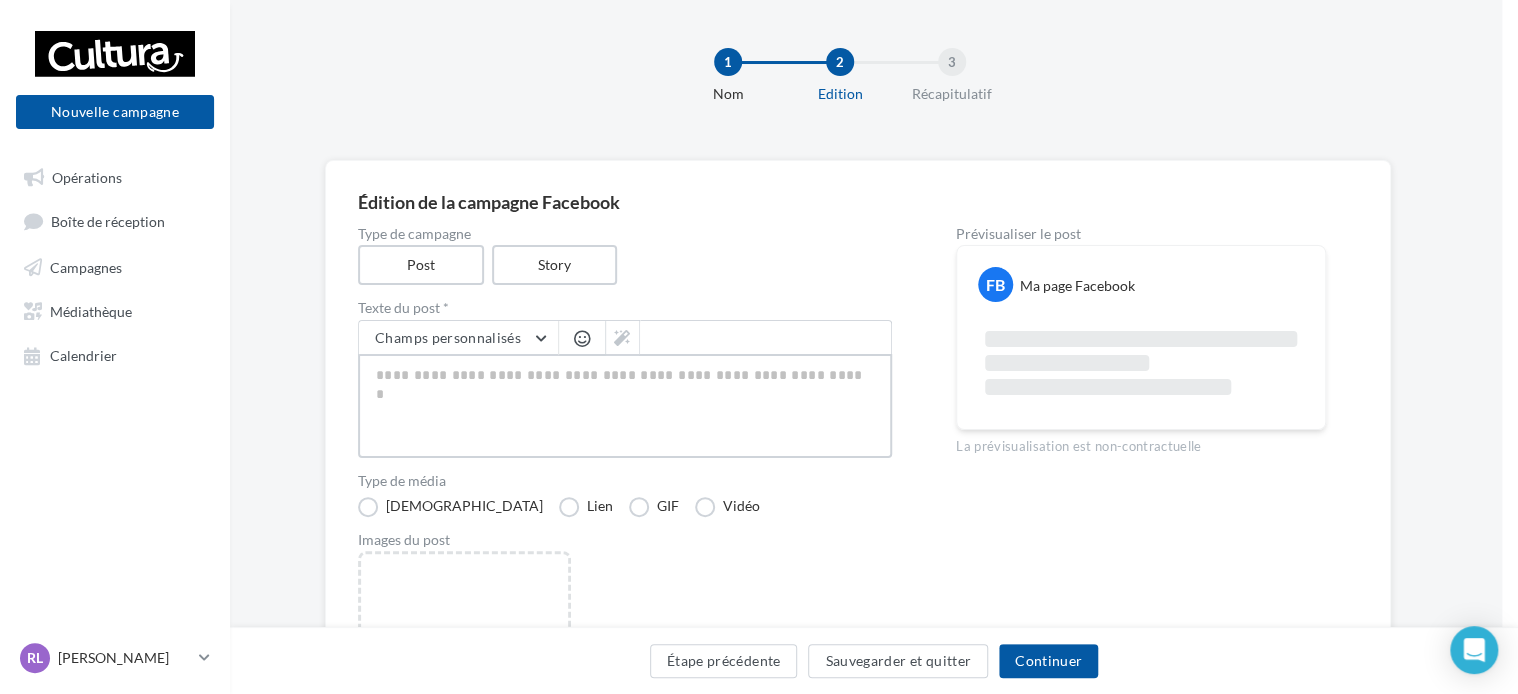 click at bounding box center (625, 406) 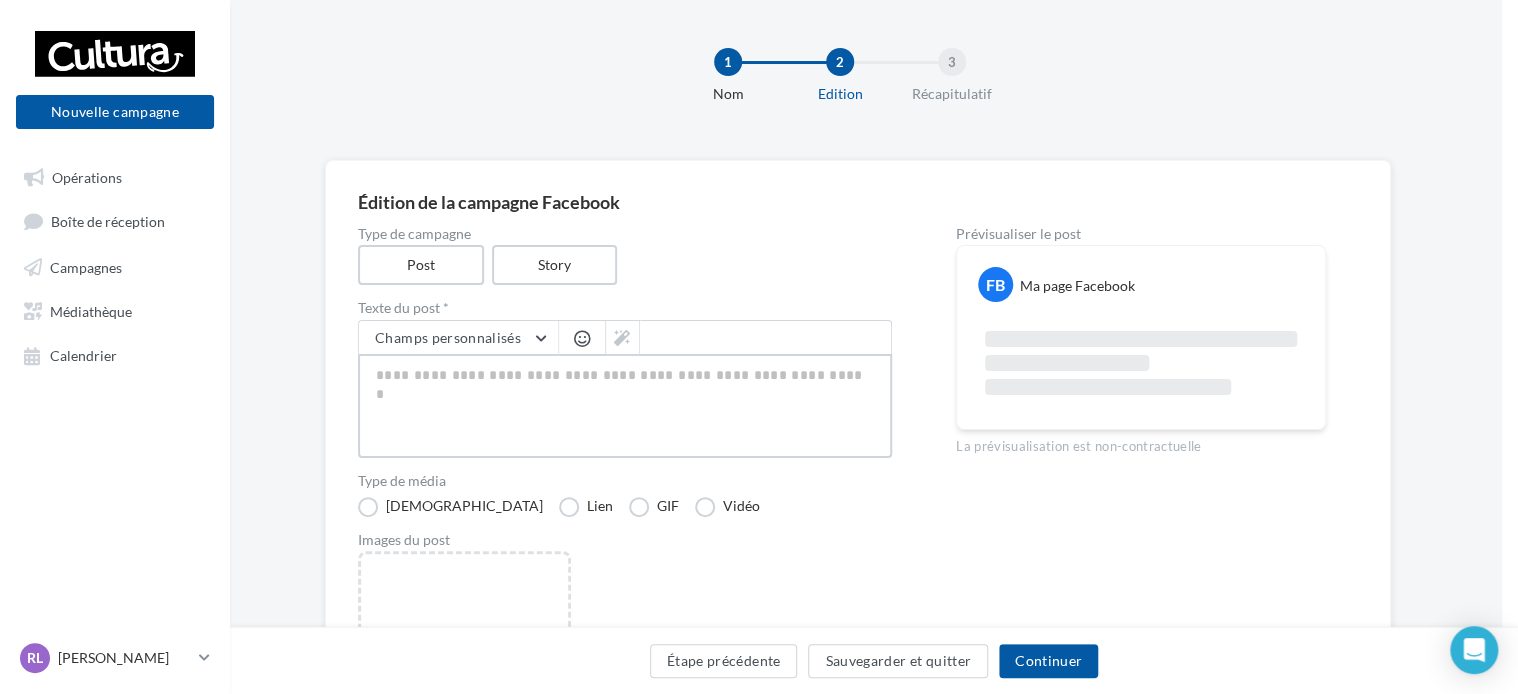 type on "*" 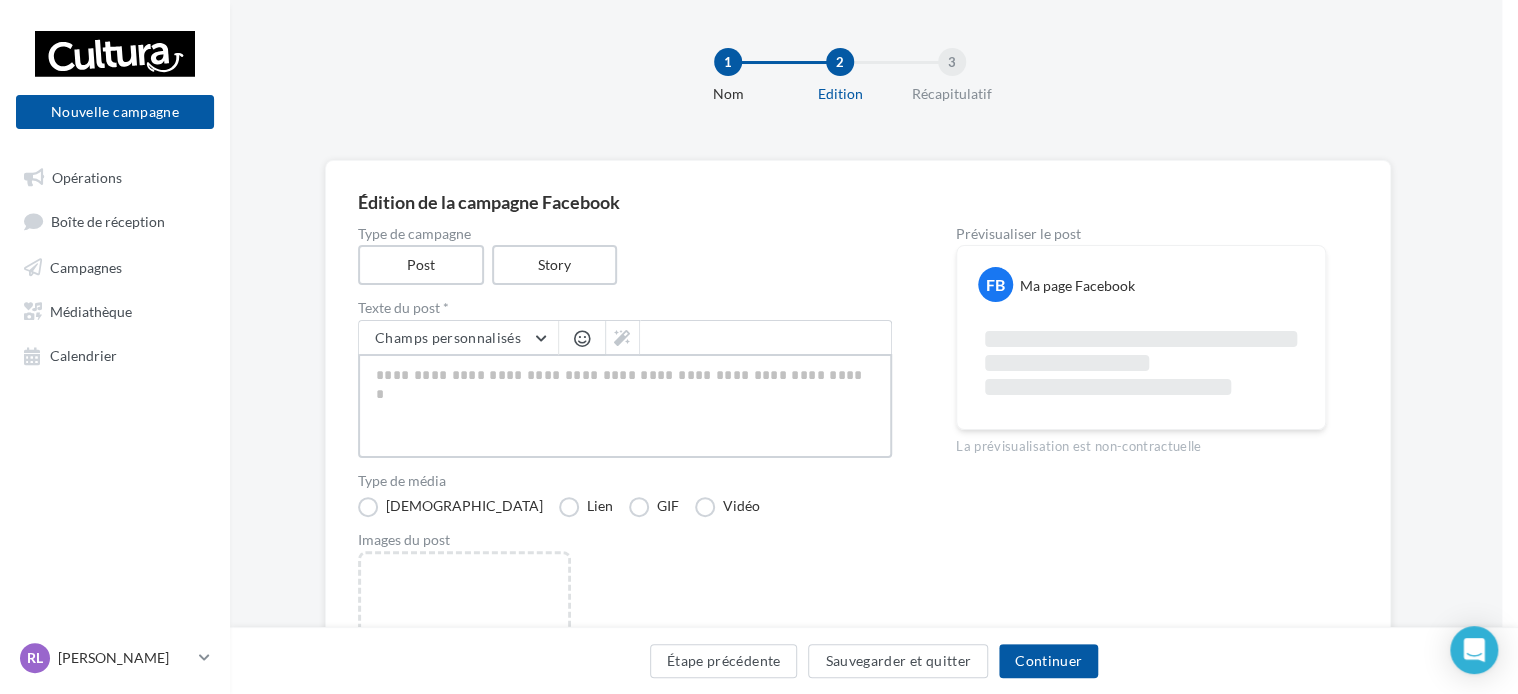 type on "*" 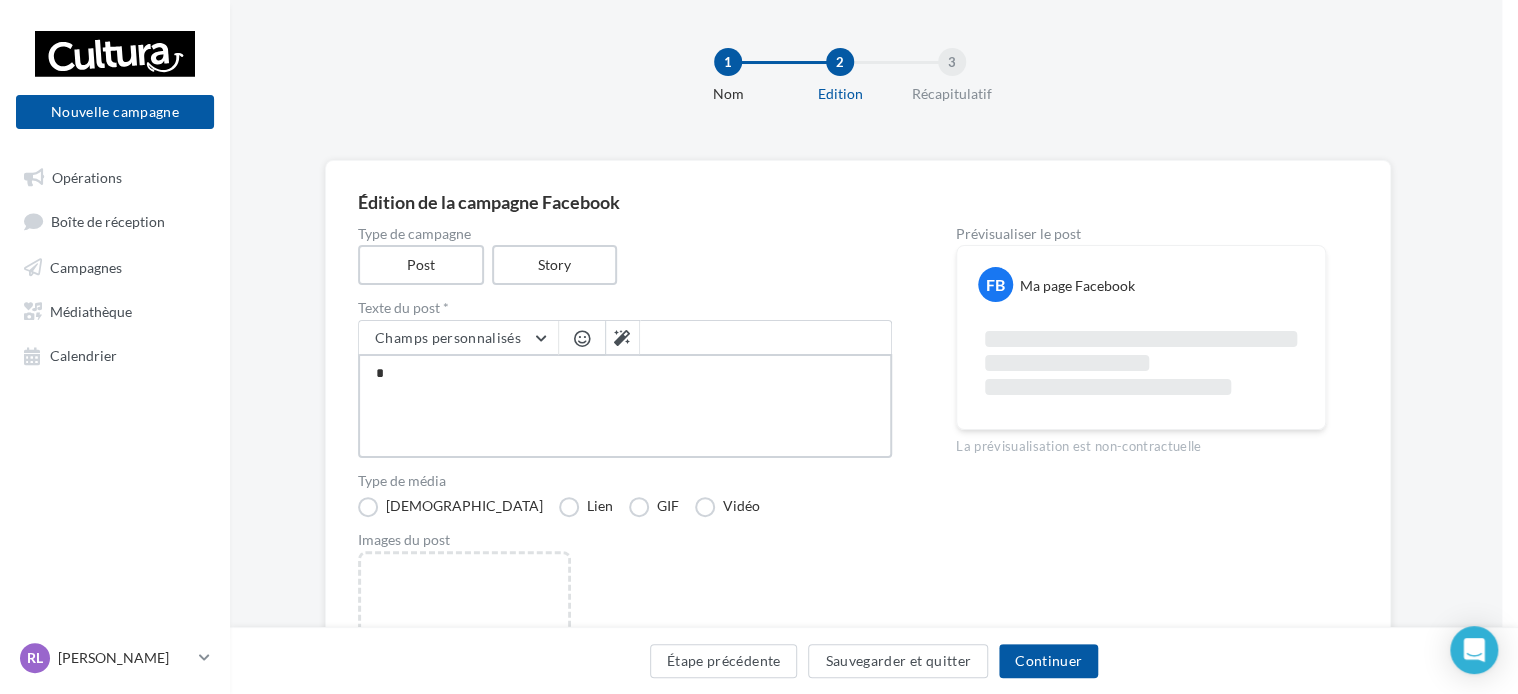 type on "**" 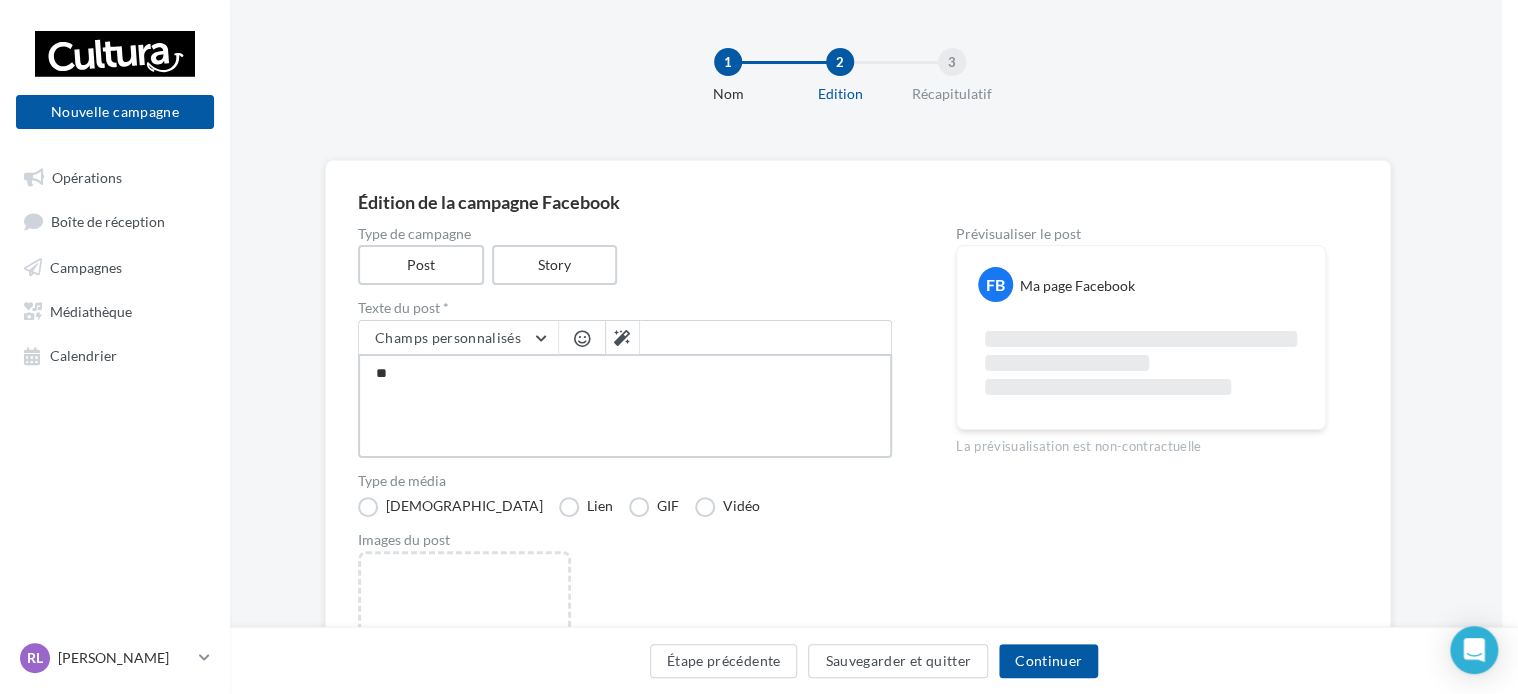 type on "*" 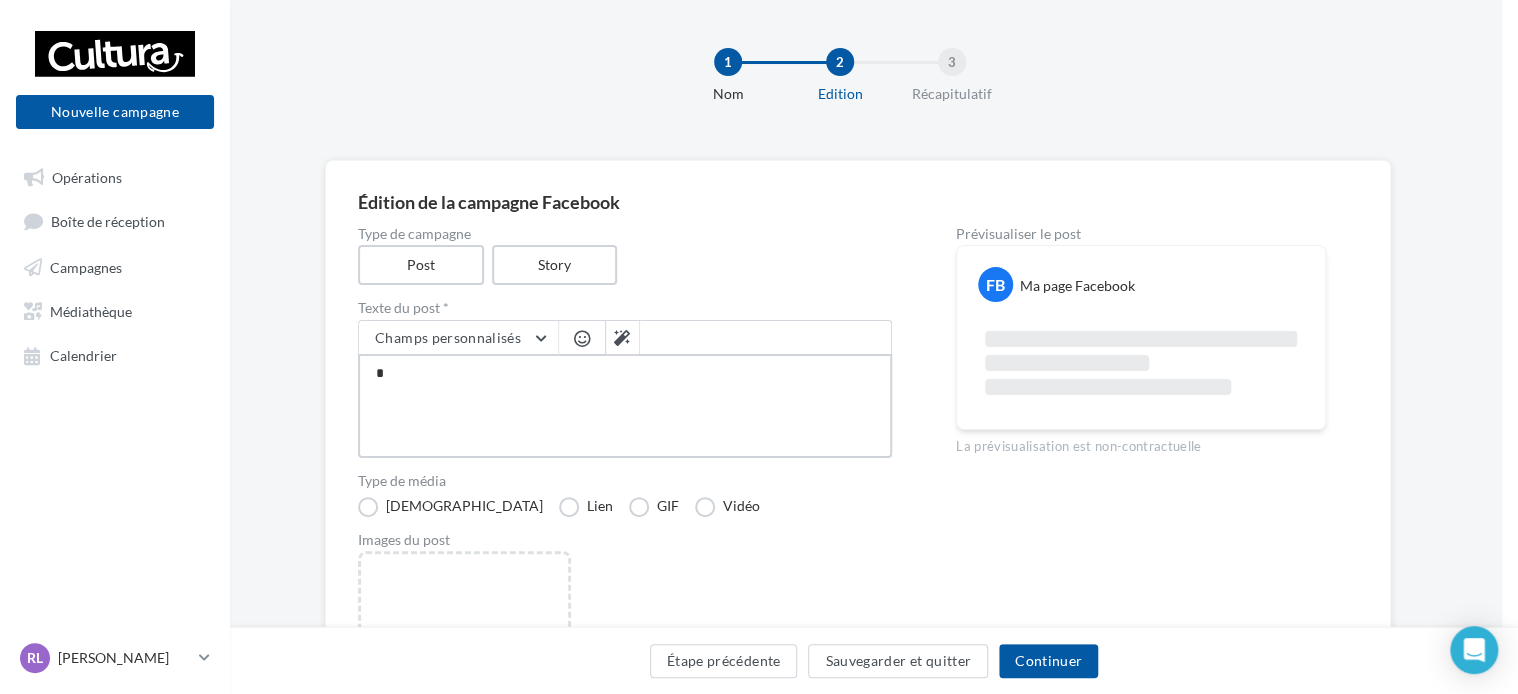 type 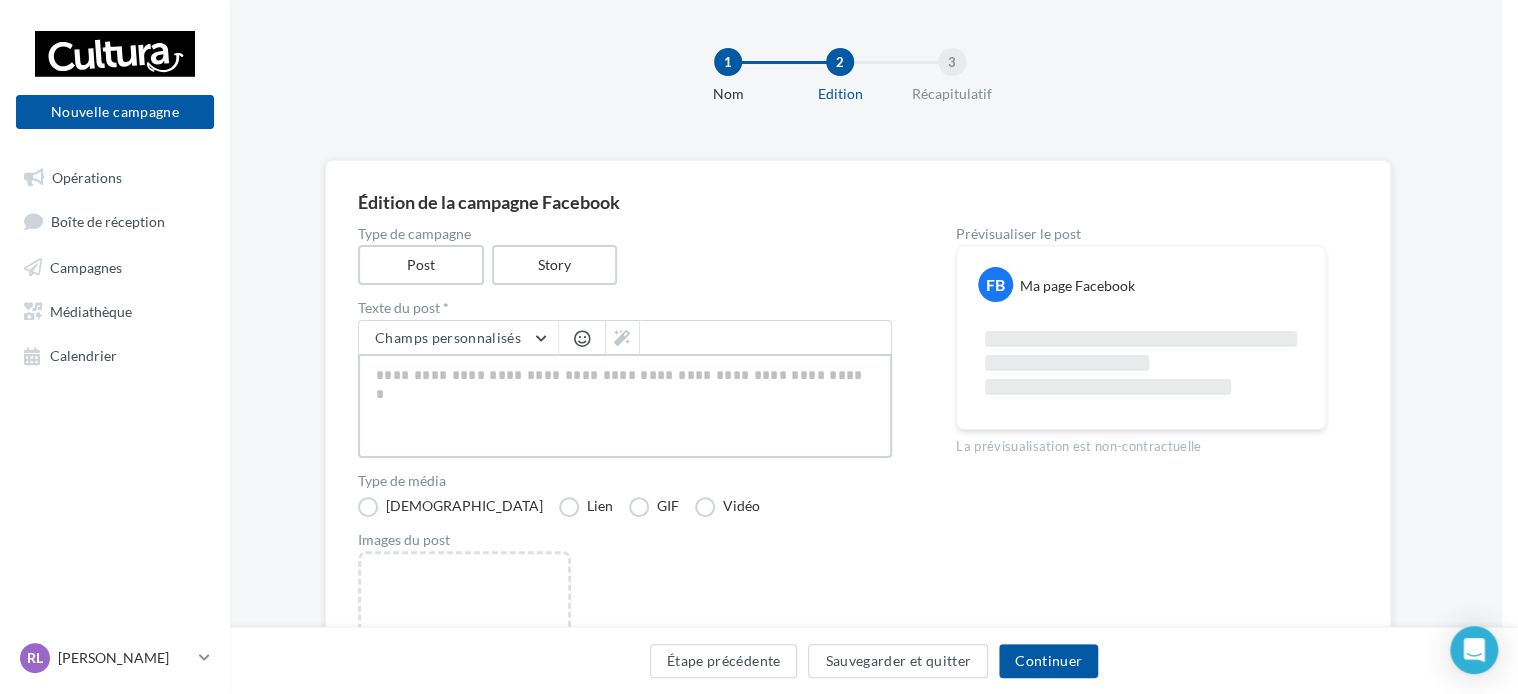 type on "*" 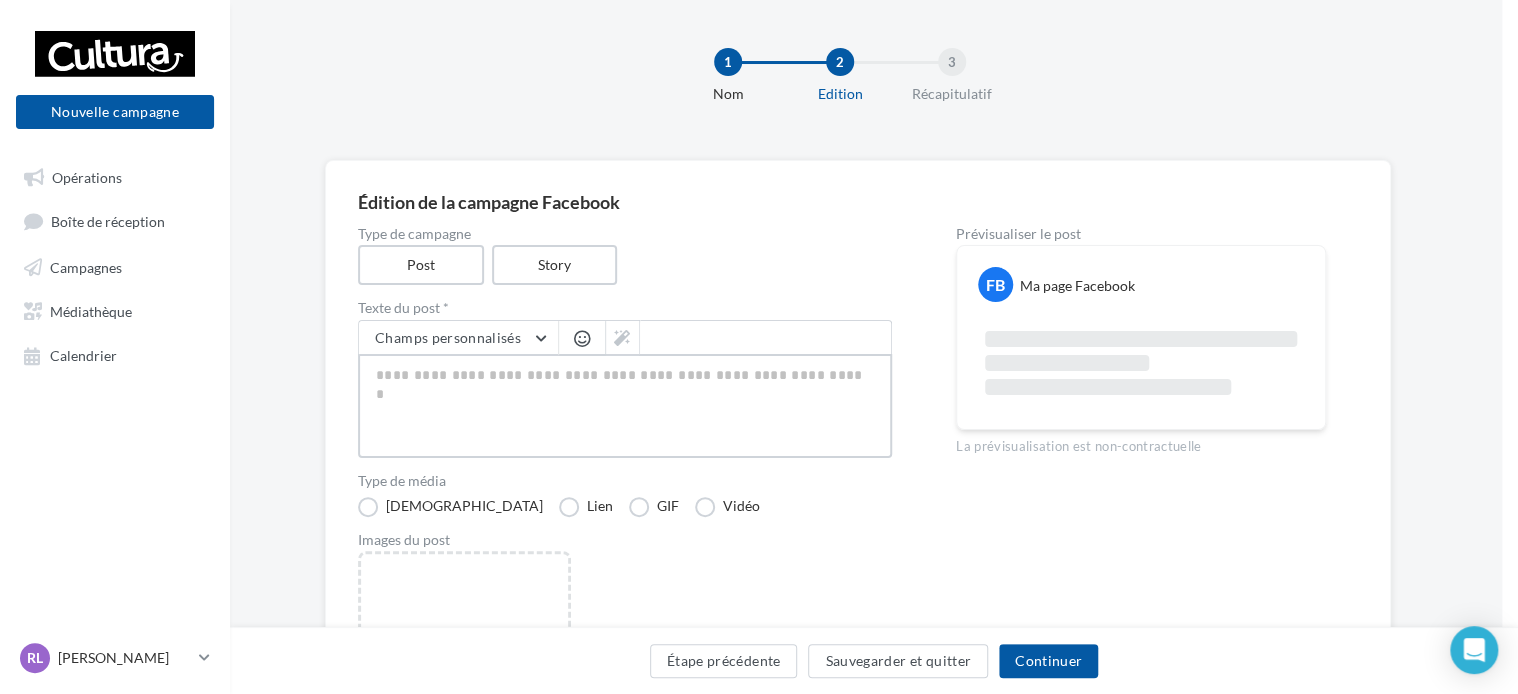type on "*" 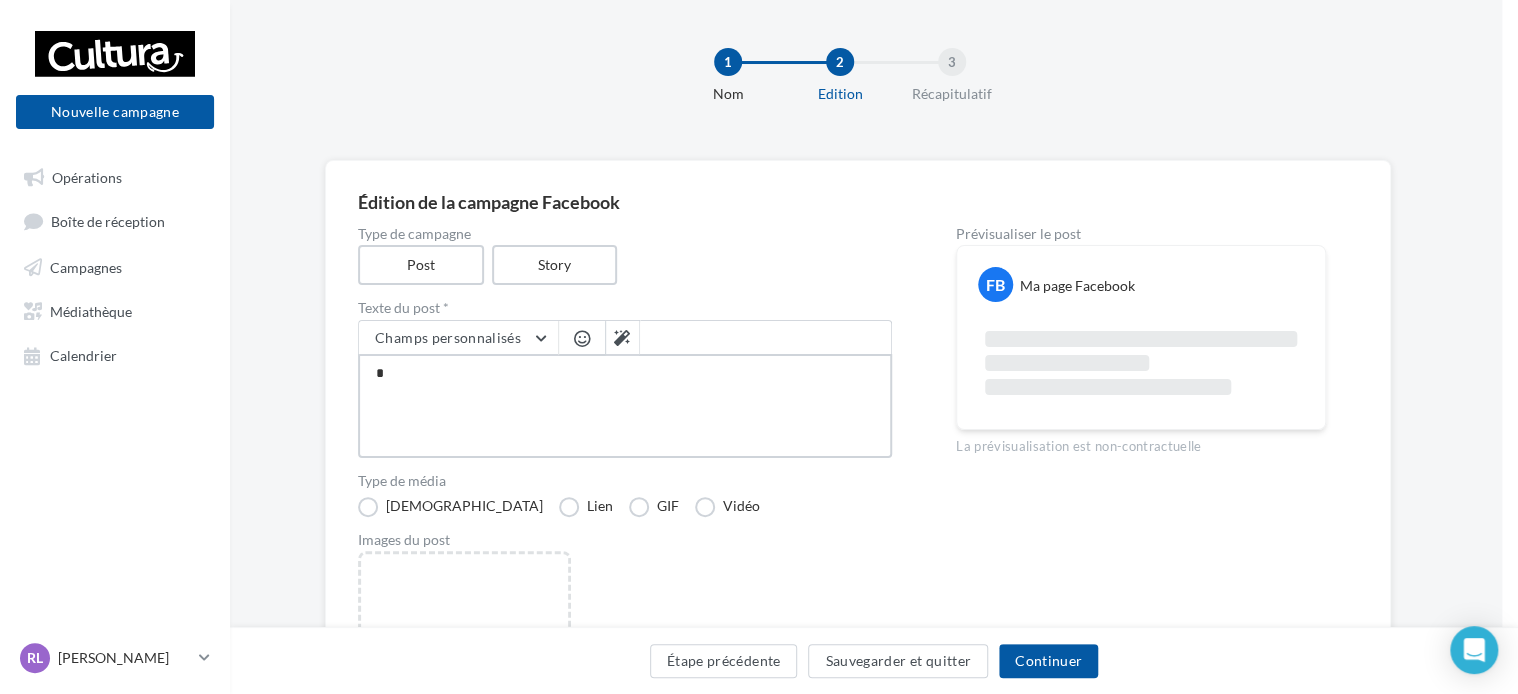 type on "**" 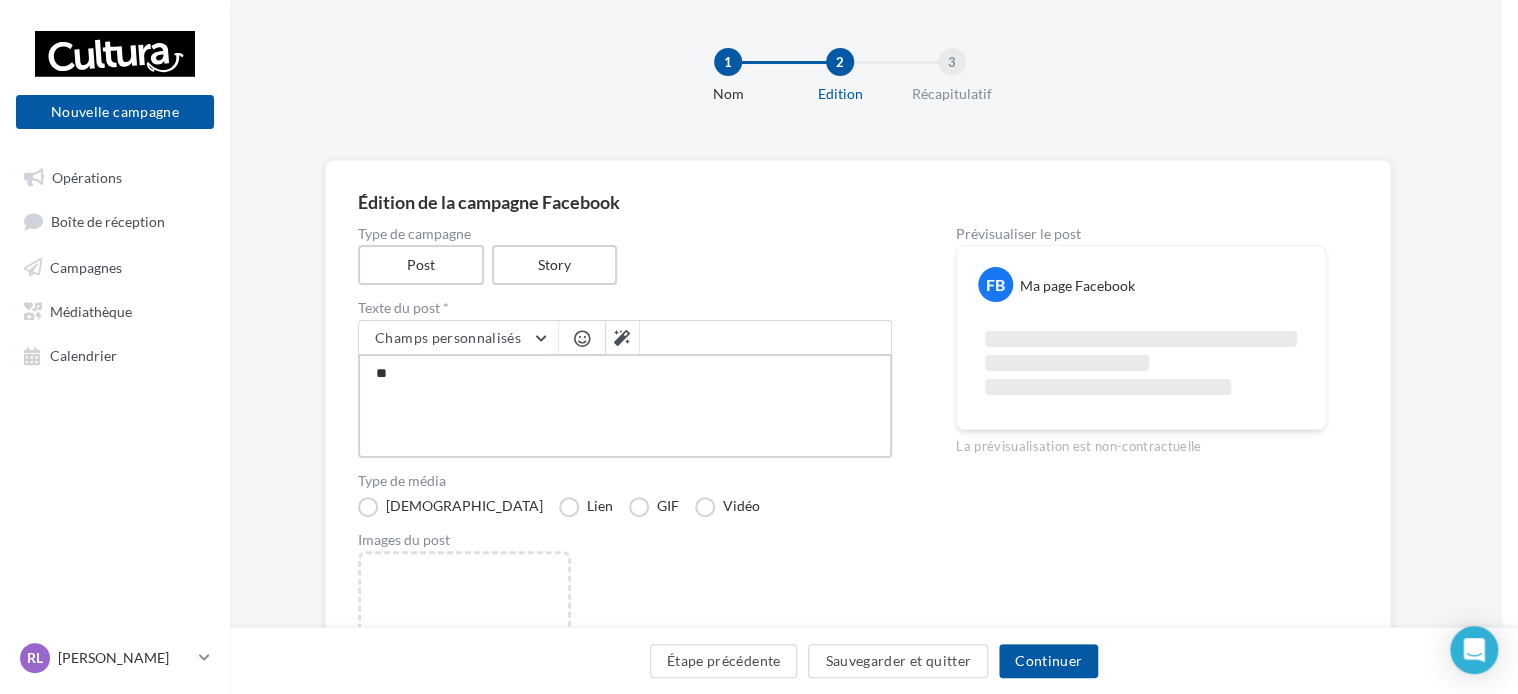 type on "***" 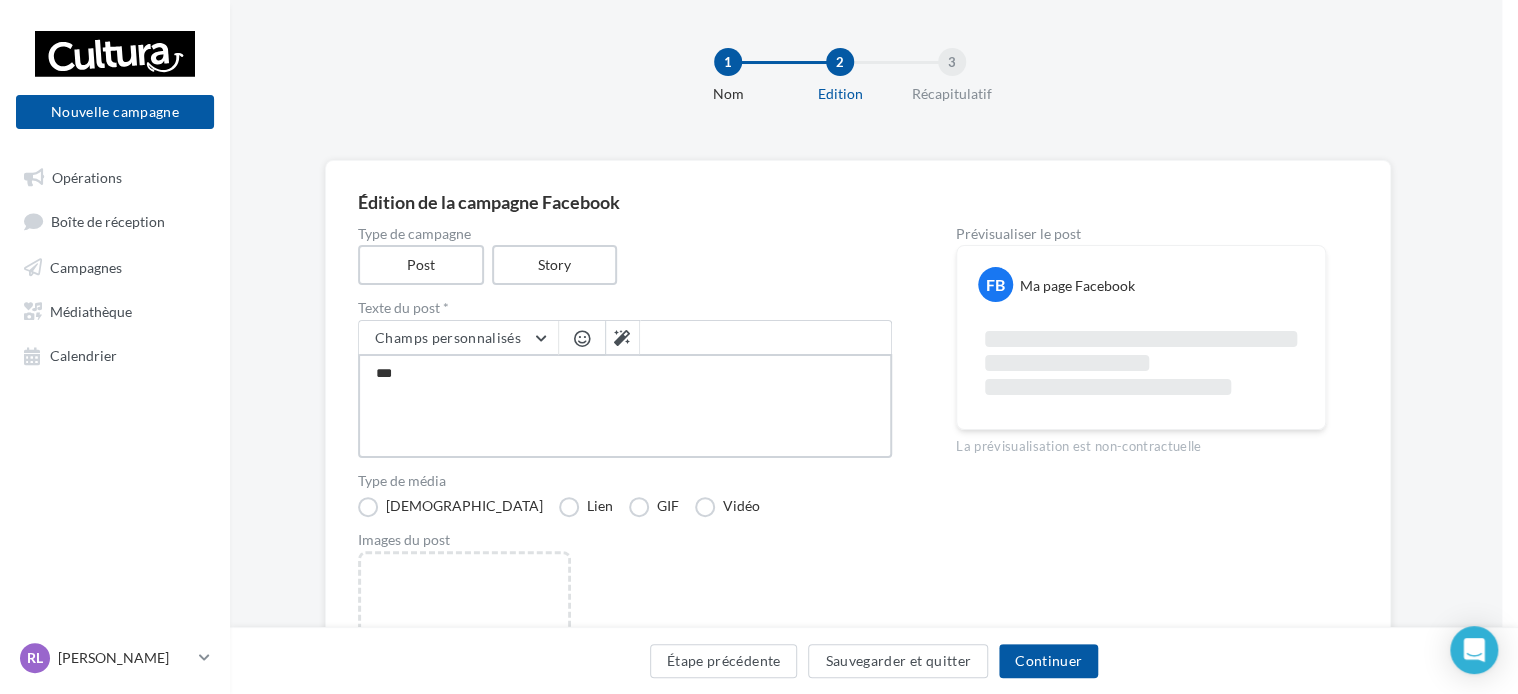 type on "****" 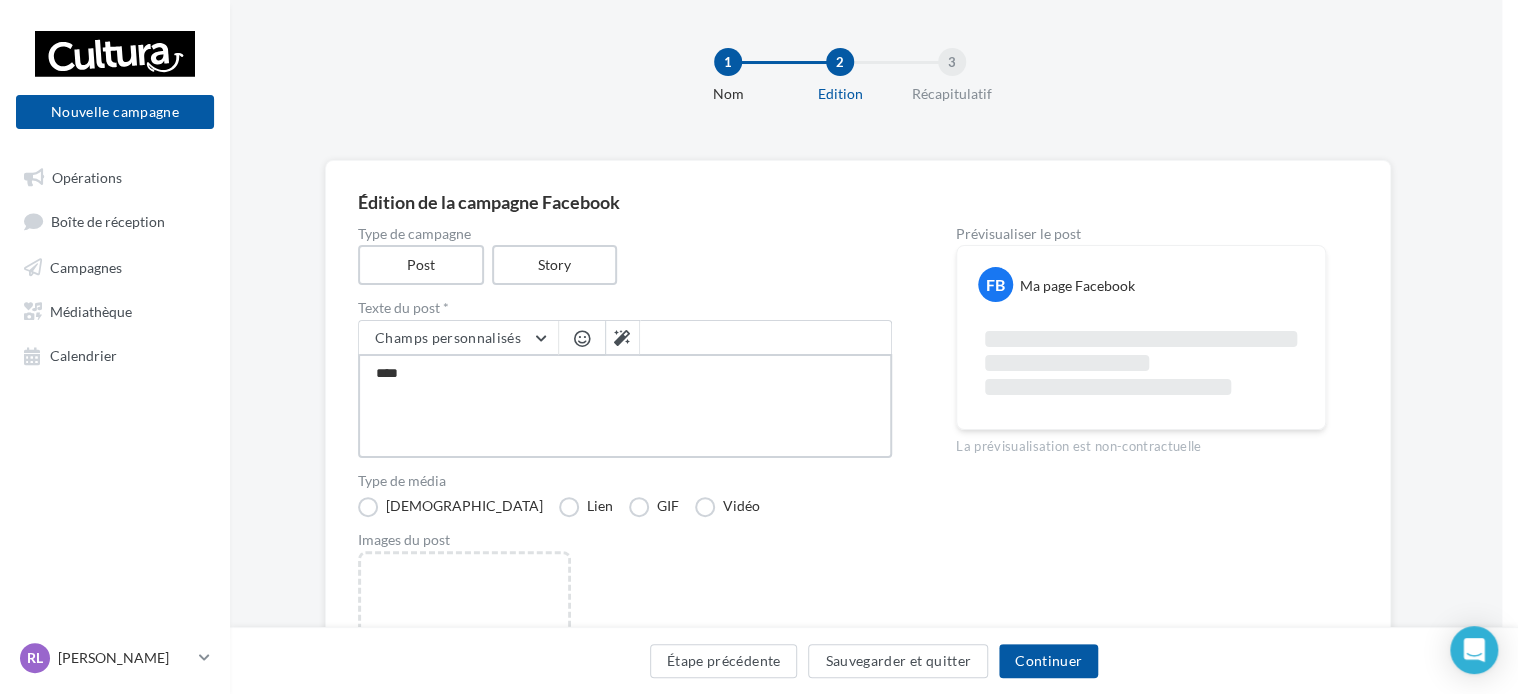 type on "*****" 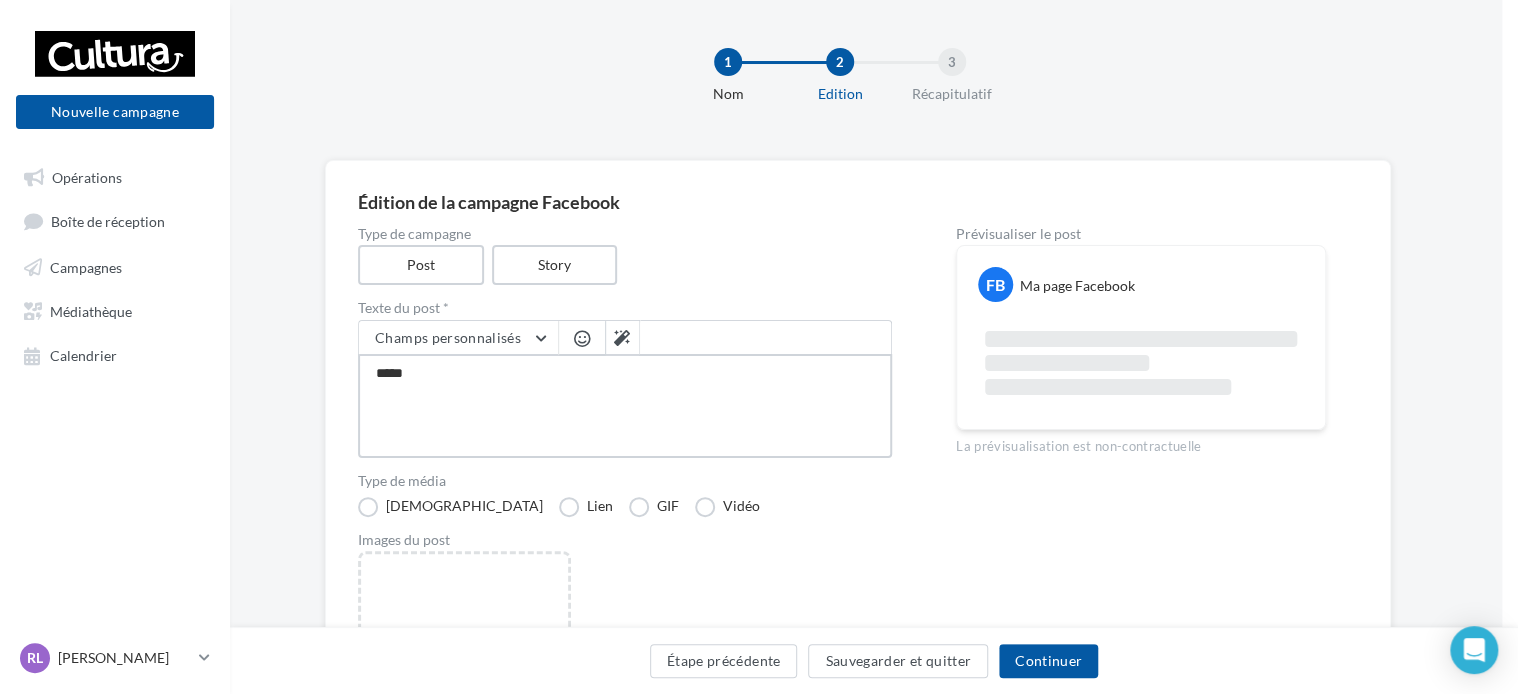 type on "*****" 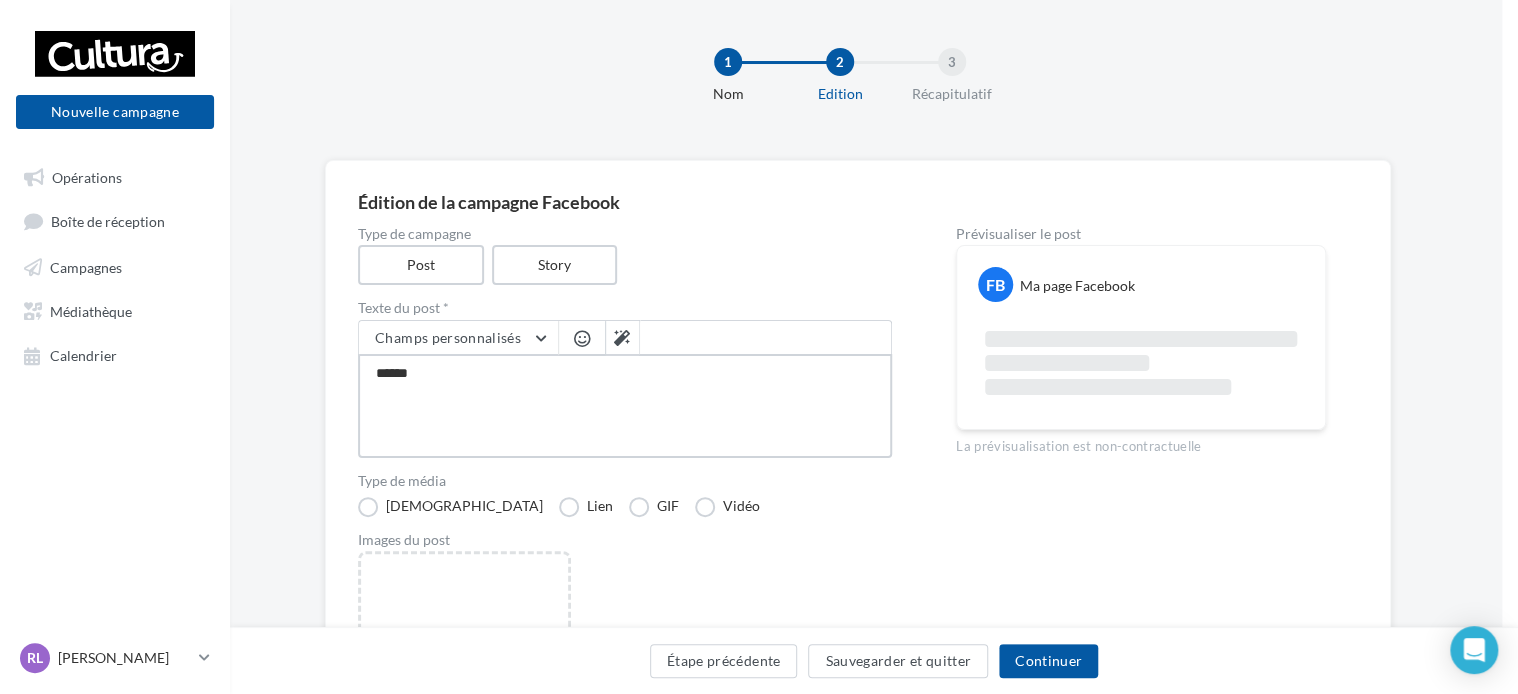 type on "*******" 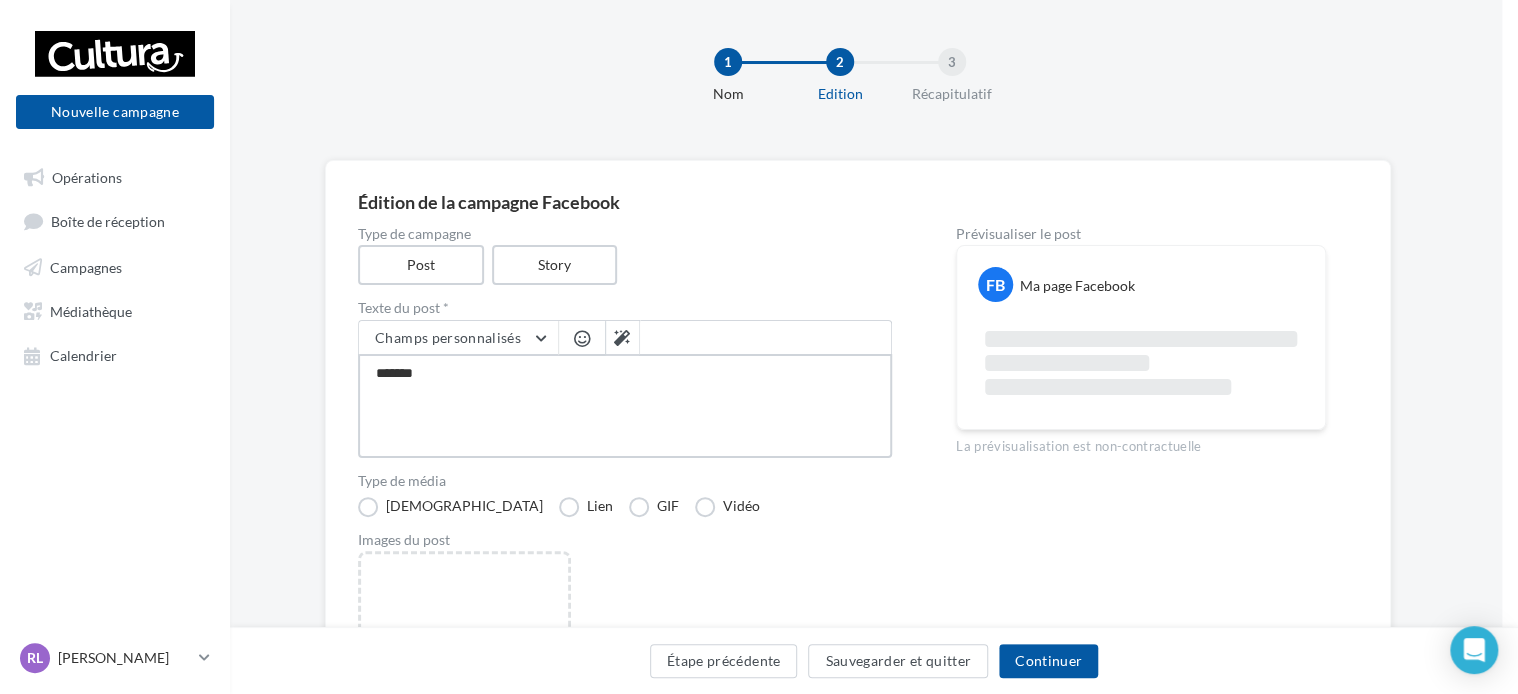 type on "********" 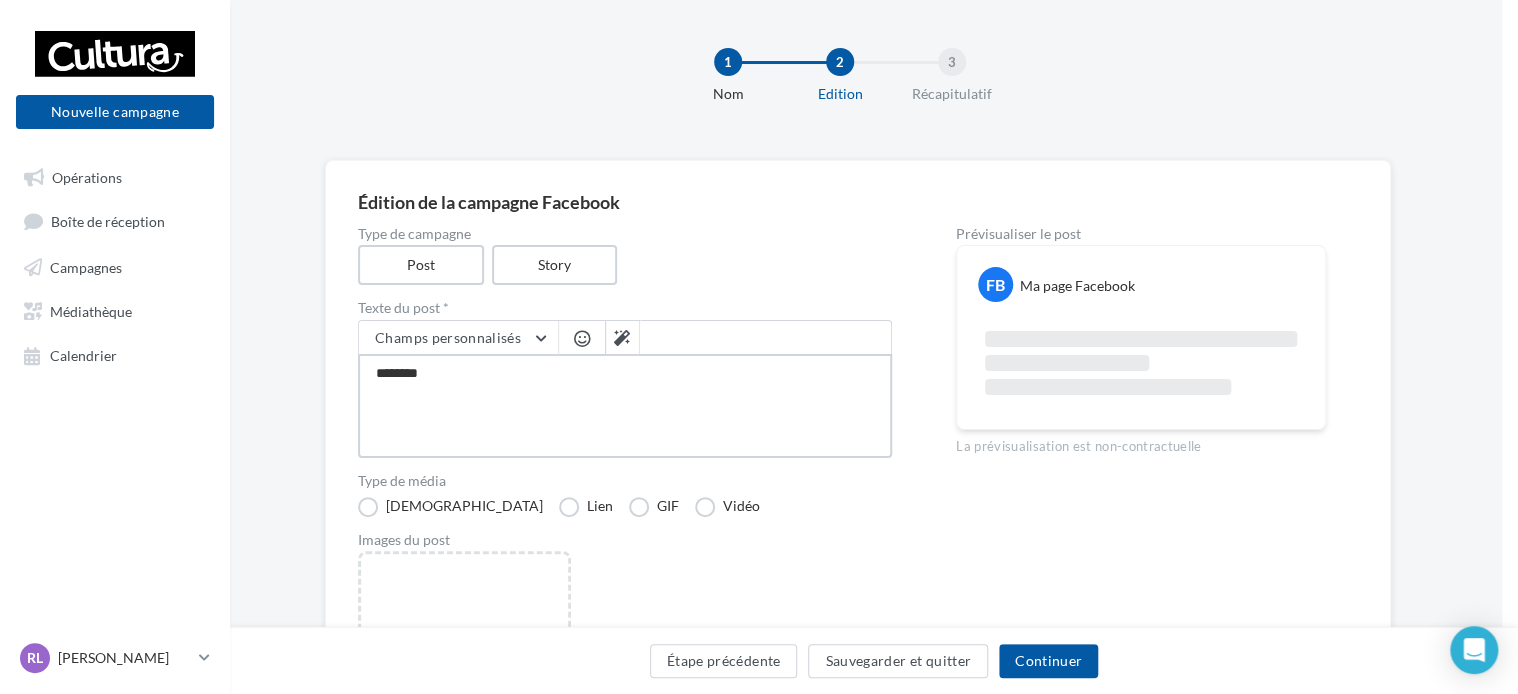type on "********" 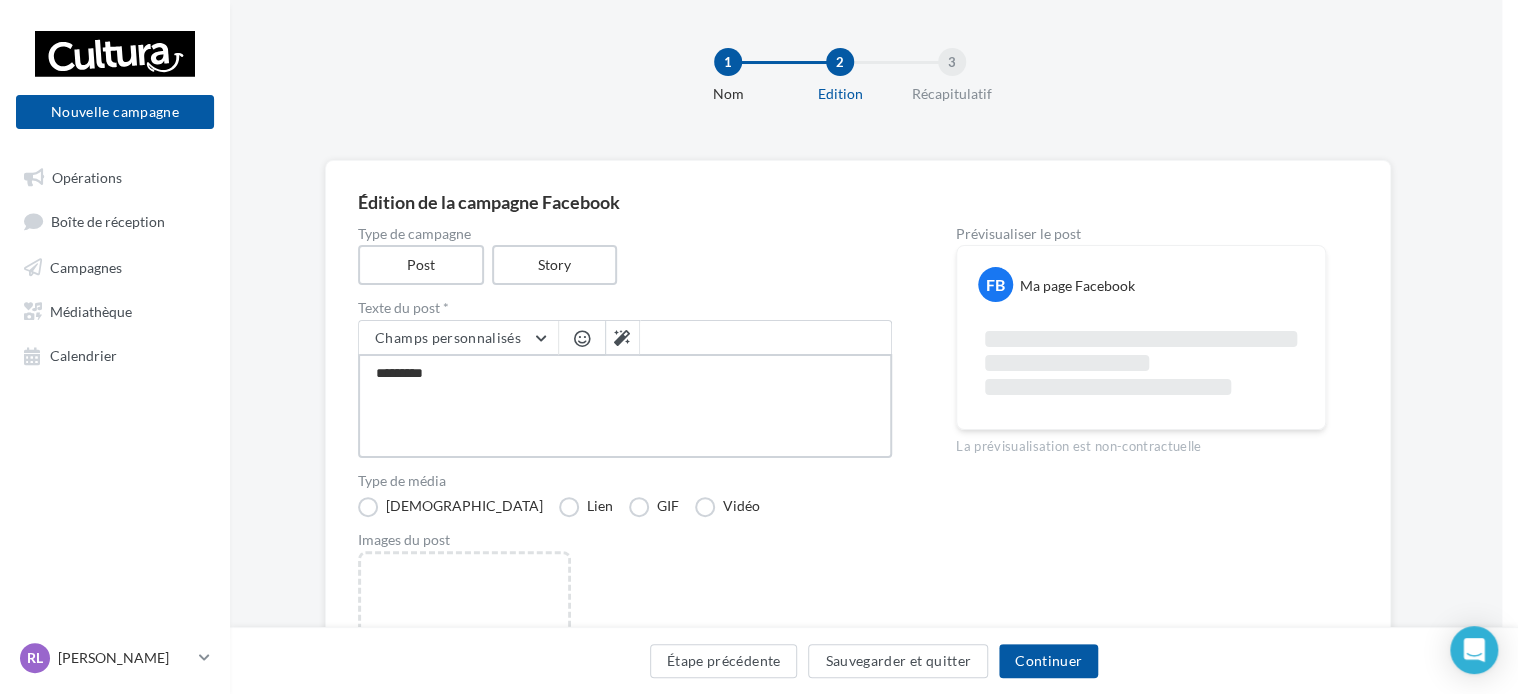 type on "**********" 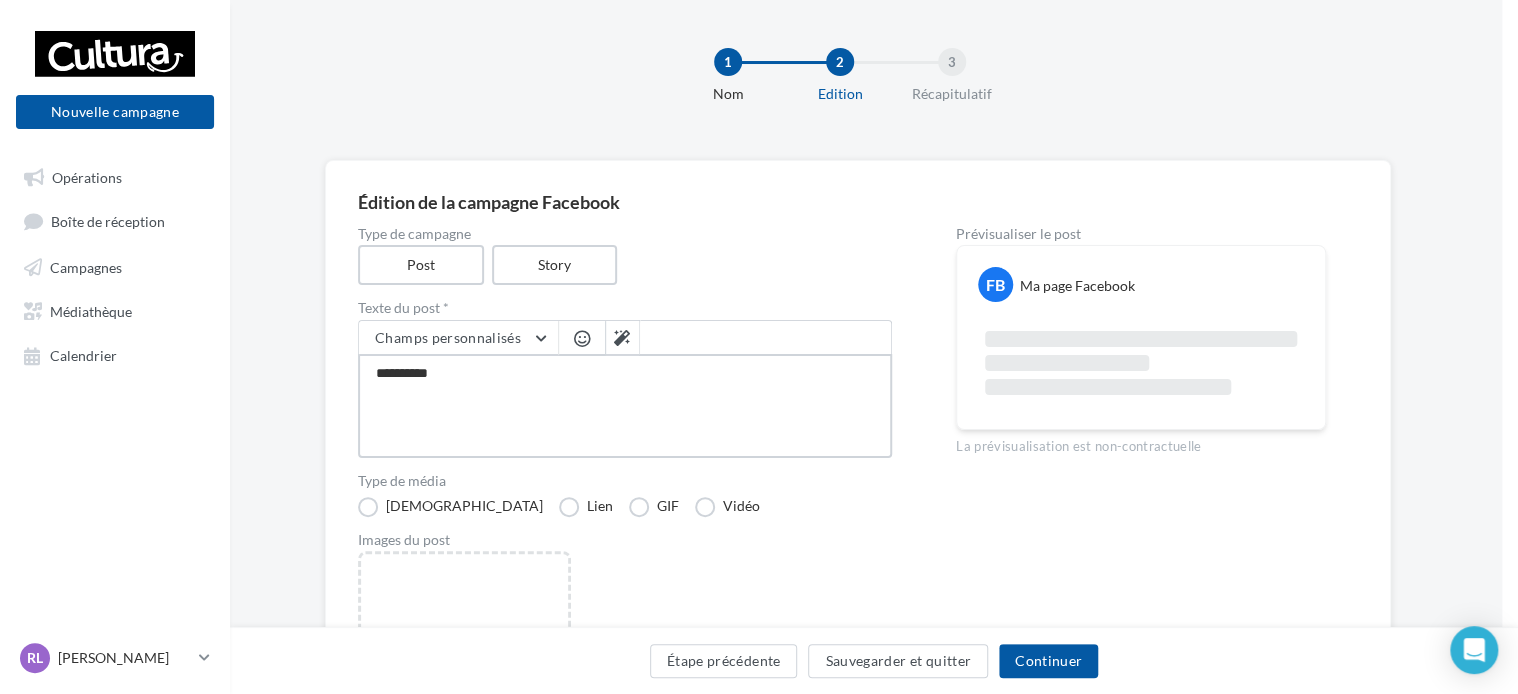 type on "**********" 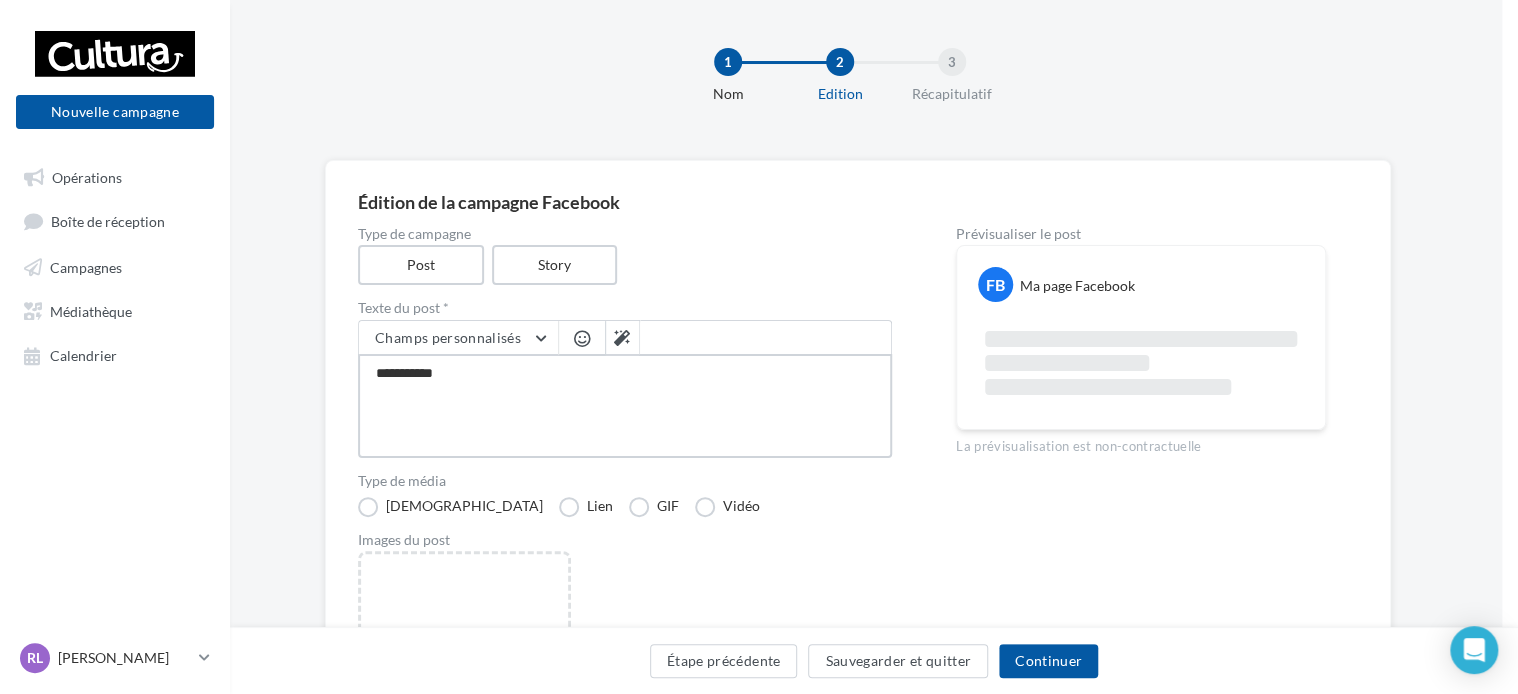type on "**********" 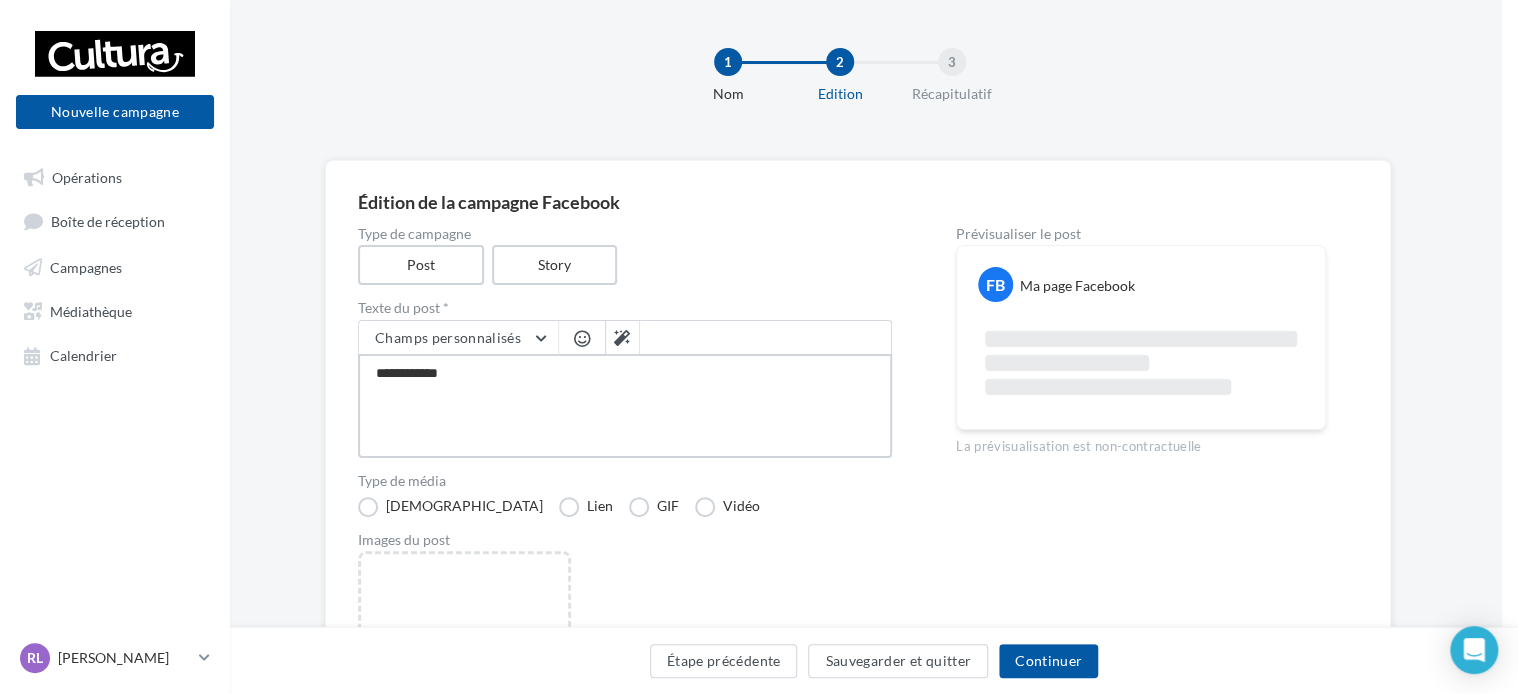 type on "**********" 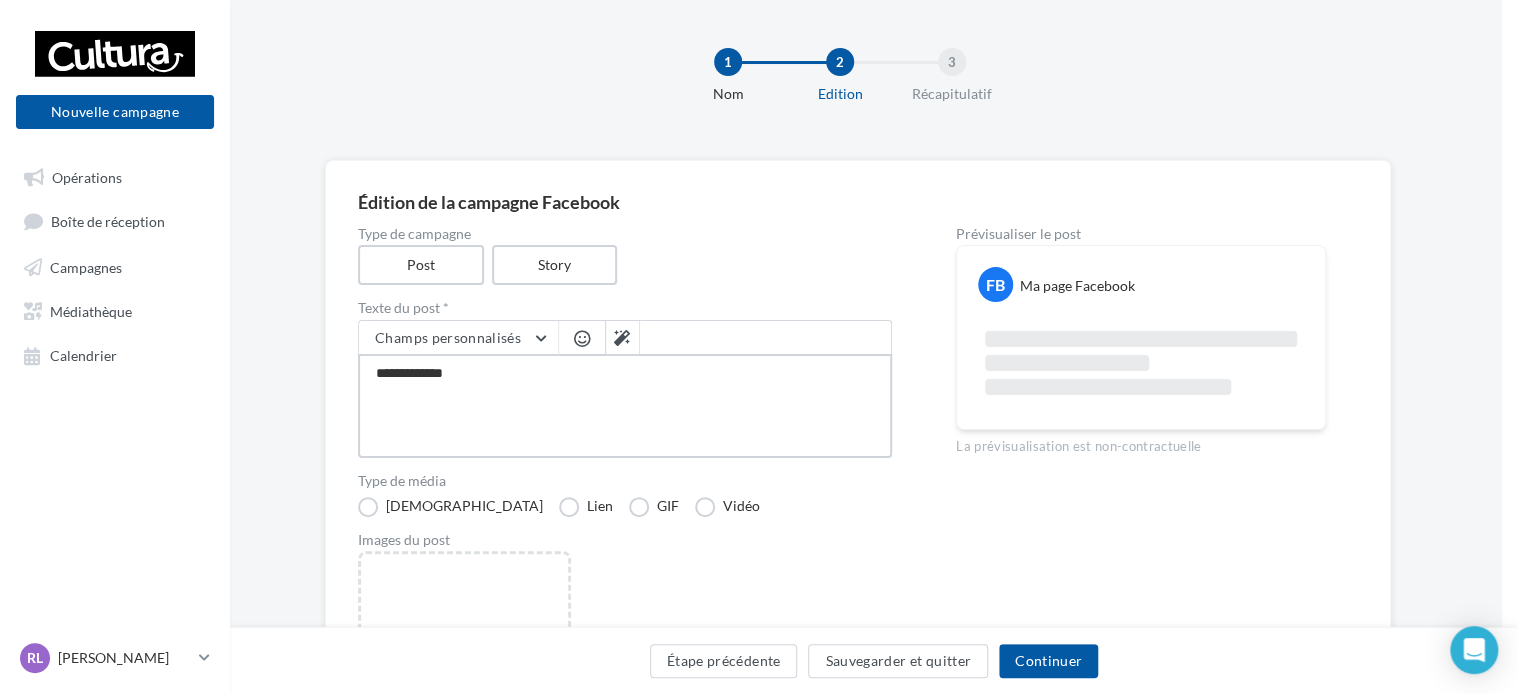 type on "**********" 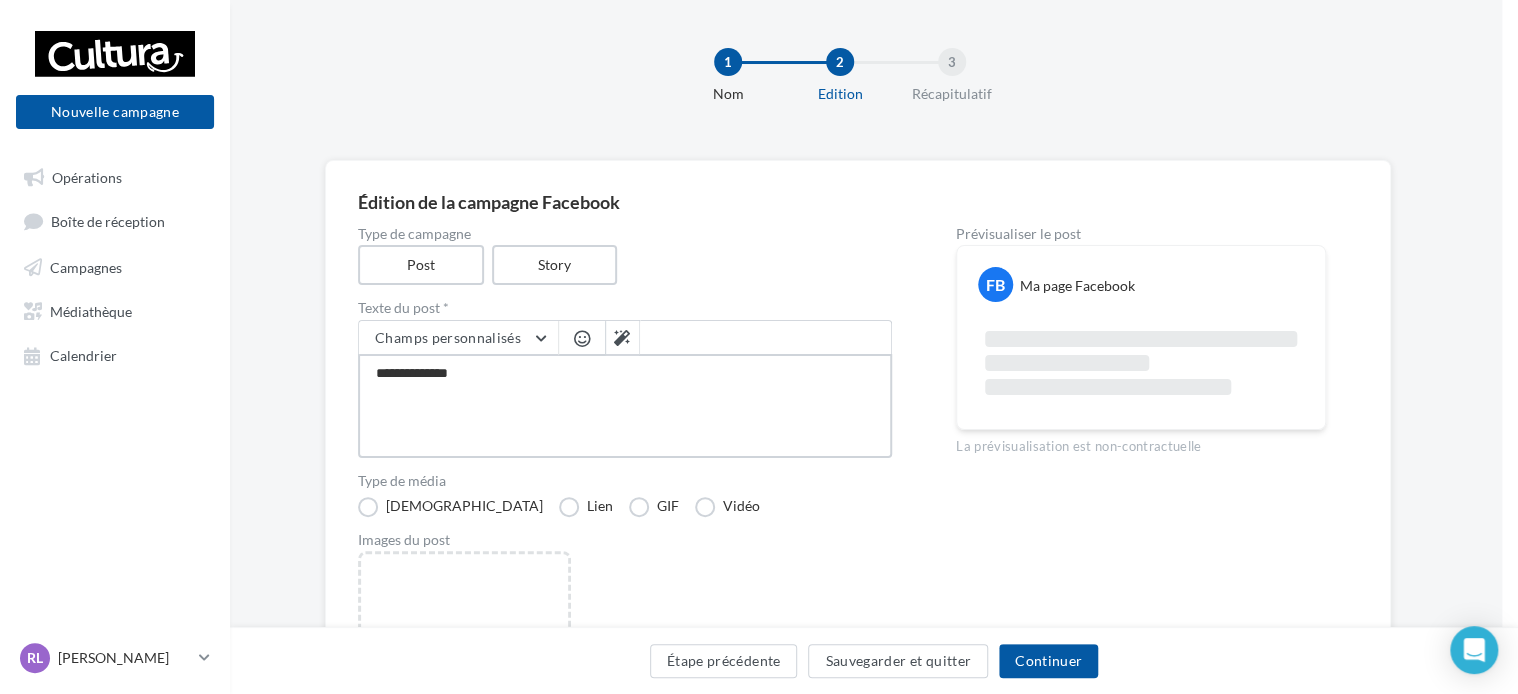 type on "**********" 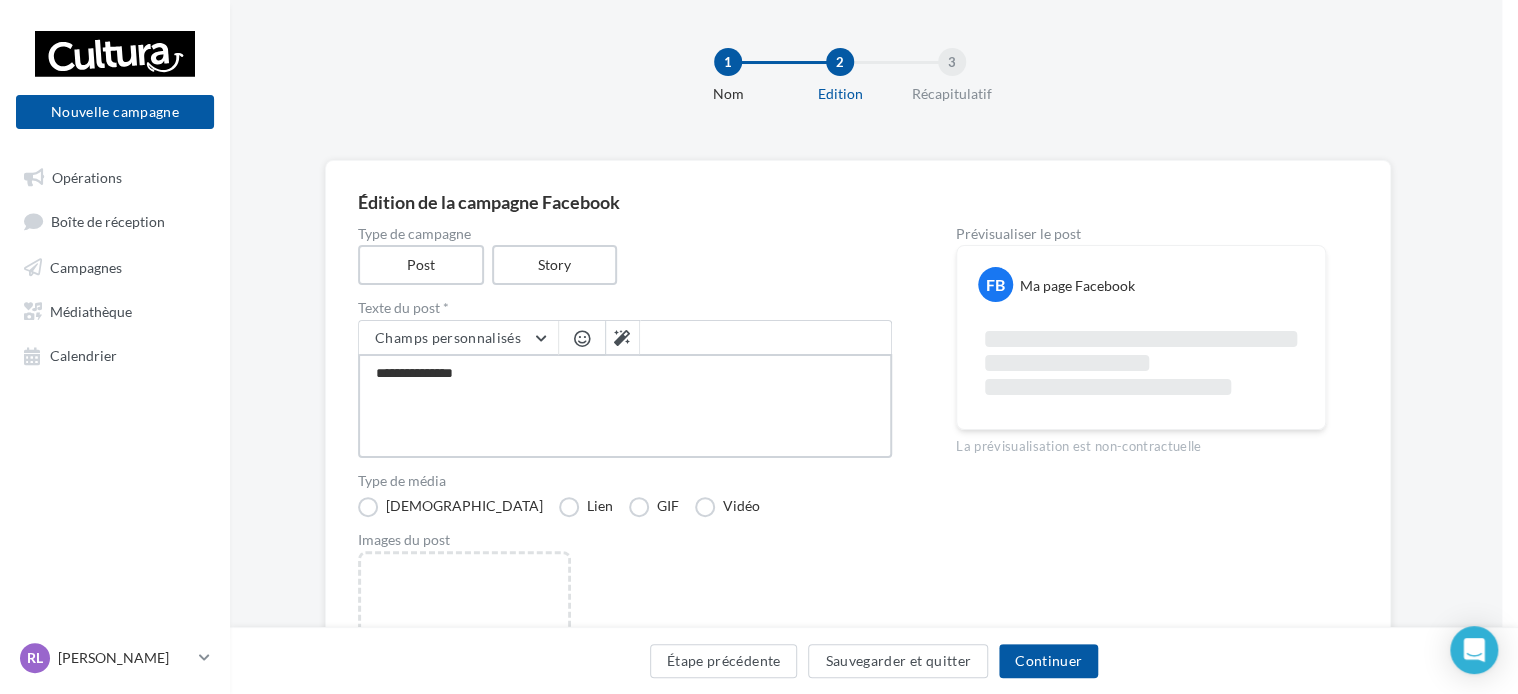 type on "**********" 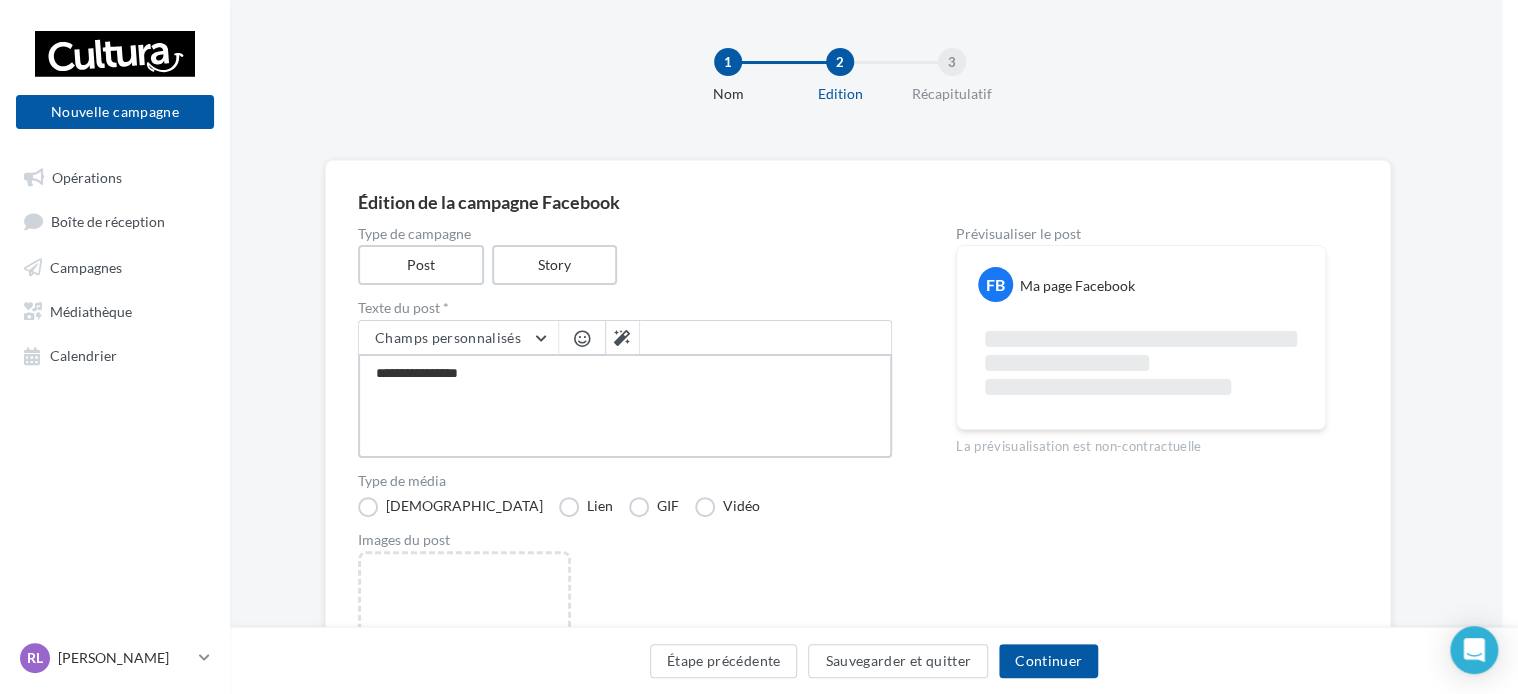 type on "**********" 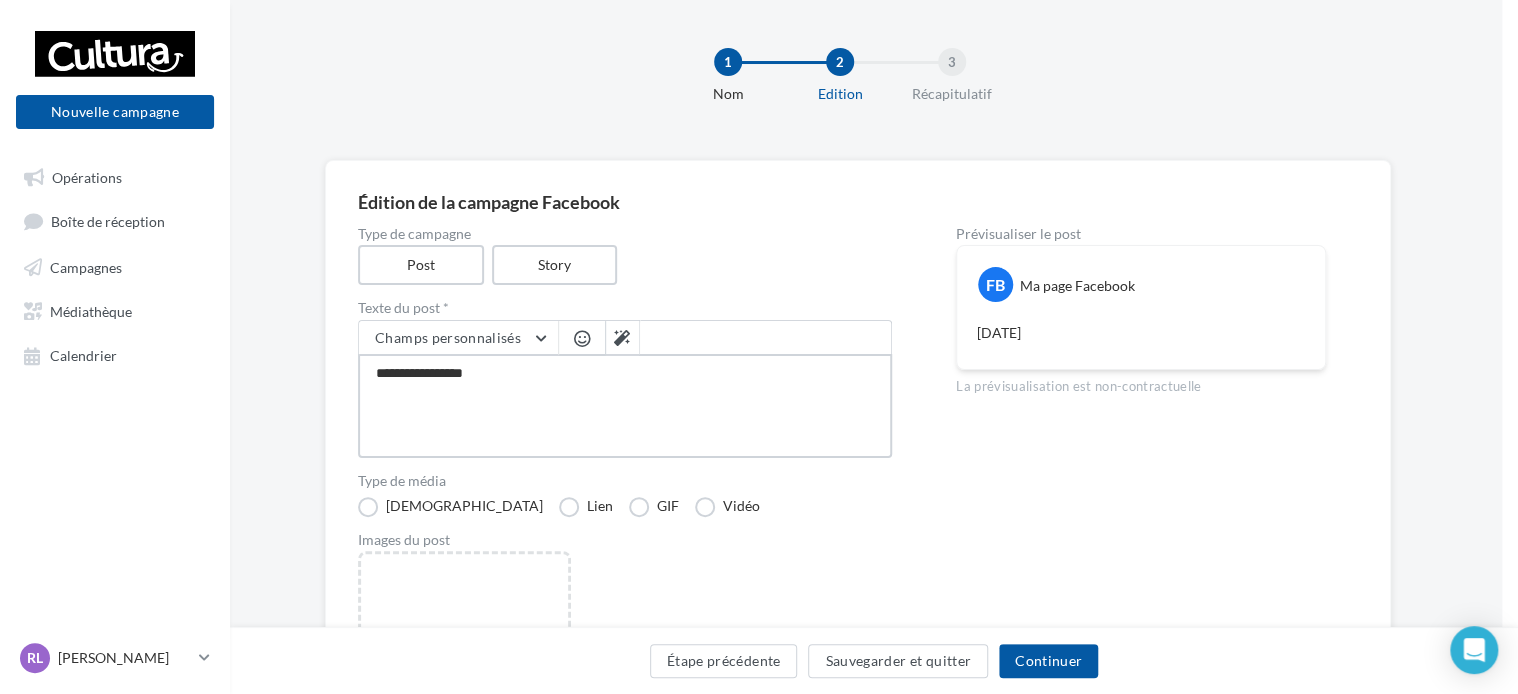 type on "**********" 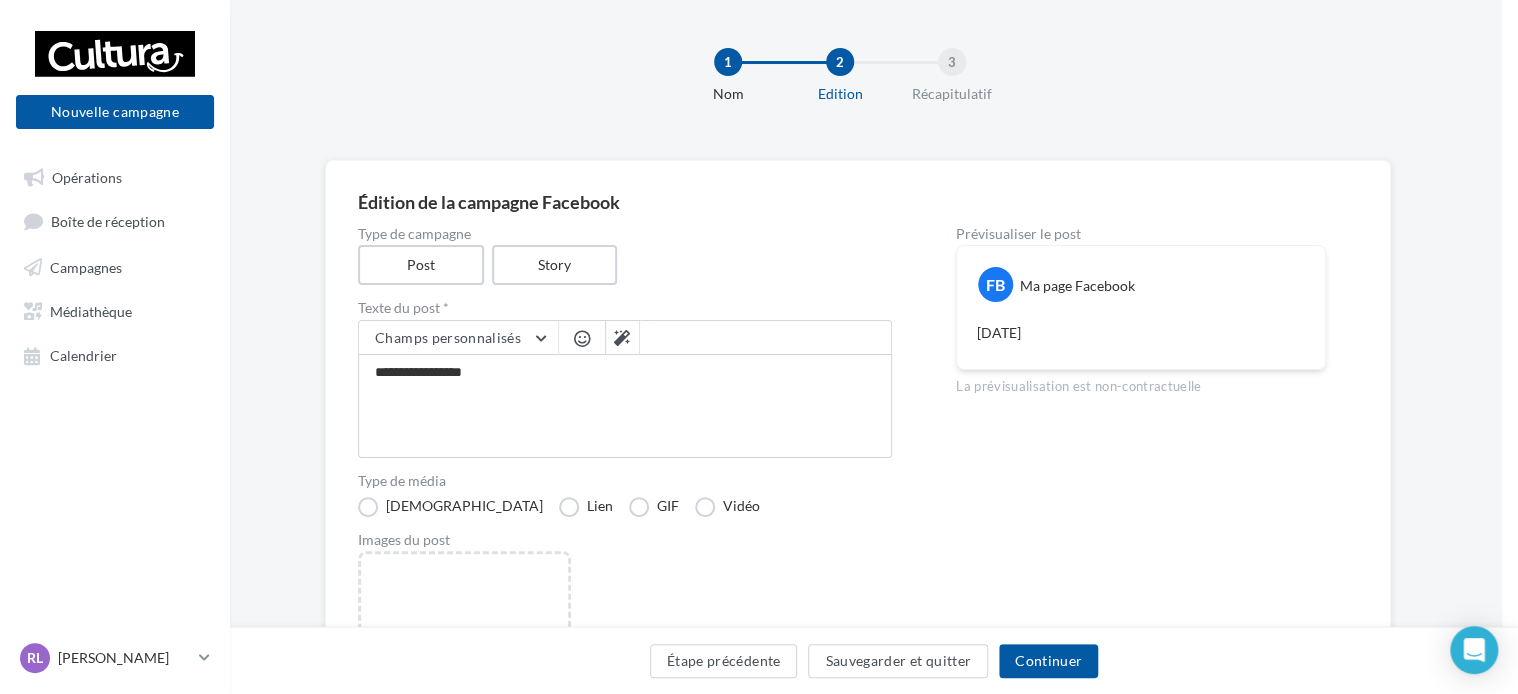 click at bounding box center (582, 338) 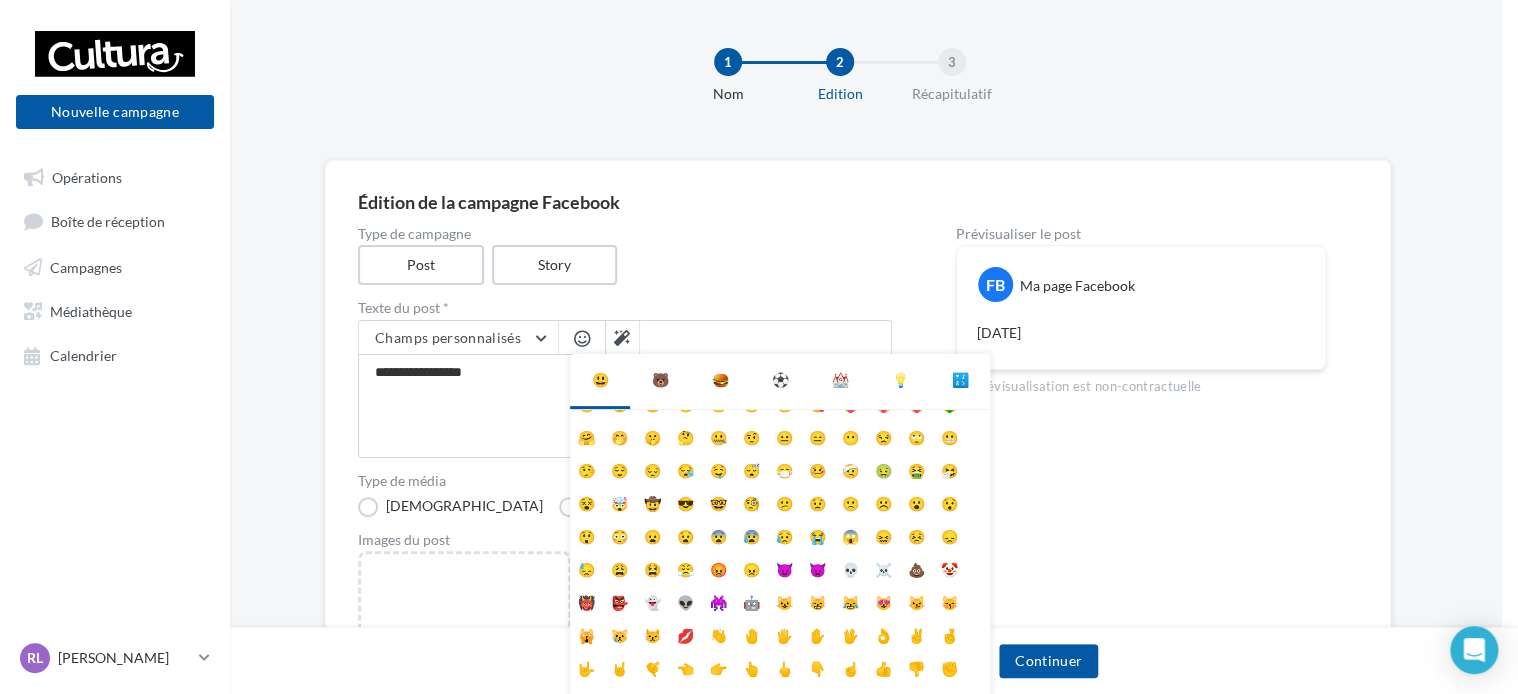 scroll, scrollTop: 78, scrollLeft: 0, axis: vertical 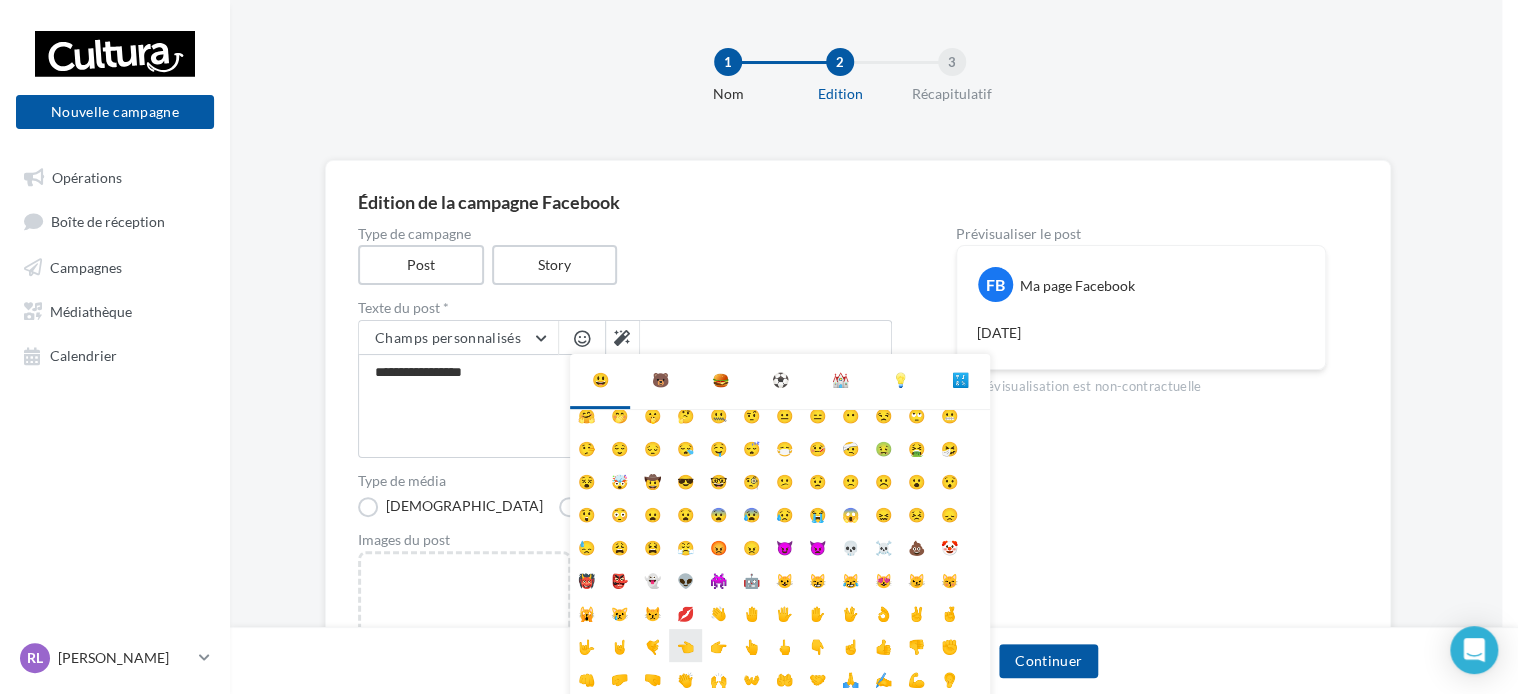 click on "👈" at bounding box center [685, 645] 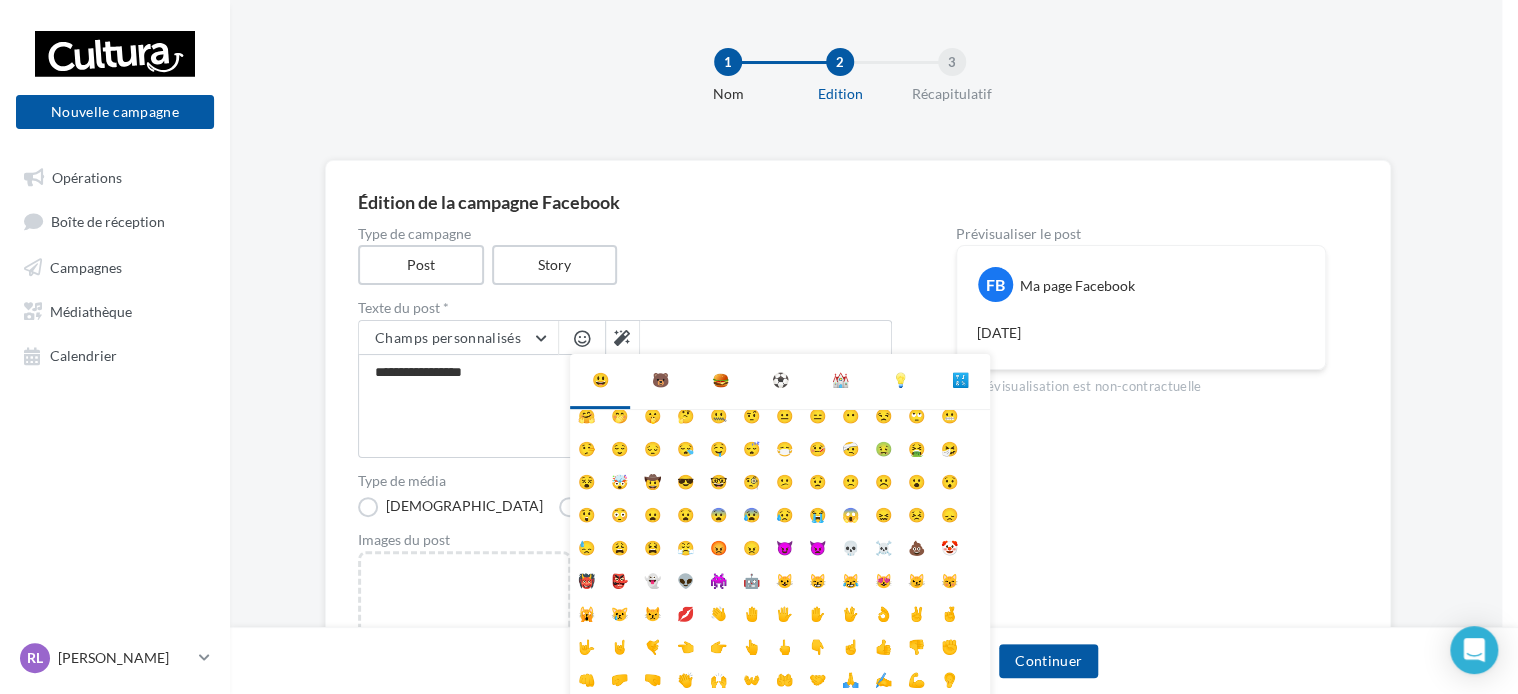 type on "**********" 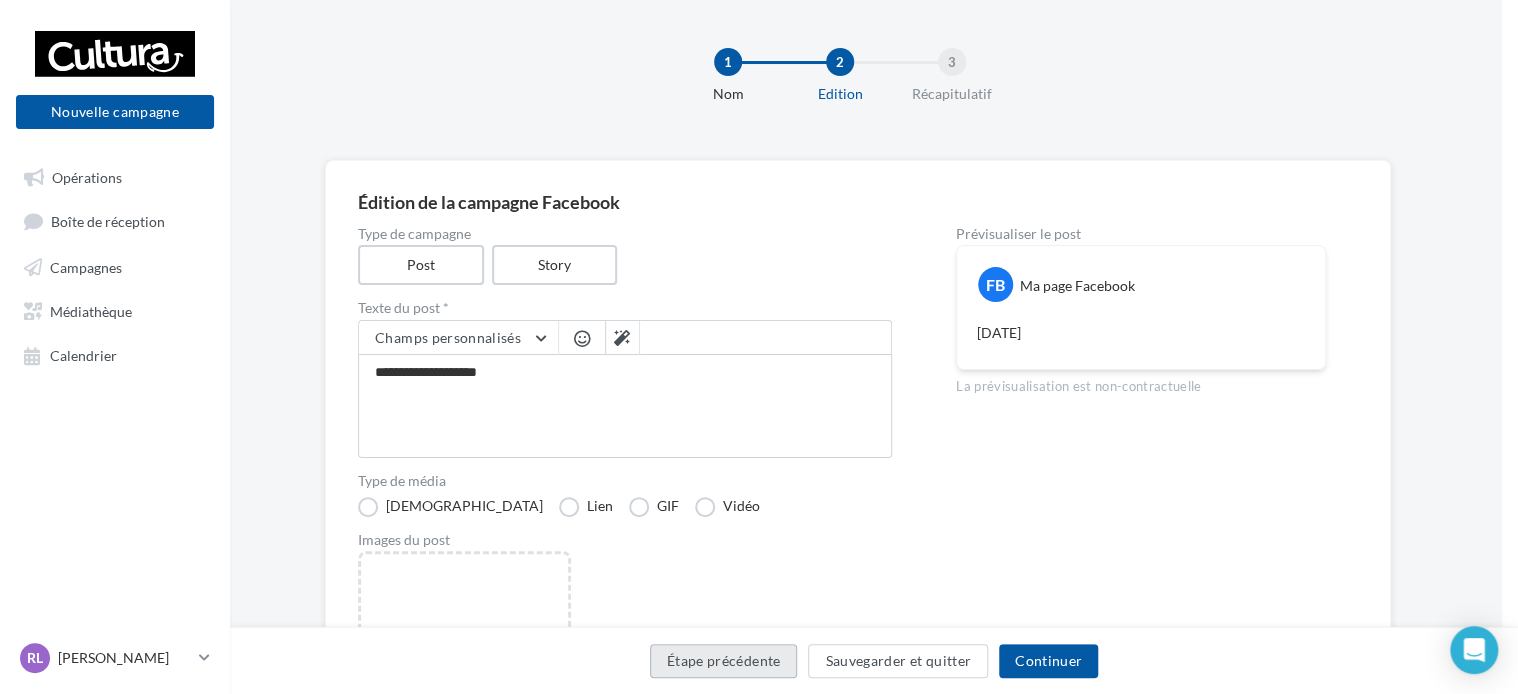 click on "Étape précédente" at bounding box center [724, 661] 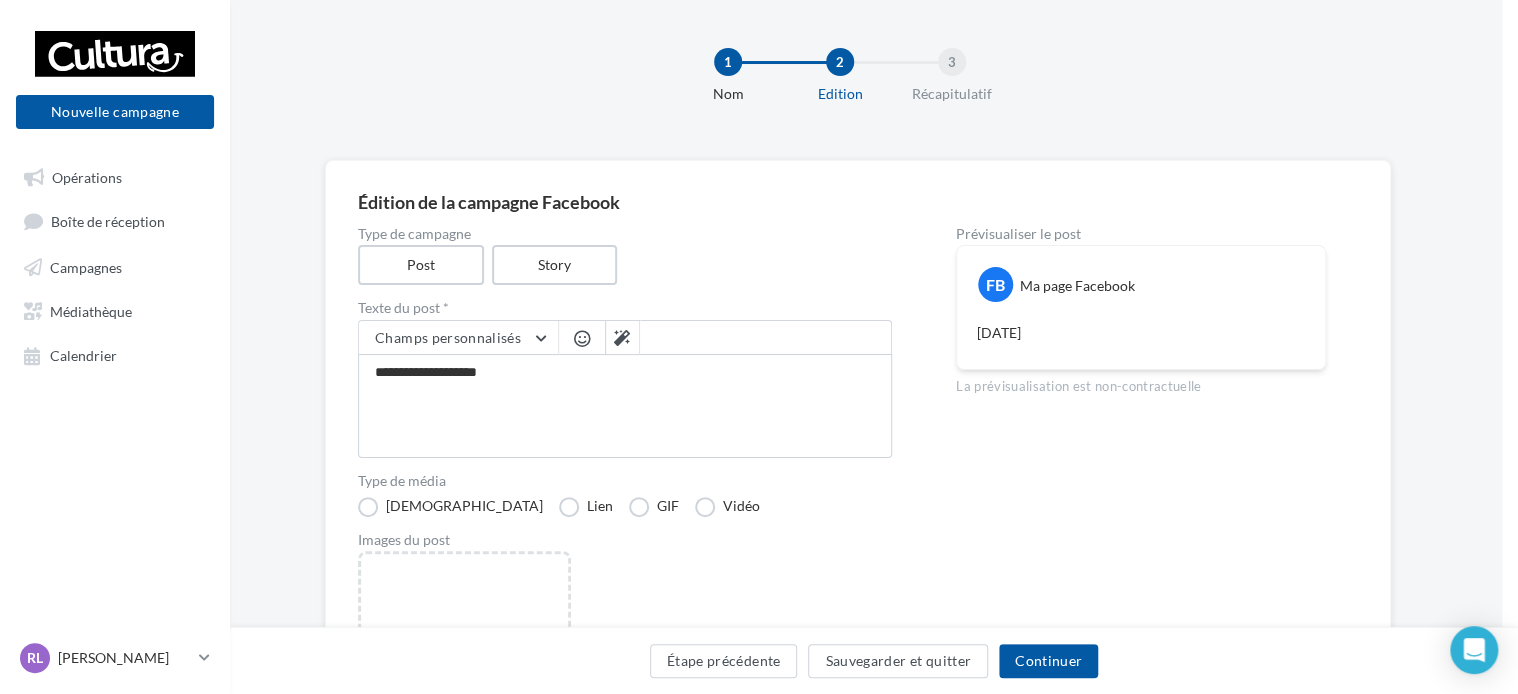 scroll, scrollTop: 0, scrollLeft: 16, axis: horizontal 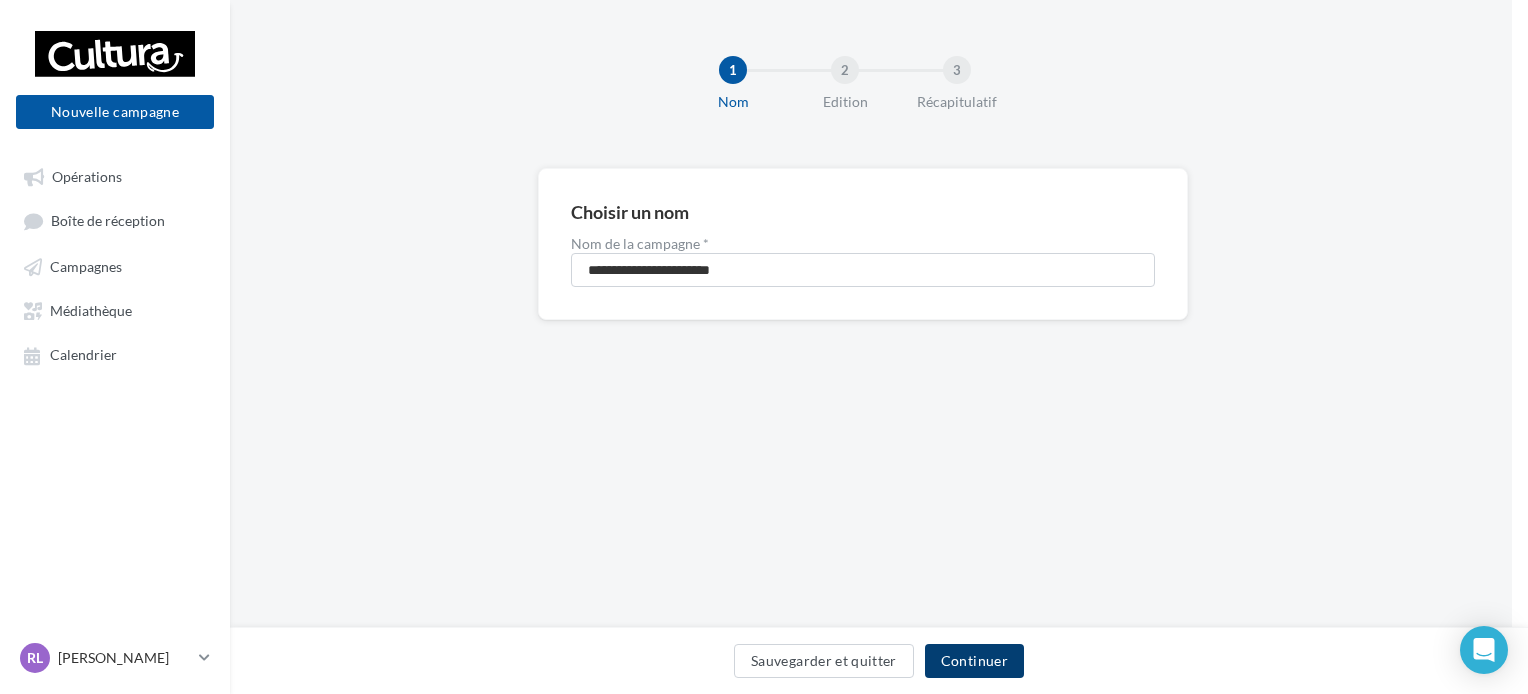 click on "Continuer" at bounding box center (974, 661) 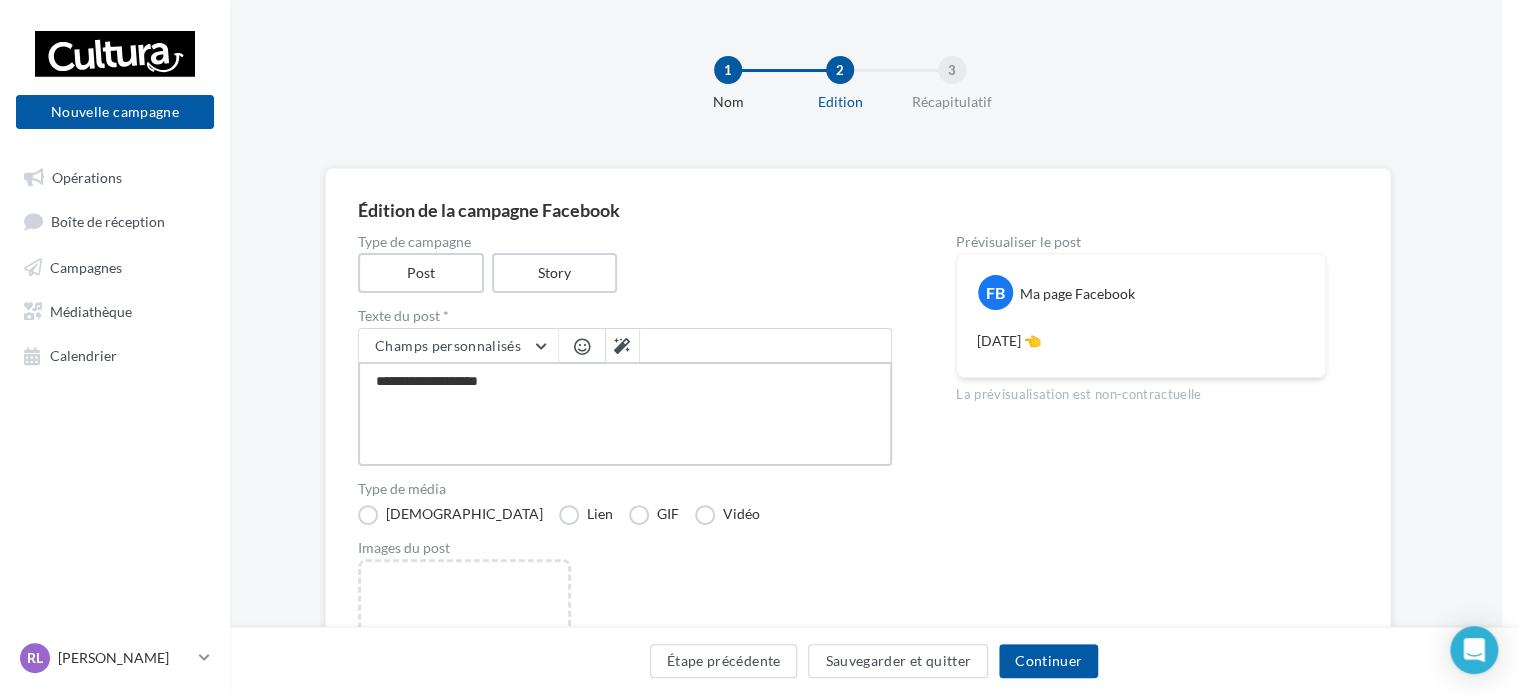 click on "**********" at bounding box center (625, 414) 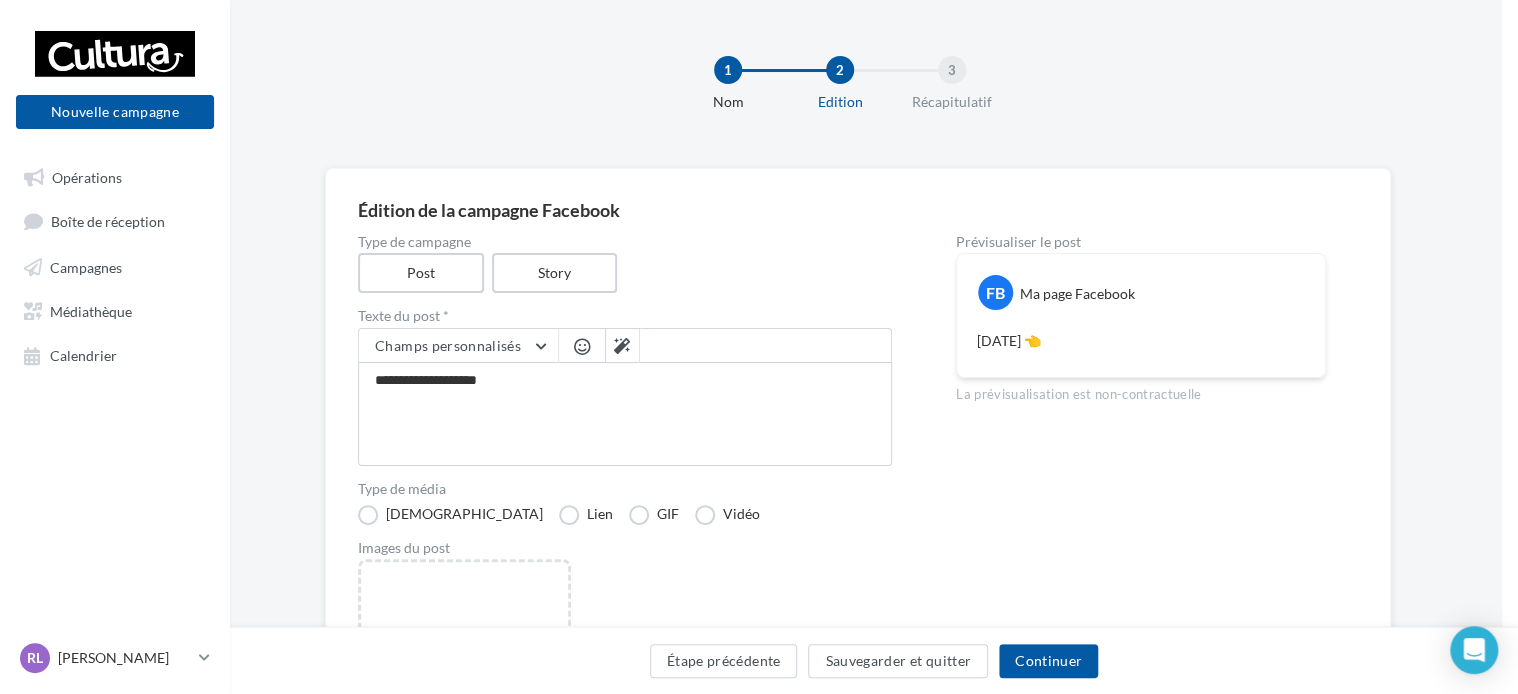 click at bounding box center (582, 348) 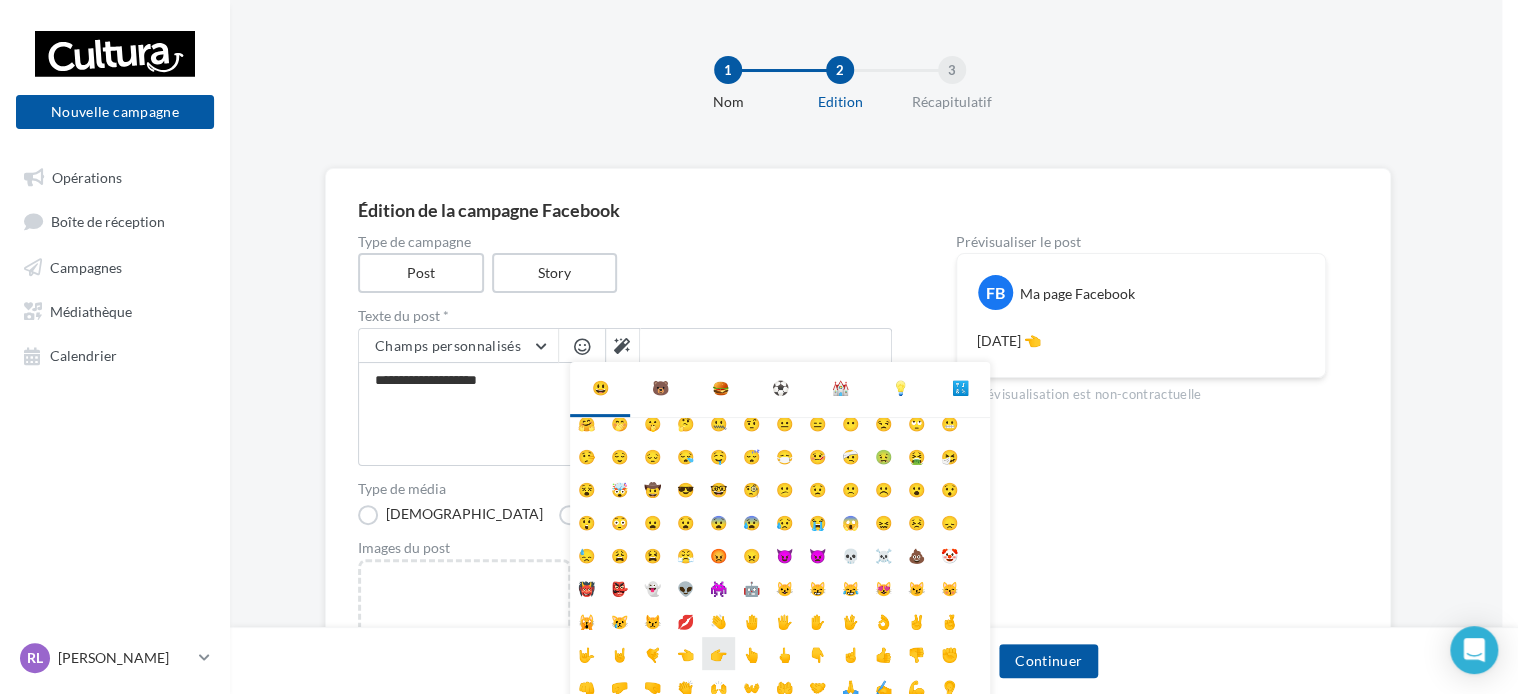 click on "👉" at bounding box center (718, 653) 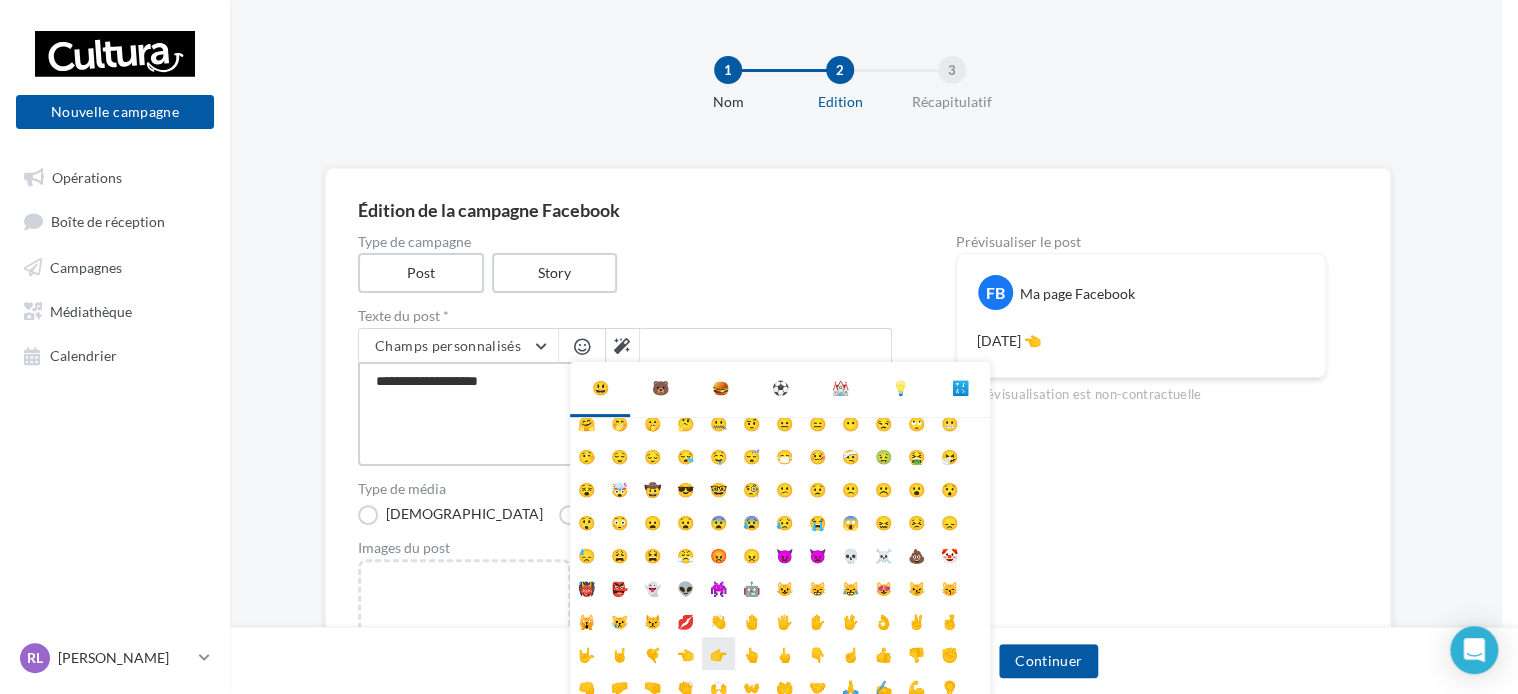 type on "**********" 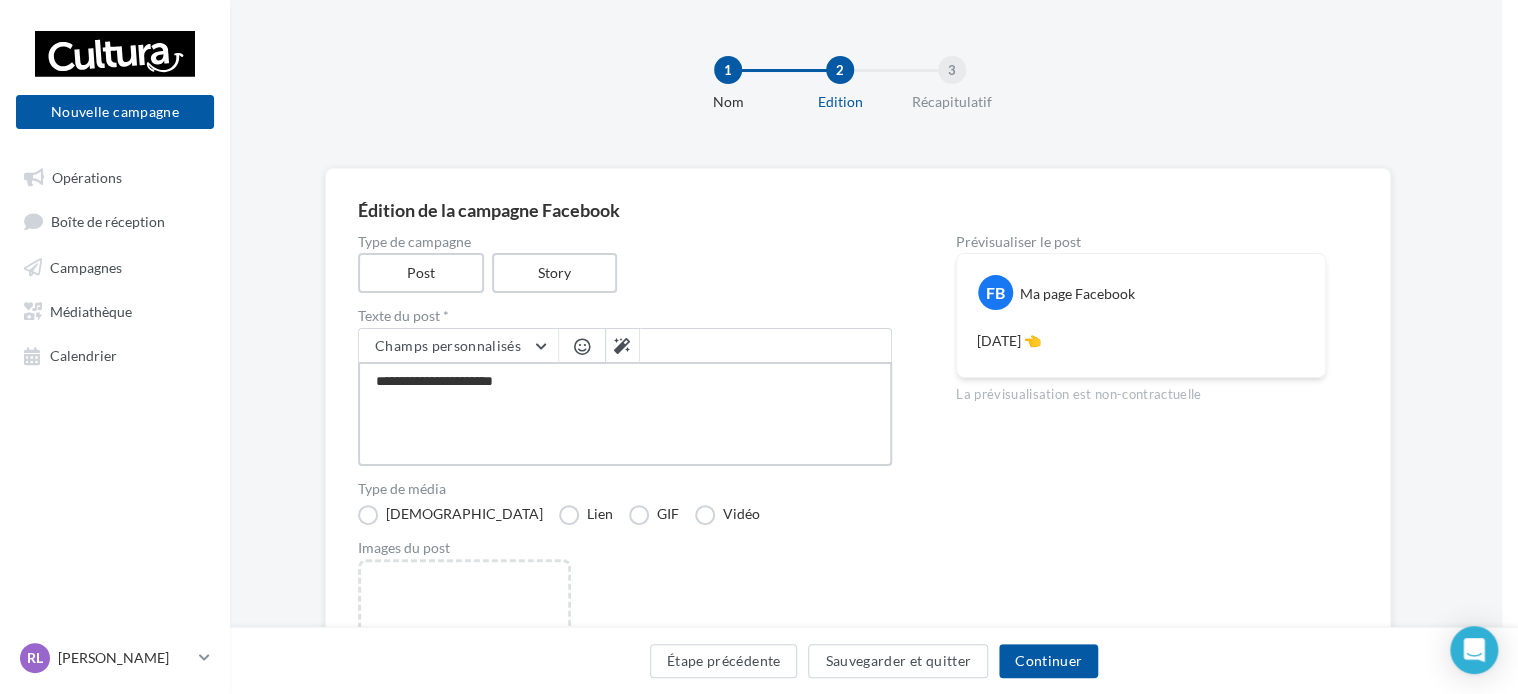 click on "**********" at bounding box center [625, 414] 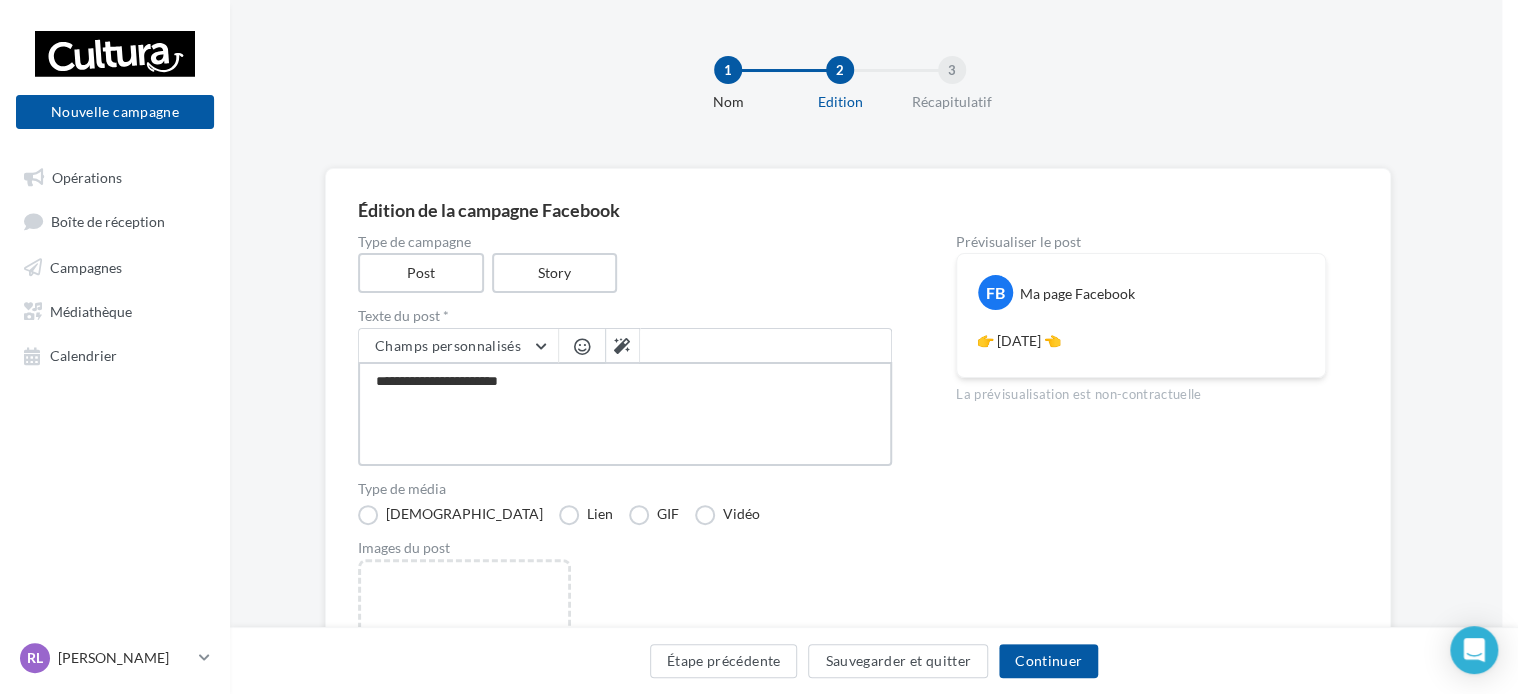 type on "**********" 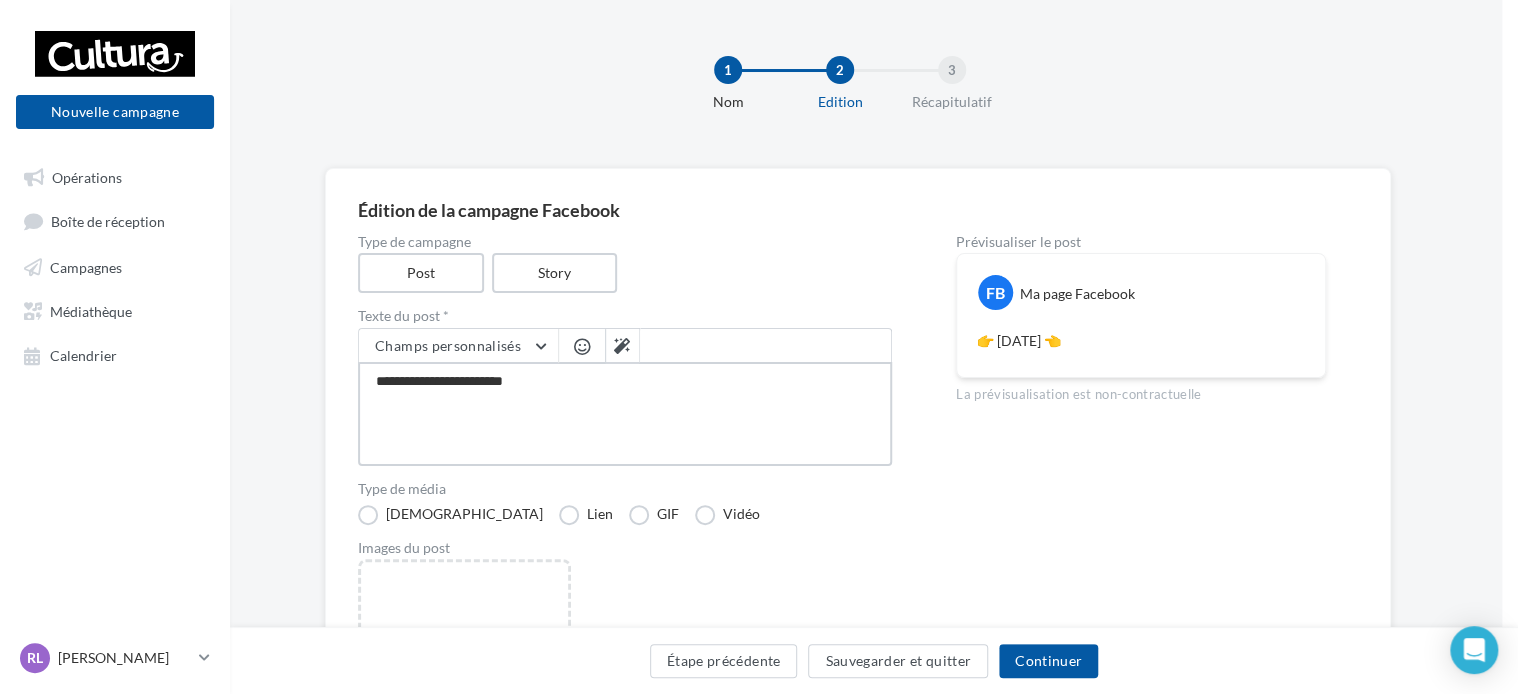 type on "**********" 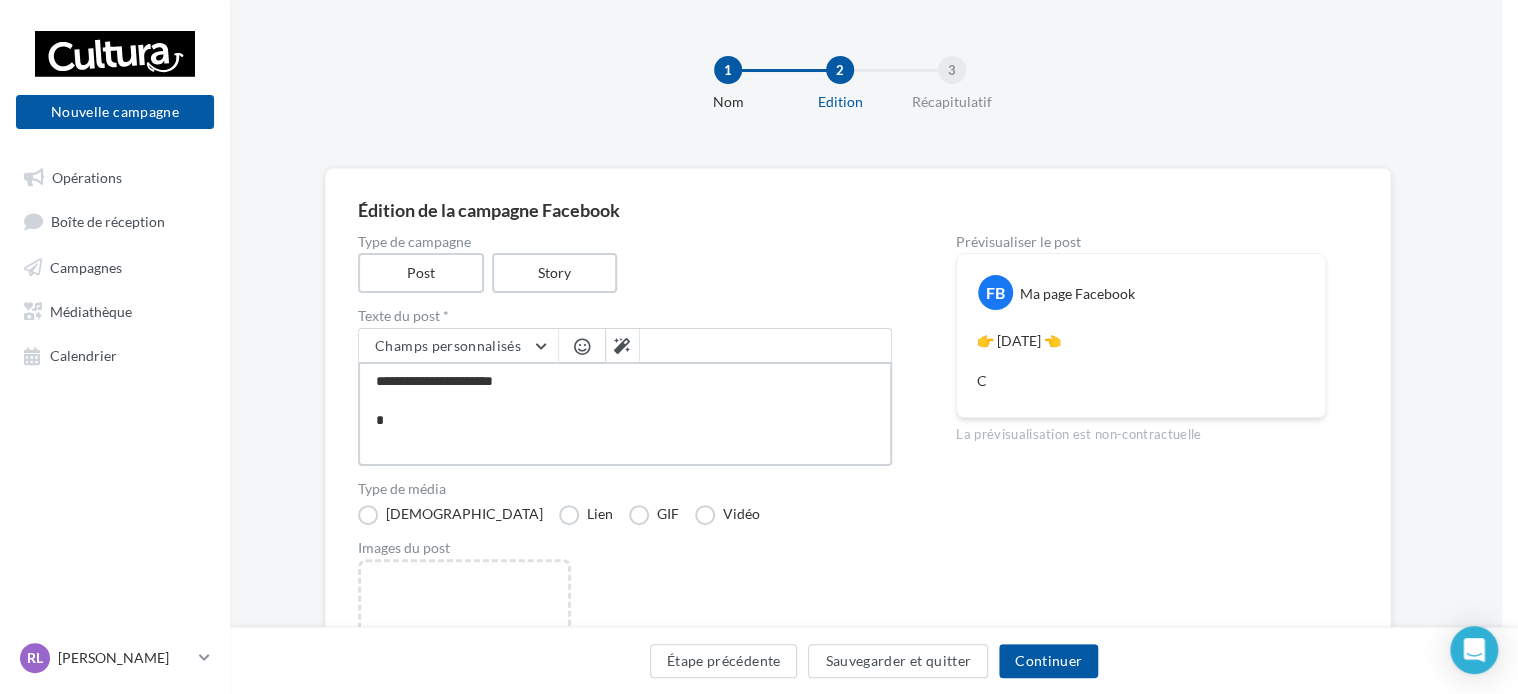 type on "**********" 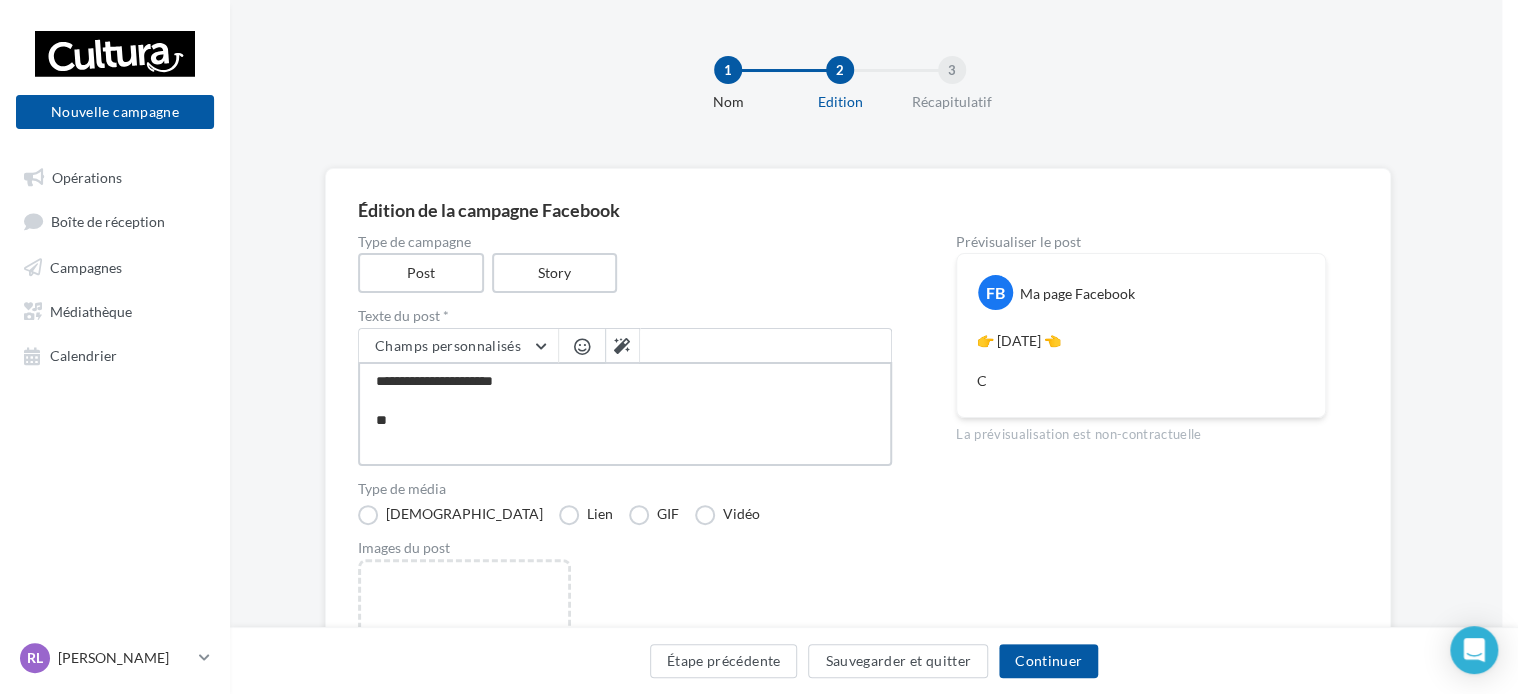 type on "**********" 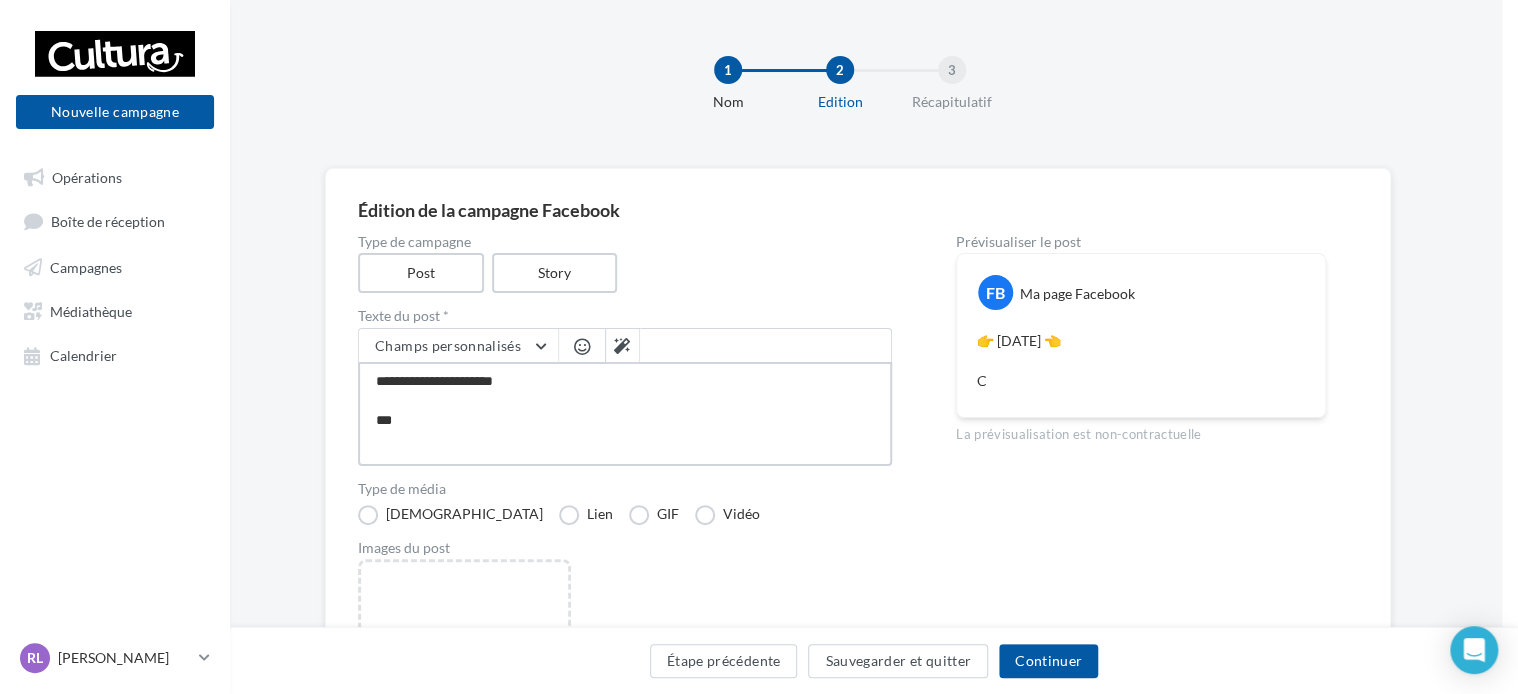 type on "**********" 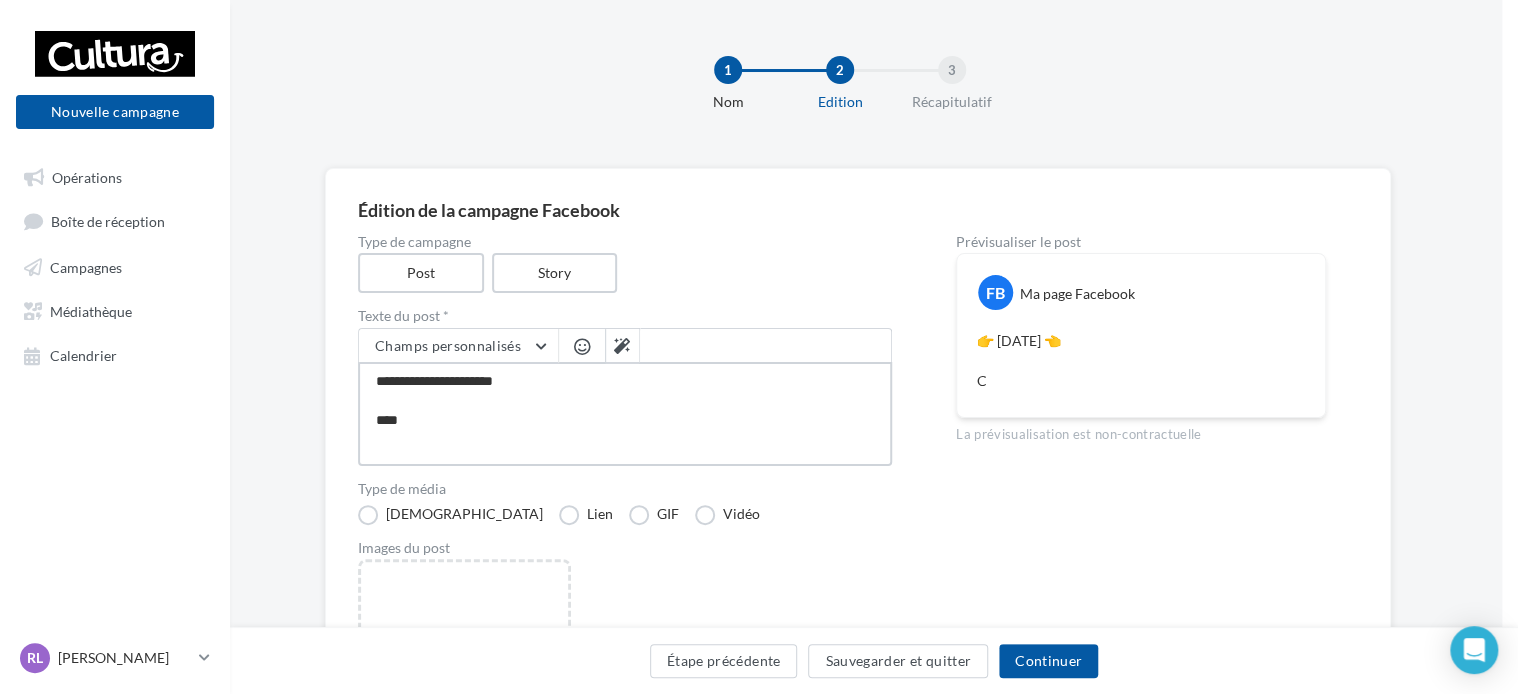 type on "**********" 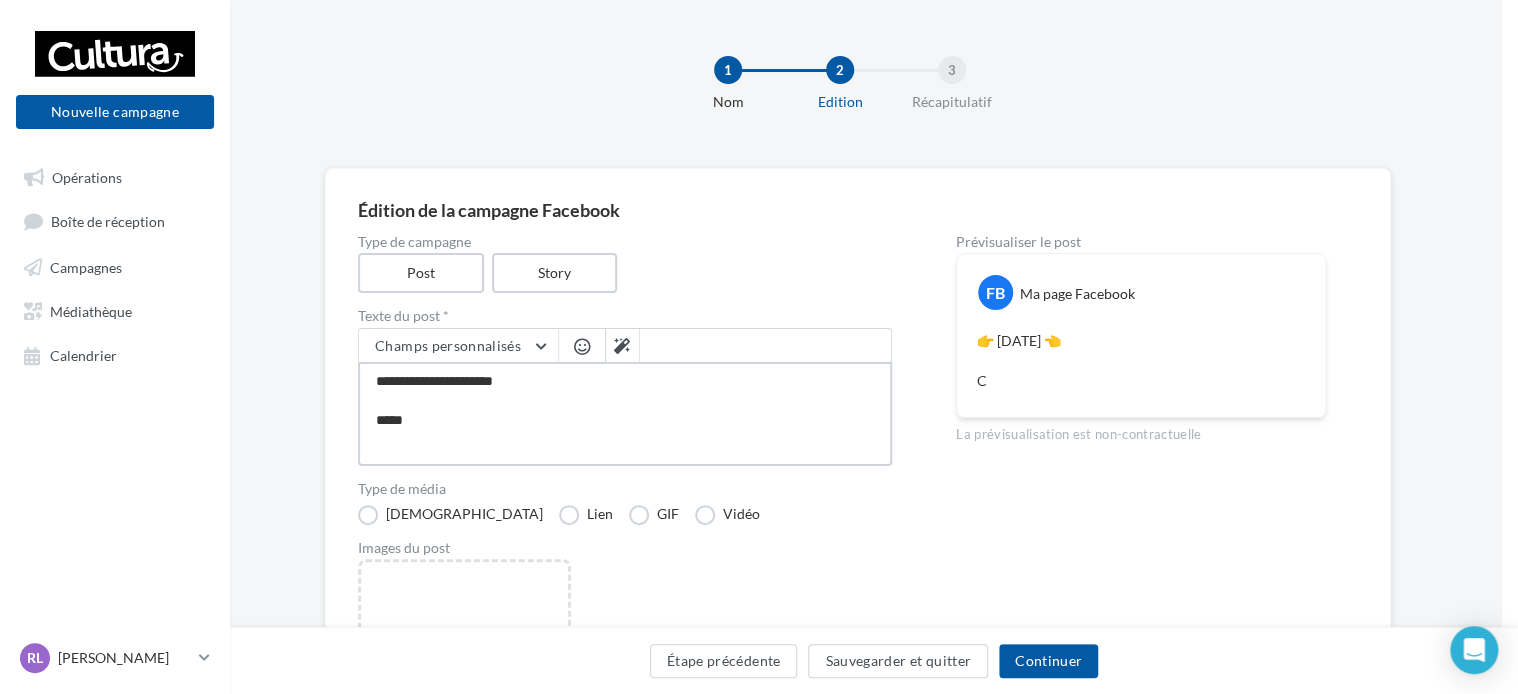 type on "**********" 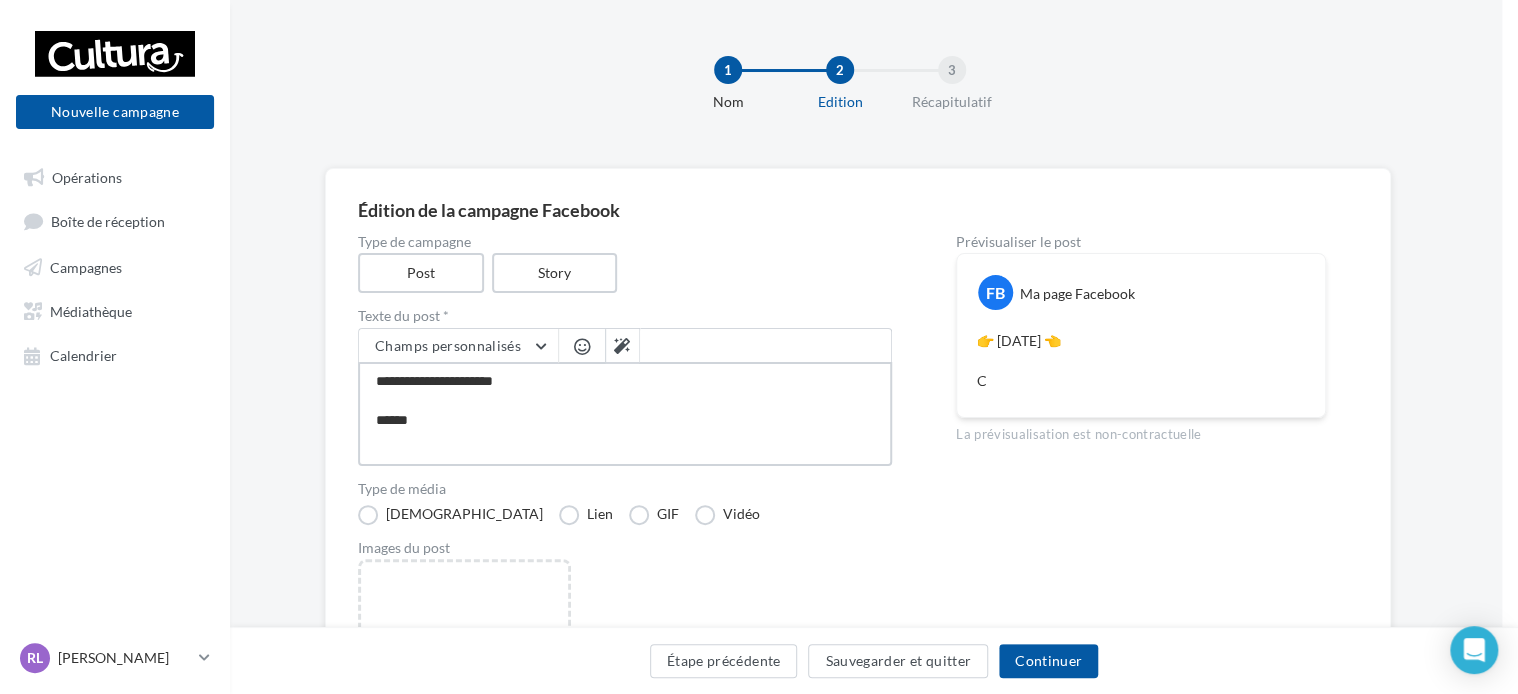 type on "**********" 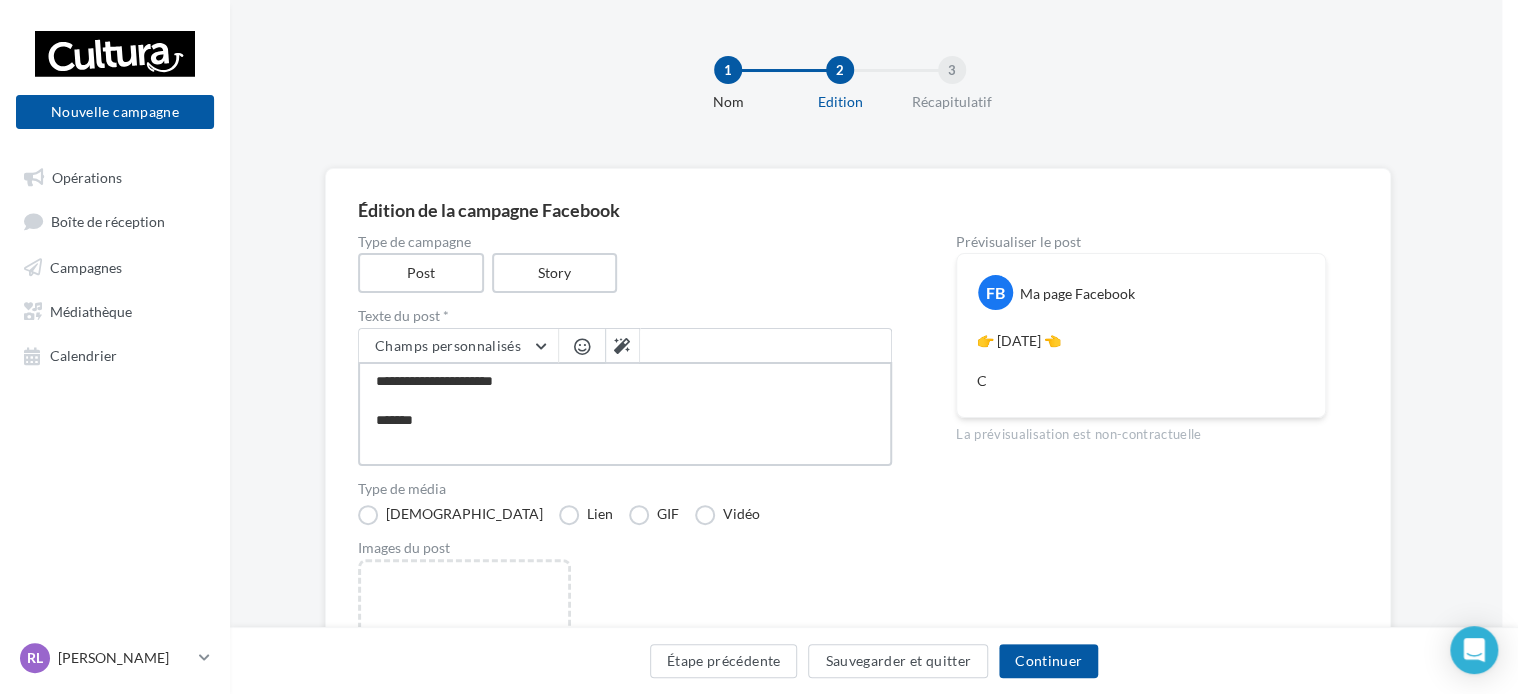 type on "**********" 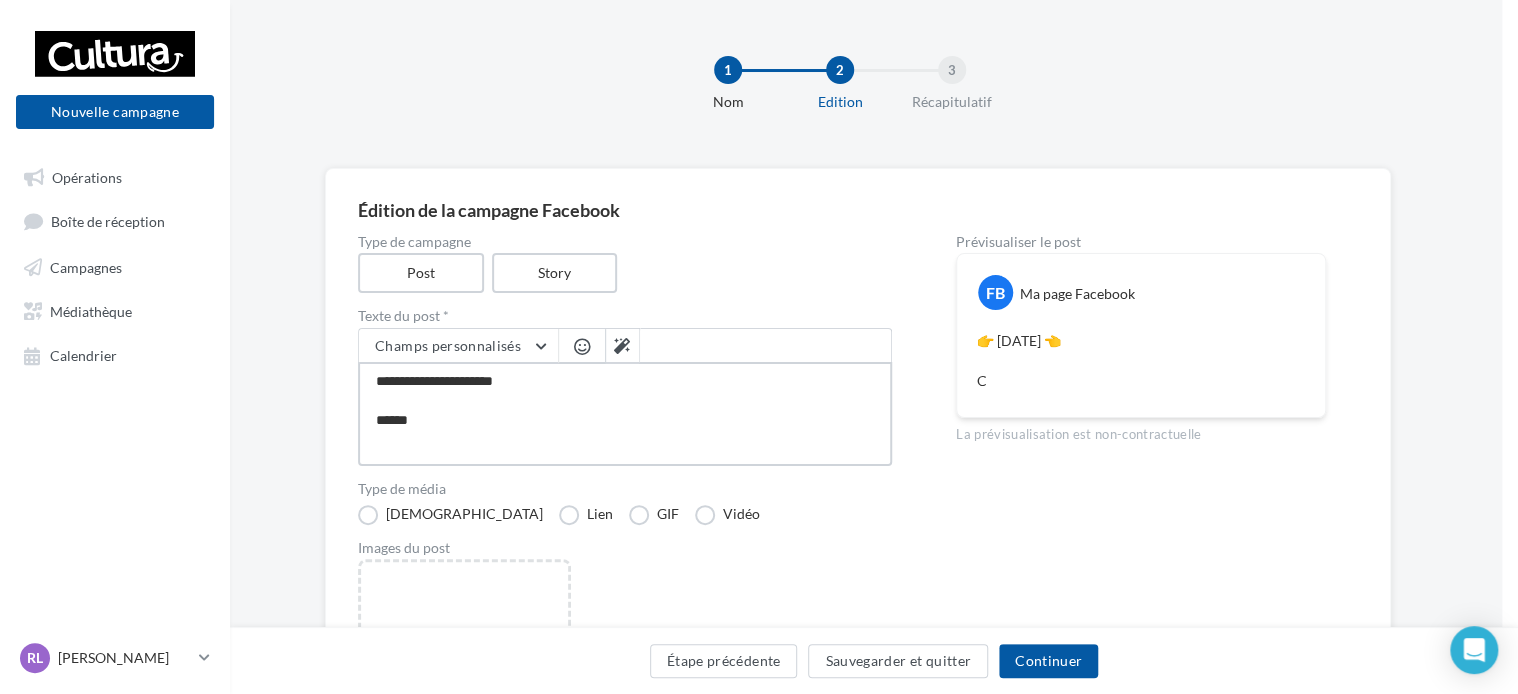 type on "**********" 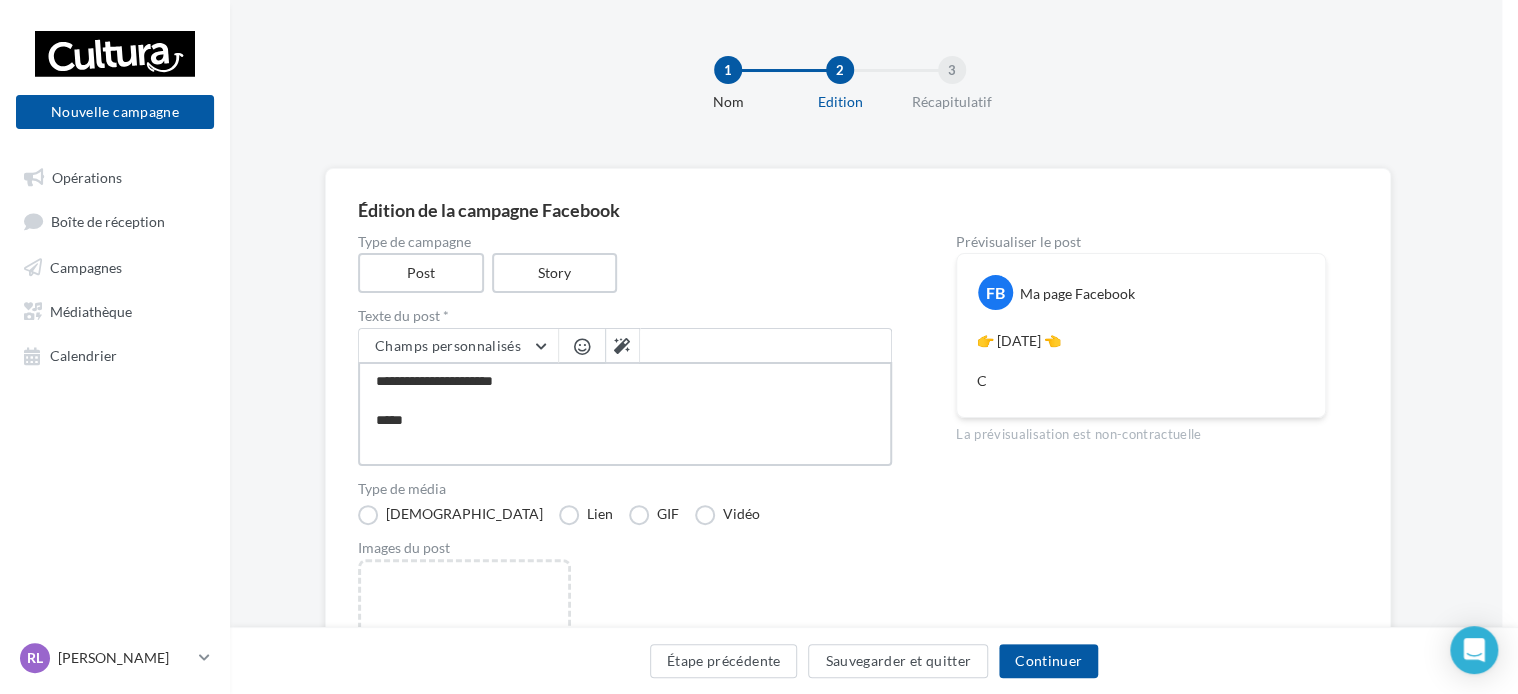 type on "**********" 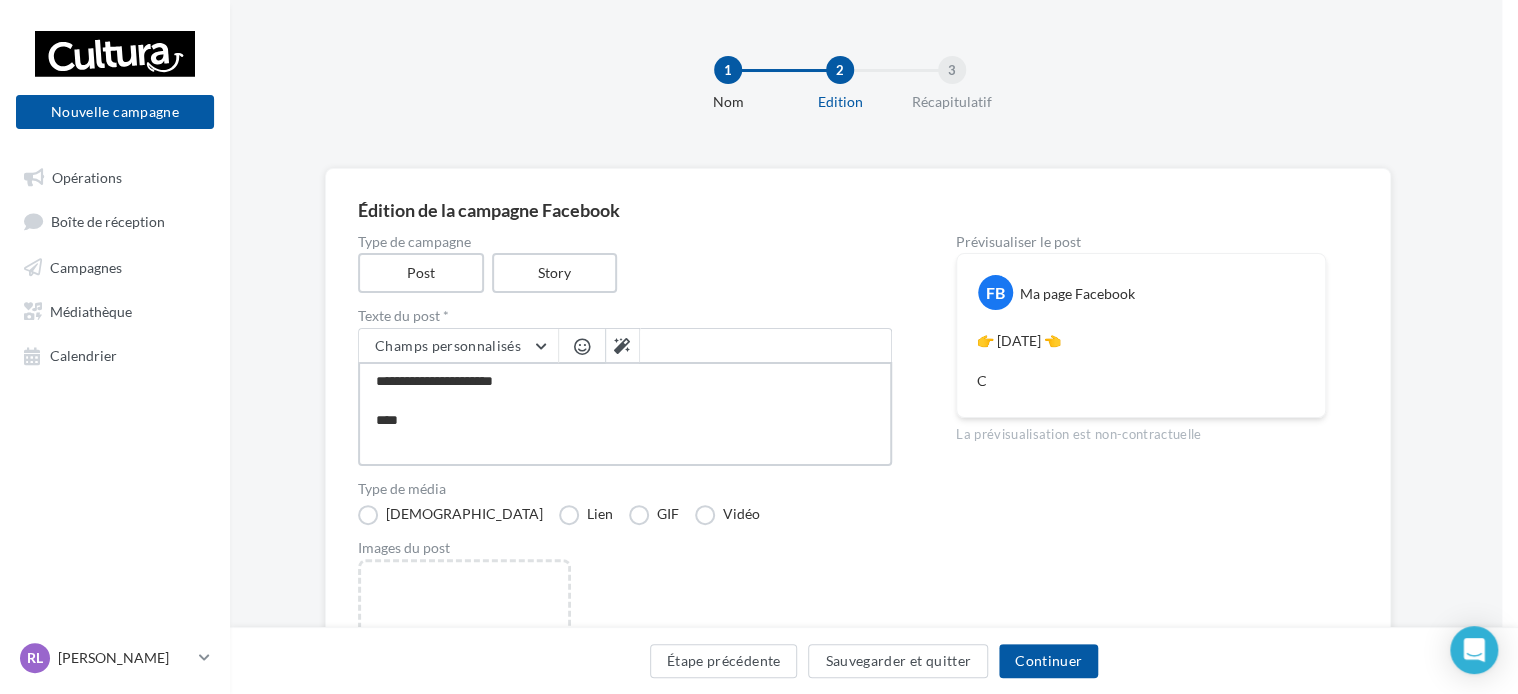 type on "**********" 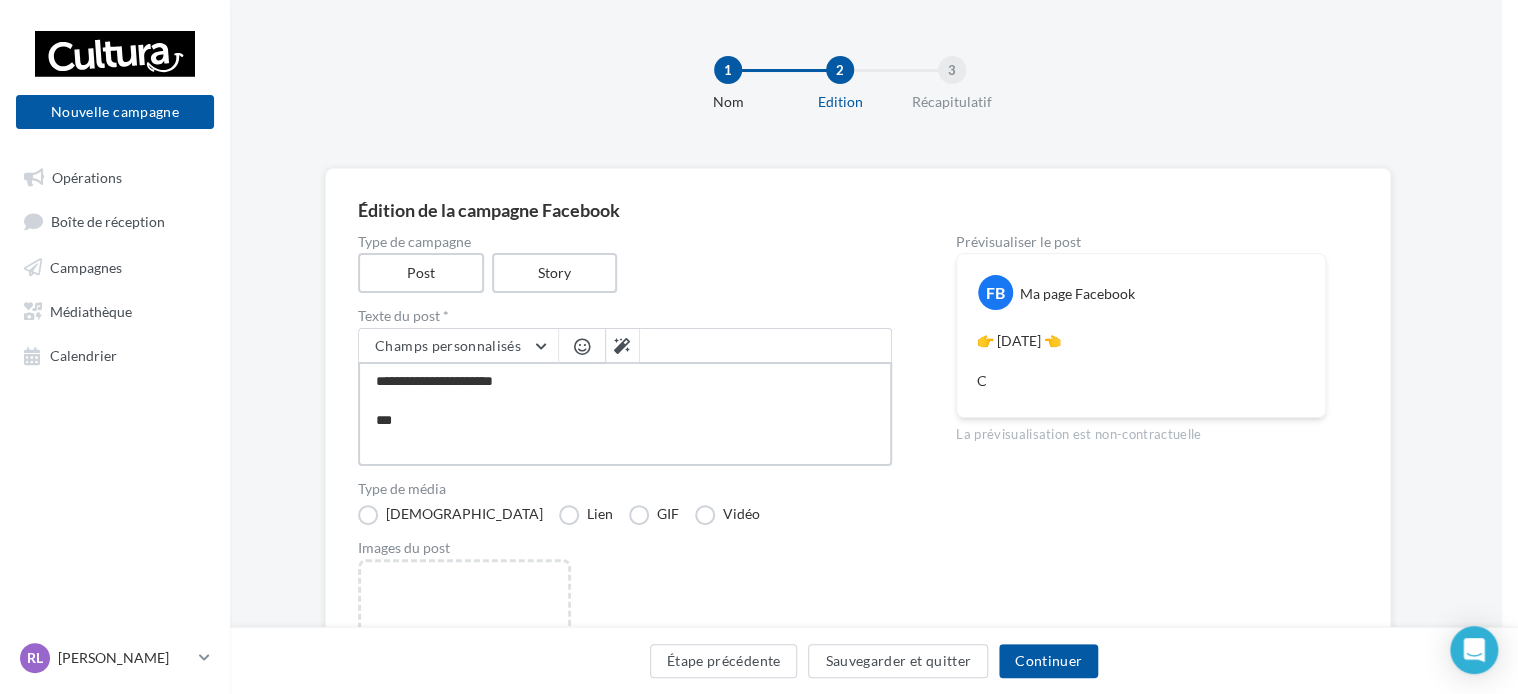 type on "**********" 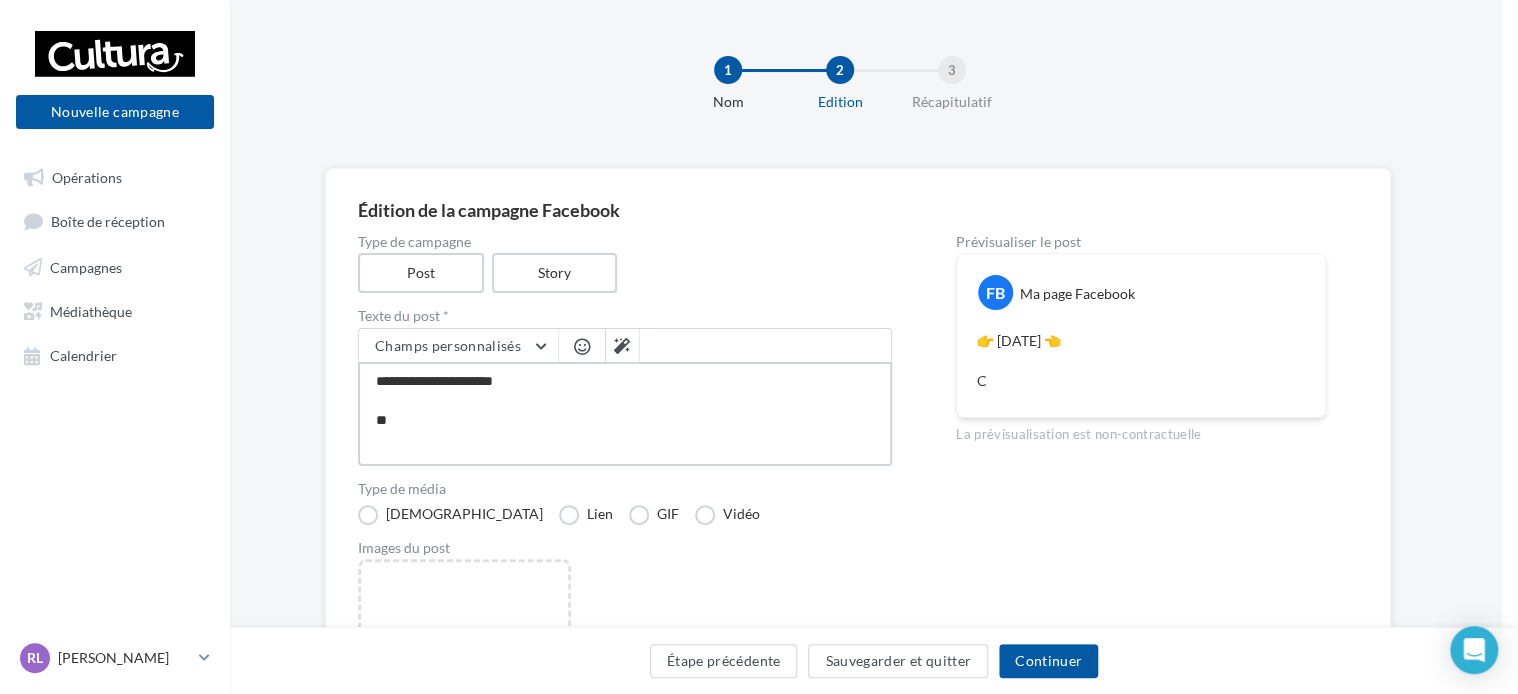 type on "**********" 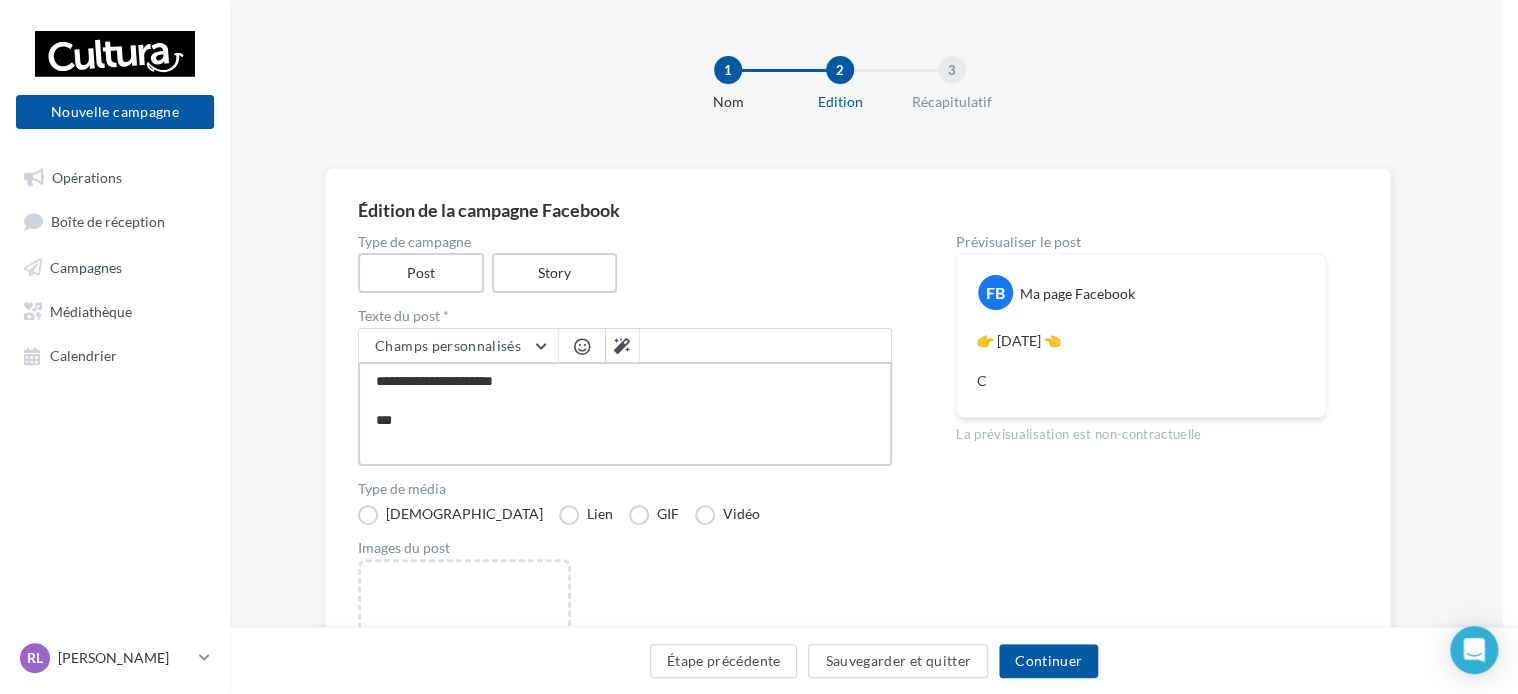 type on "**********" 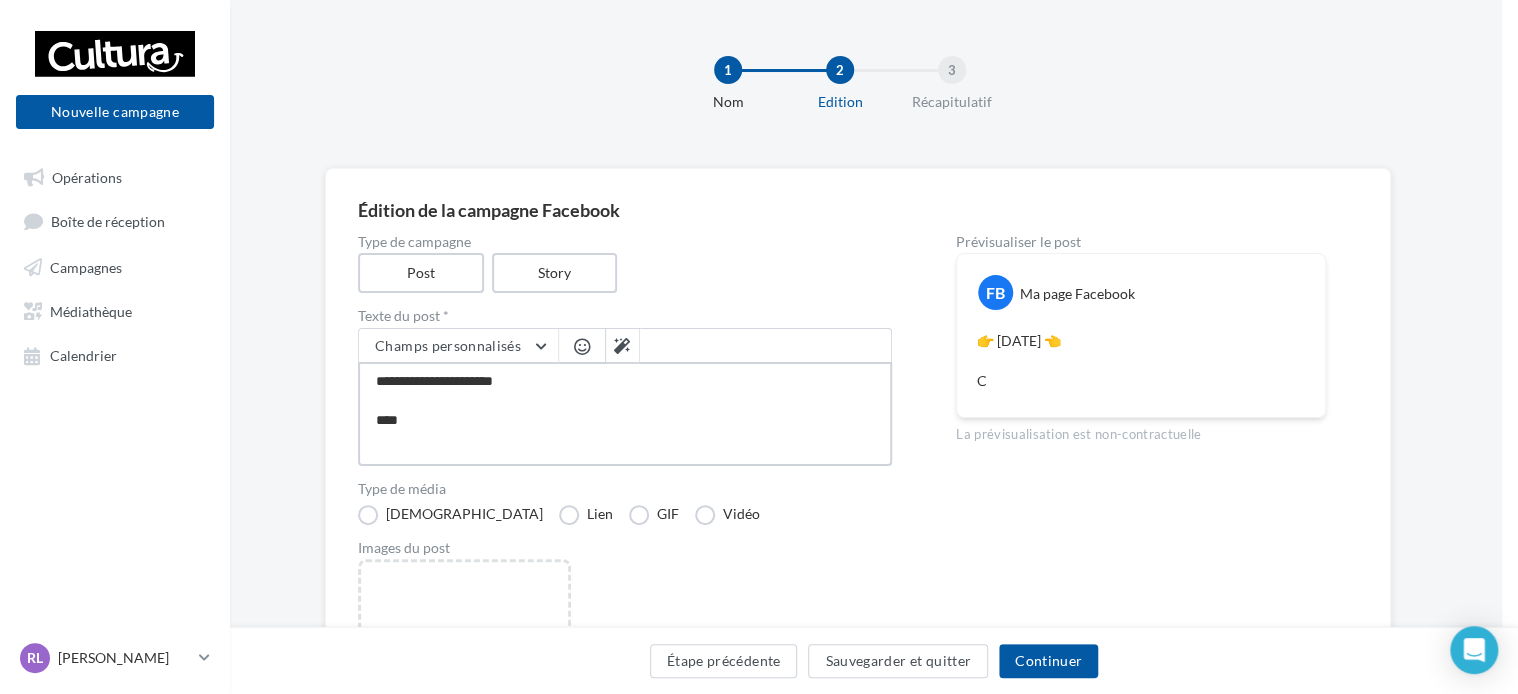 type on "**********" 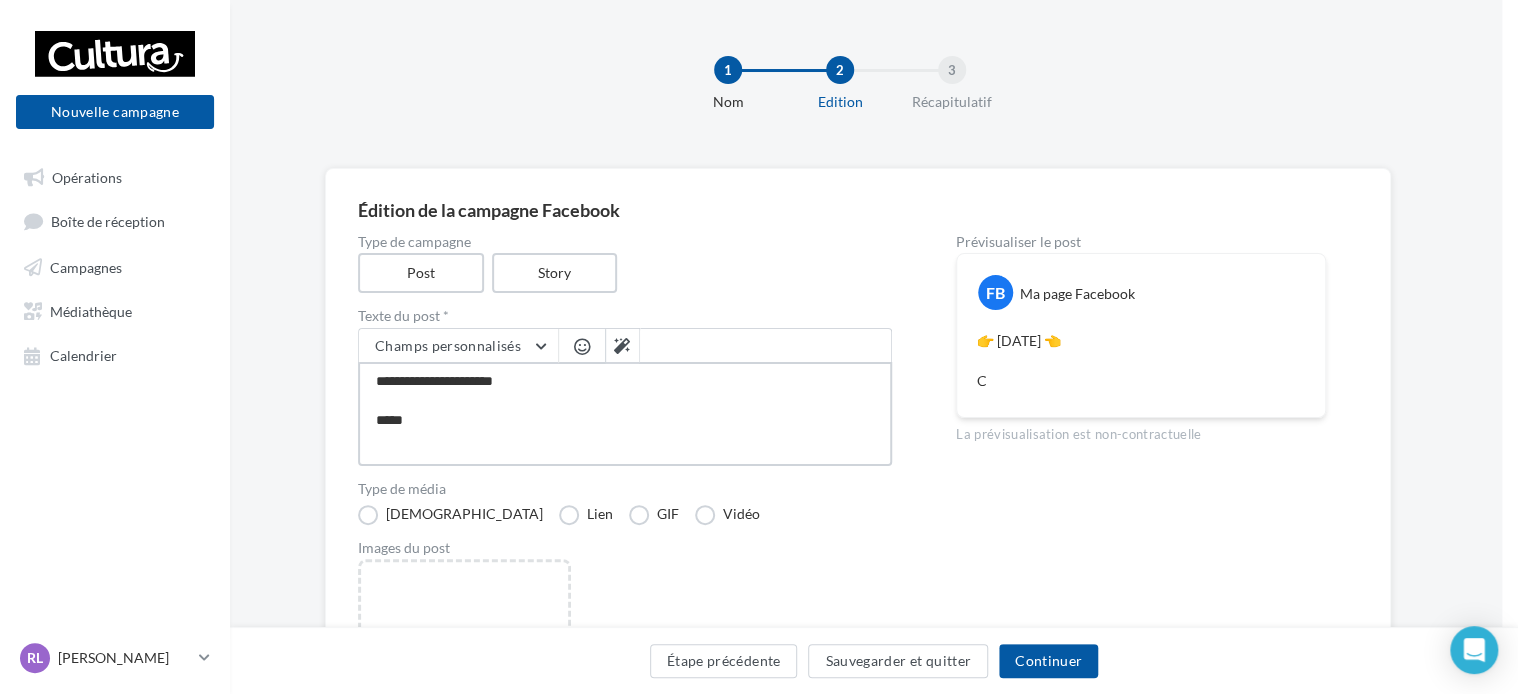 type on "**********" 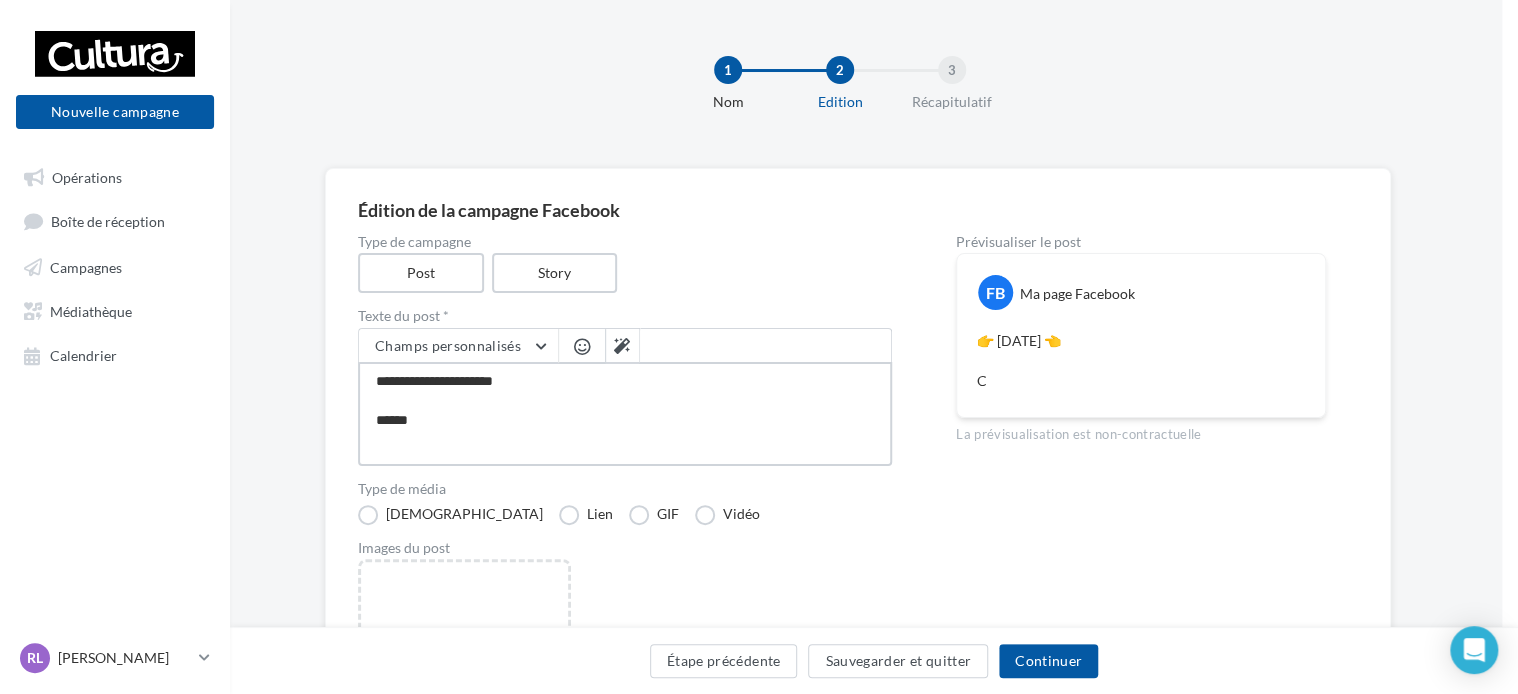 type on "**********" 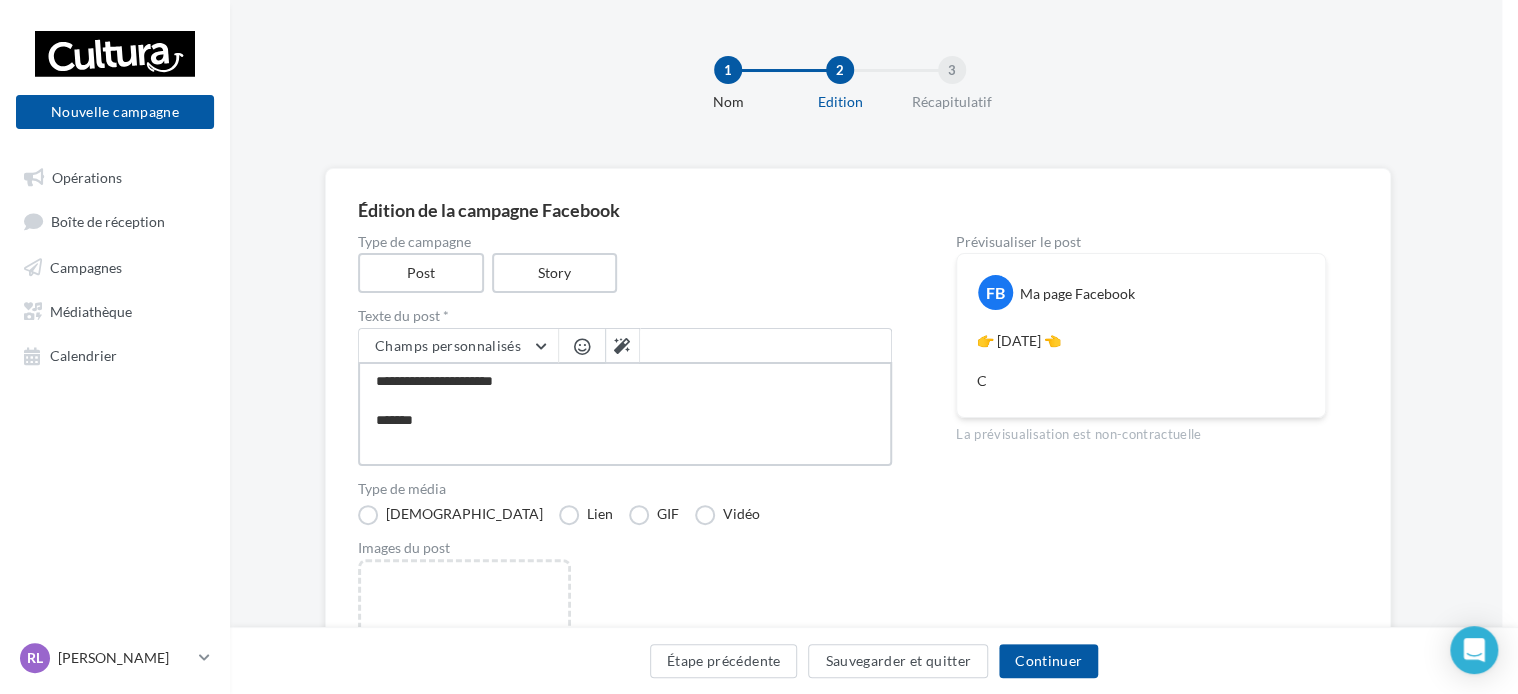 type on "**********" 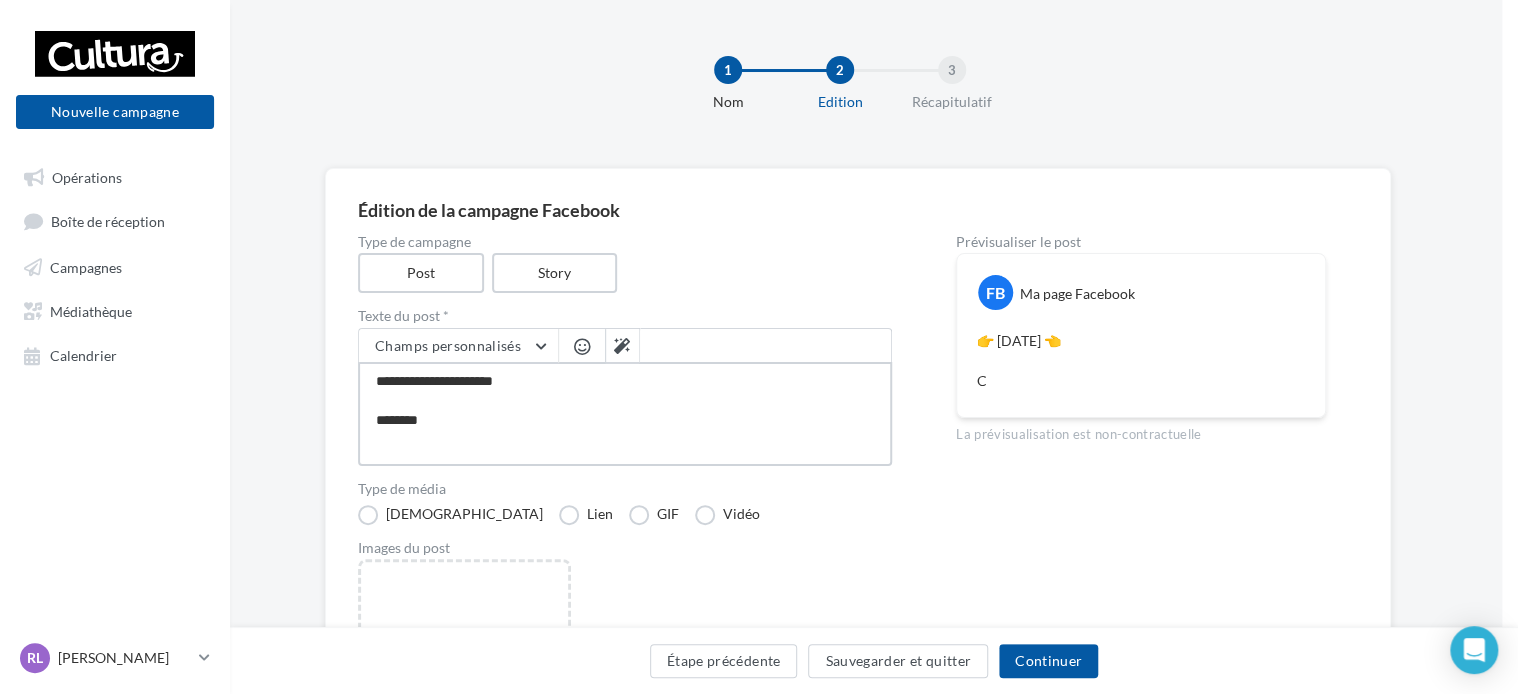 type on "**********" 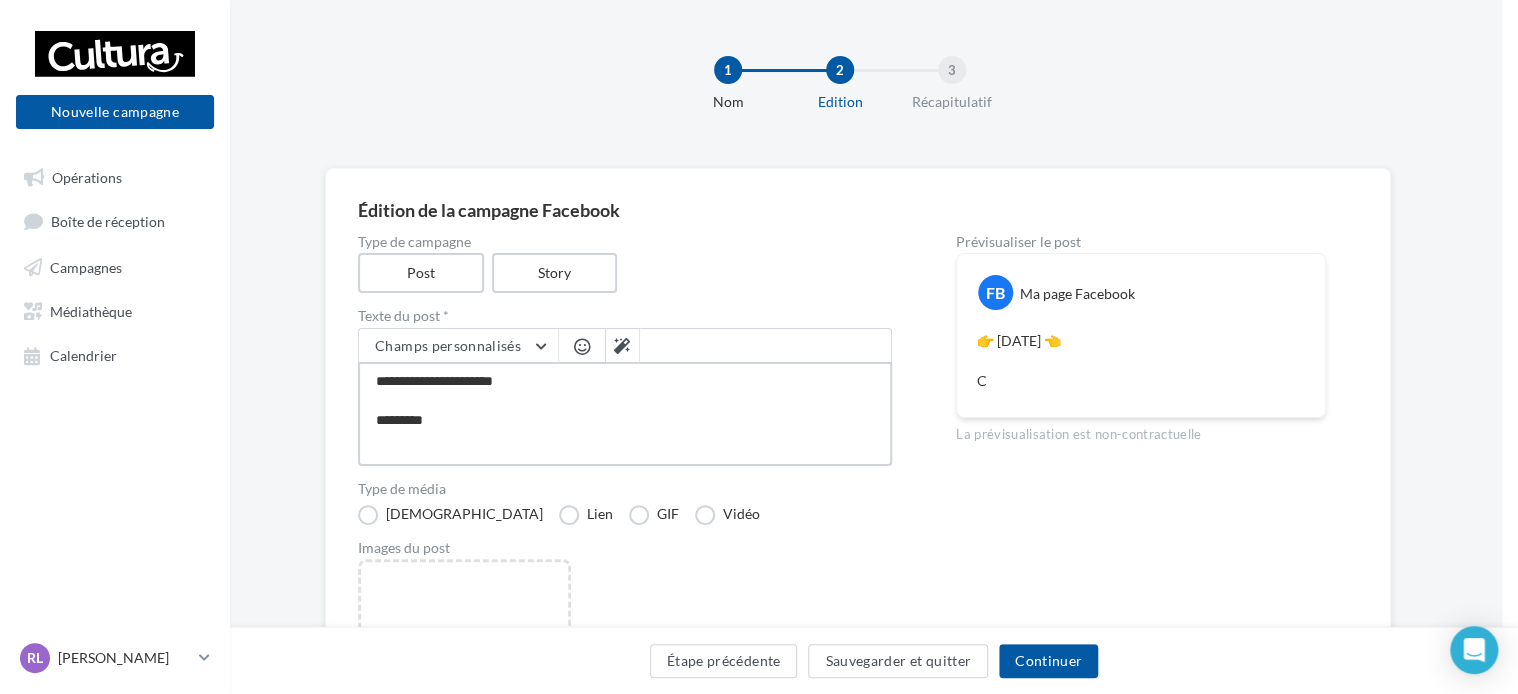 type on "**********" 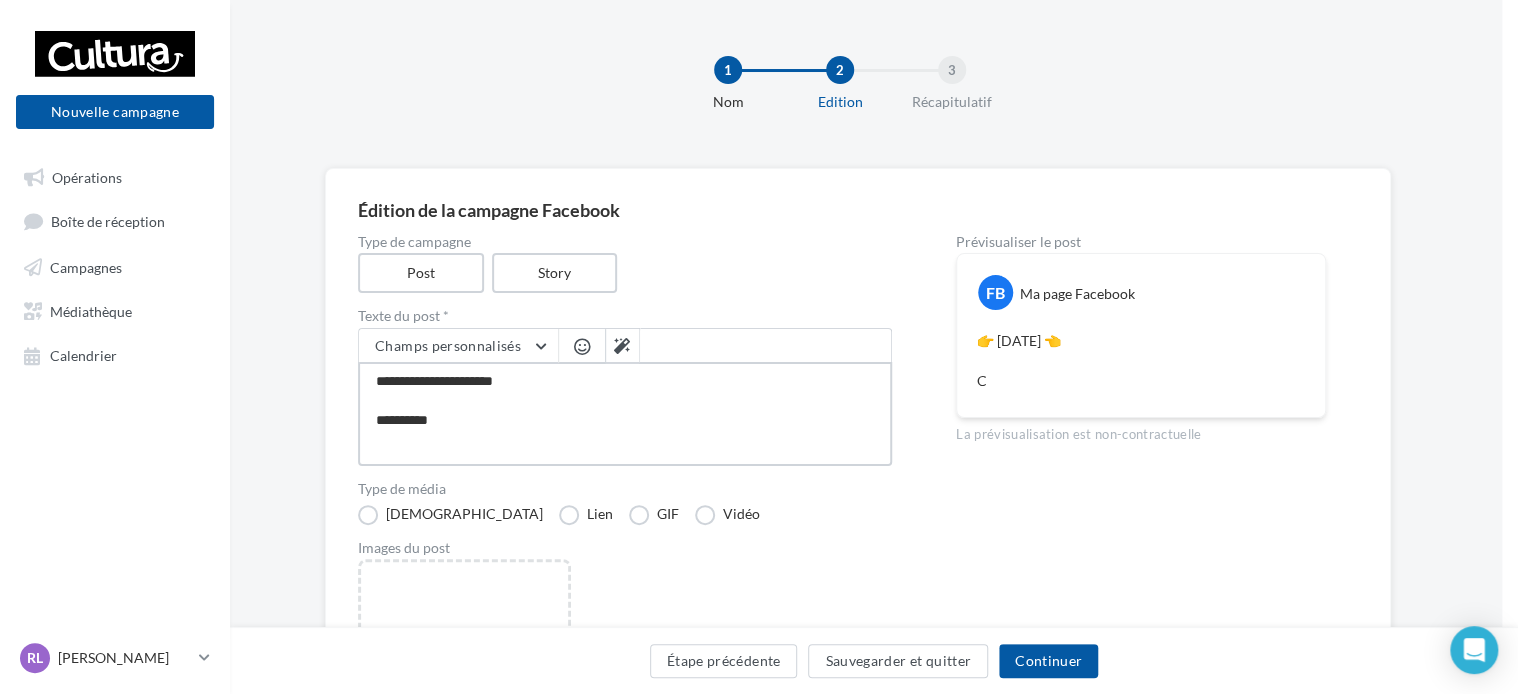 type on "**********" 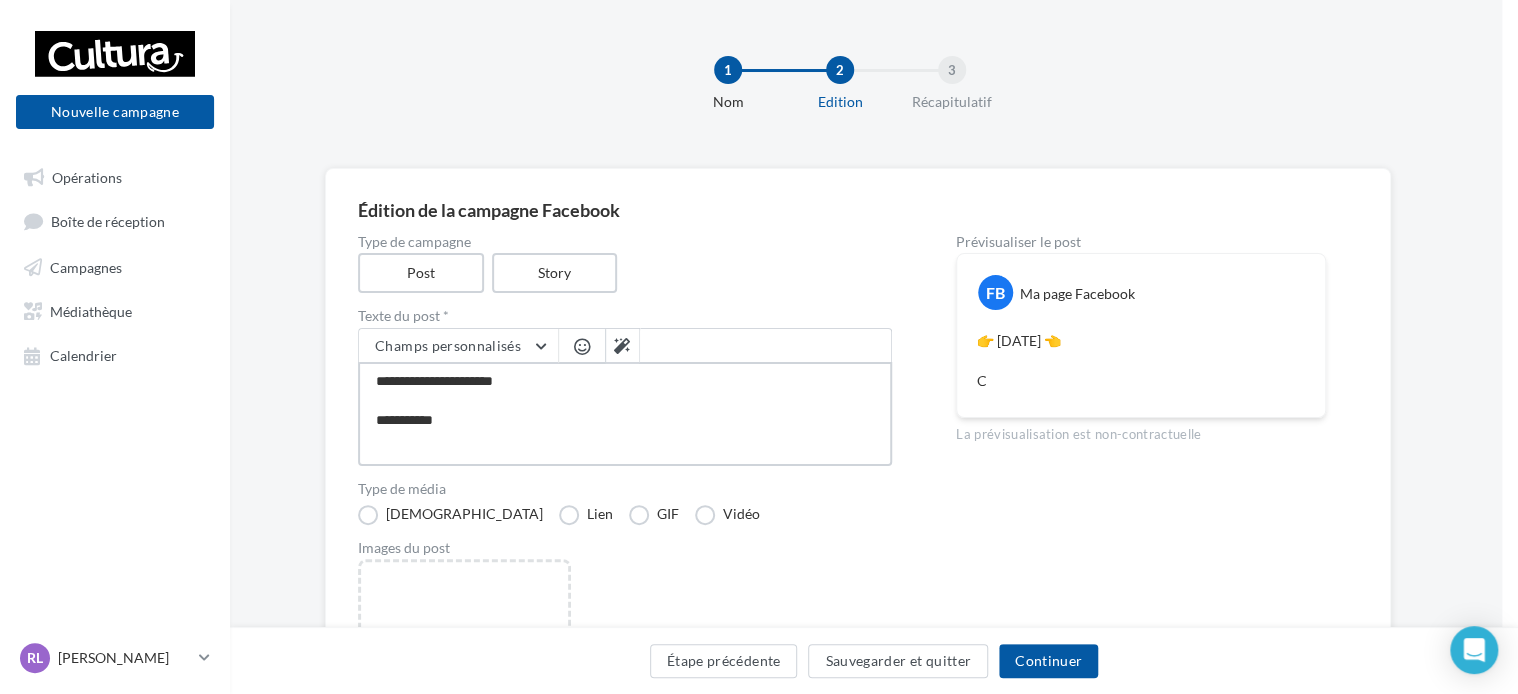 type on "**********" 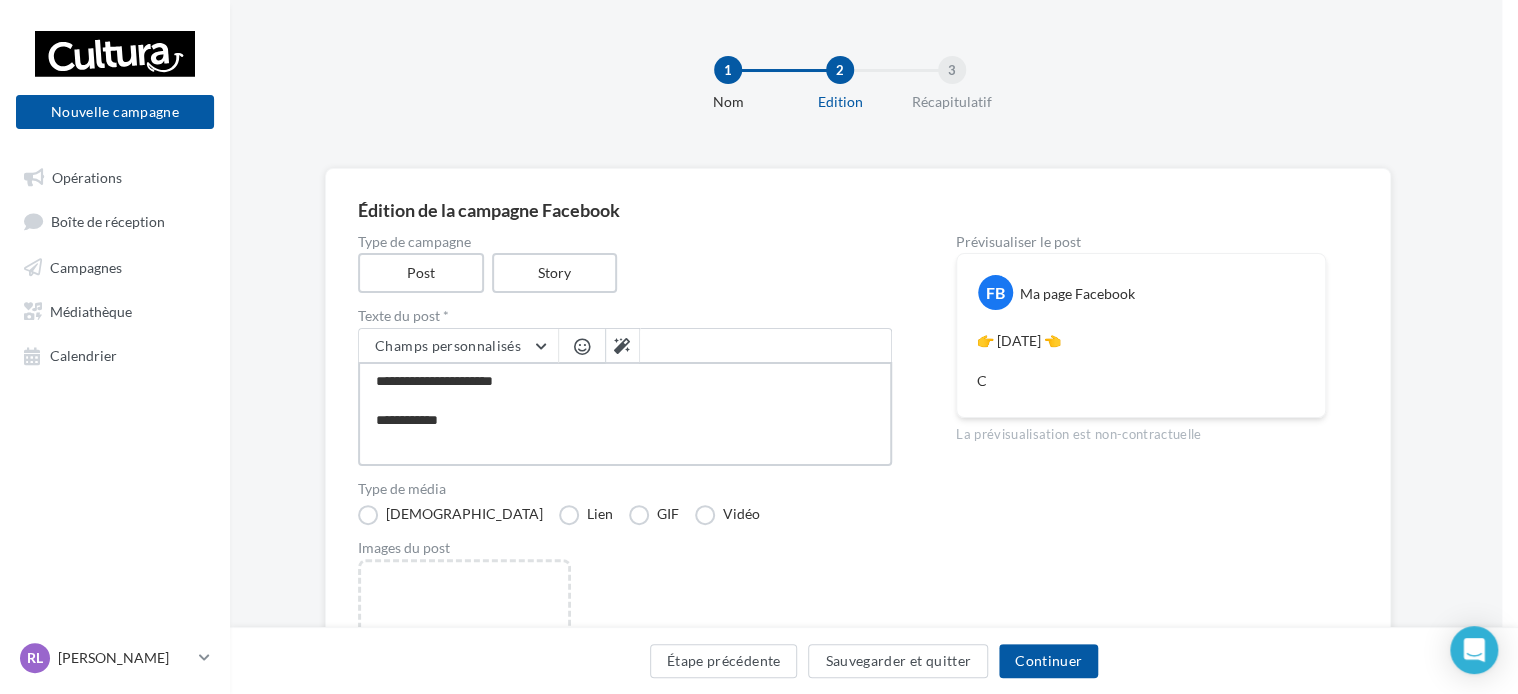 type on "**********" 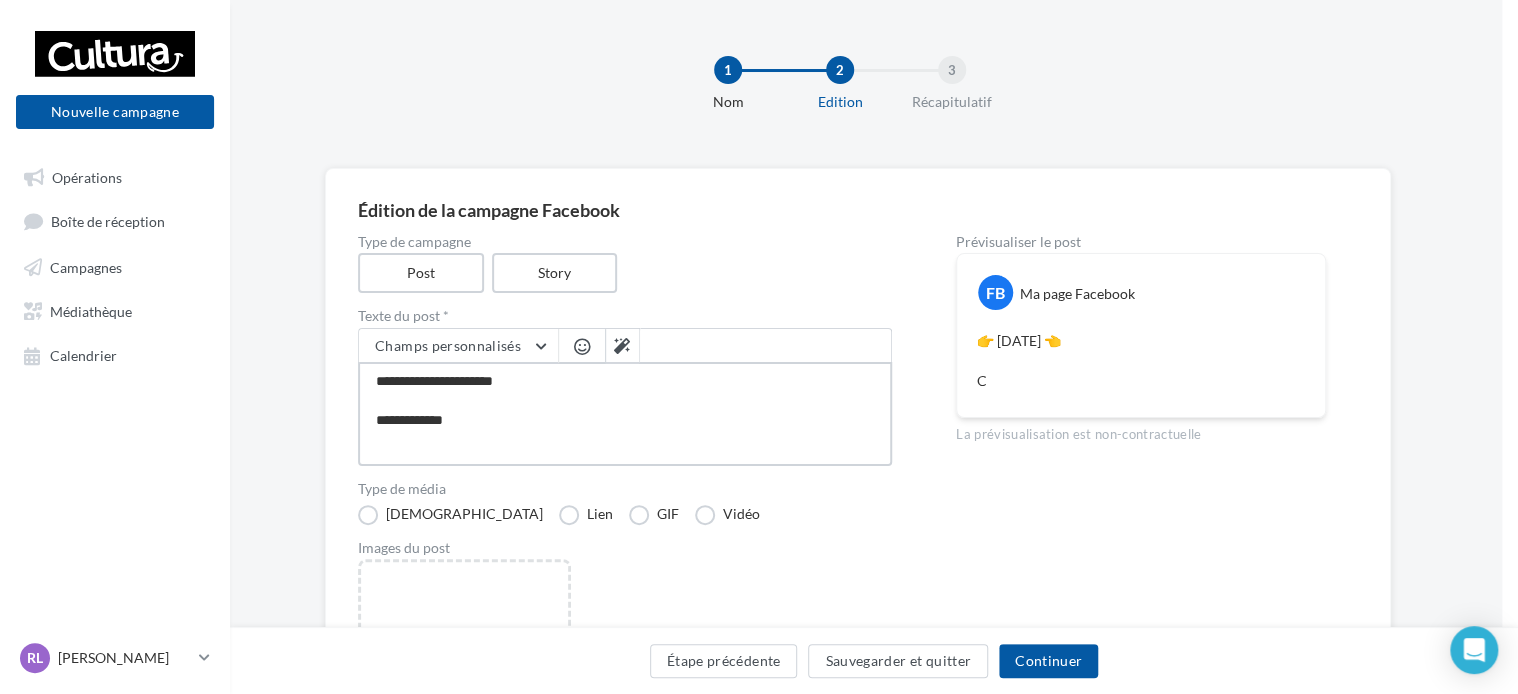 type on "**********" 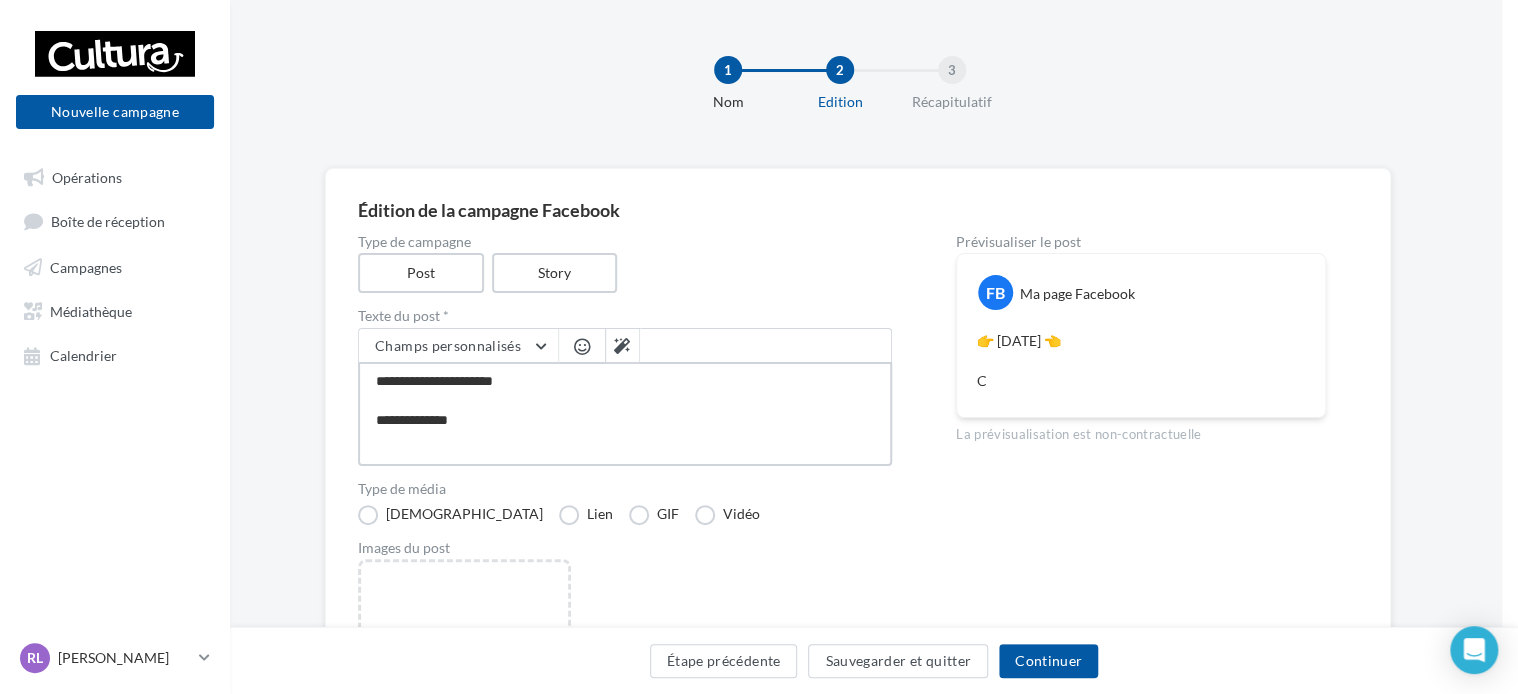 type on "**********" 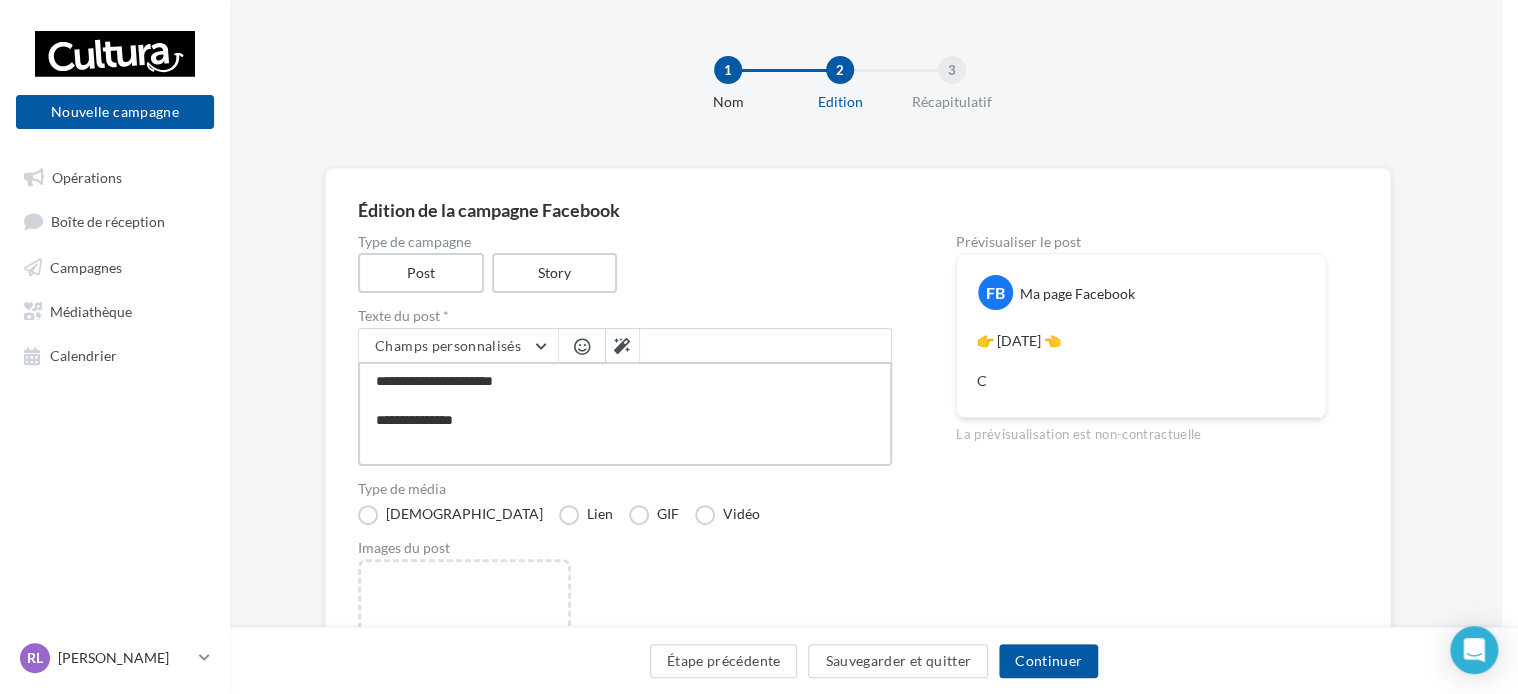 type on "**********" 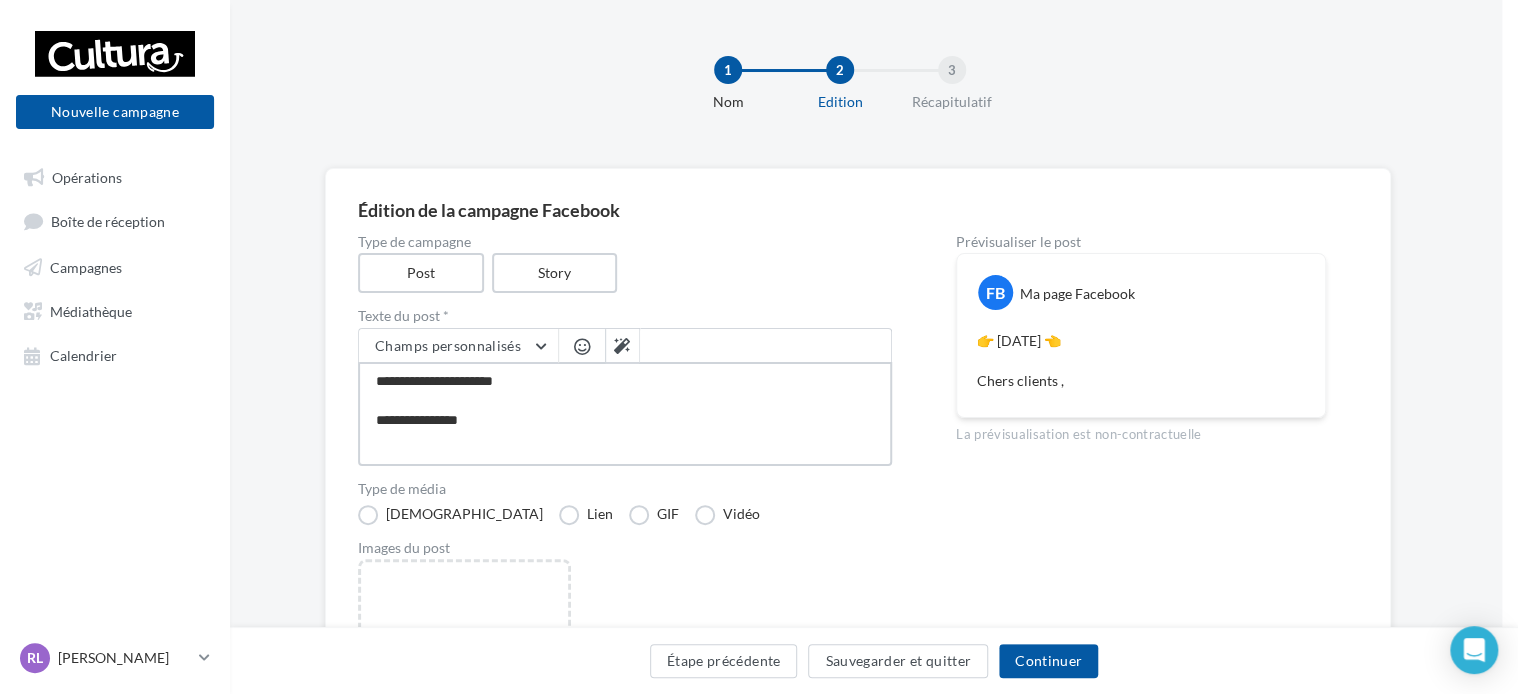 type on "**********" 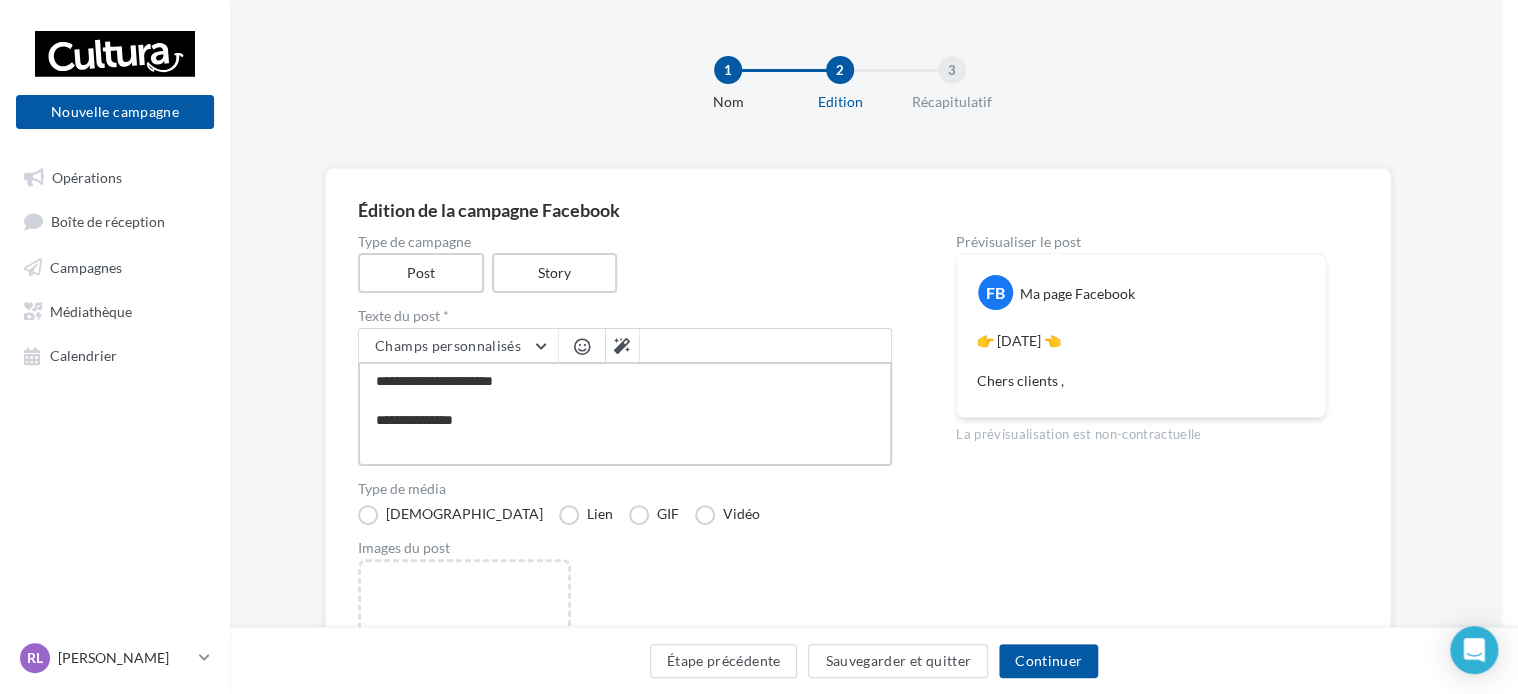 type on "**********" 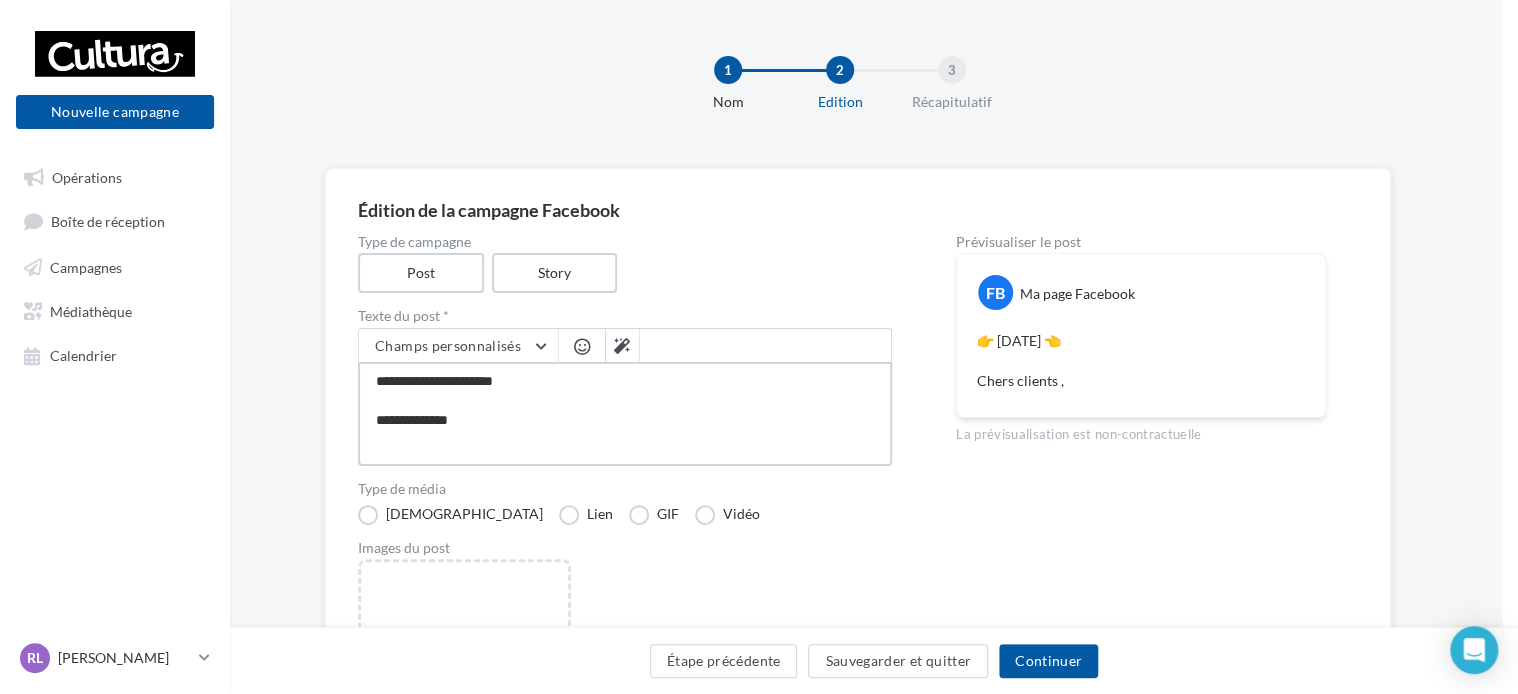 type on "**********" 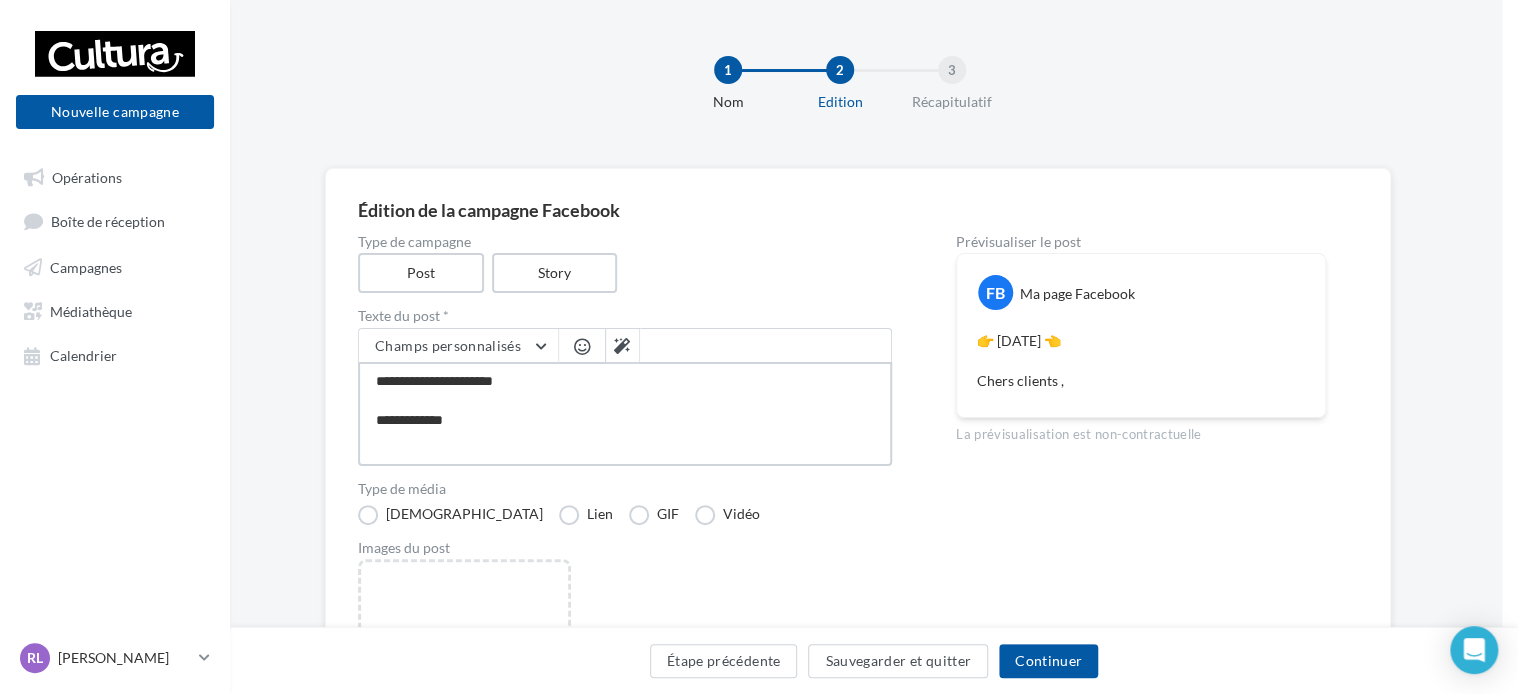 type on "**********" 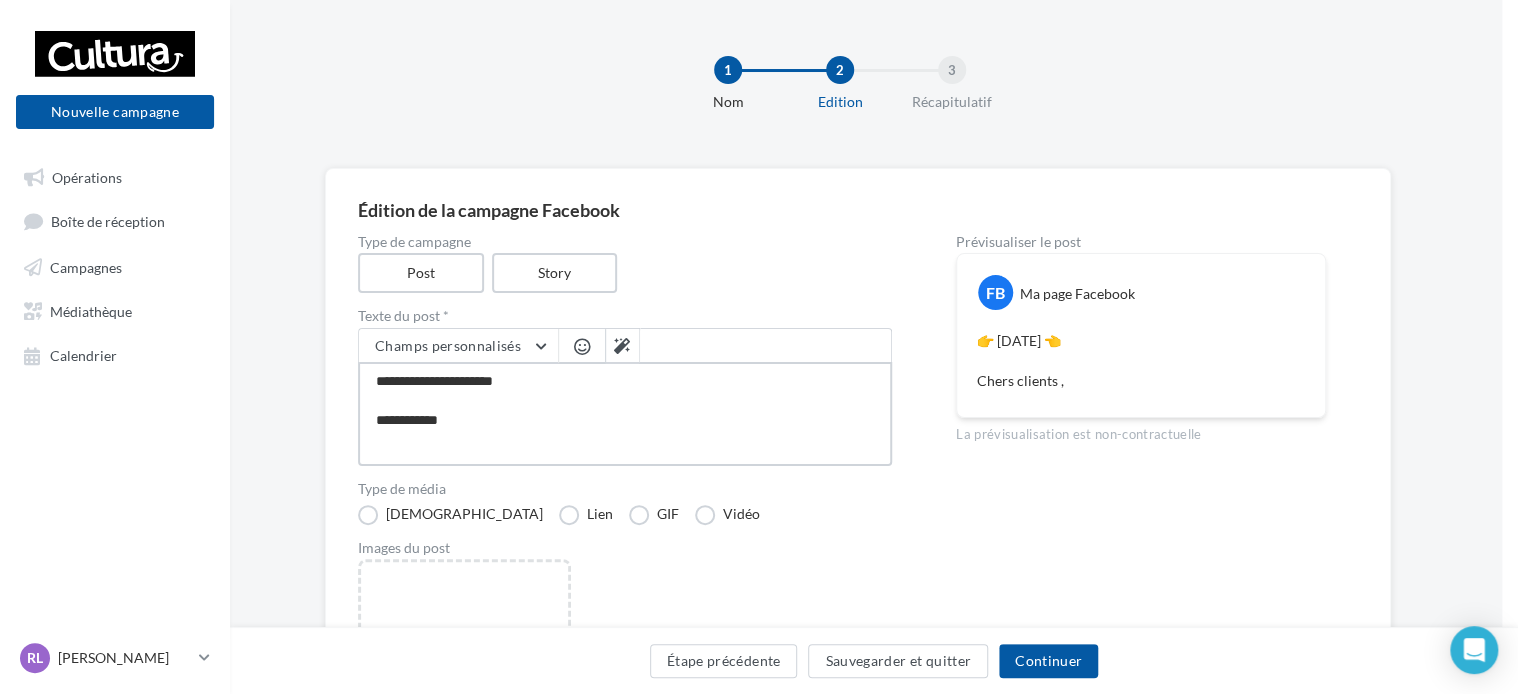type on "**********" 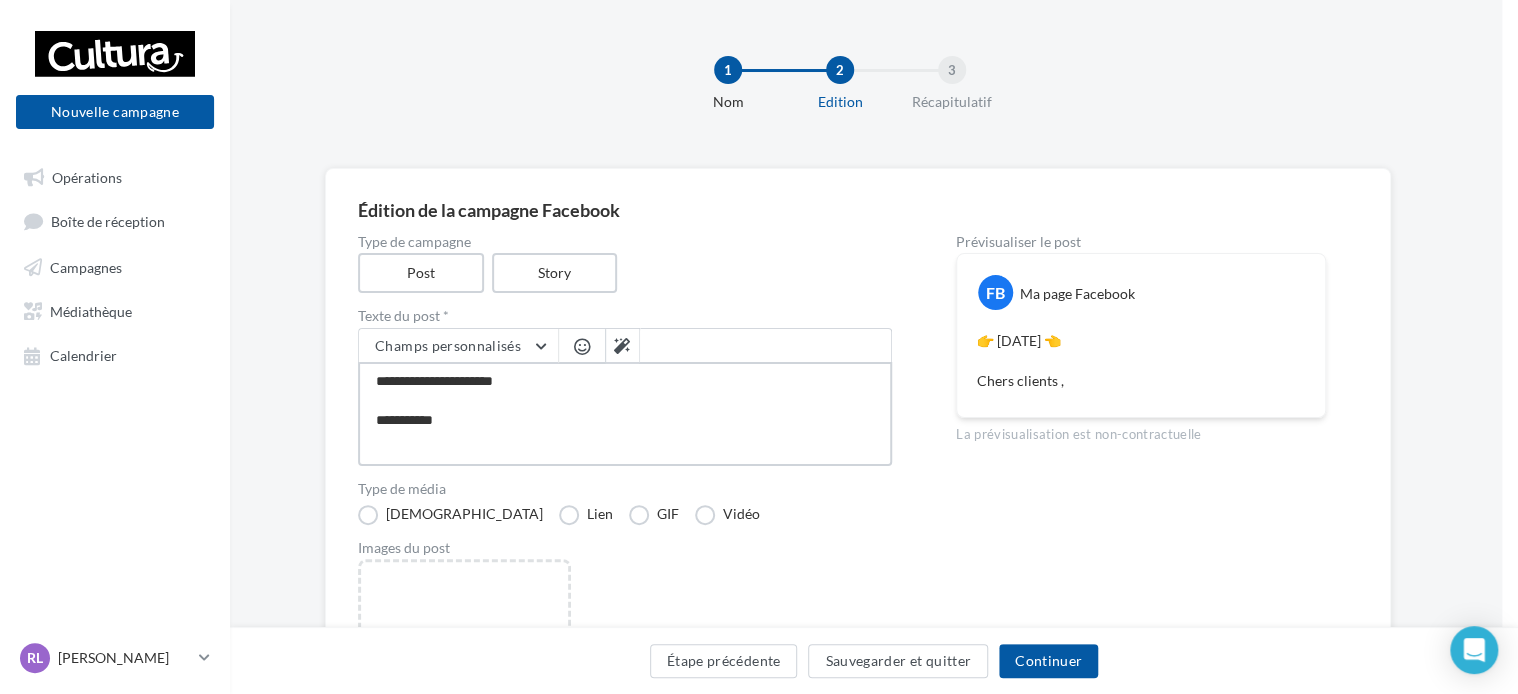 type on "**********" 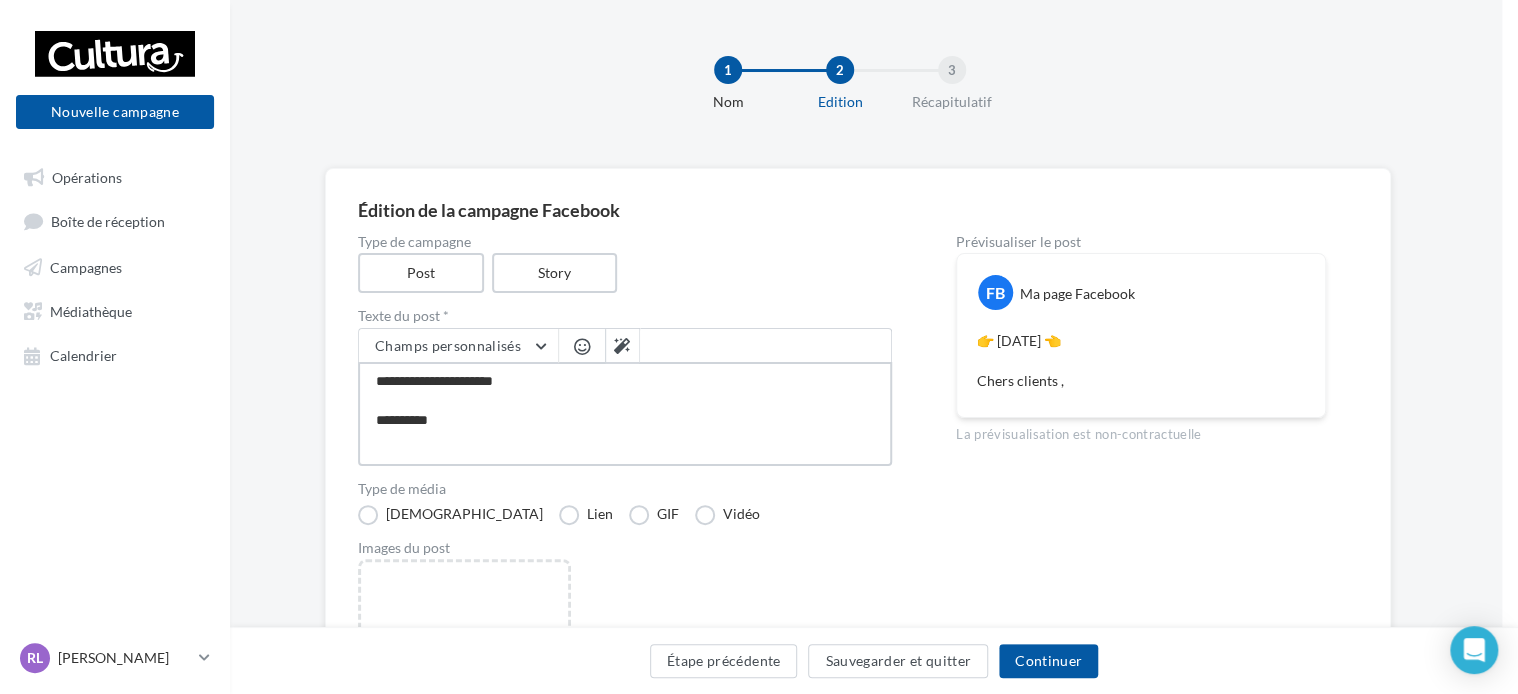 type on "**********" 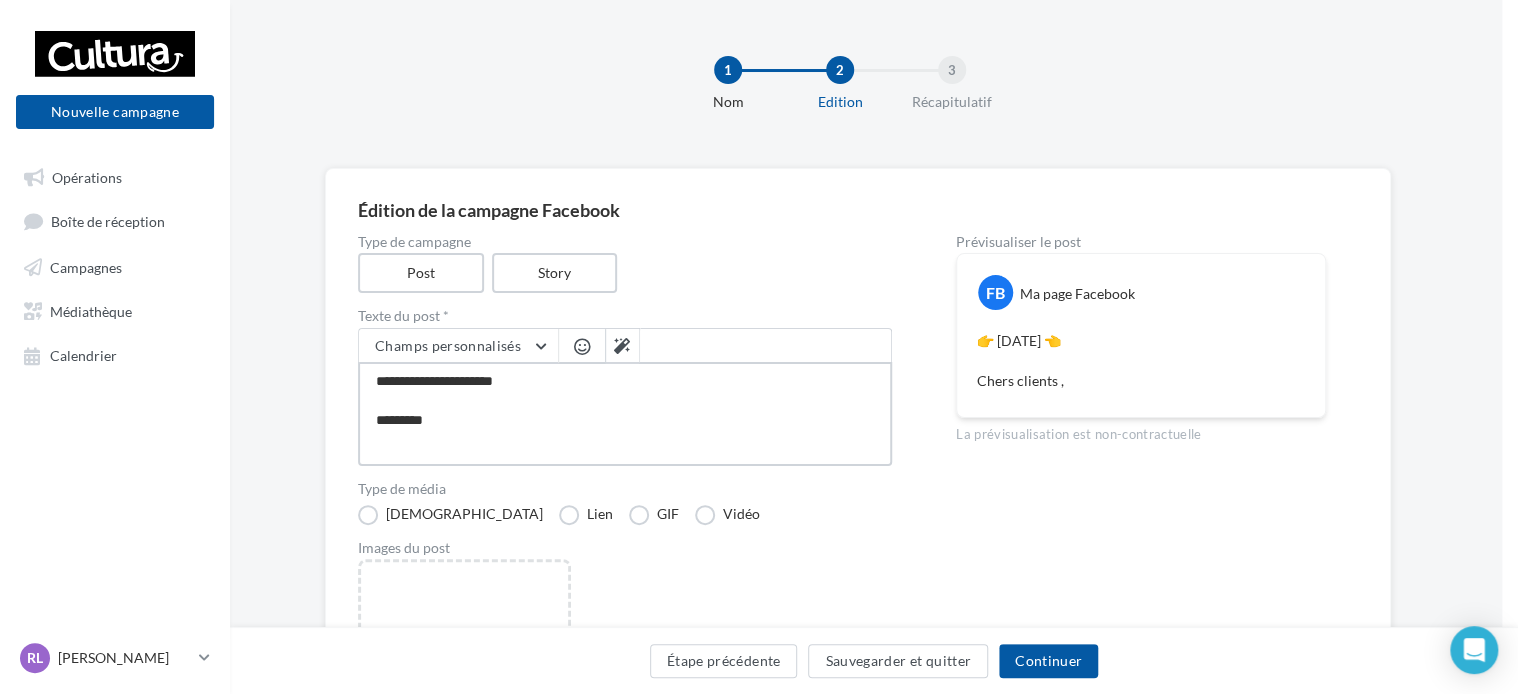 type on "**********" 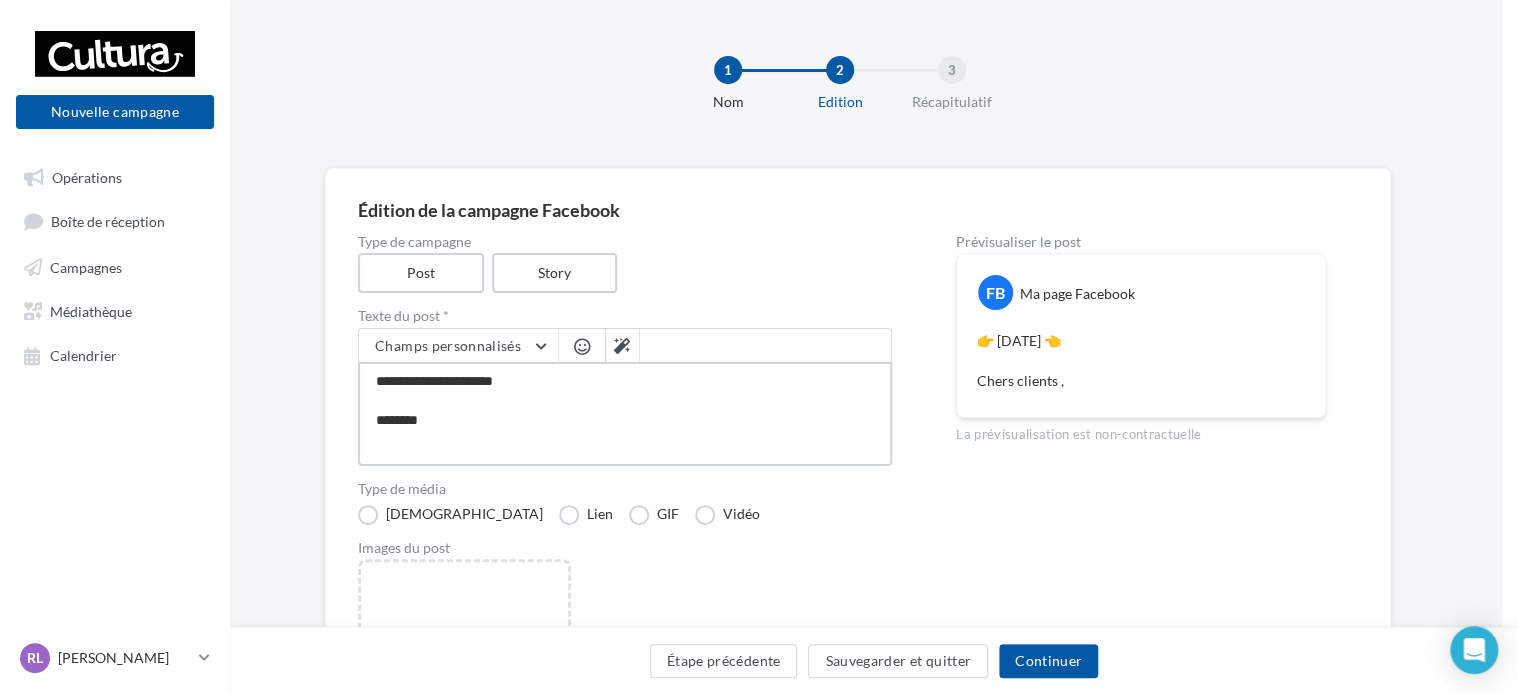 type on "**********" 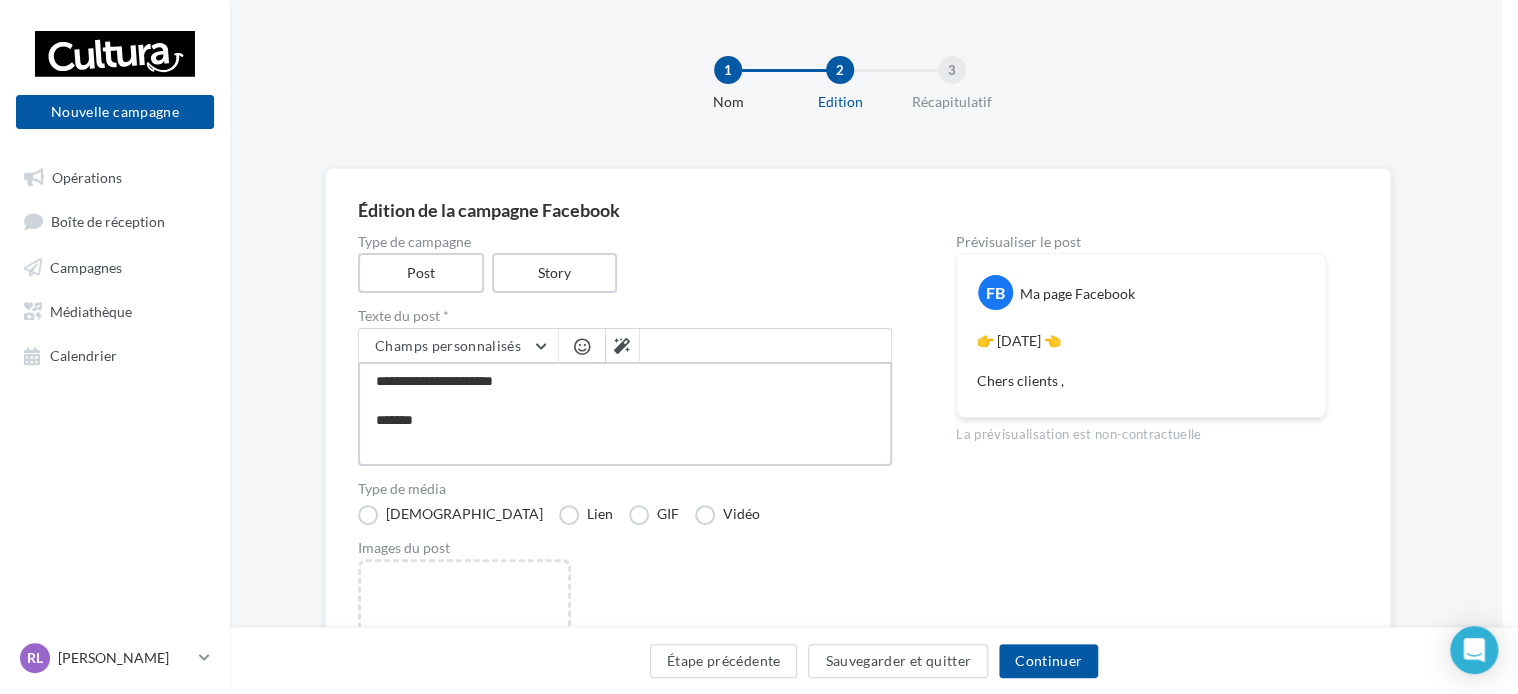 type on "**********" 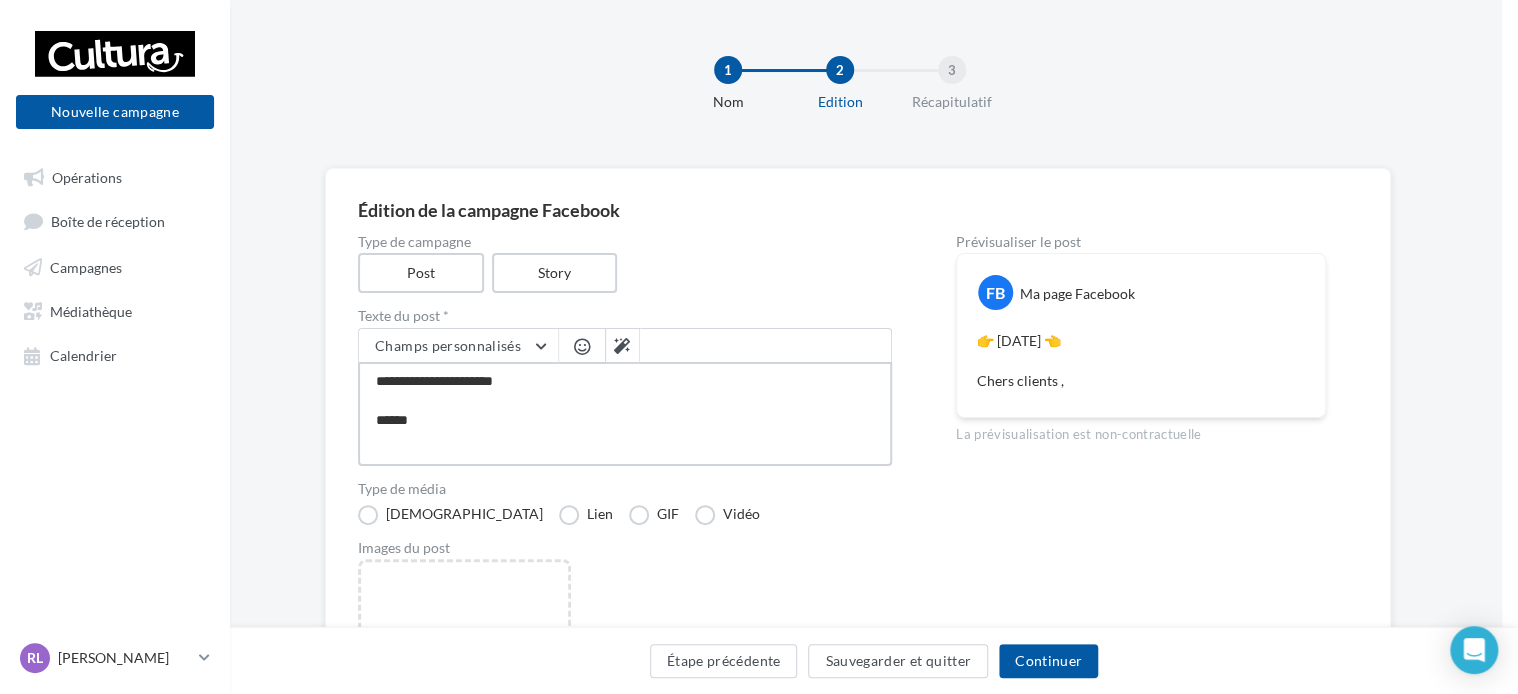 type on "**********" 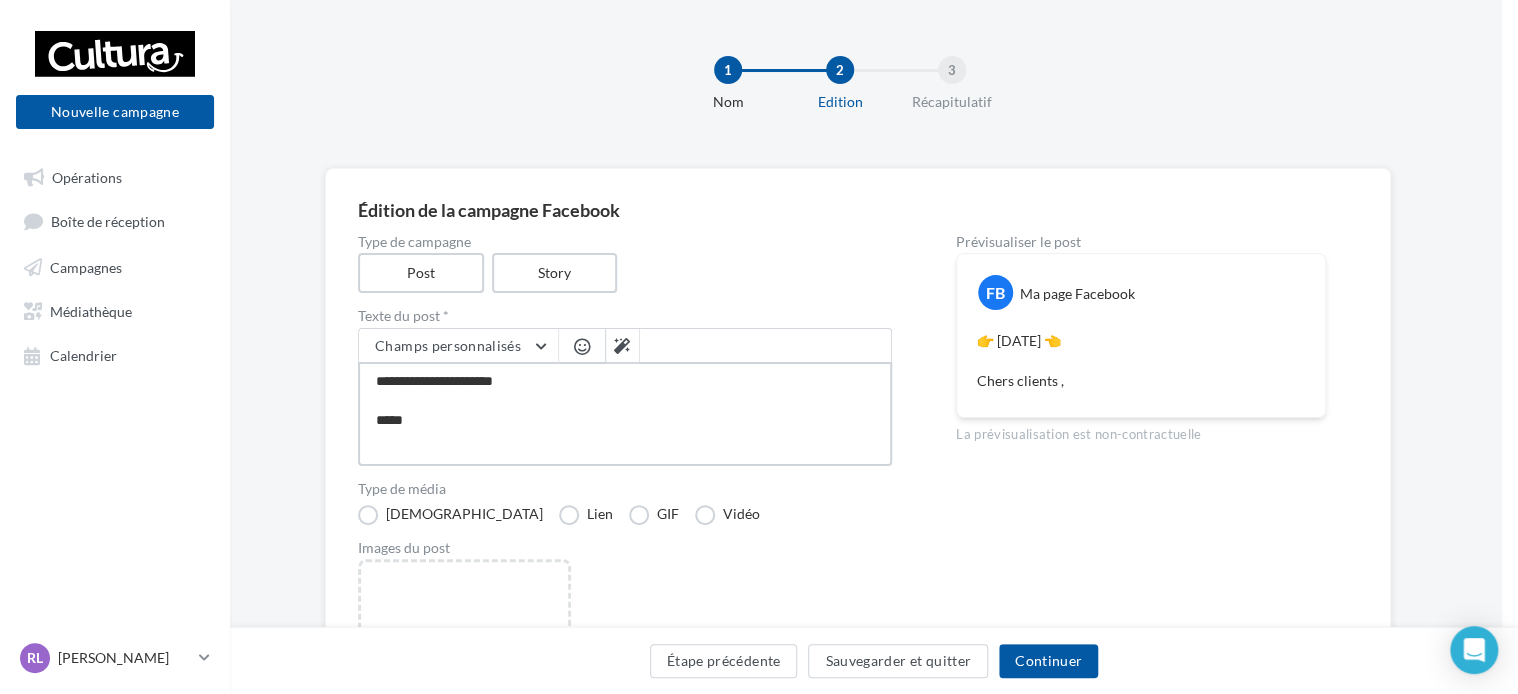 type on "**********" 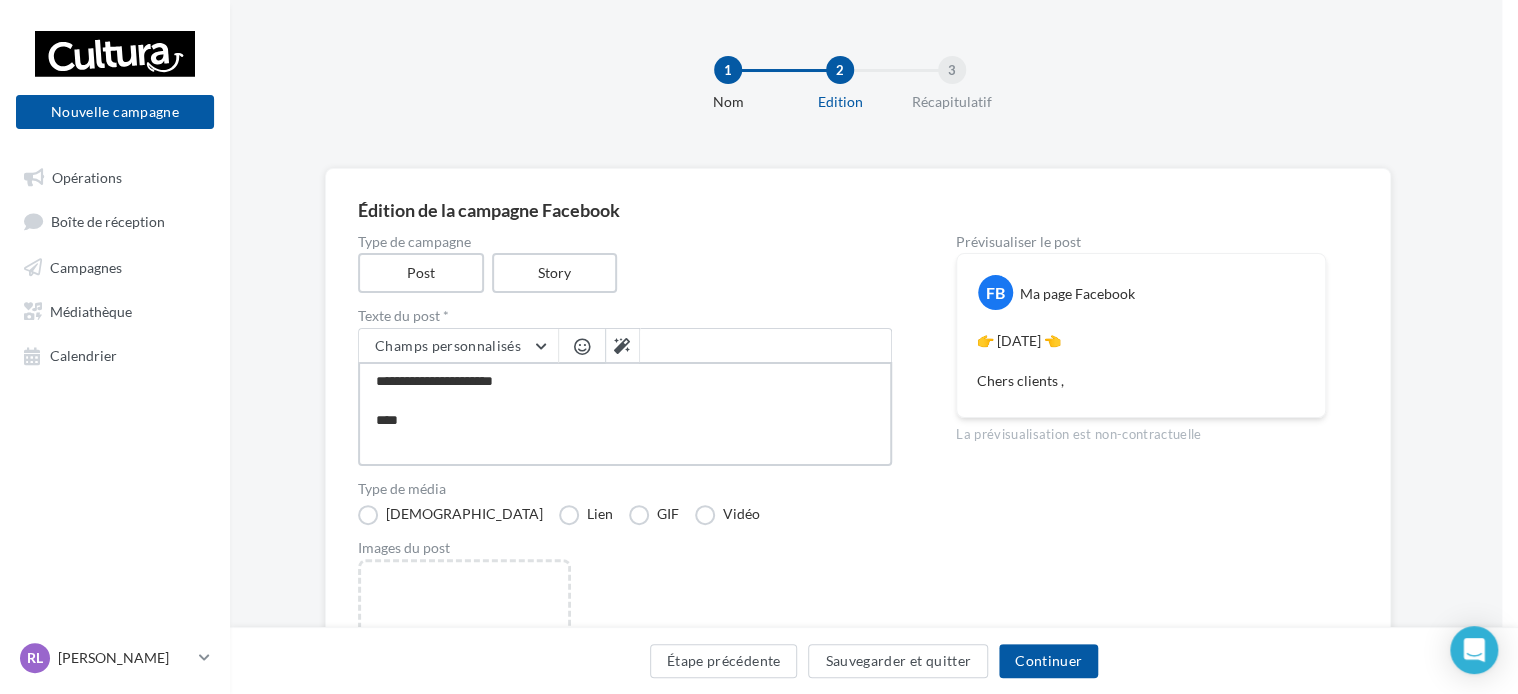 type on "**********" 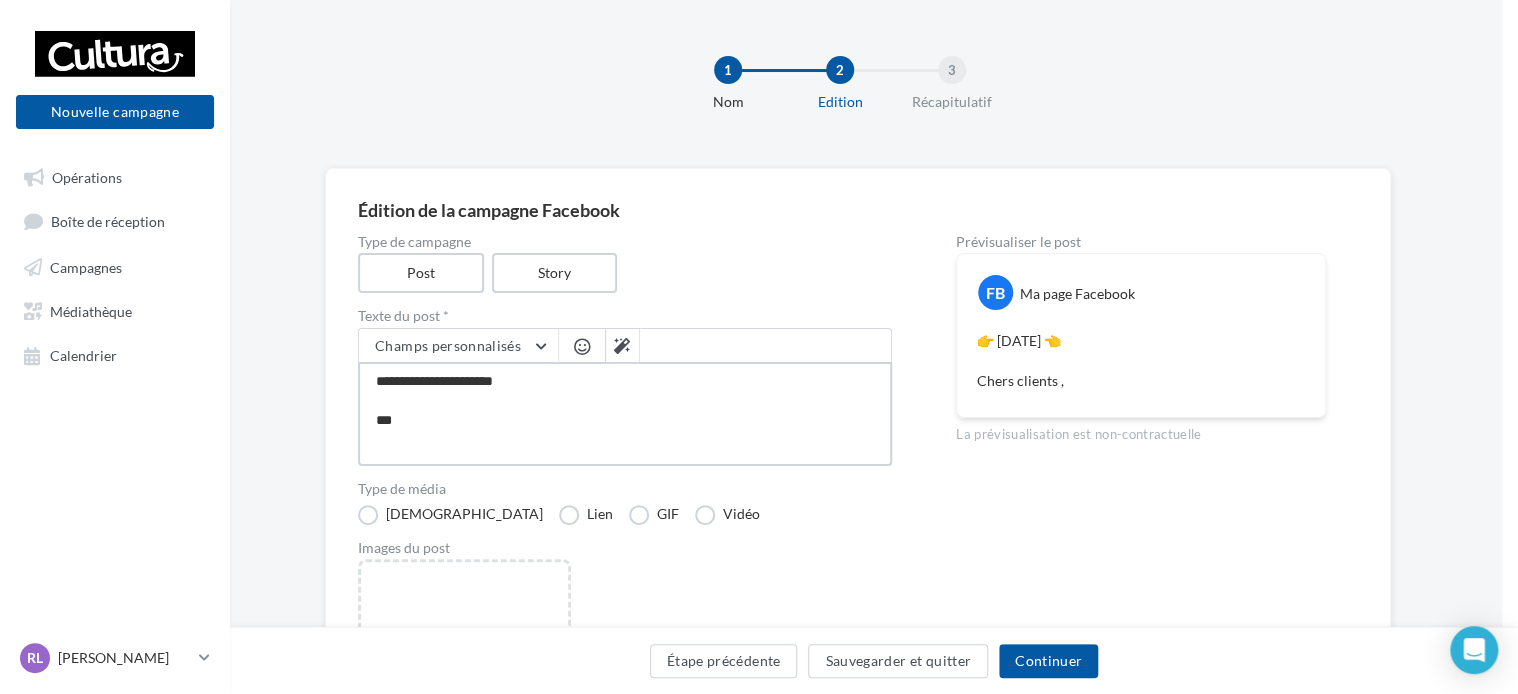 type on "**********" 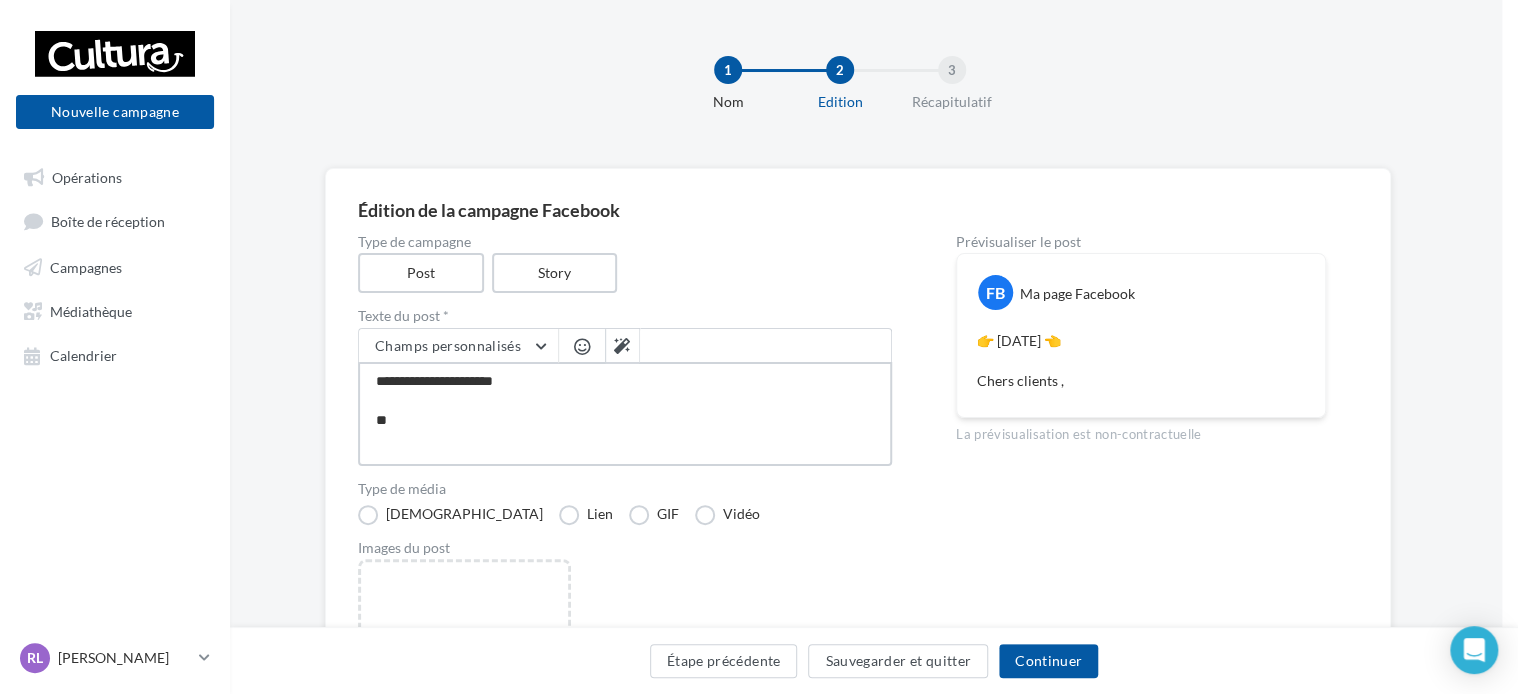 type on "**********" 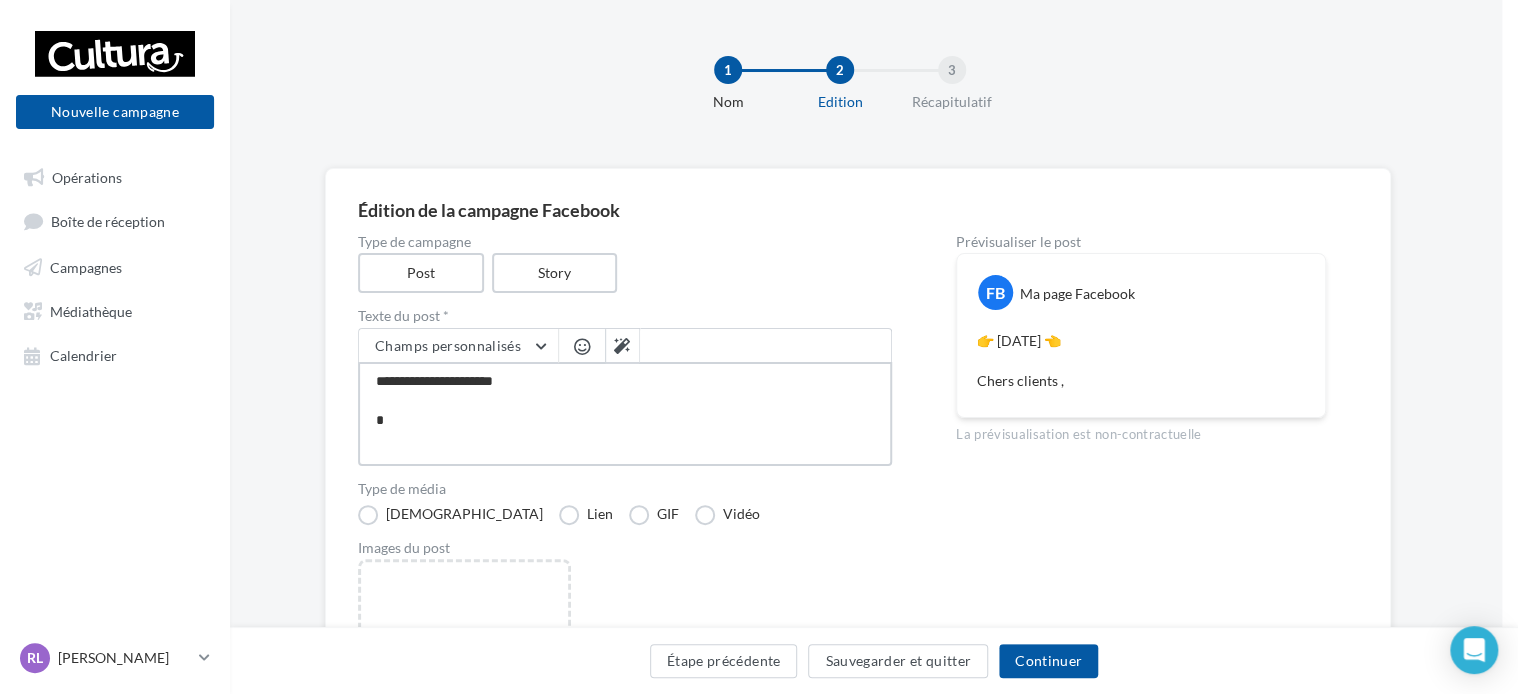 type on "**********" 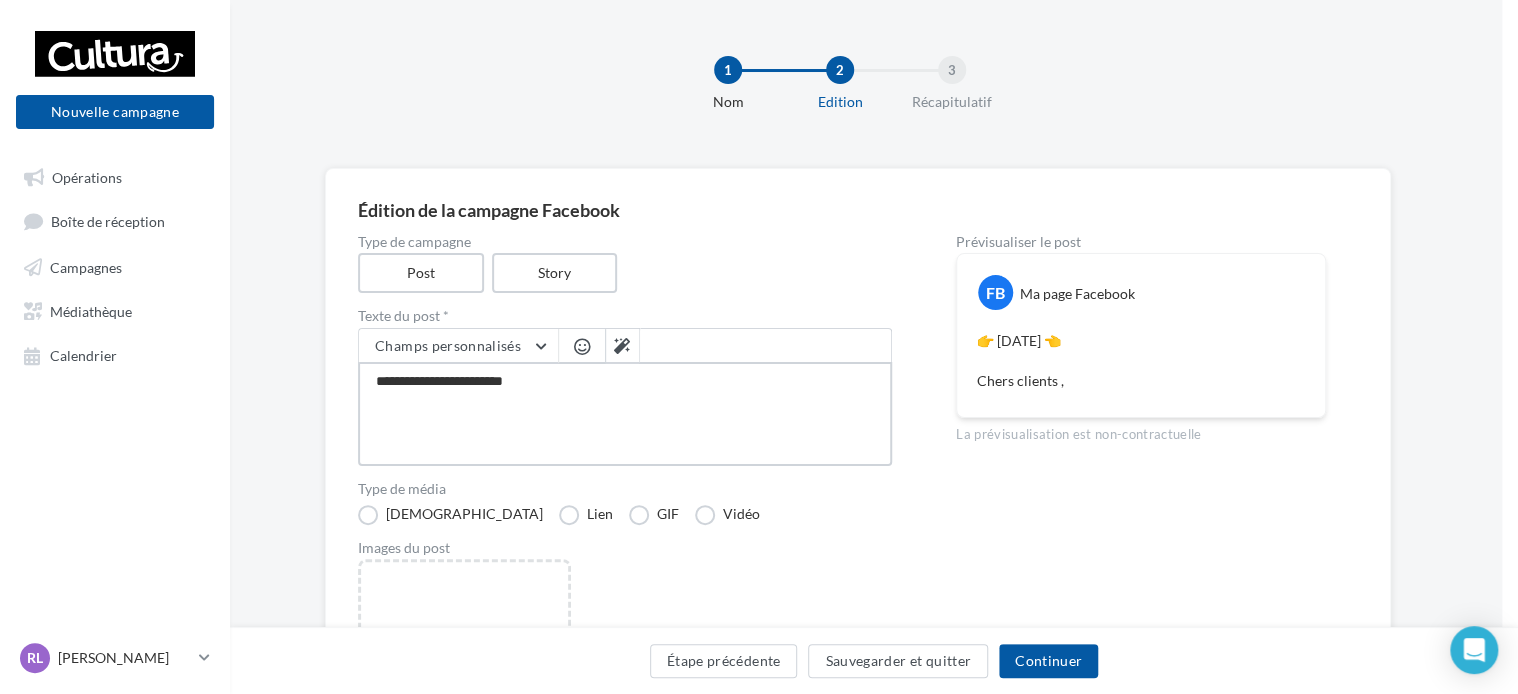 type on "**********" 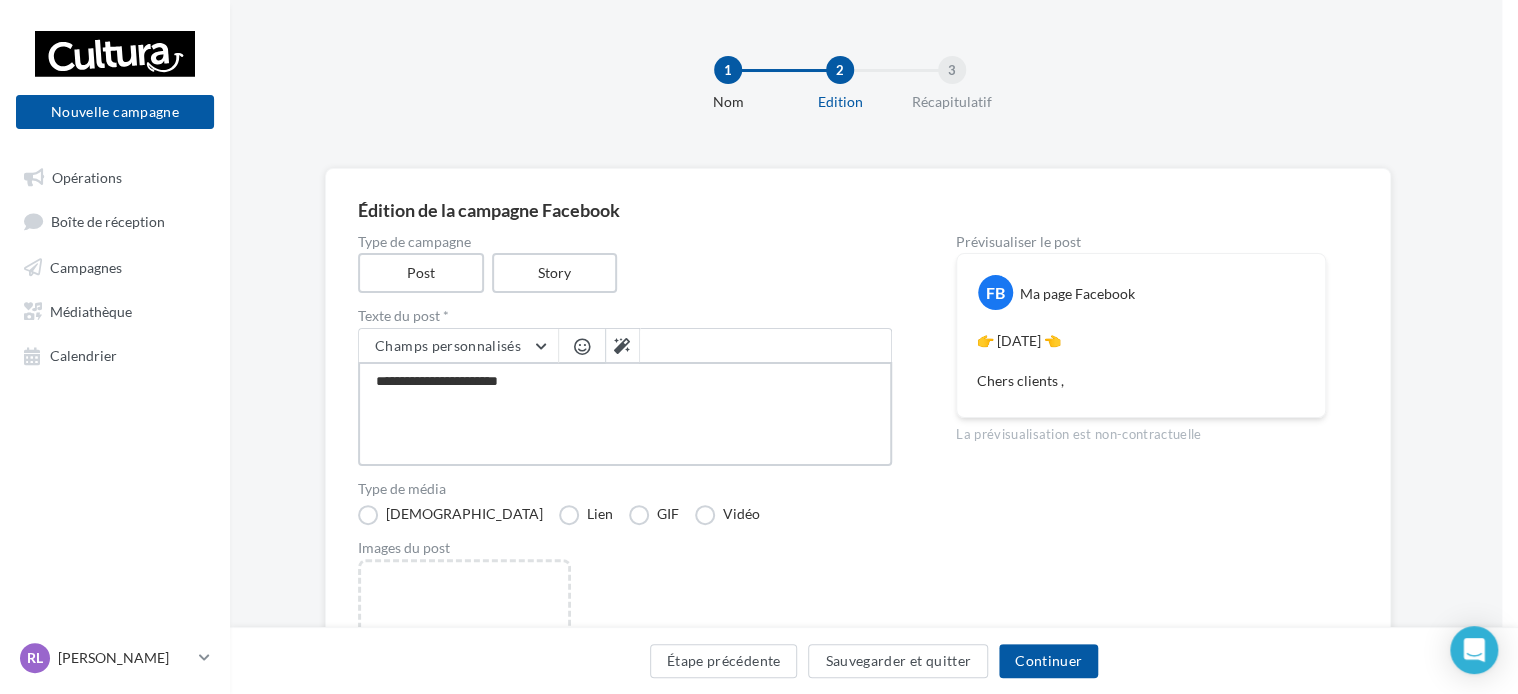 type on "**********" 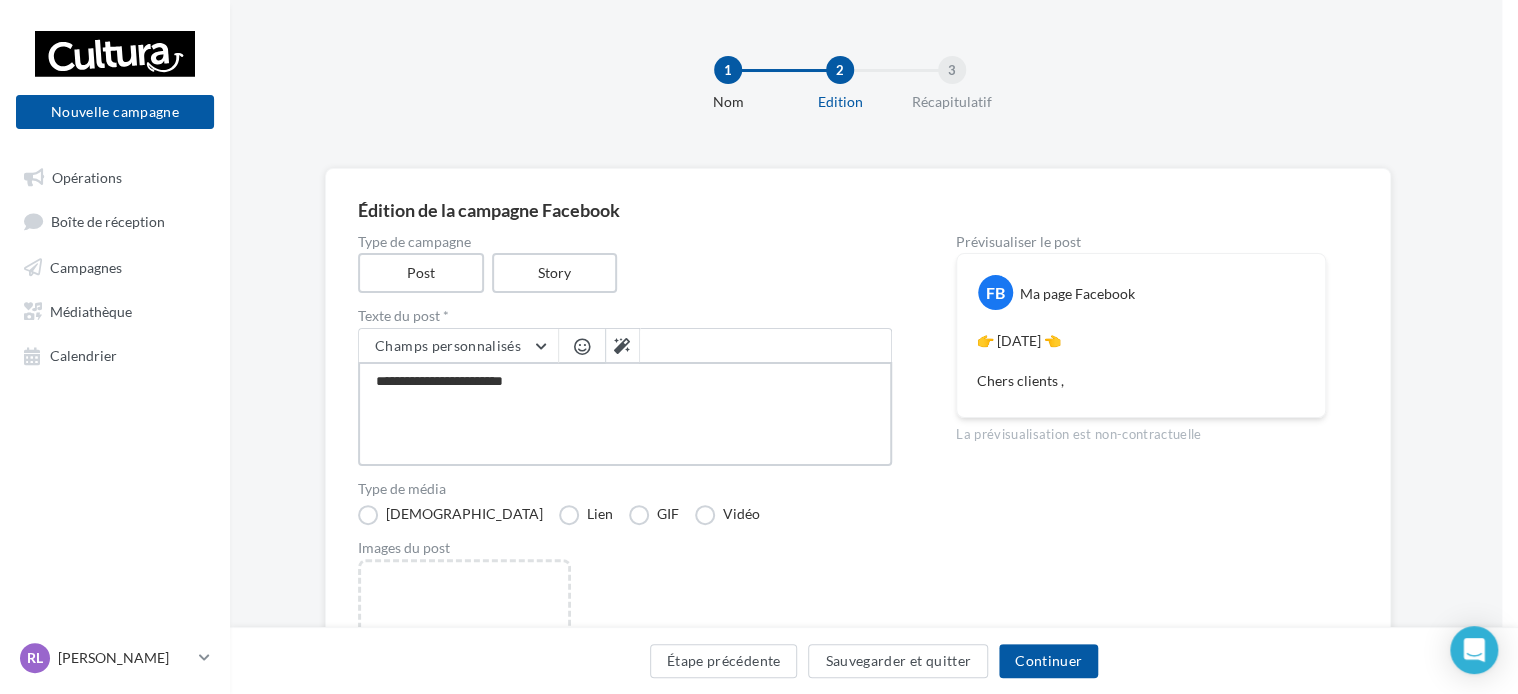 type on "**********" 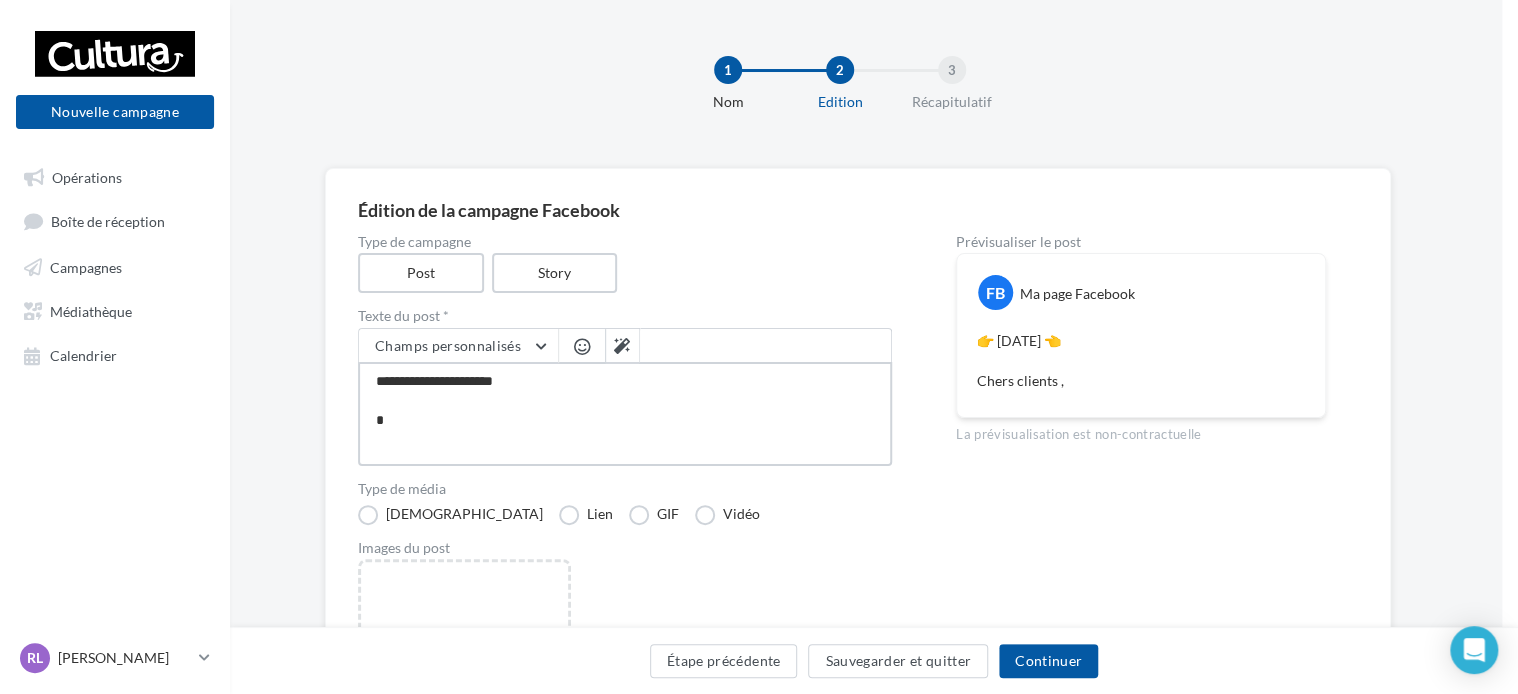 type on "**********" 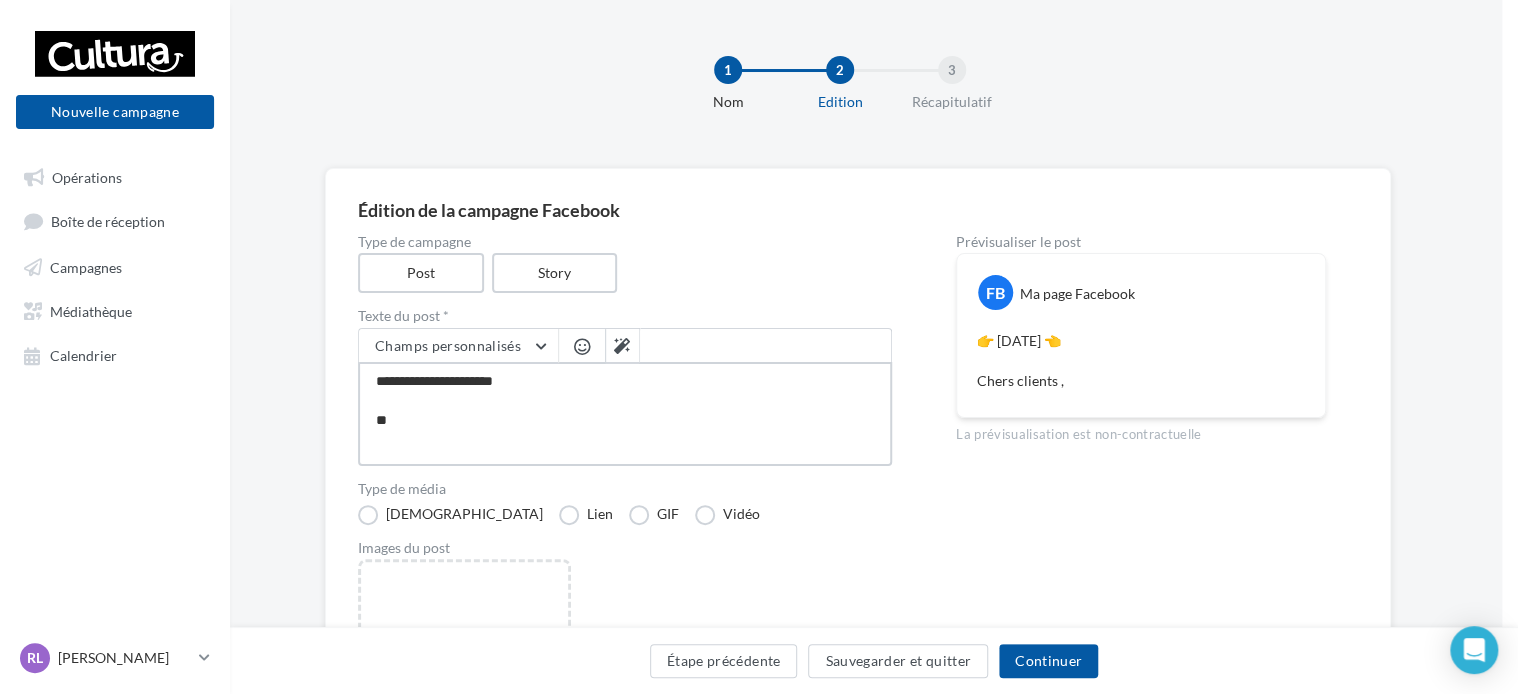 type on "**********" 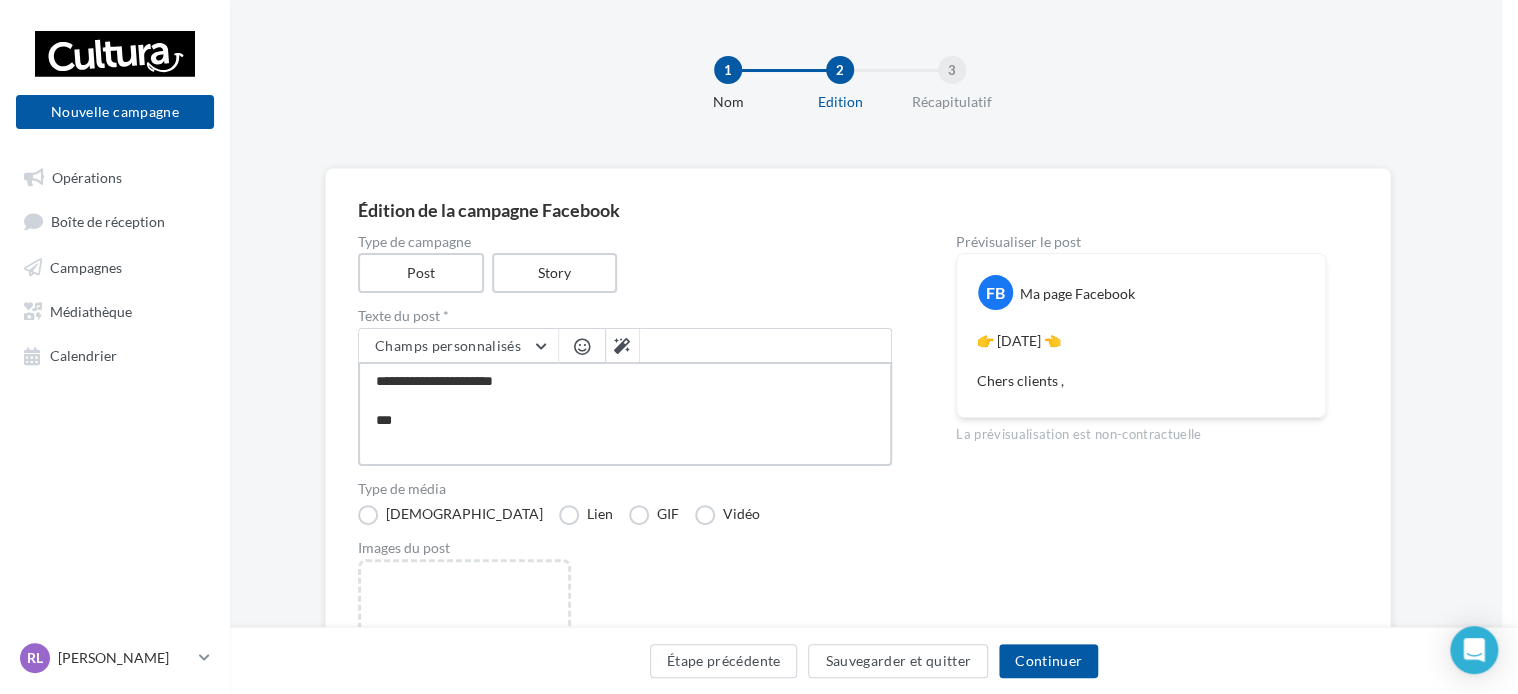 type on "**********" 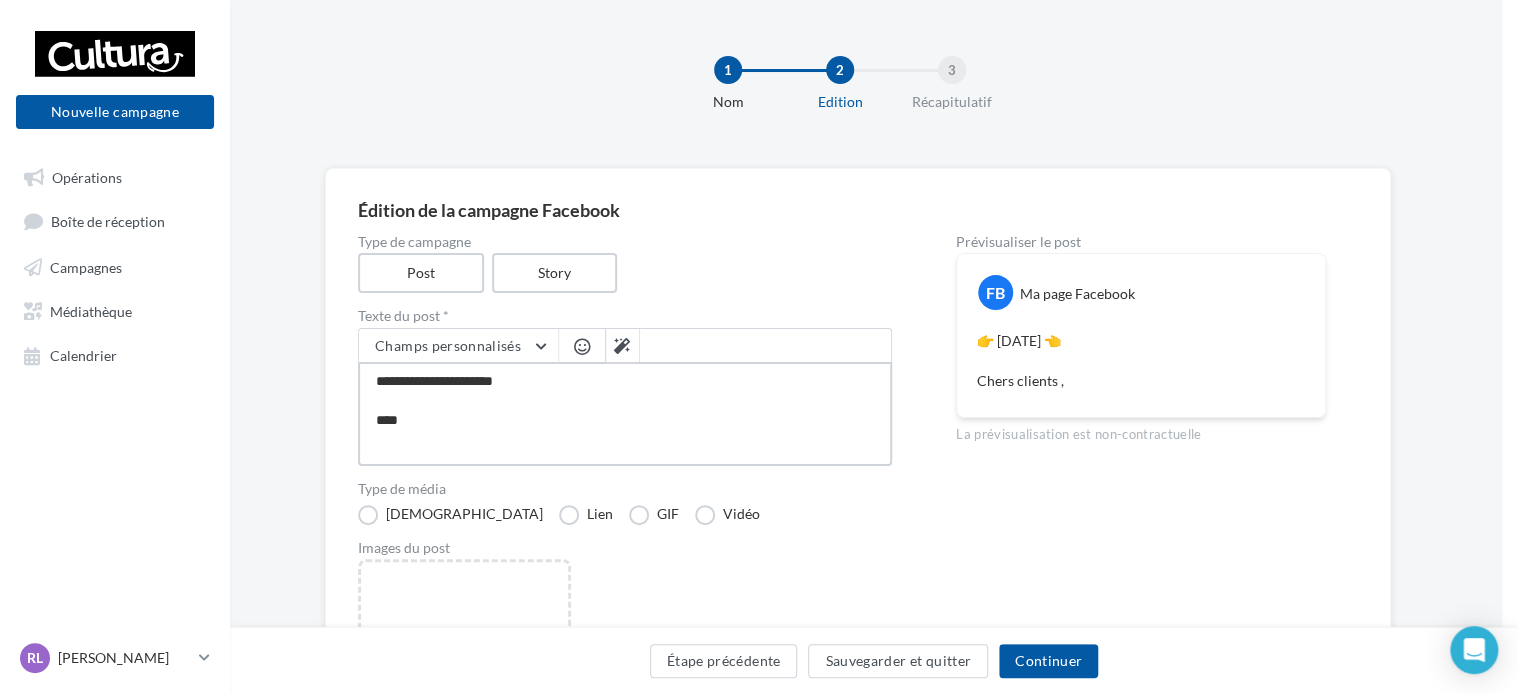 type on "**********" 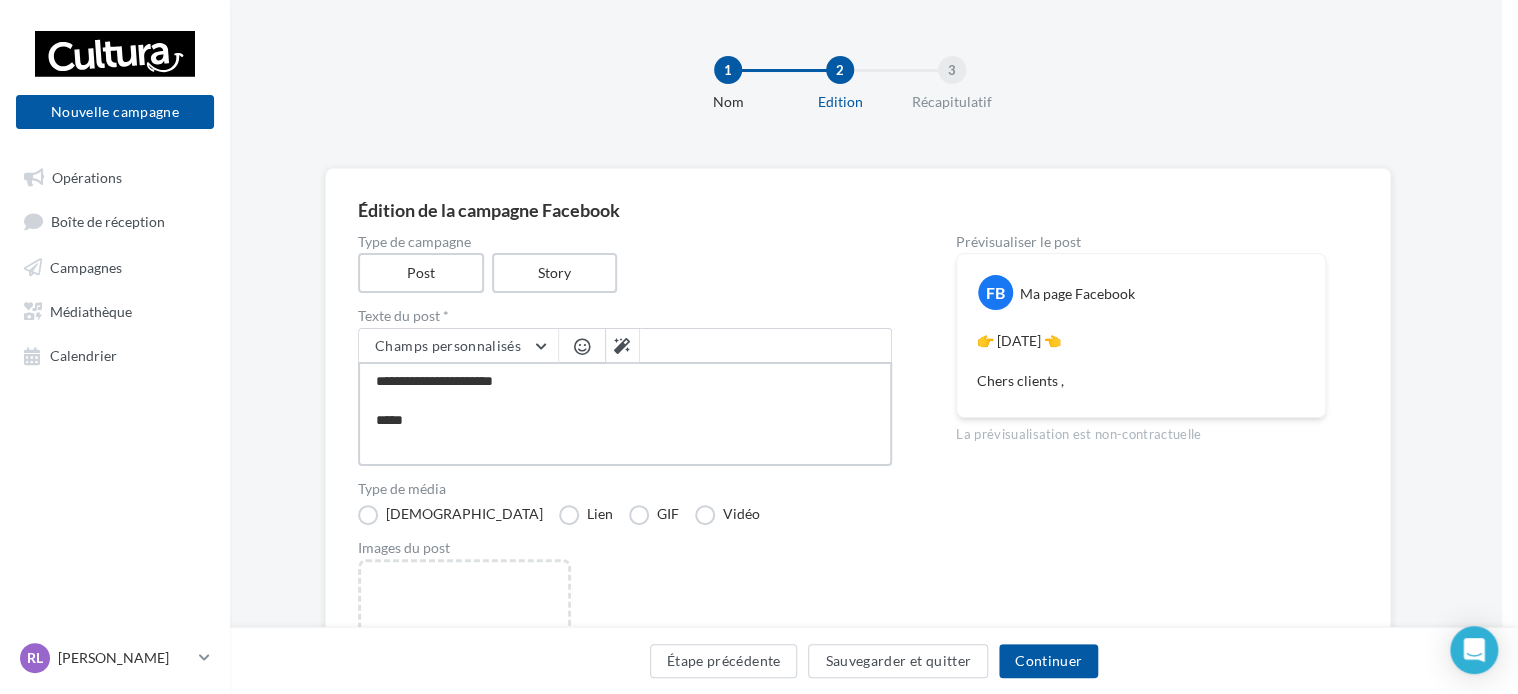 type on "**********" 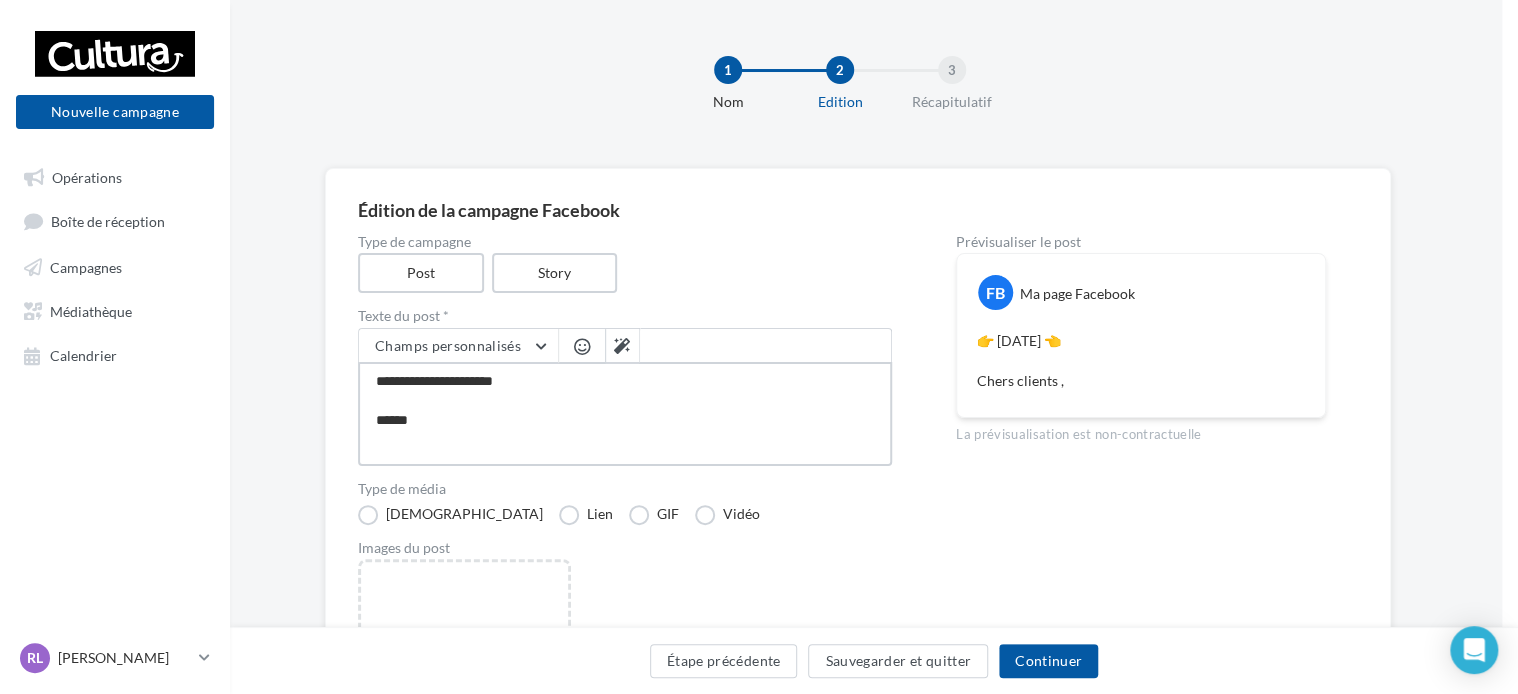 type on "**********" 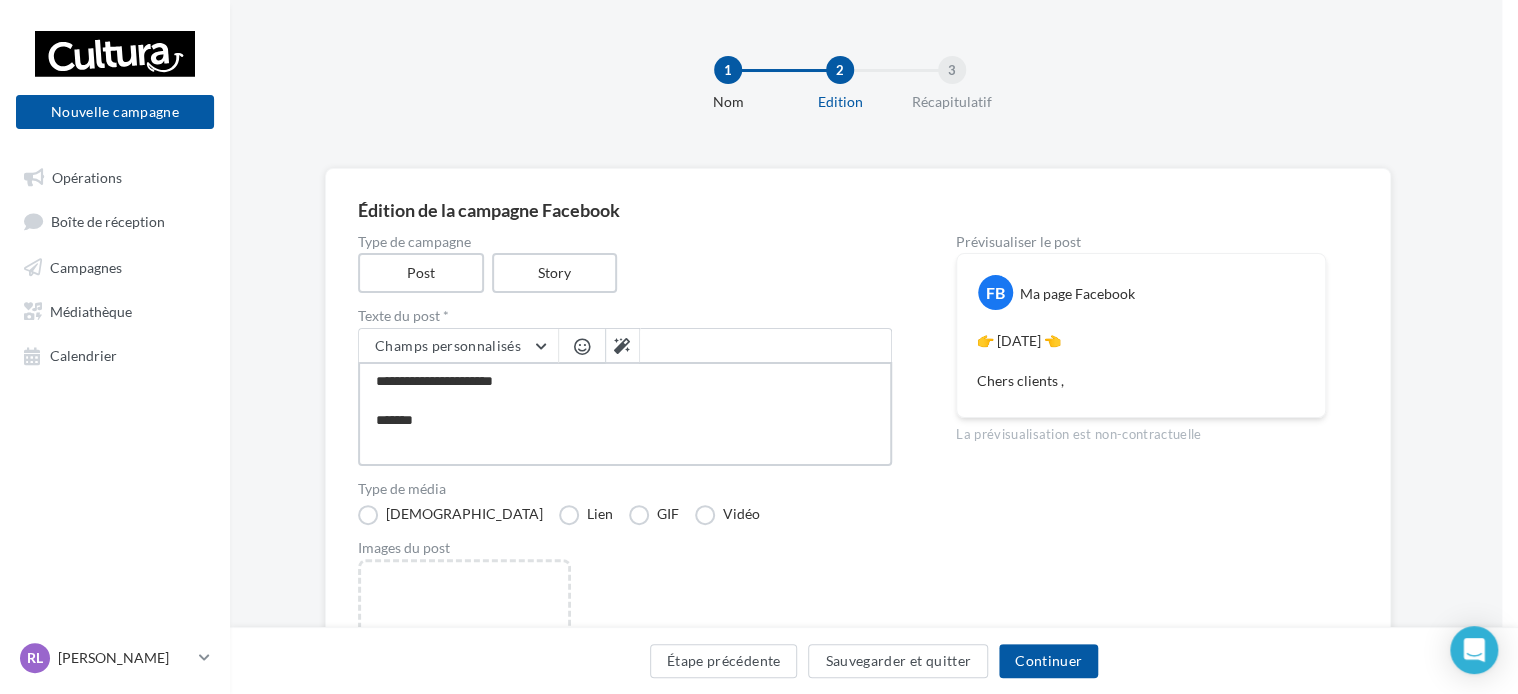 type on "**********" 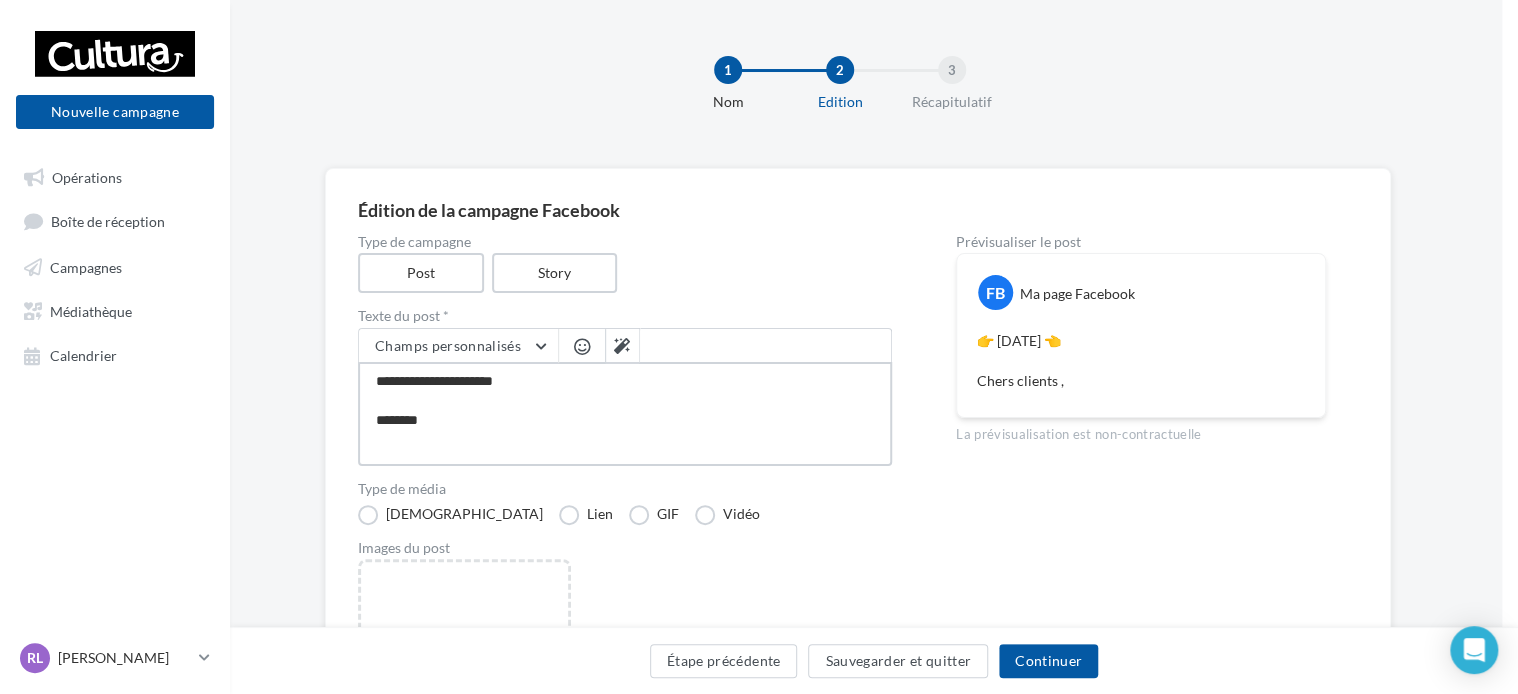 type on "**********" 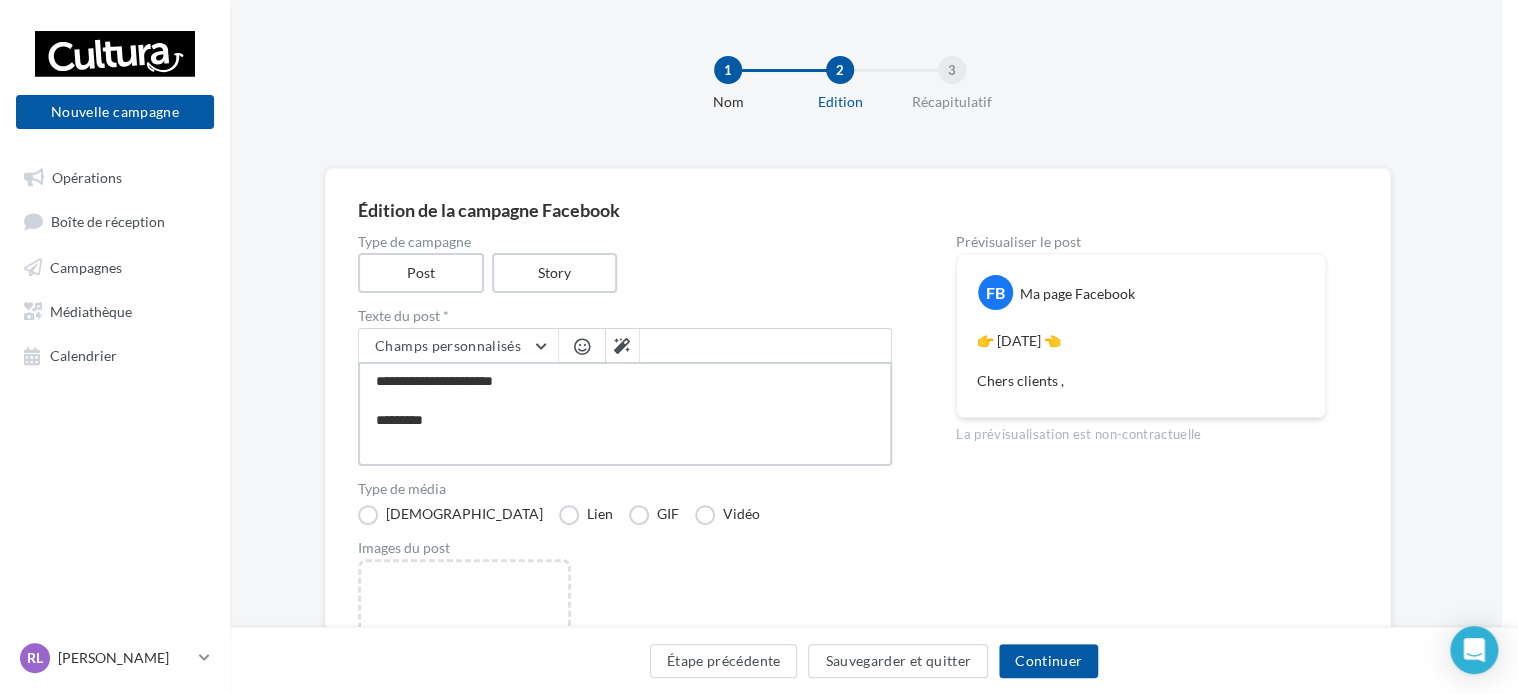 type on "**********" 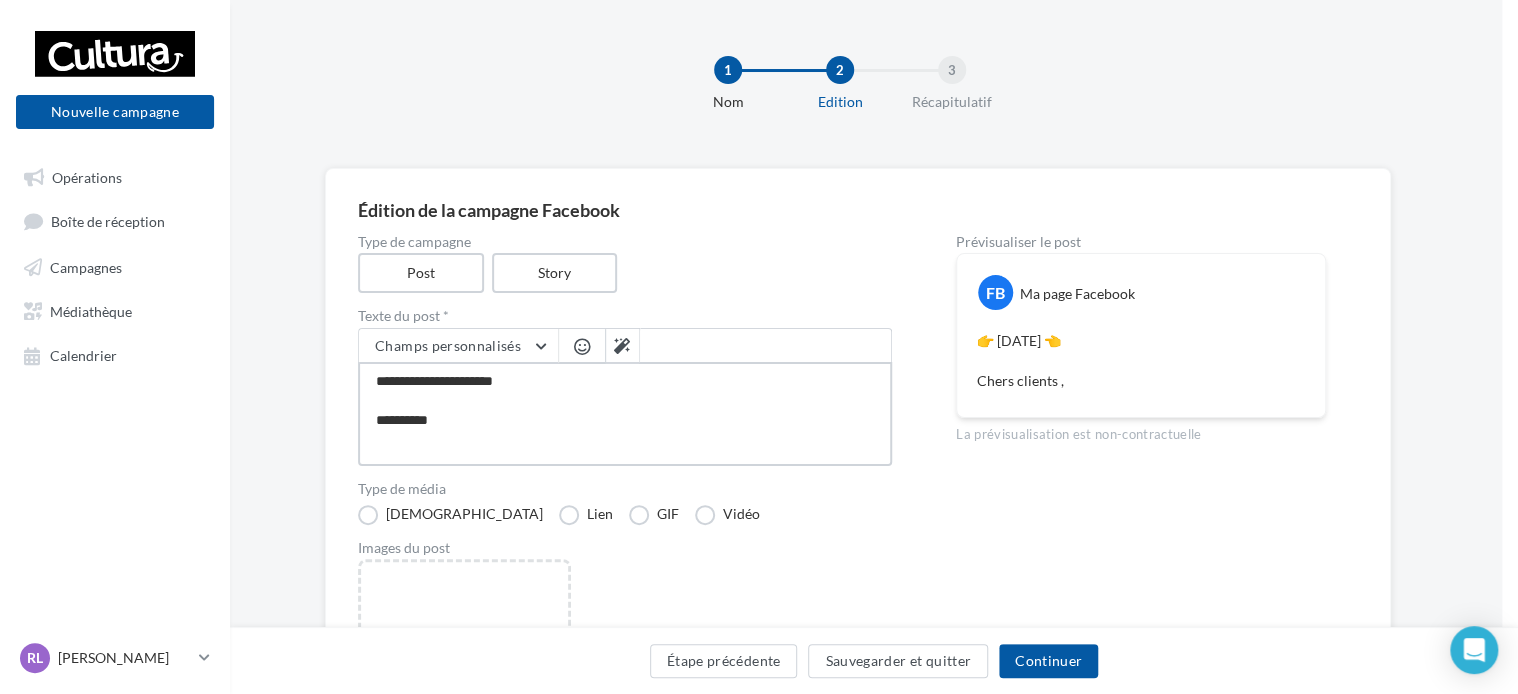 type on "**********" 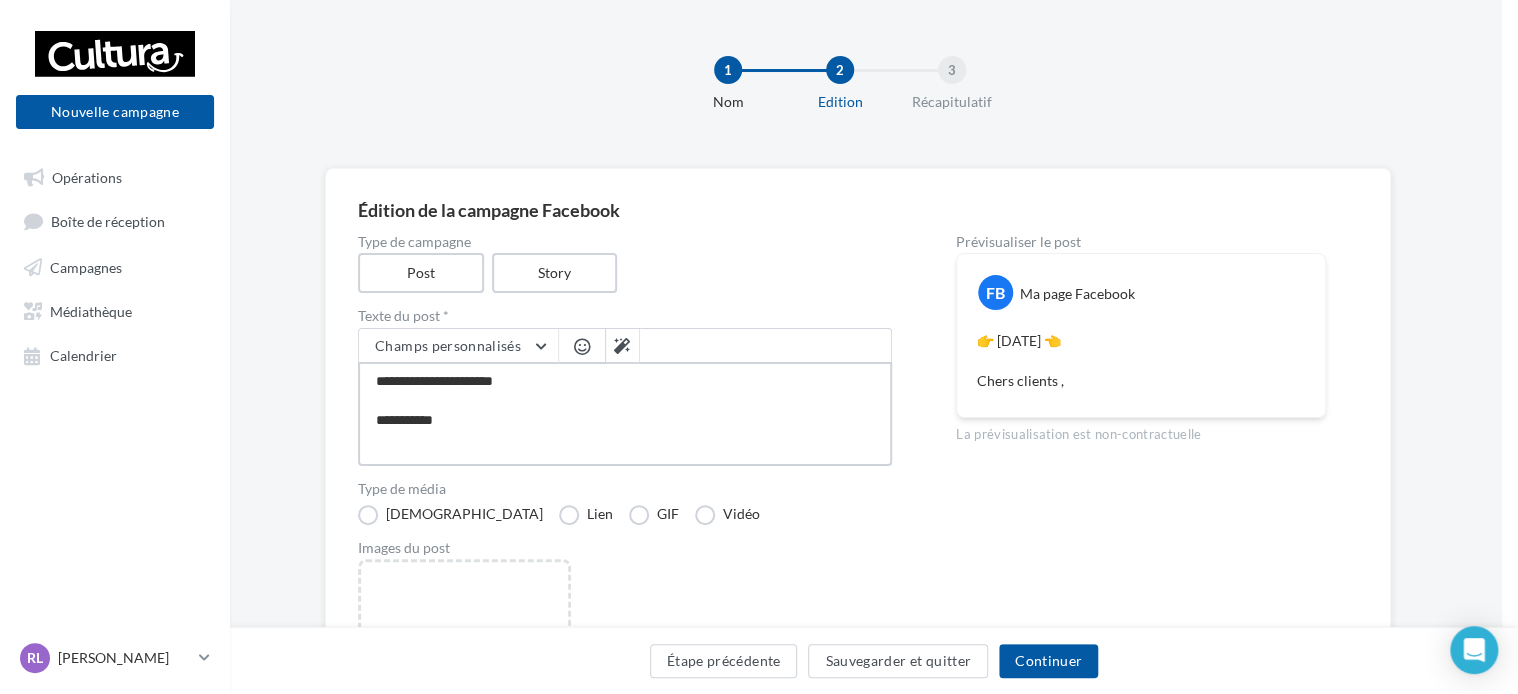 type on "**********" 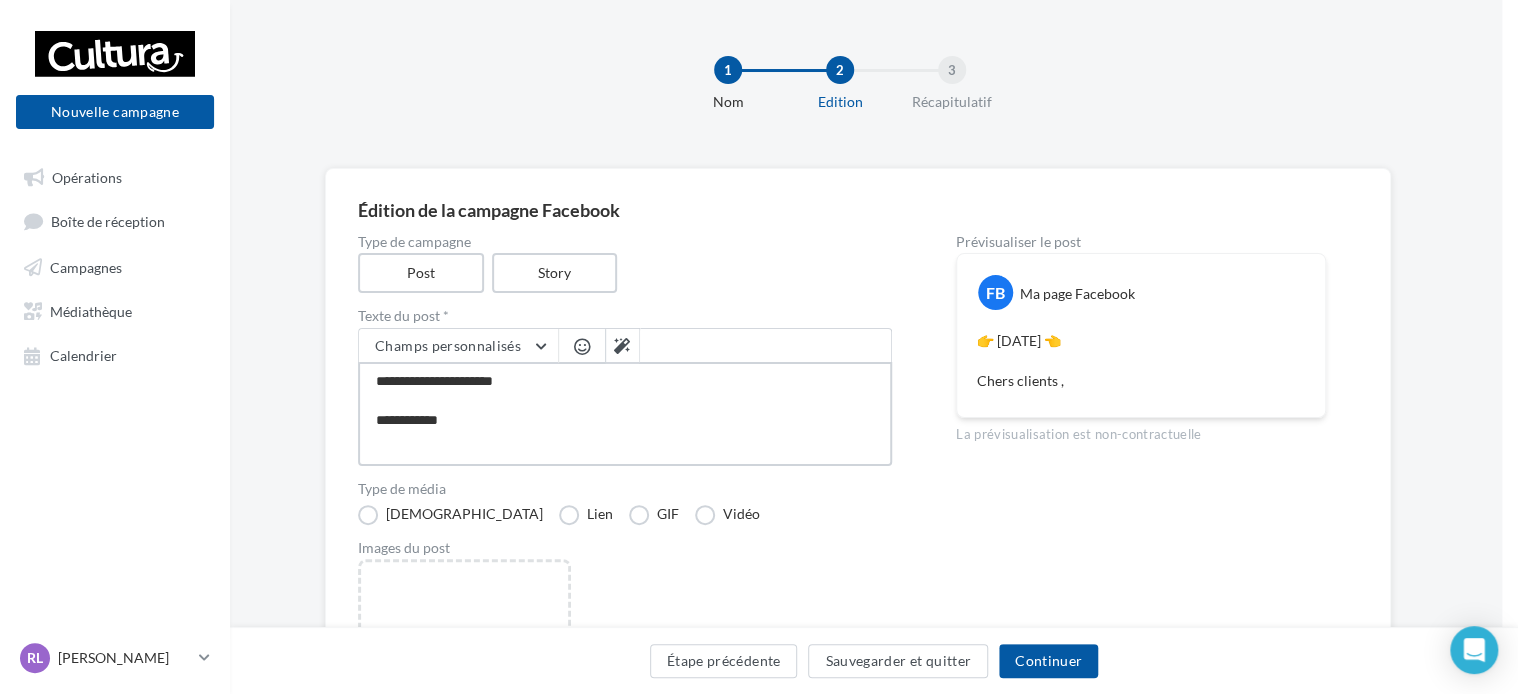 type on "**********" 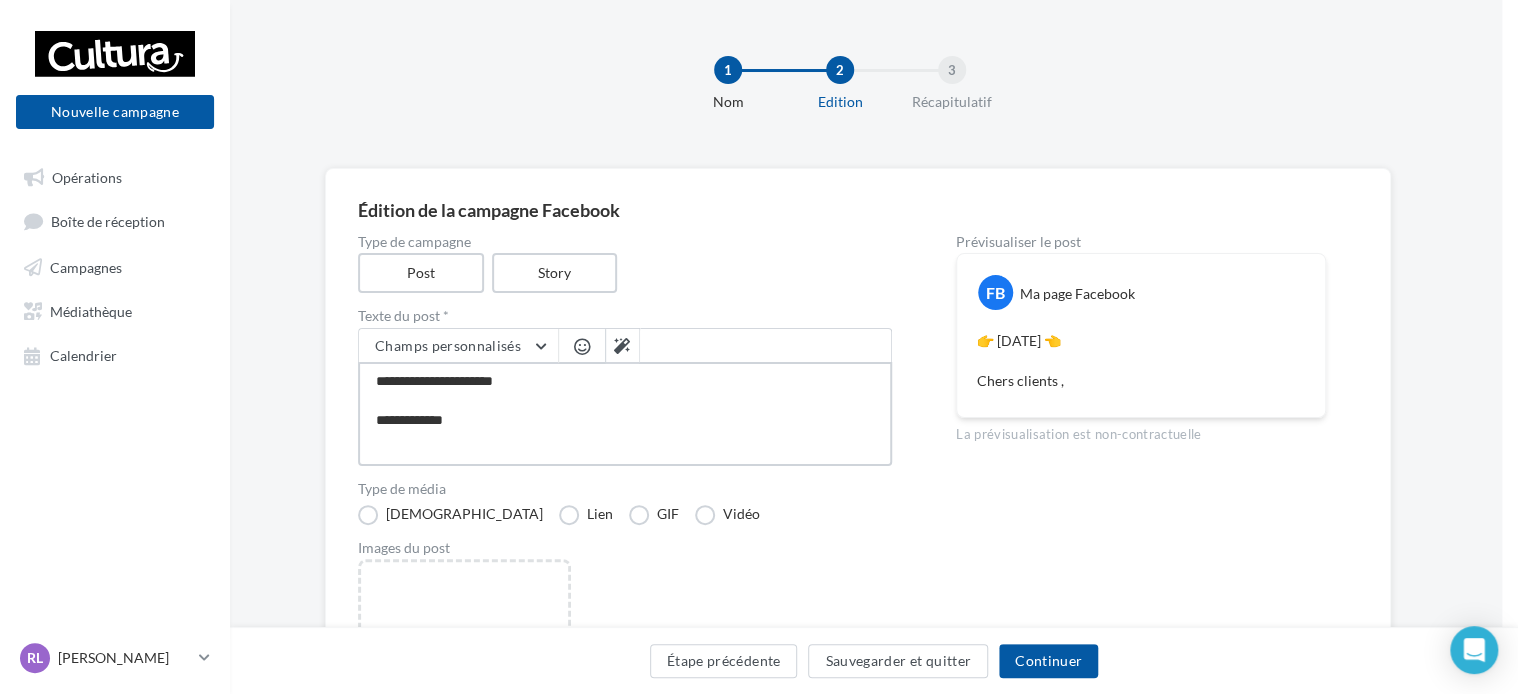 type on "**********" 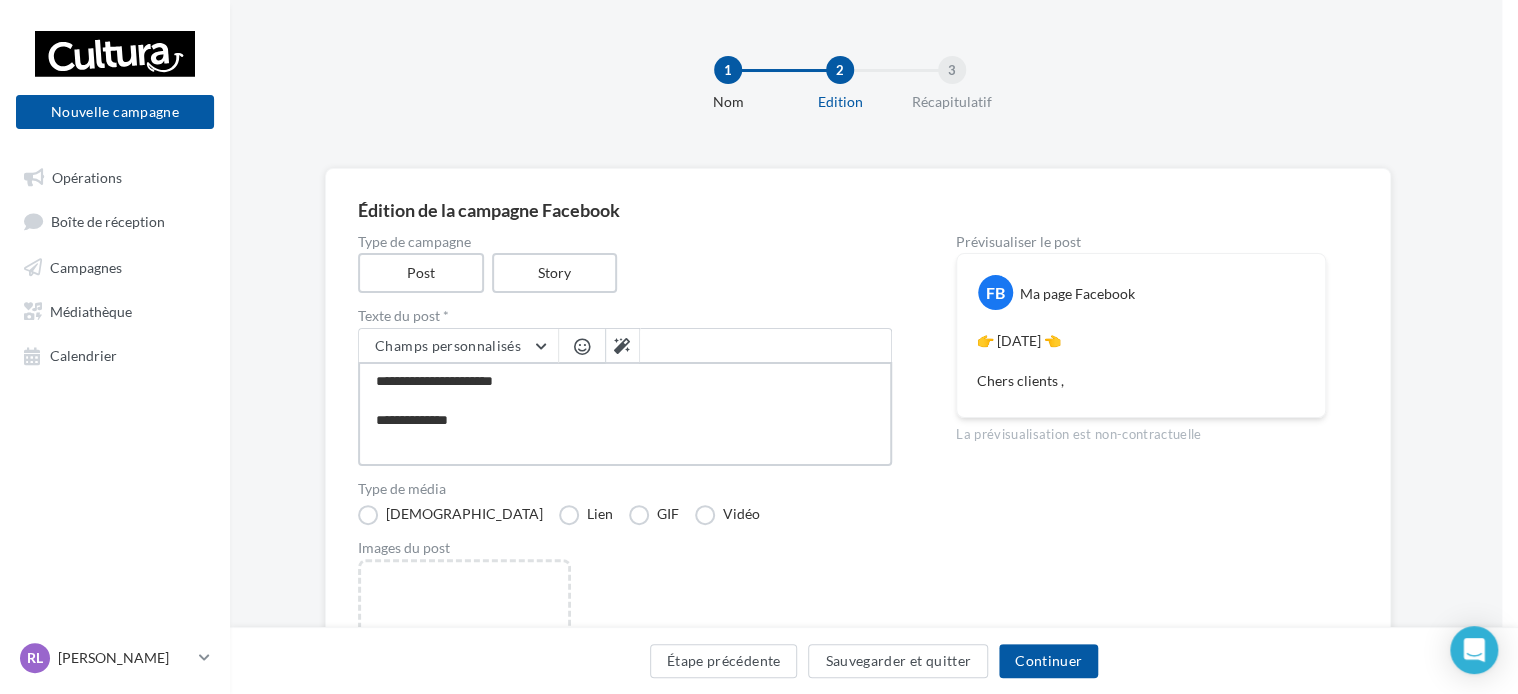 type on "**********" 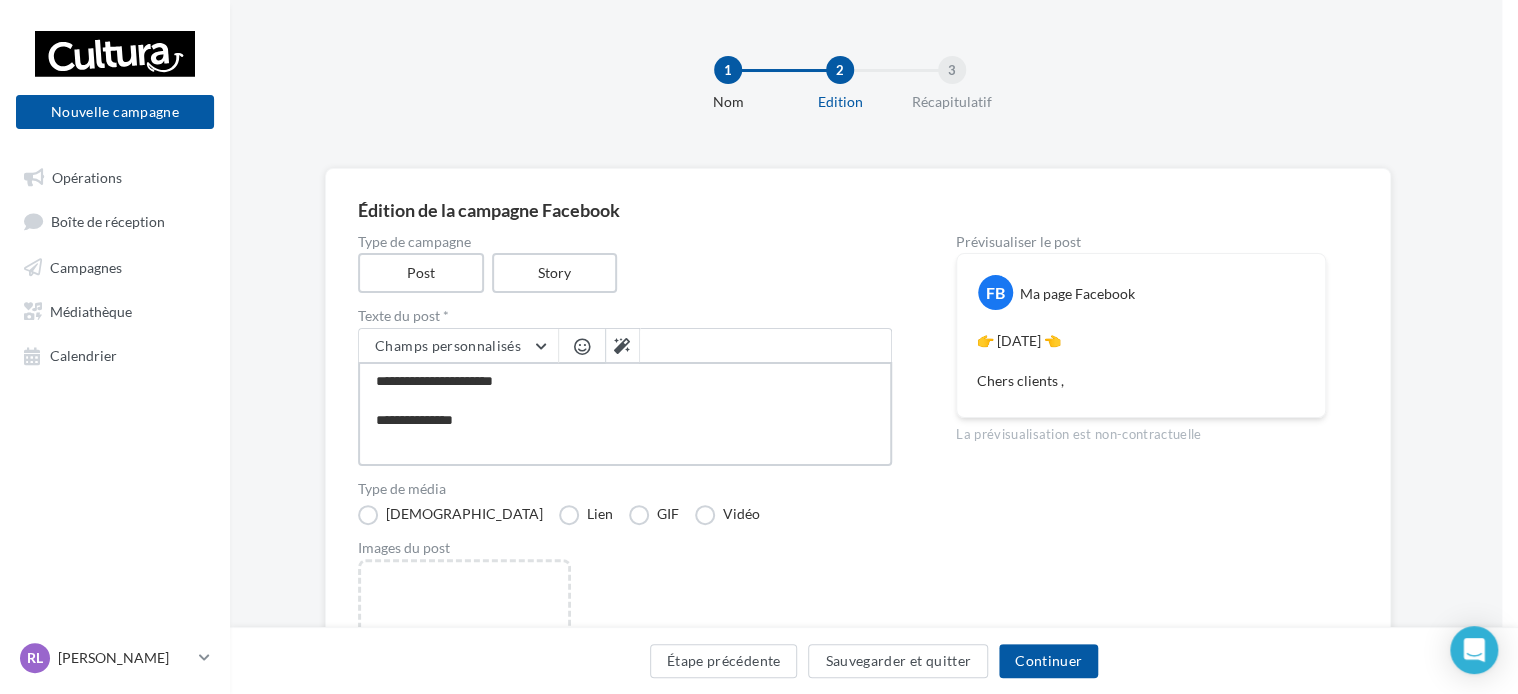 type on "**********" 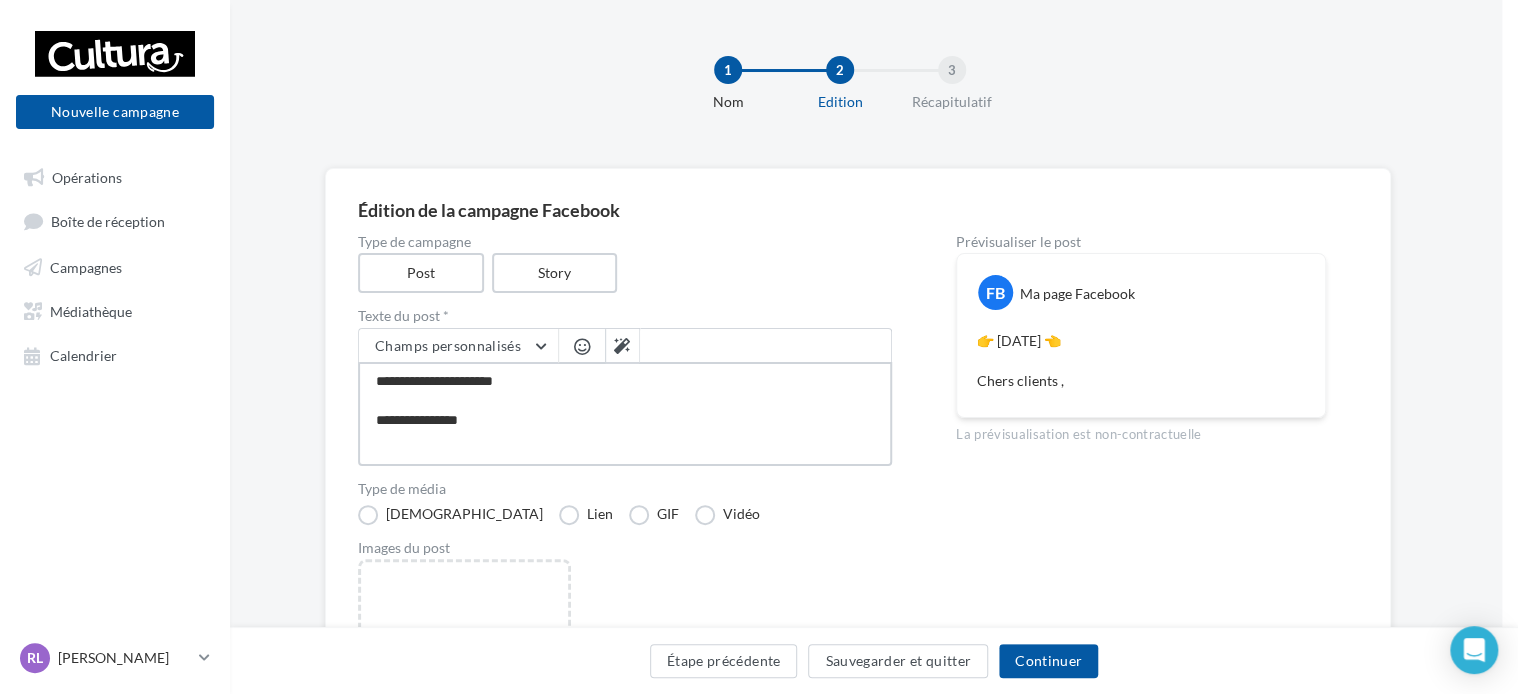 type on "**********" 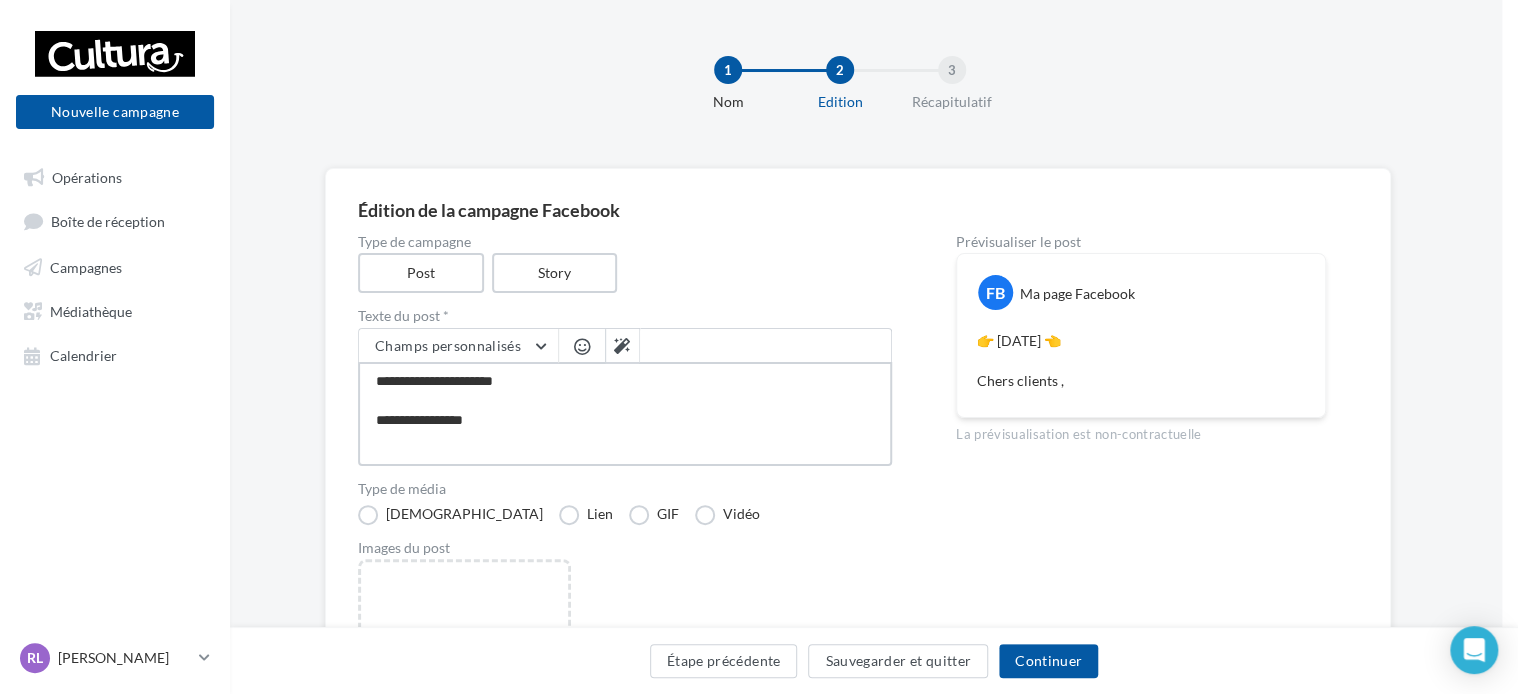 type on "**********" 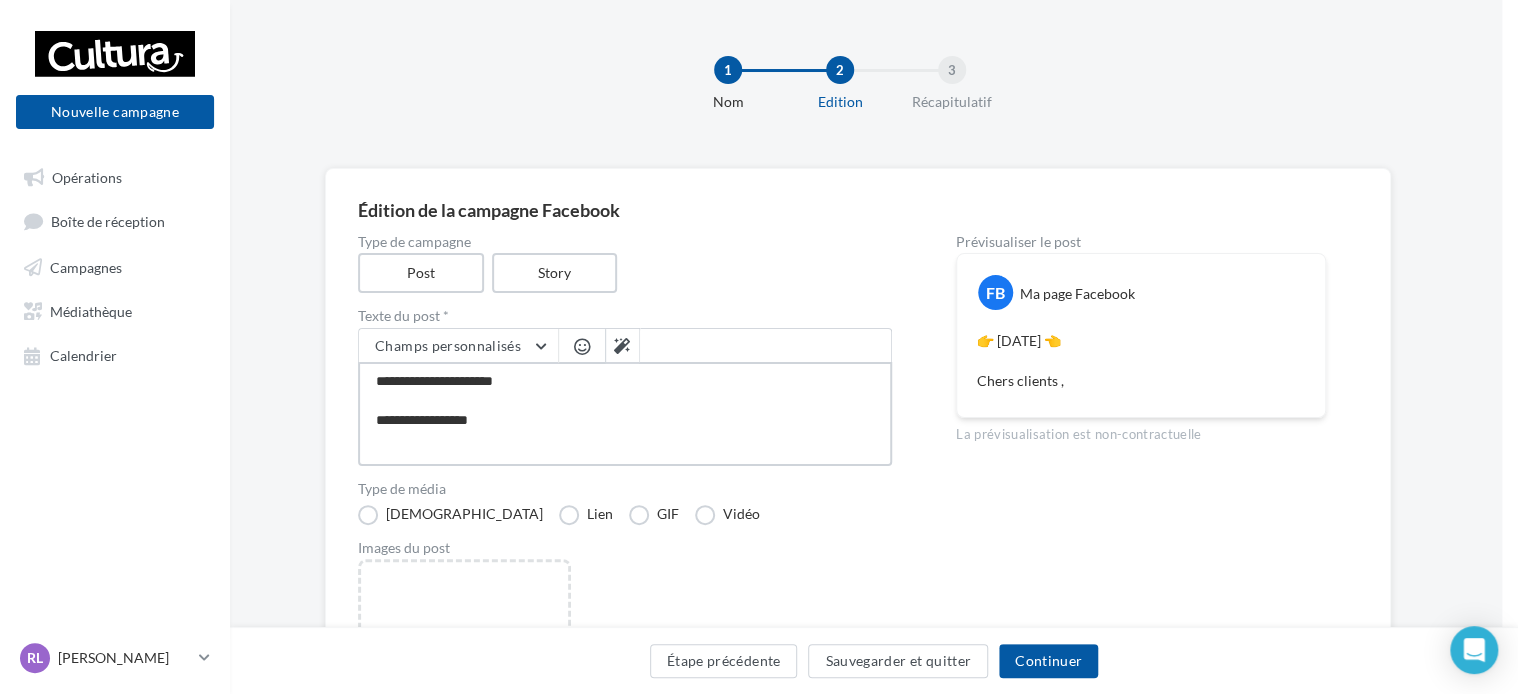 type on "**********" 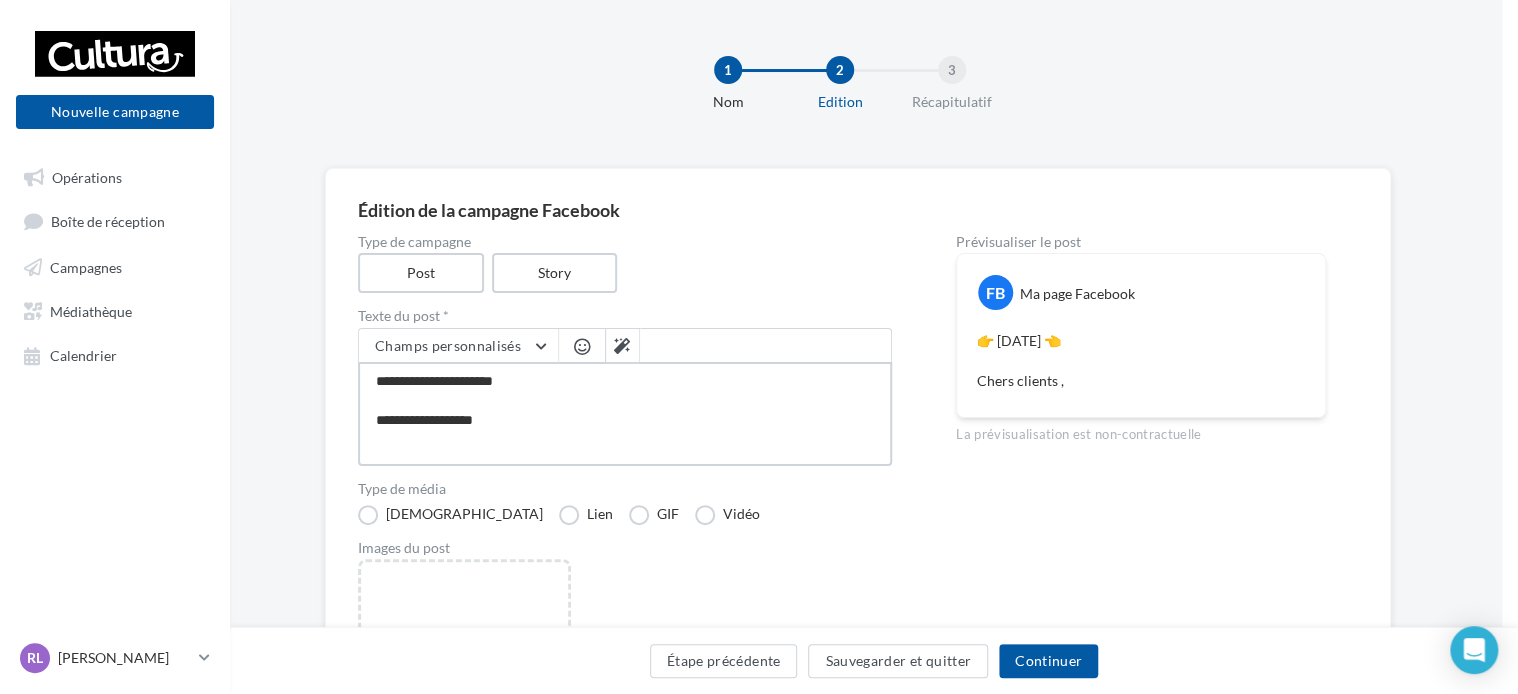 type on "**********" 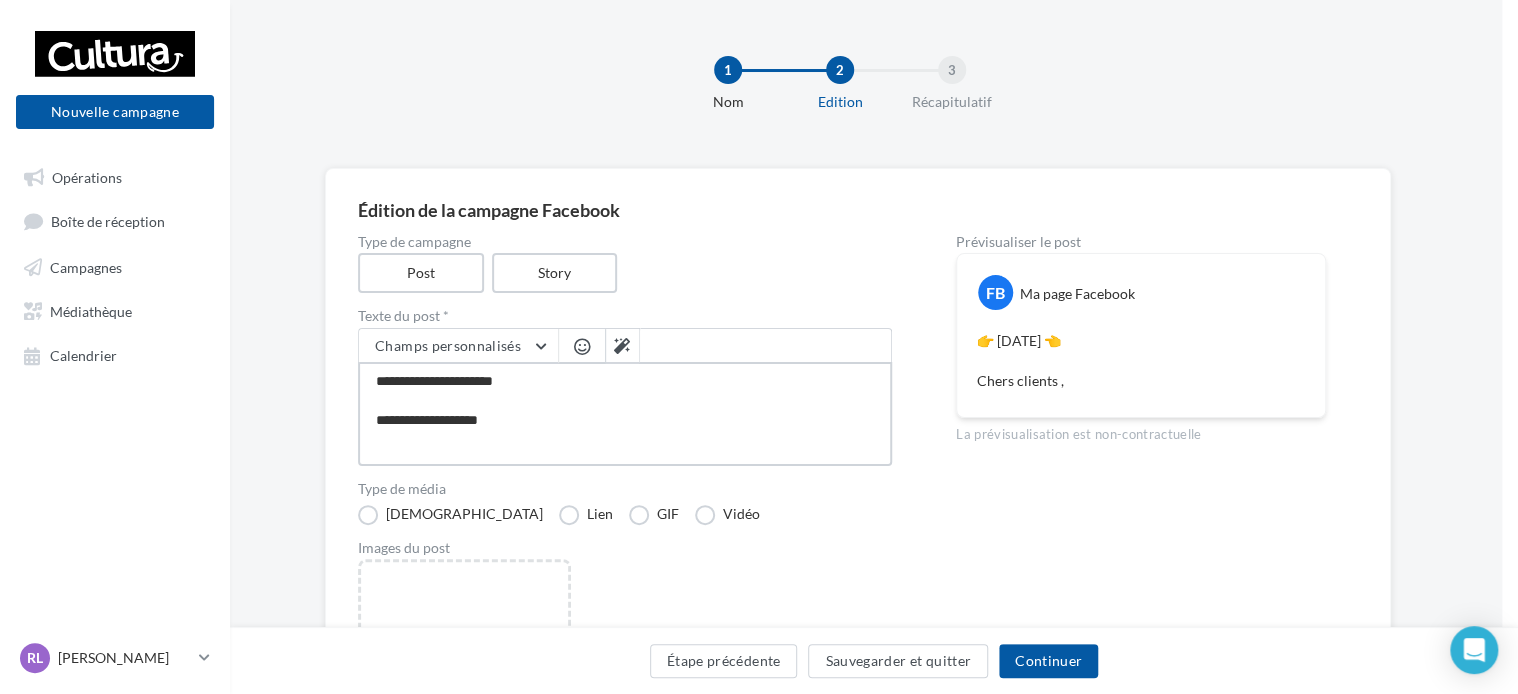 type on "**********" 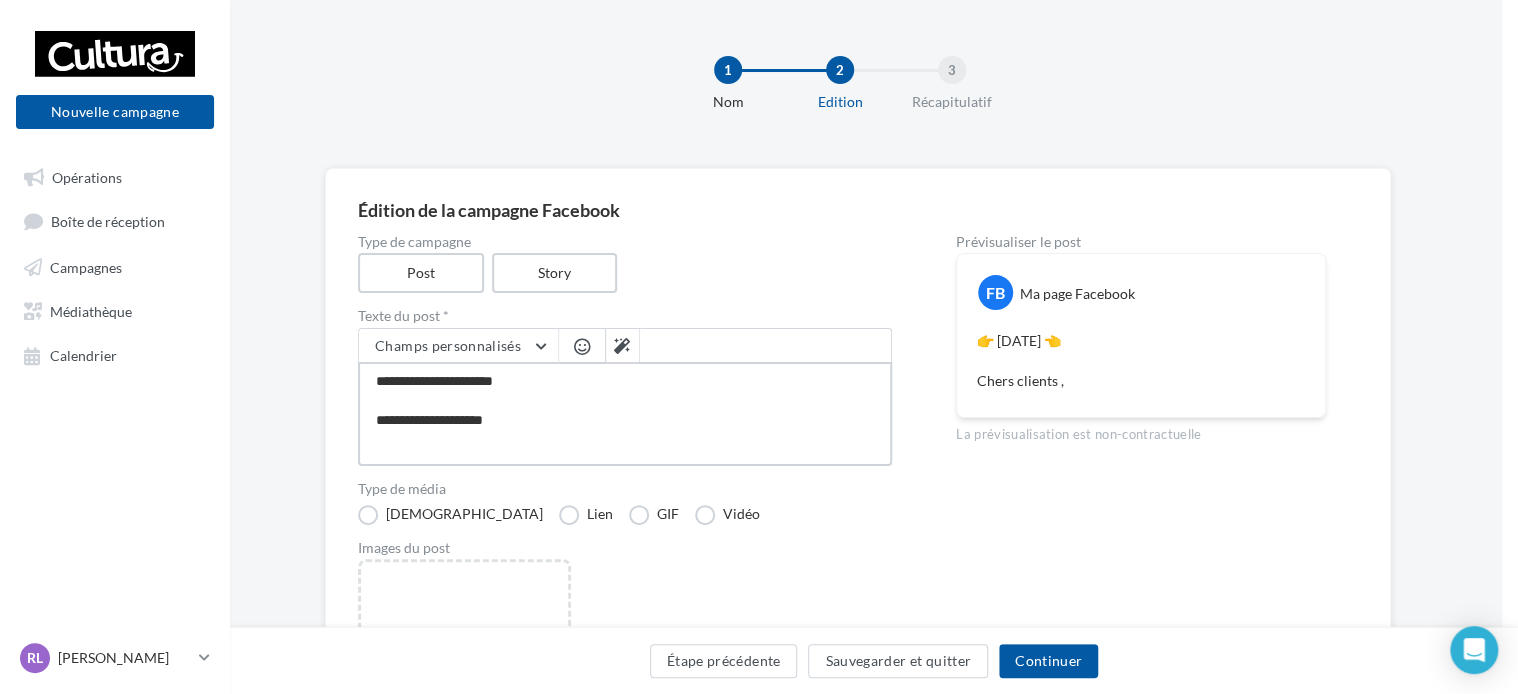 type on "**********" 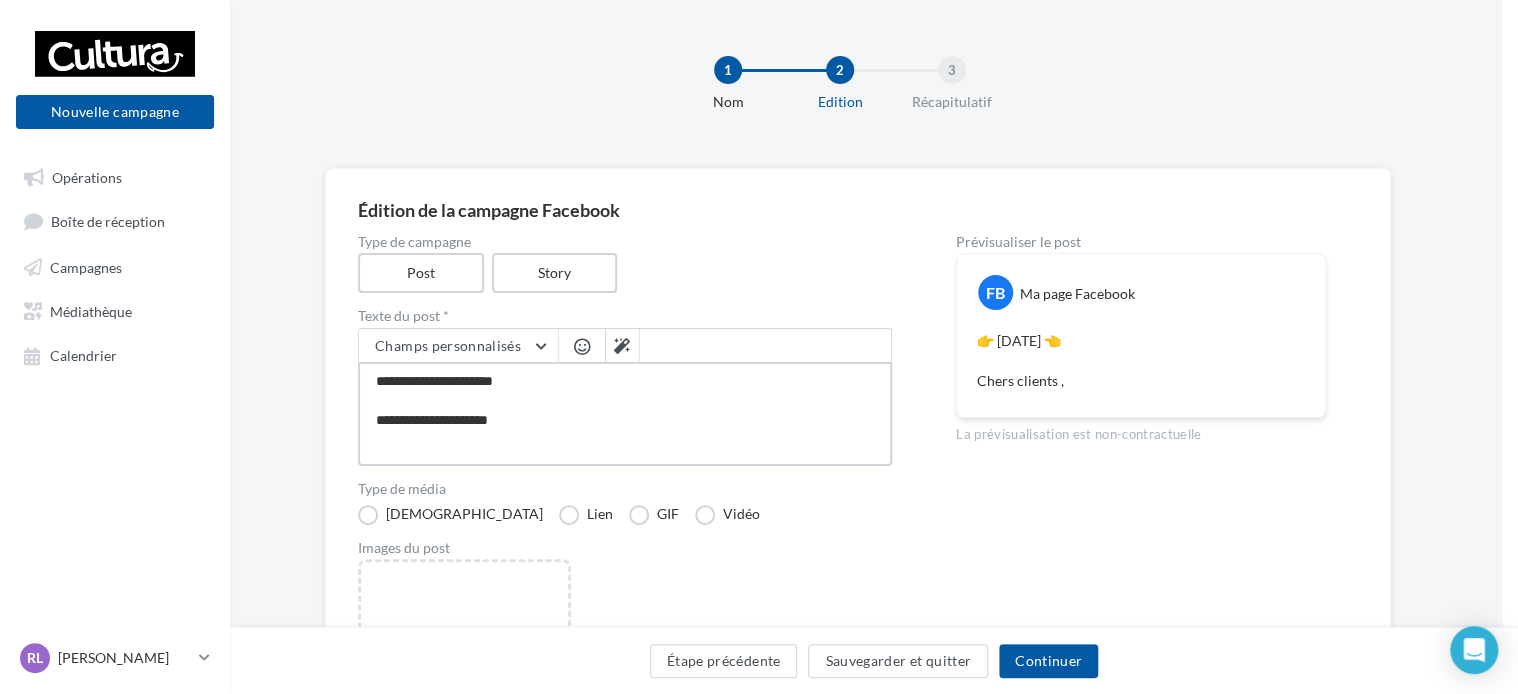 type on "**********" 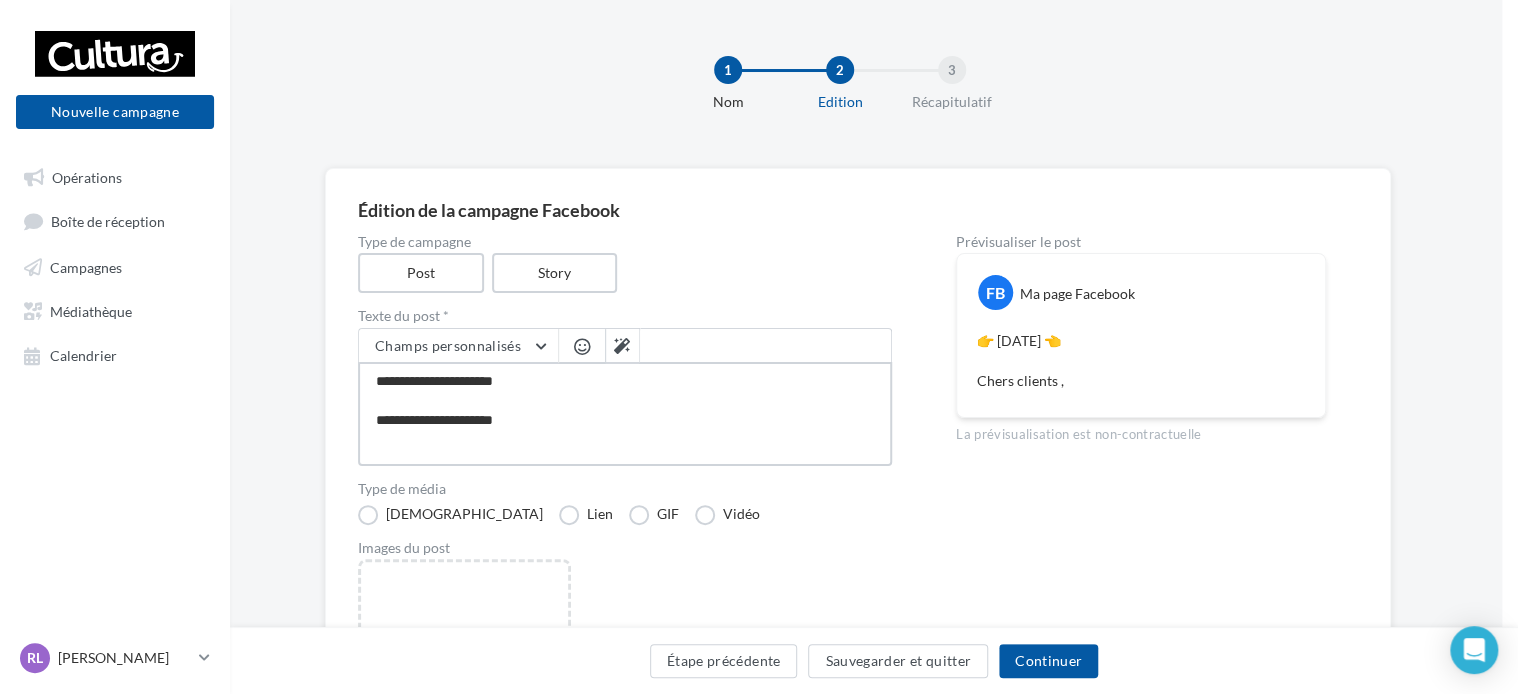 type on "**********" 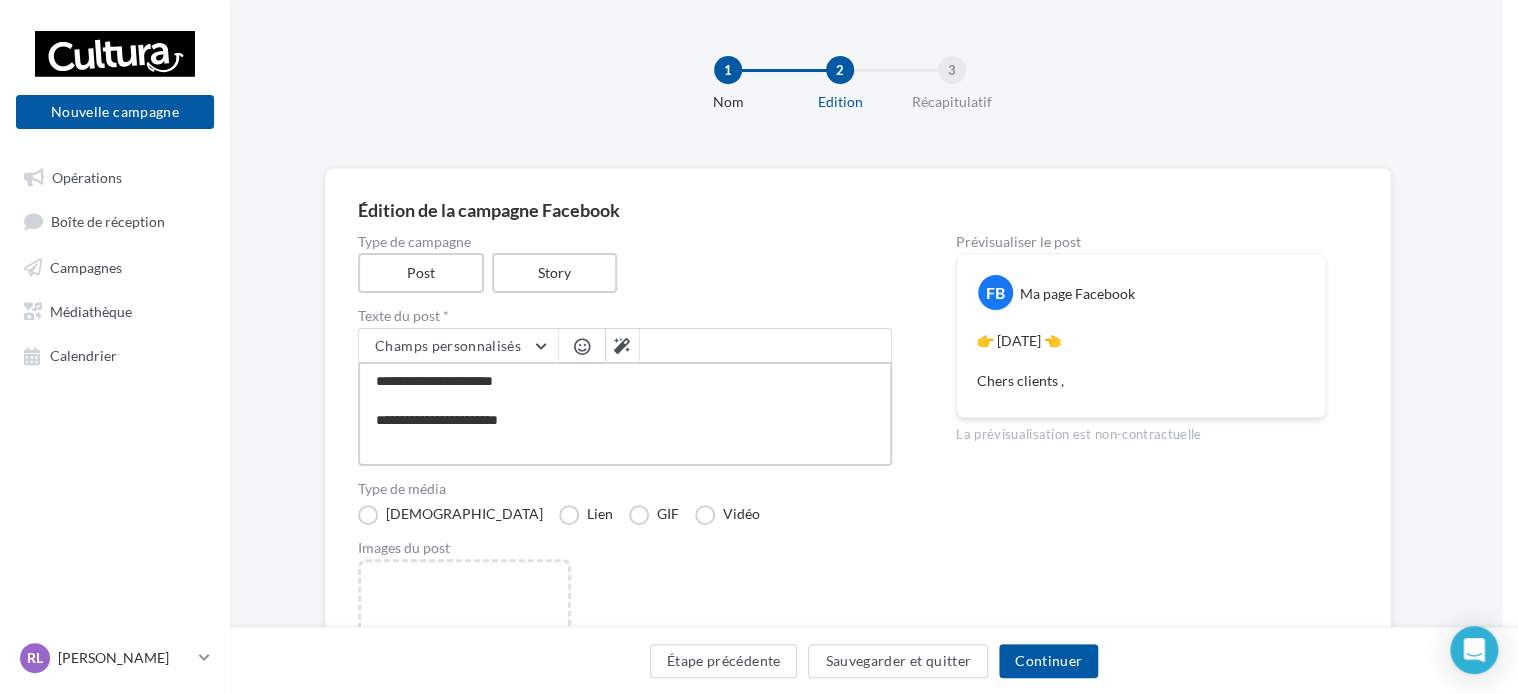 type on "**********" 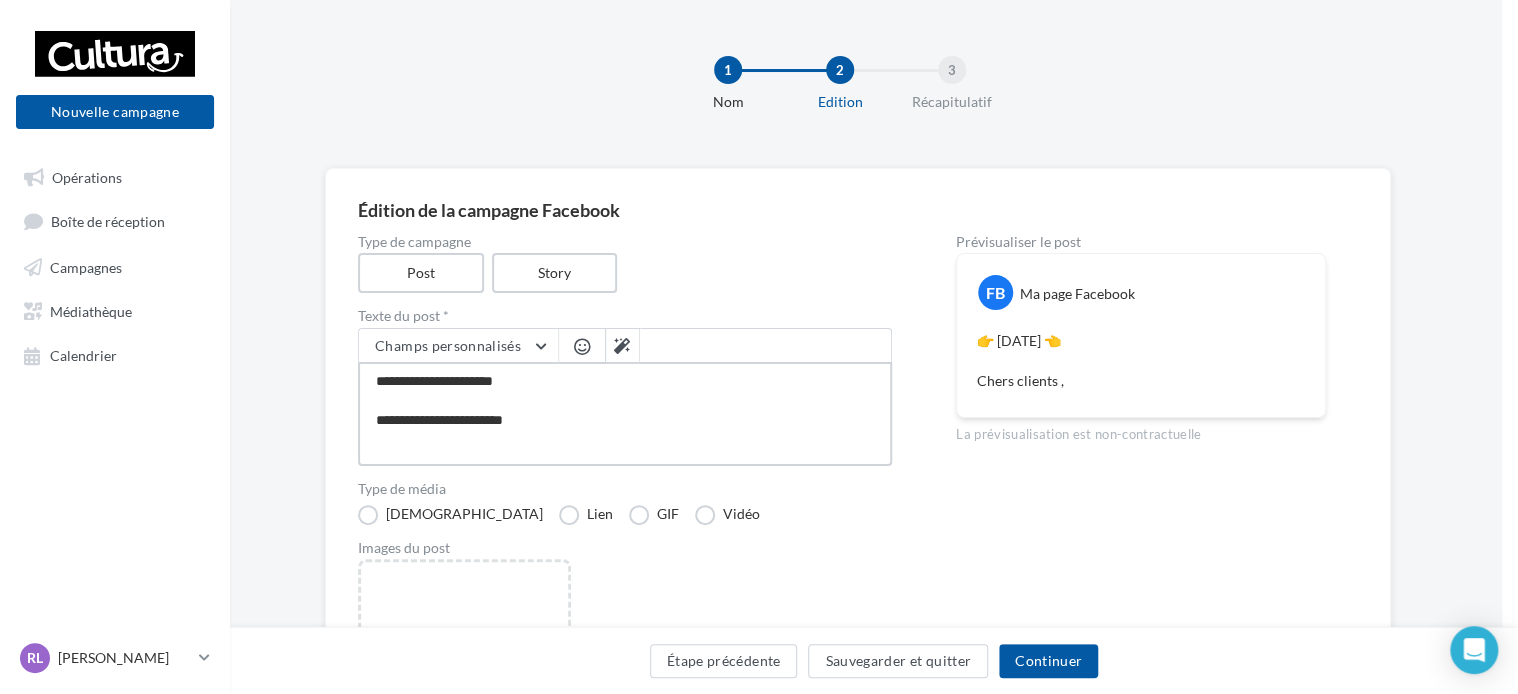 type on "**********" 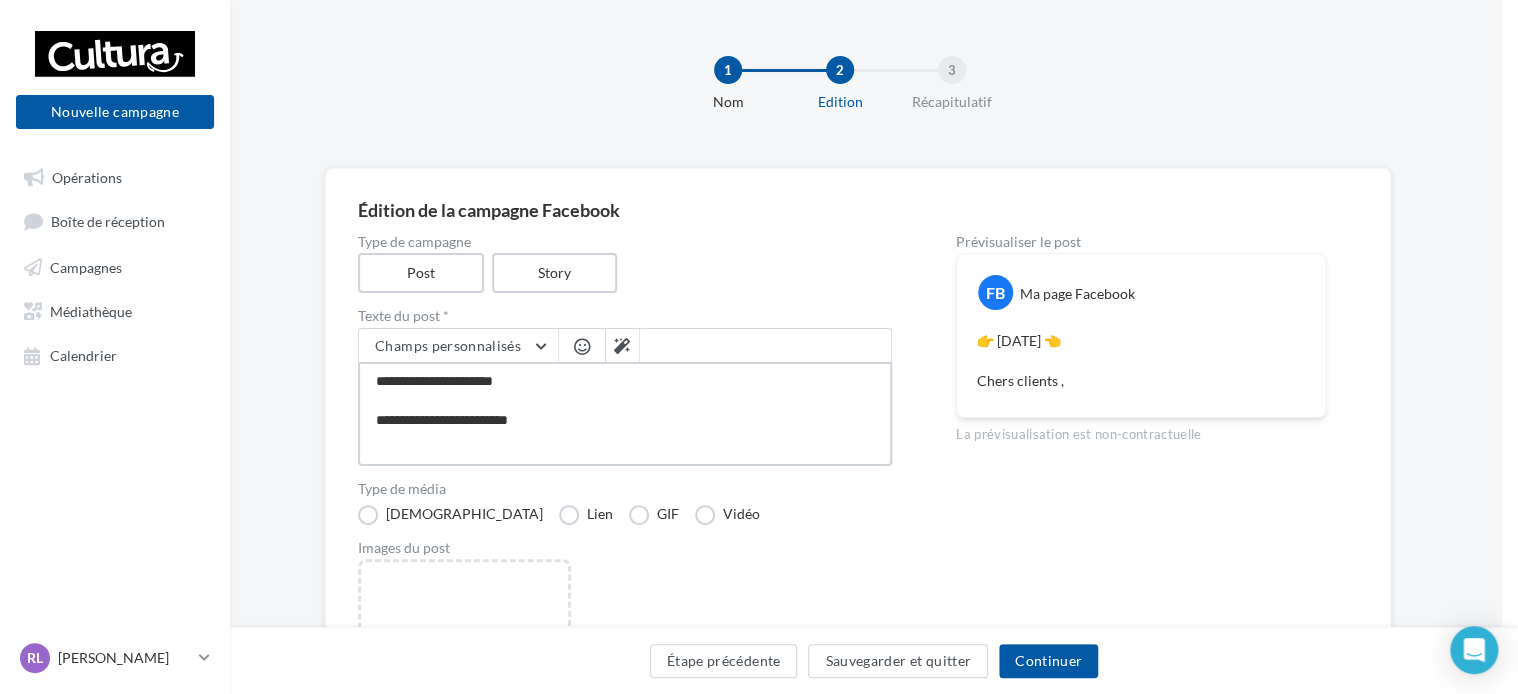 type on "**********" 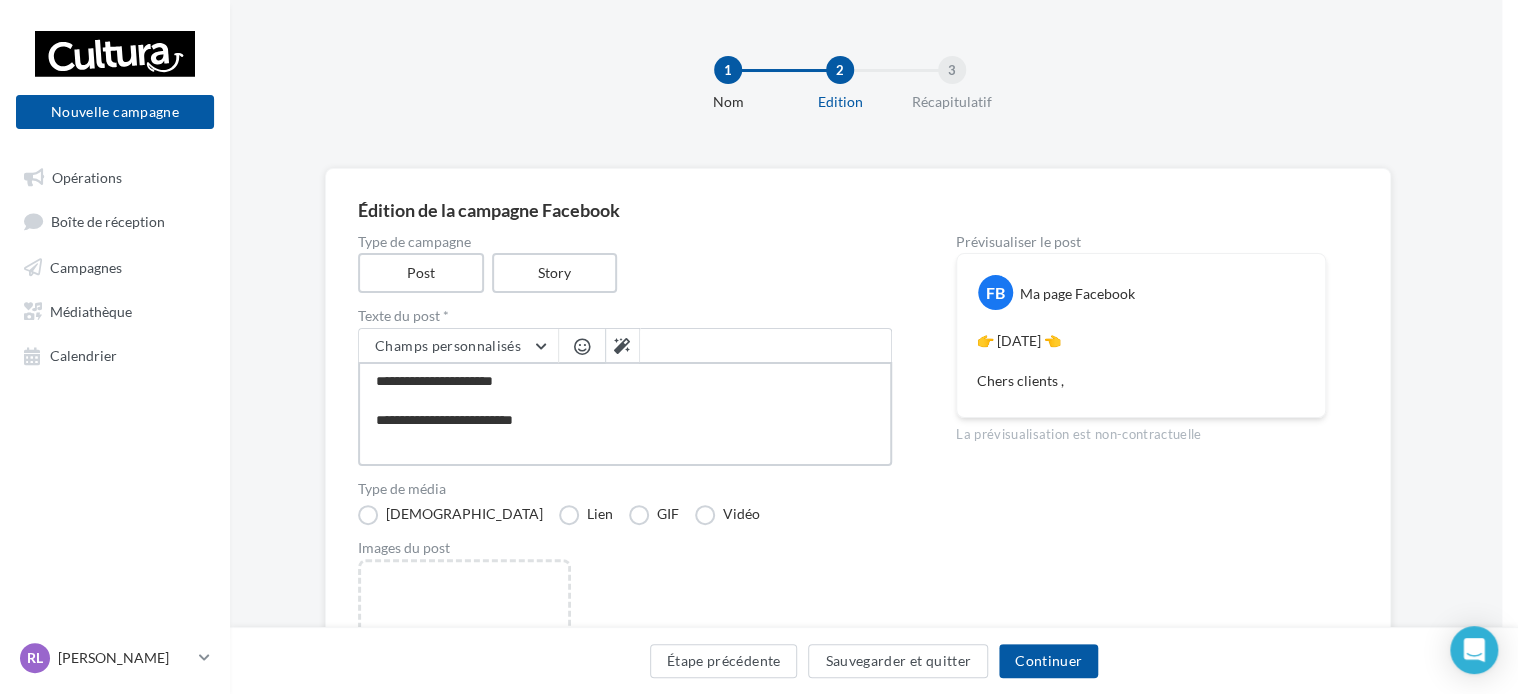type on "**********" 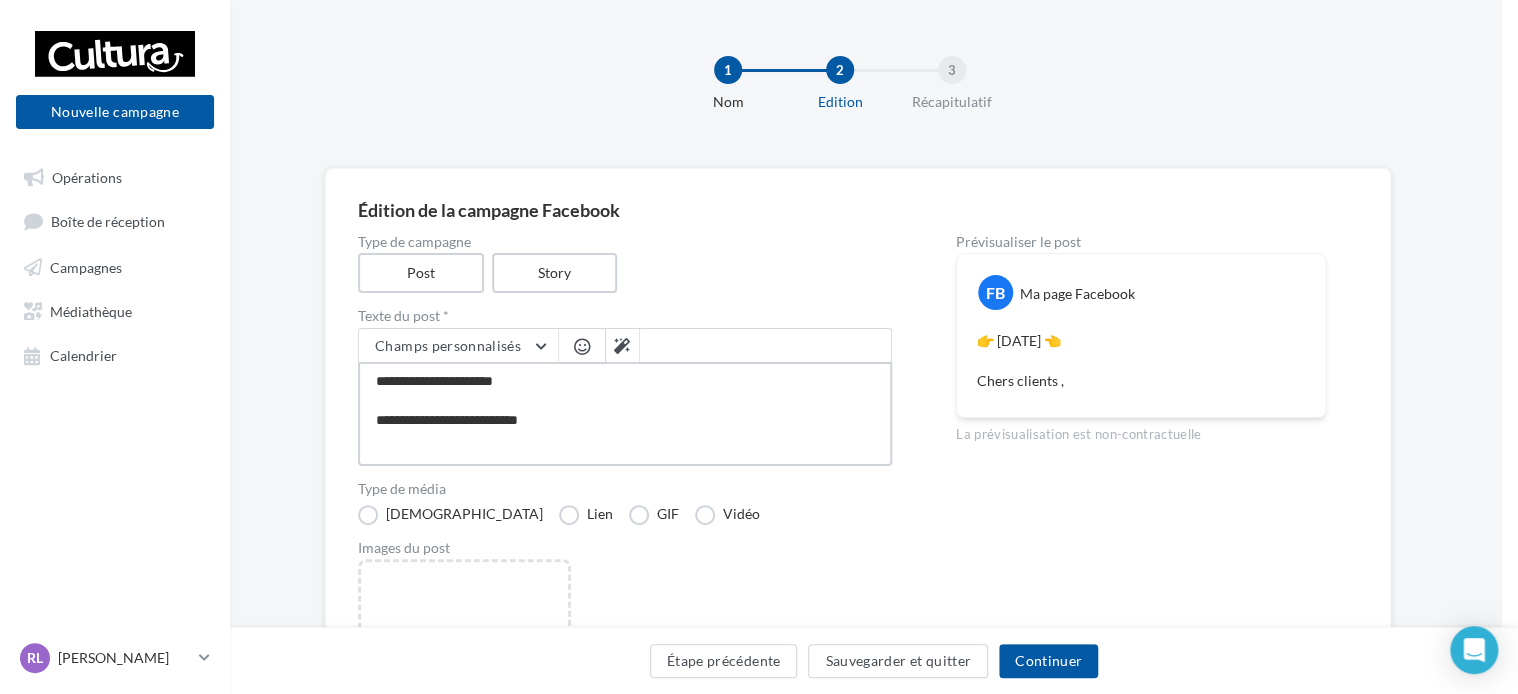 type on "**********" 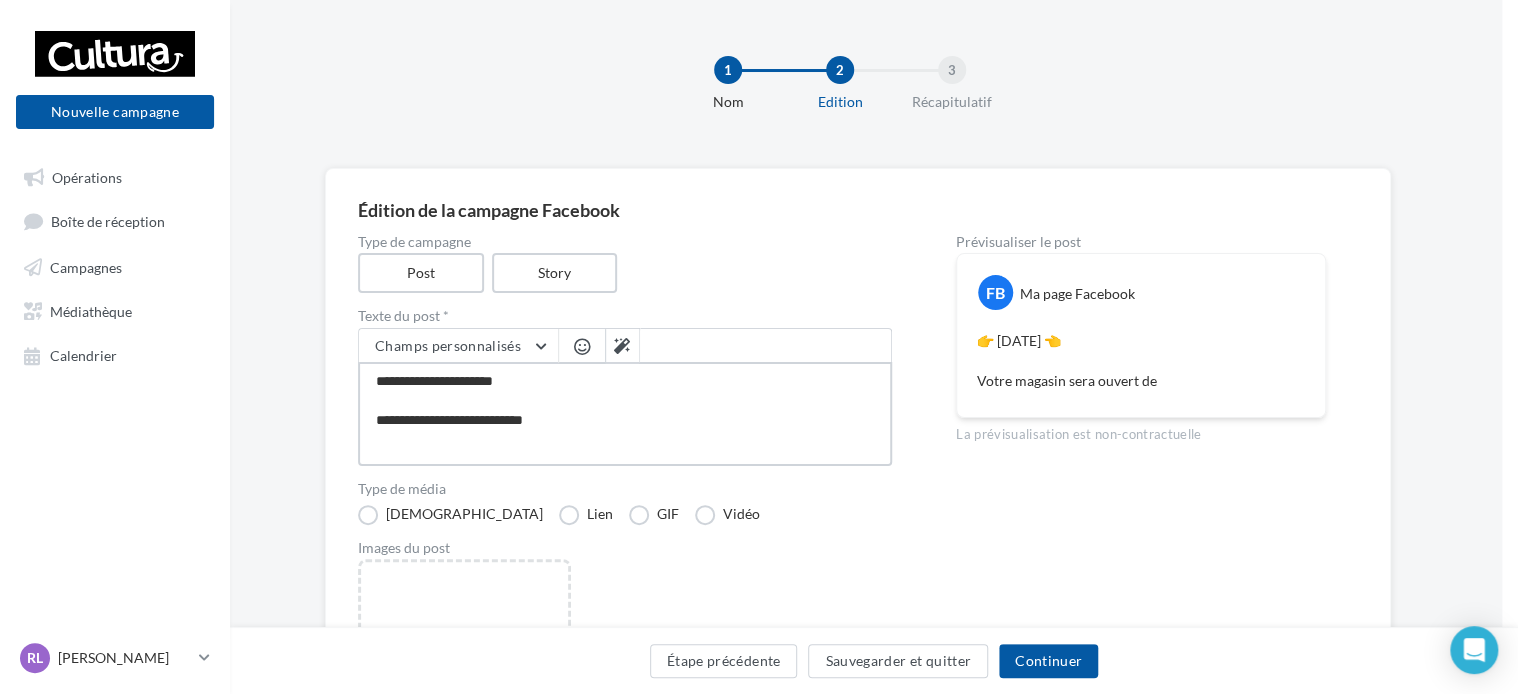 type on "**********" 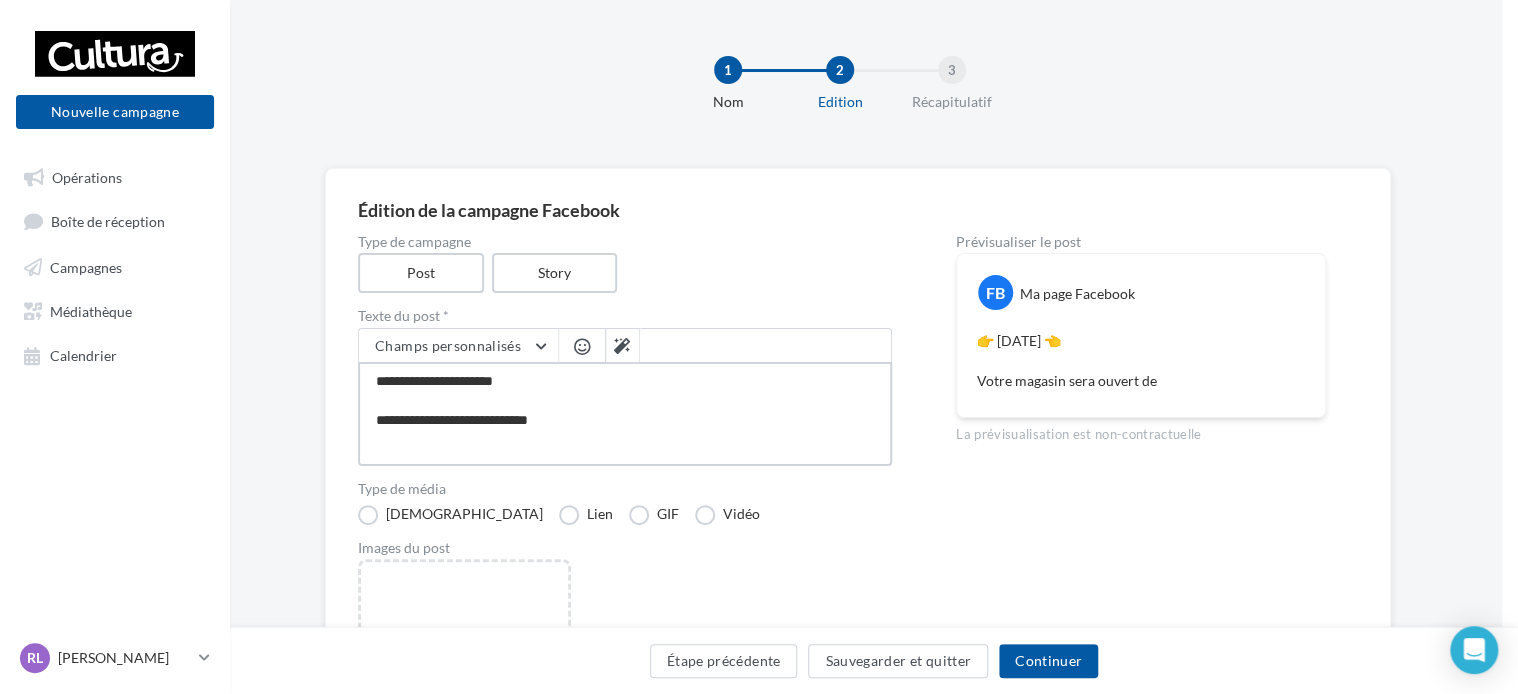 type on "**********" 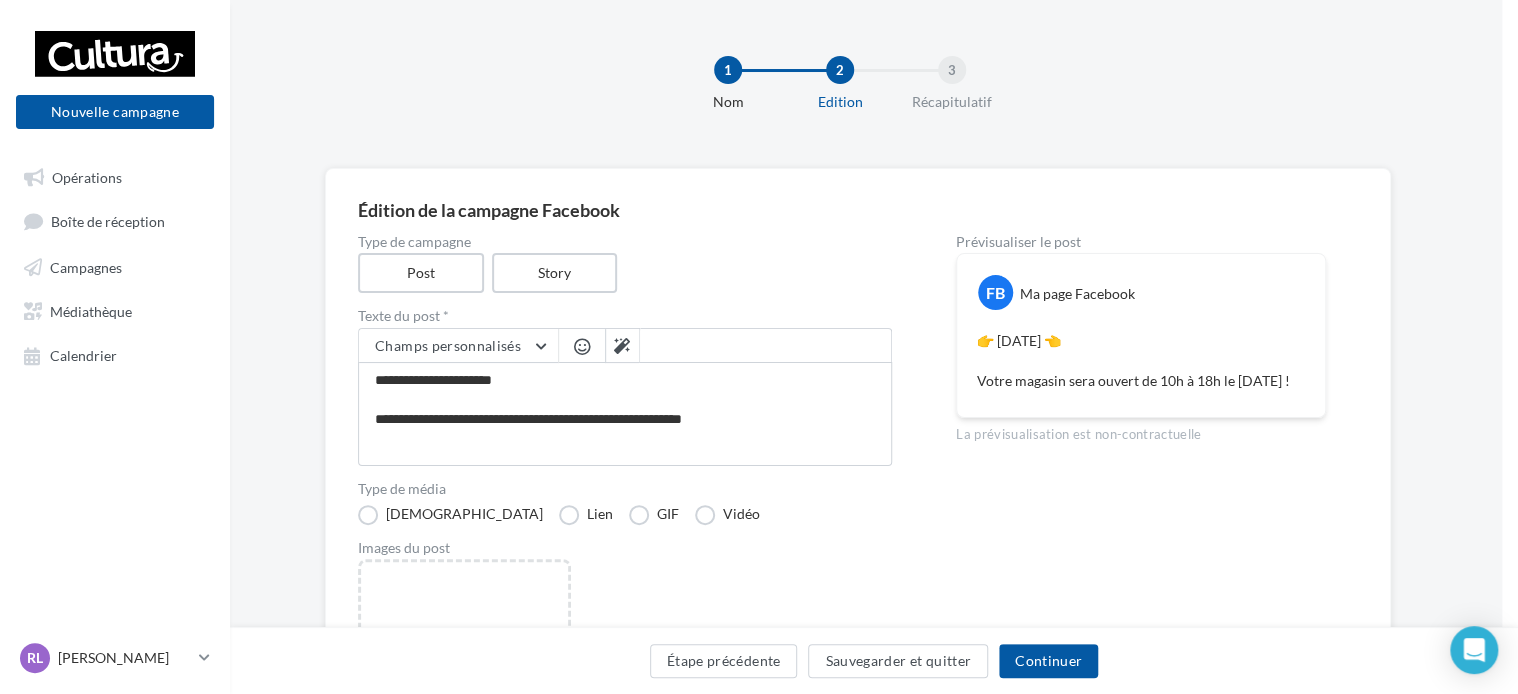 click at bounding box center [582, 346] 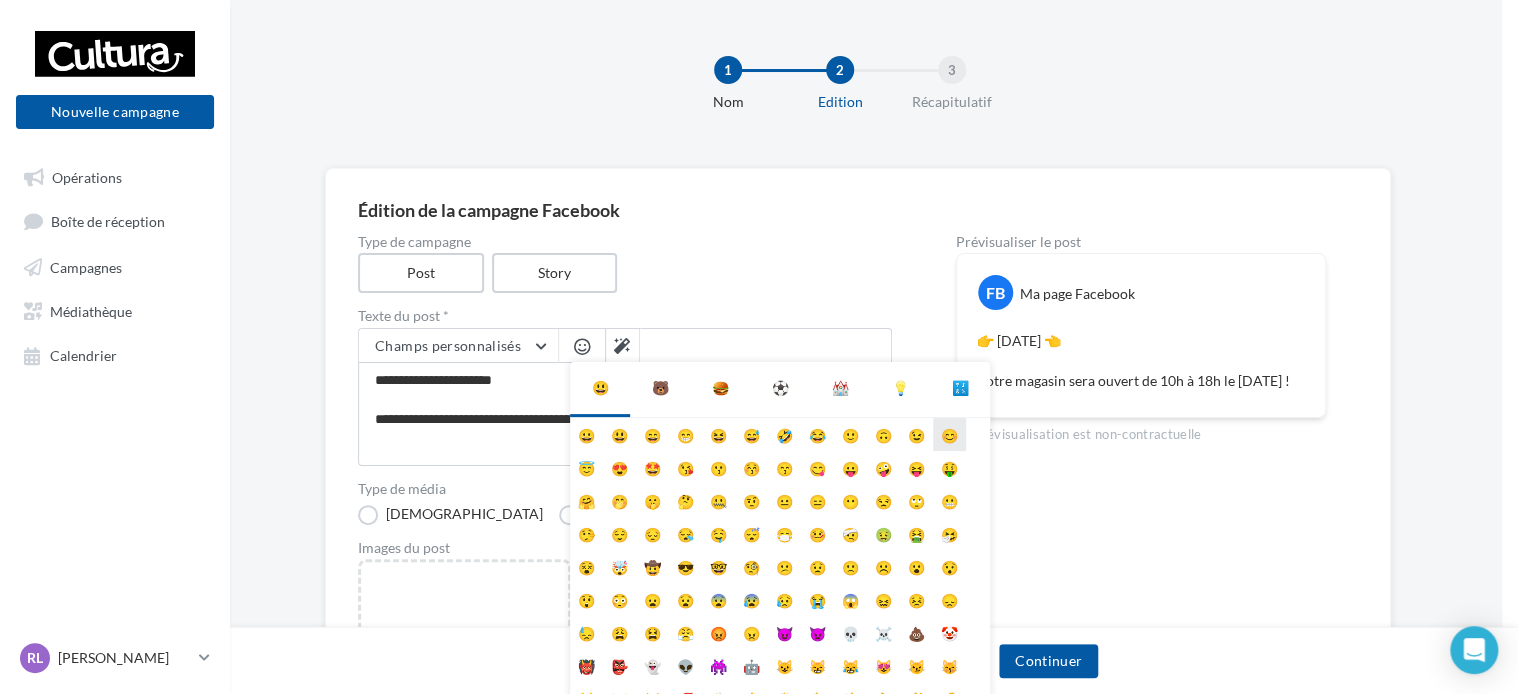 click on "😊" at bounding box center [949, 434] 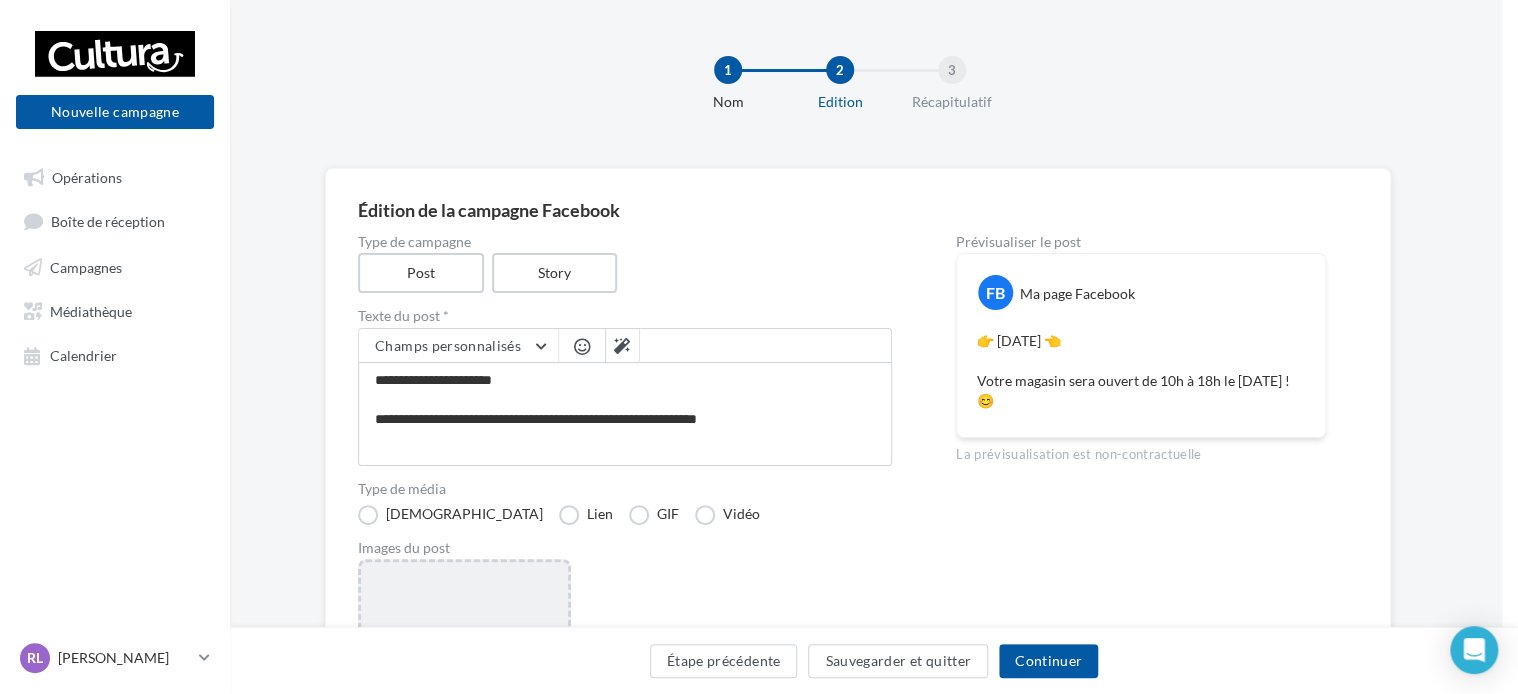 click on "Ajouter une image     Format: png, jpg" at bounding box center (464, 689) 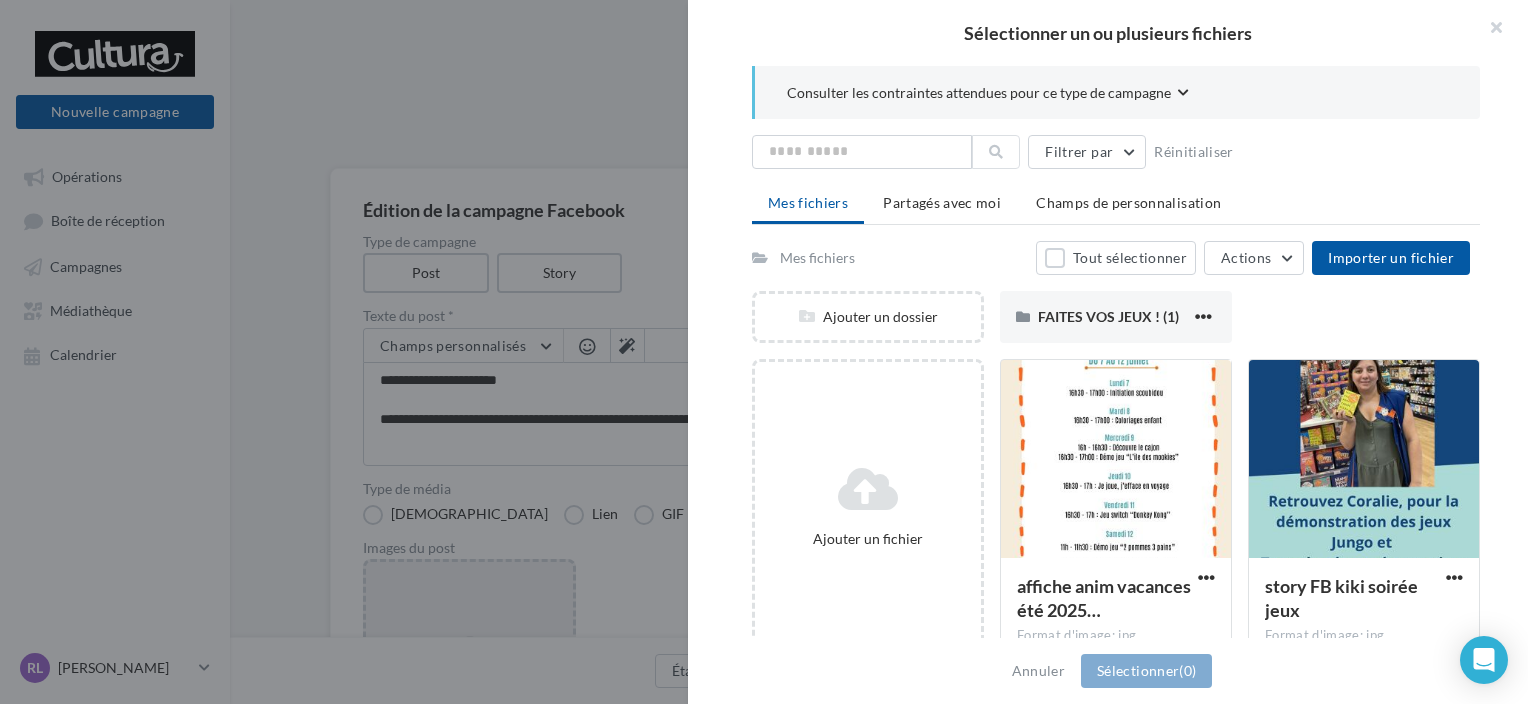 drag, startPoint x: 1509, startPoint y: 436, endPoint x: 1499, endPoint y: 601, distance: 165.30275 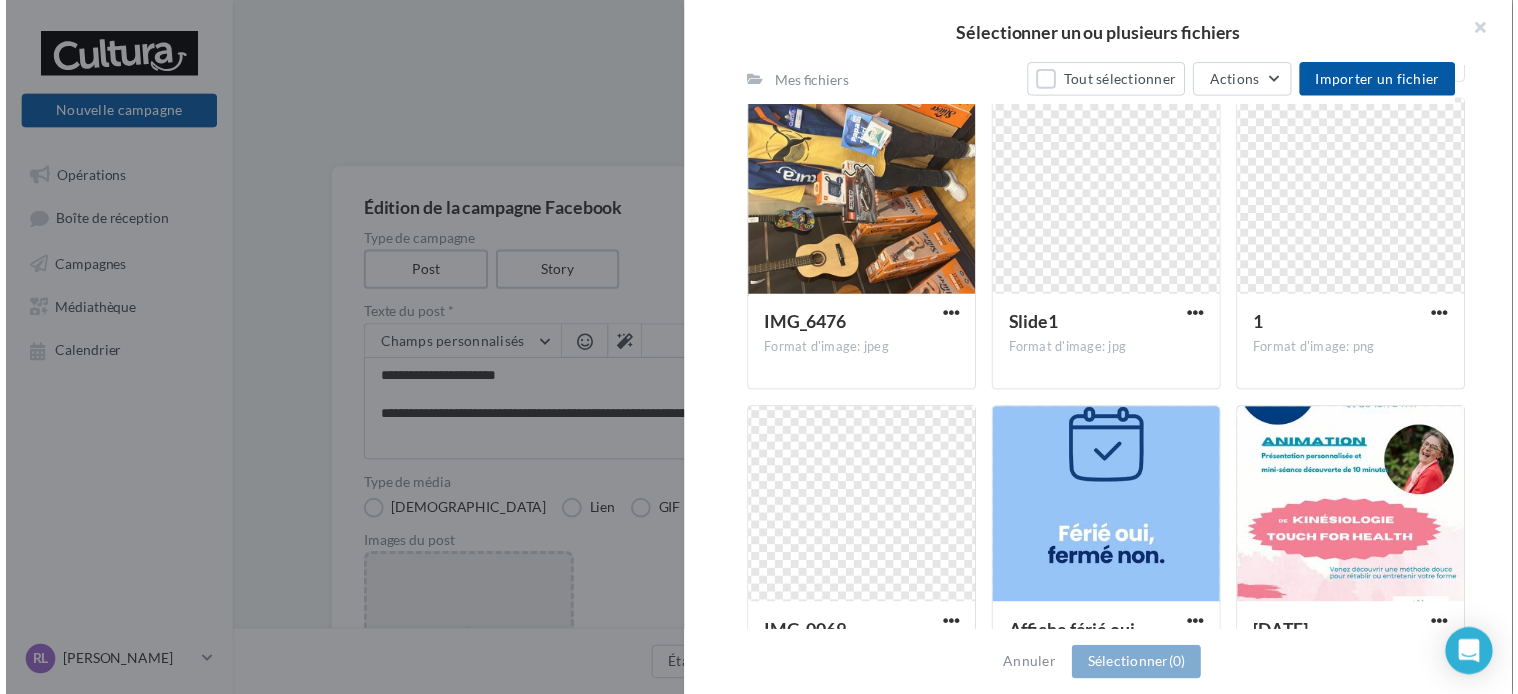 scroll, scrollTop: 3420, scrollLeft: 0, axis: vertical 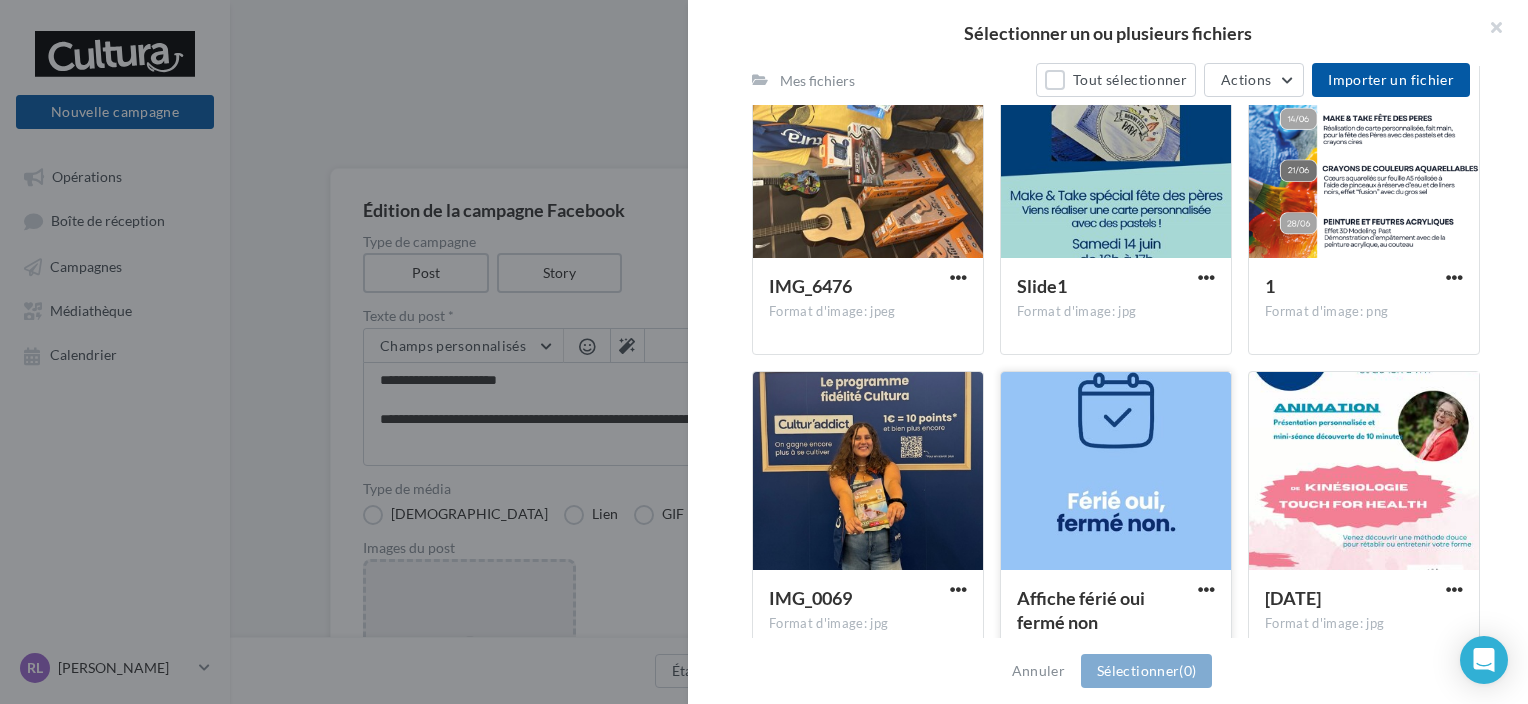 click at bounding box center (1116, 472) 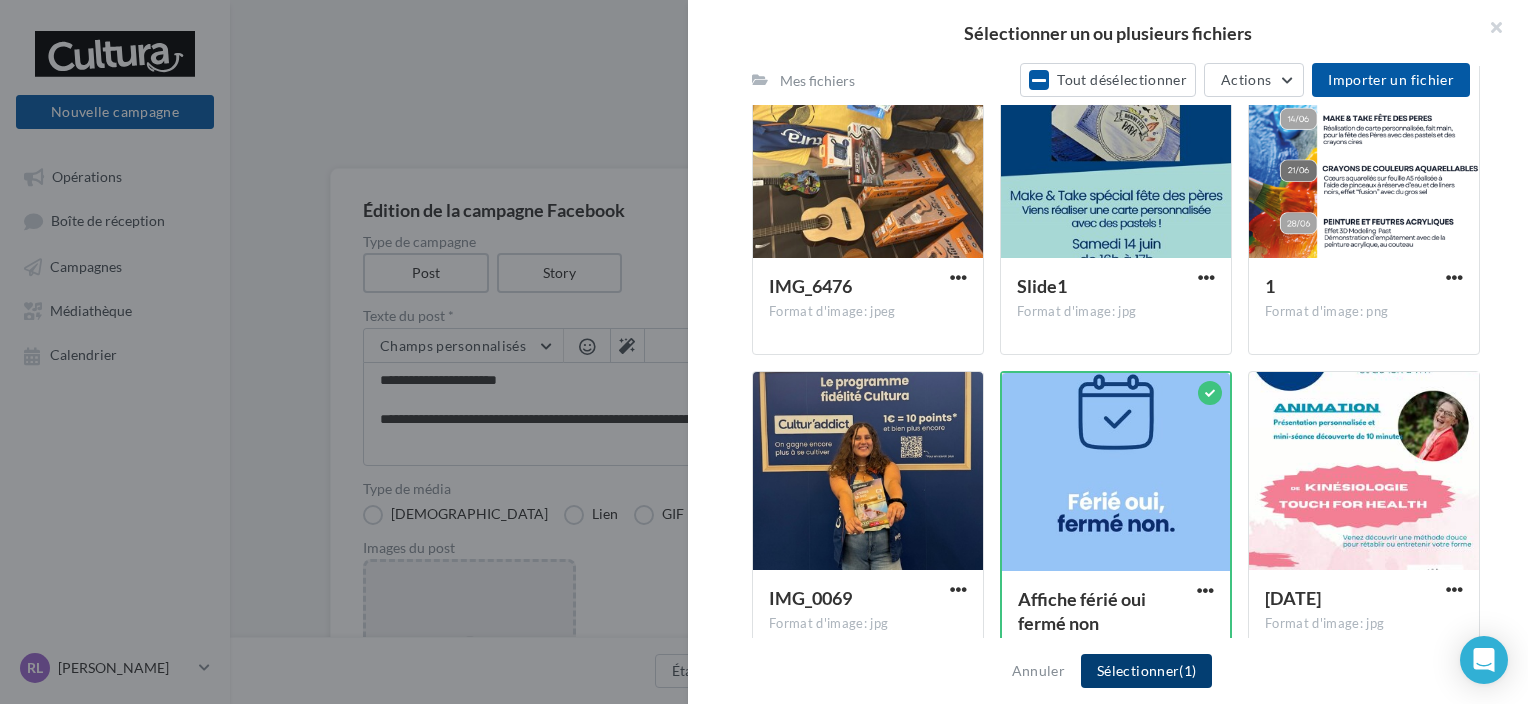 click on "Sélectionner   (1)" at bounding box center [1146, 671] 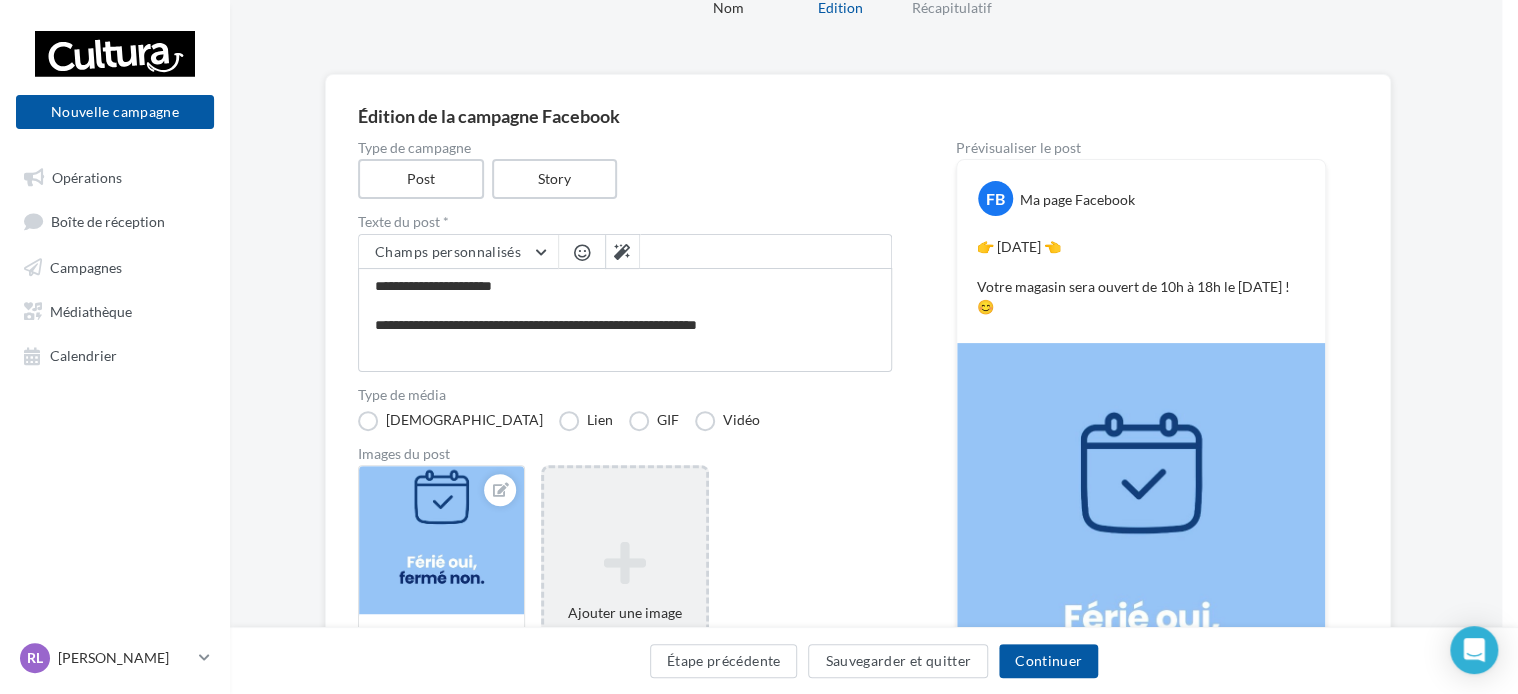 scroll, scrollTop: 92, scrollLeft: 16, axis: both 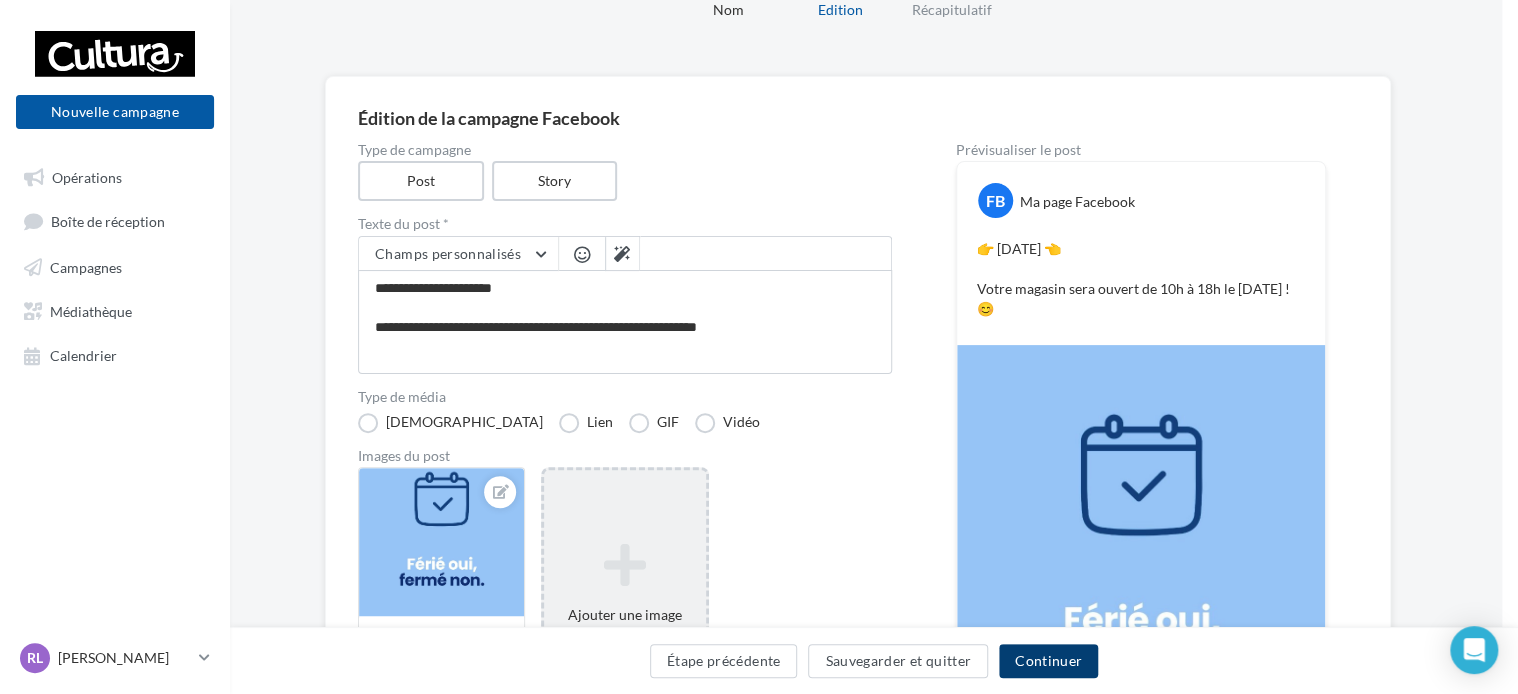 click on "Continuer" at bounding box center [1048, 661] 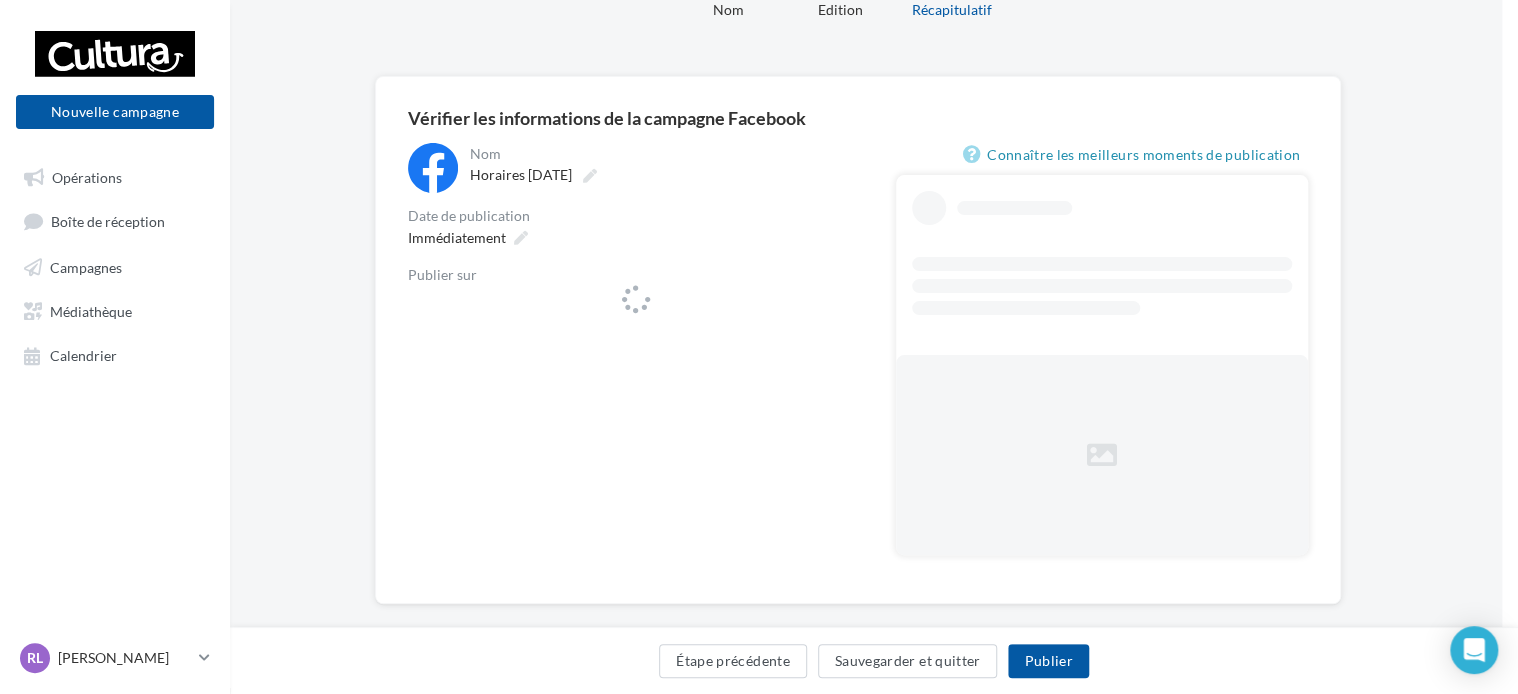 scroll, scrollTop: 0, scrollLeft: 16, axis: horizontal 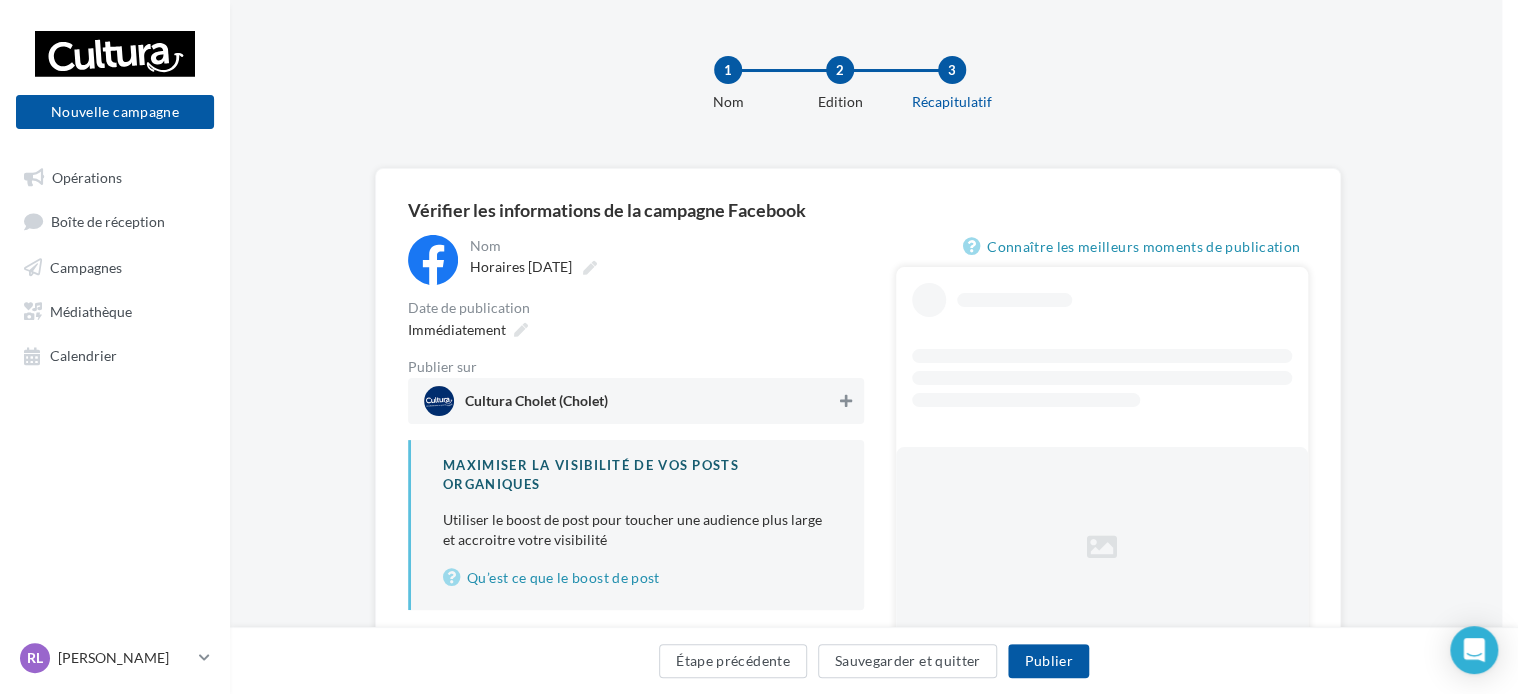 click at bounding box center [846, 401] 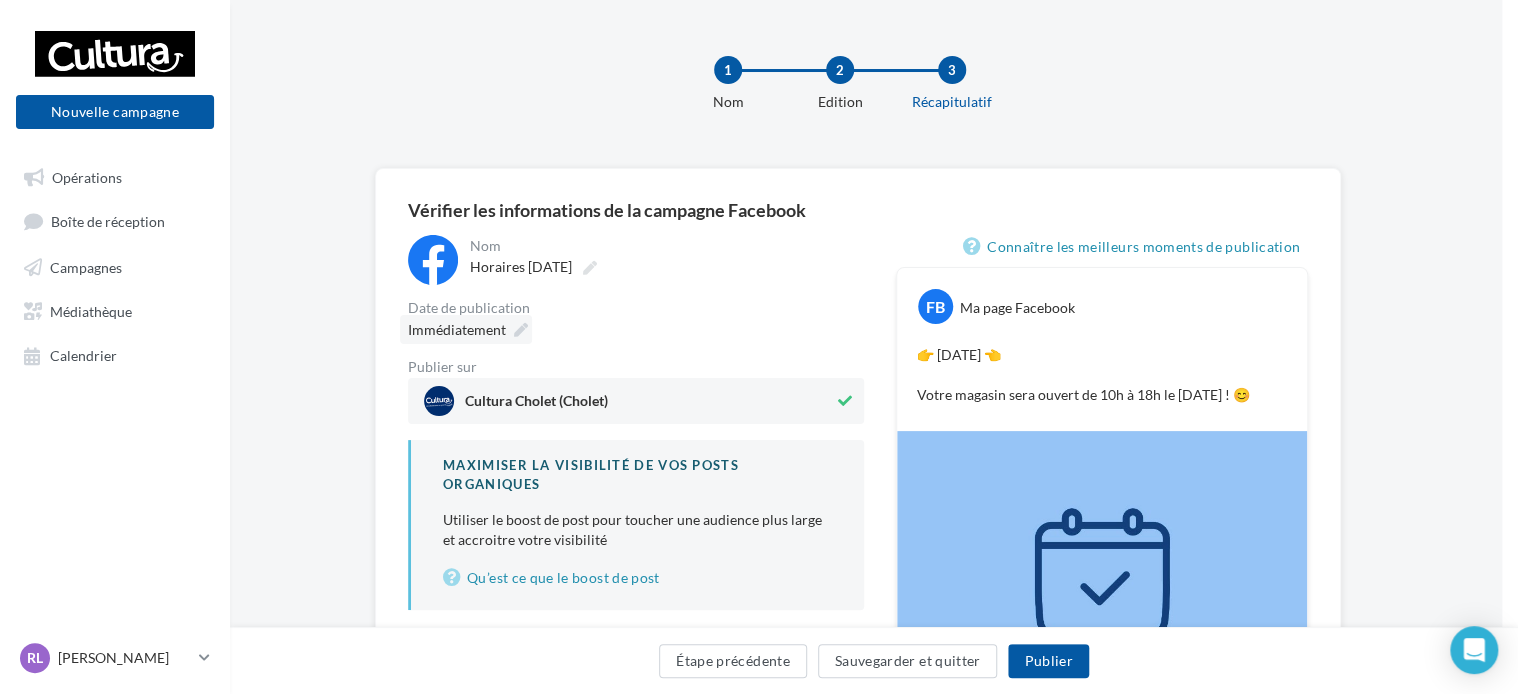 click on "Immédiatement" at bounding box center (457, 329) 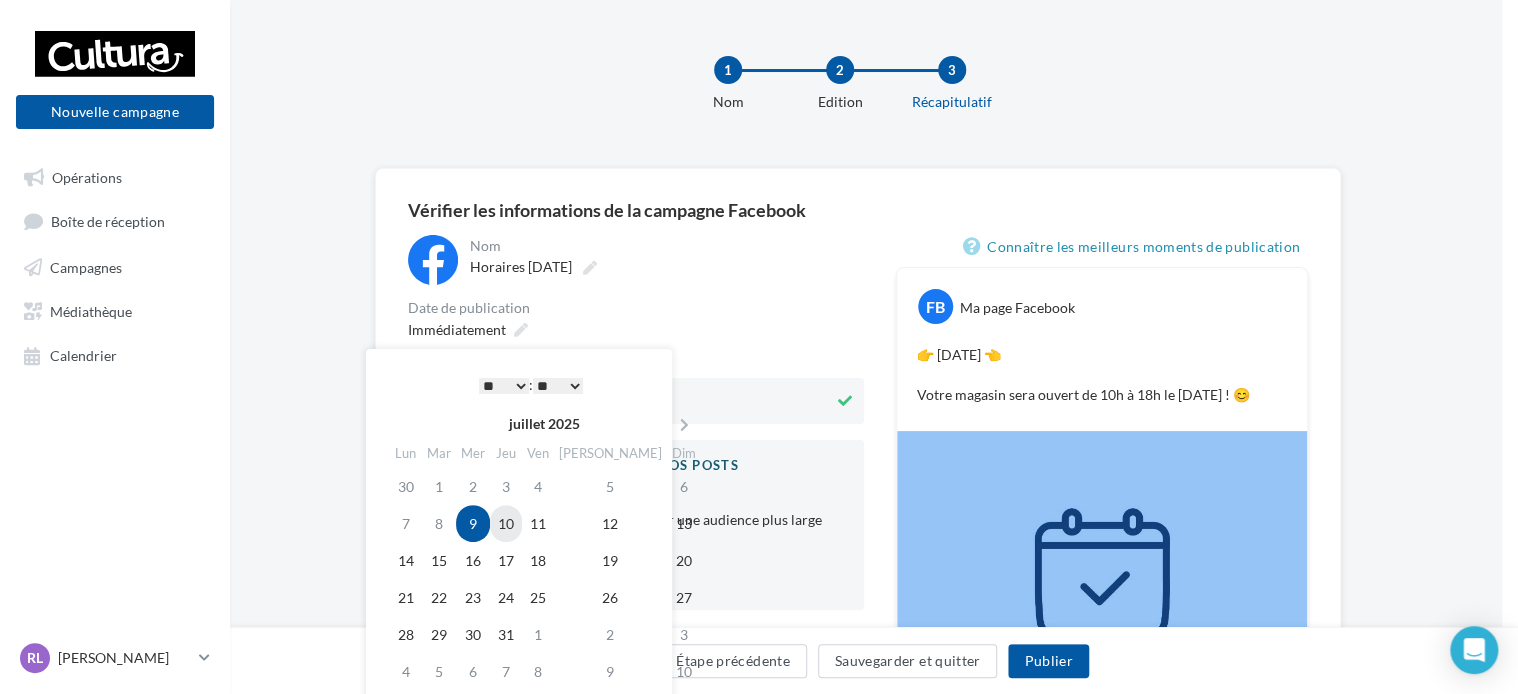 click on "10" at bounding box center (506, 523) 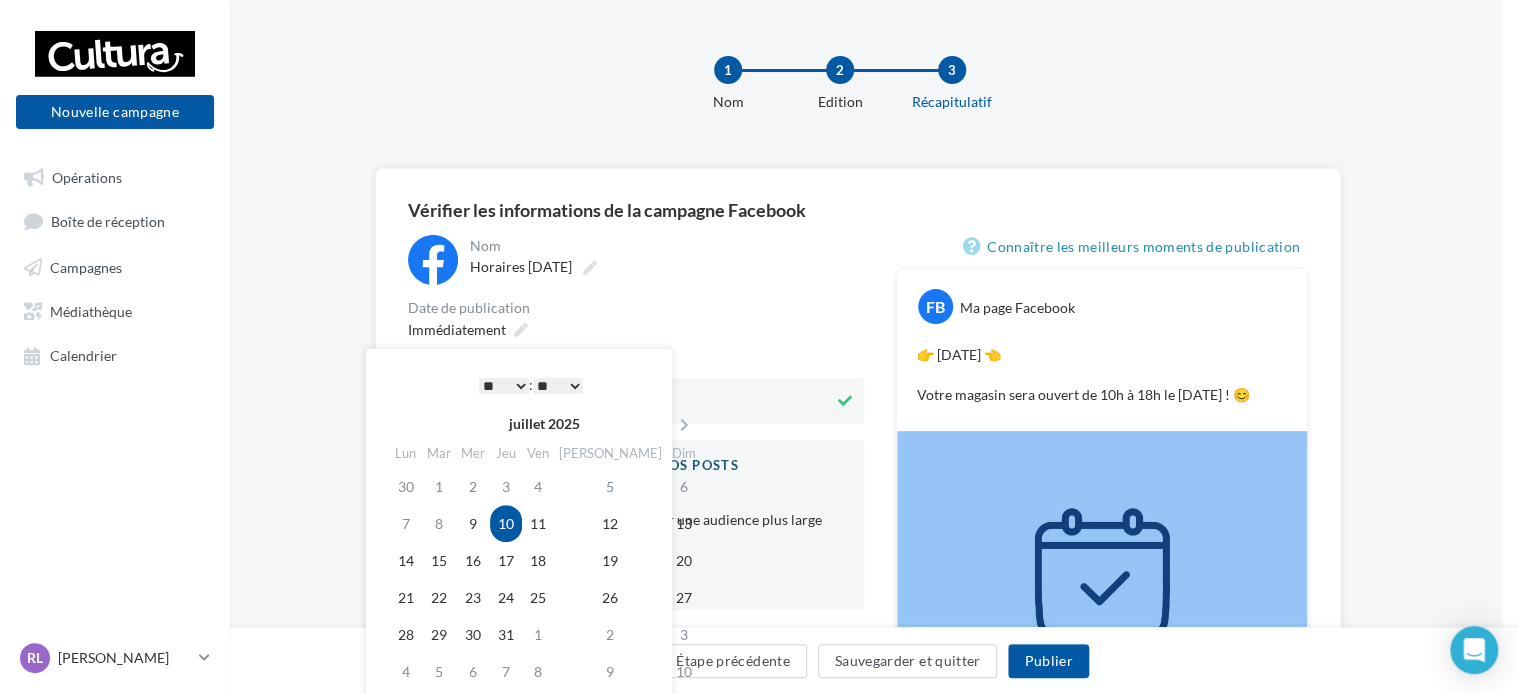 click on "* * * * * * * * * * ** ** ** ** ** ** ** ** ** ** ** ** ** **" at bounding box center (504, 386) 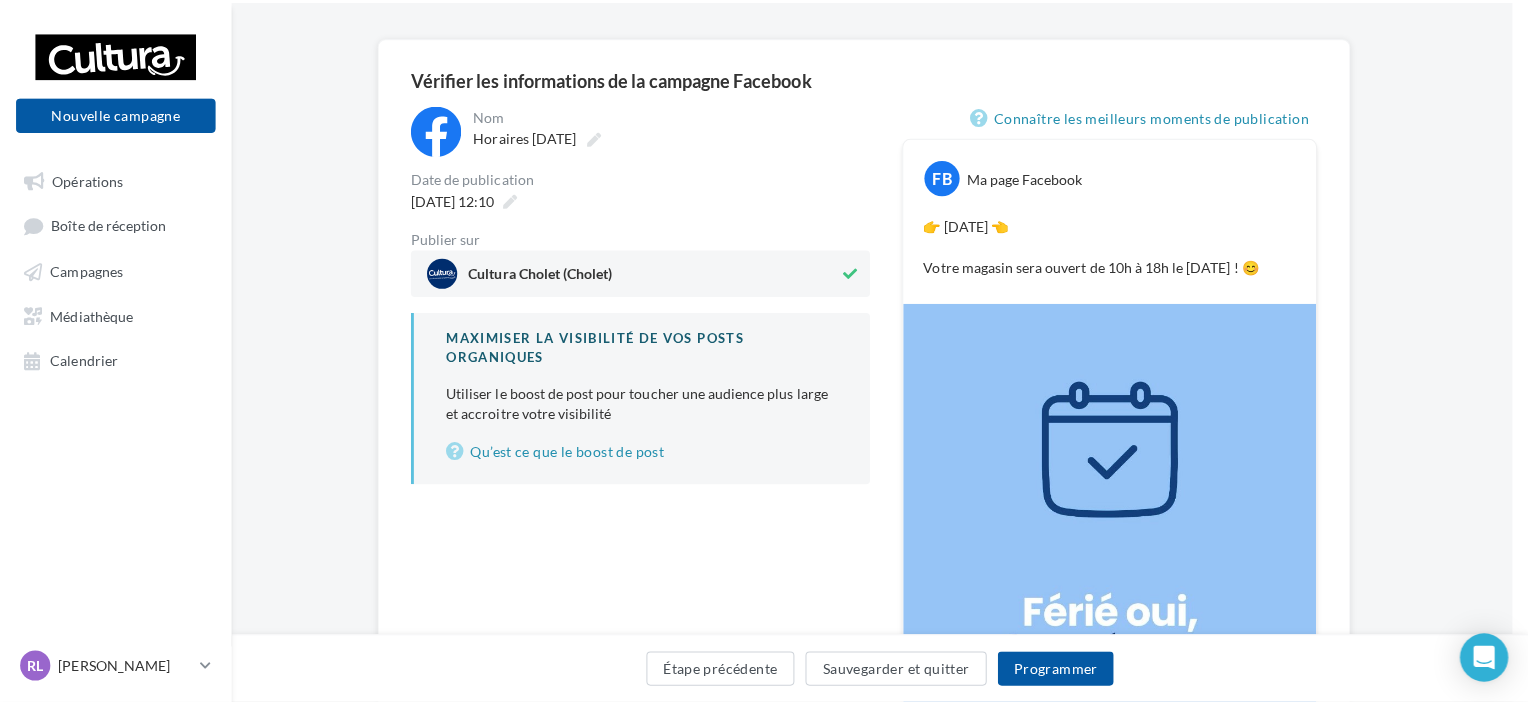 scroll, scrollTop: 134, scrollLeft: 16, axis: both 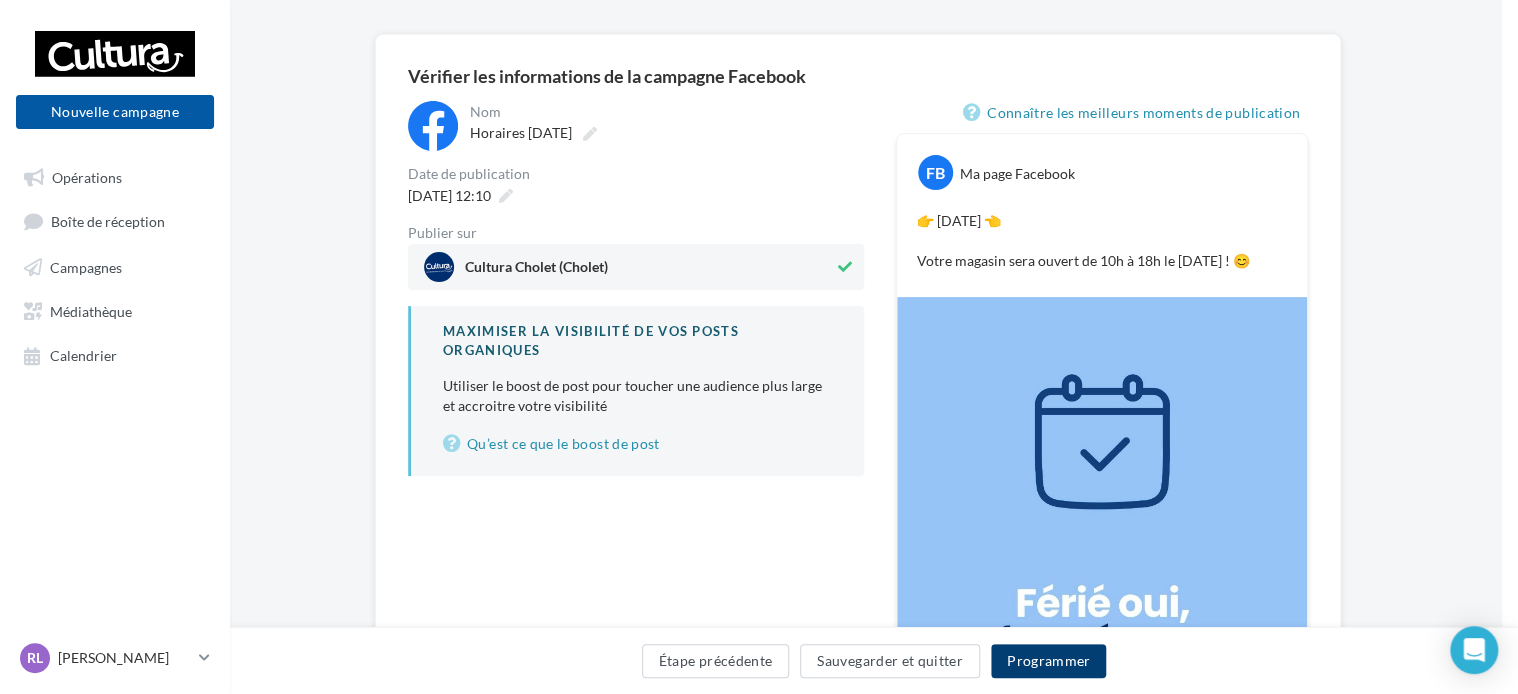 click on "Programmer" at bounding box center (1049, 661) 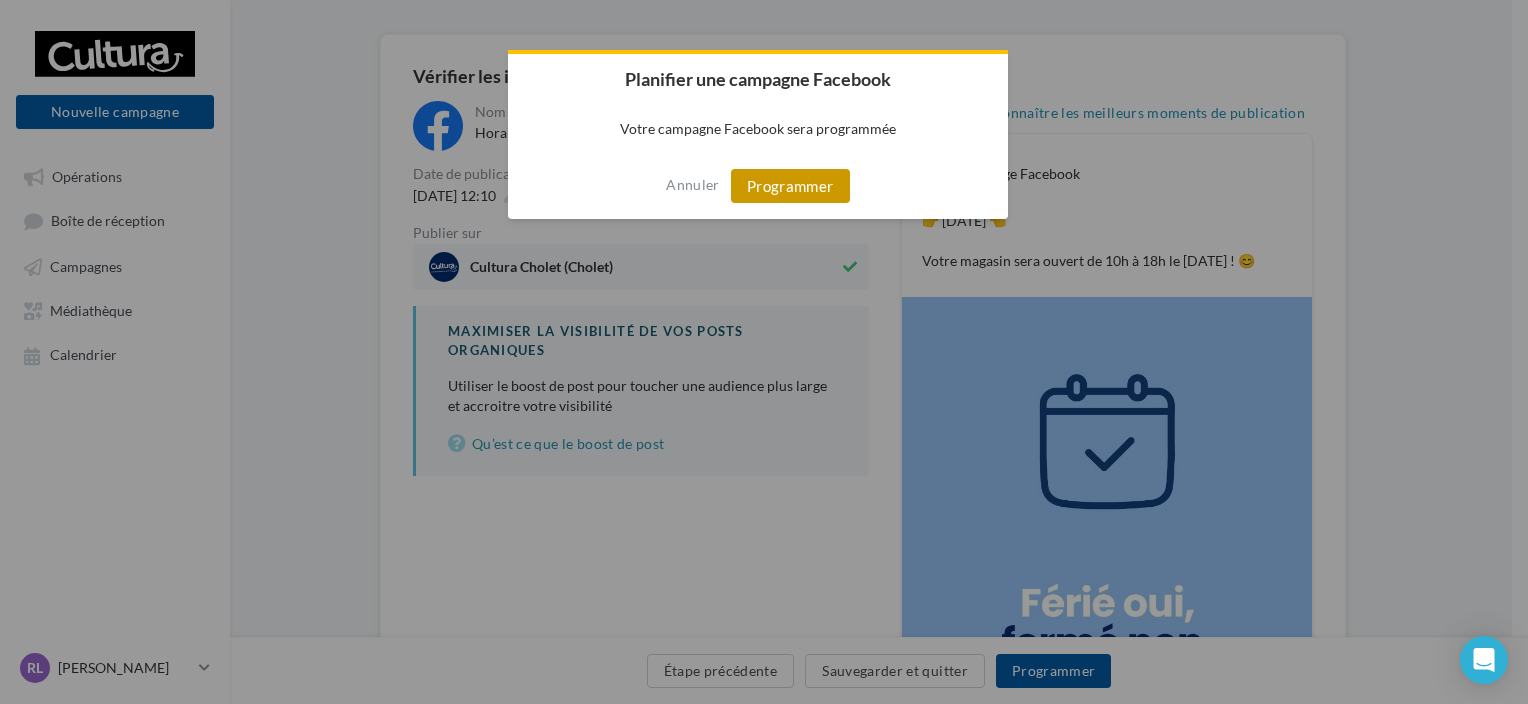 click on "Programmer" at bounding box center [790, 186] 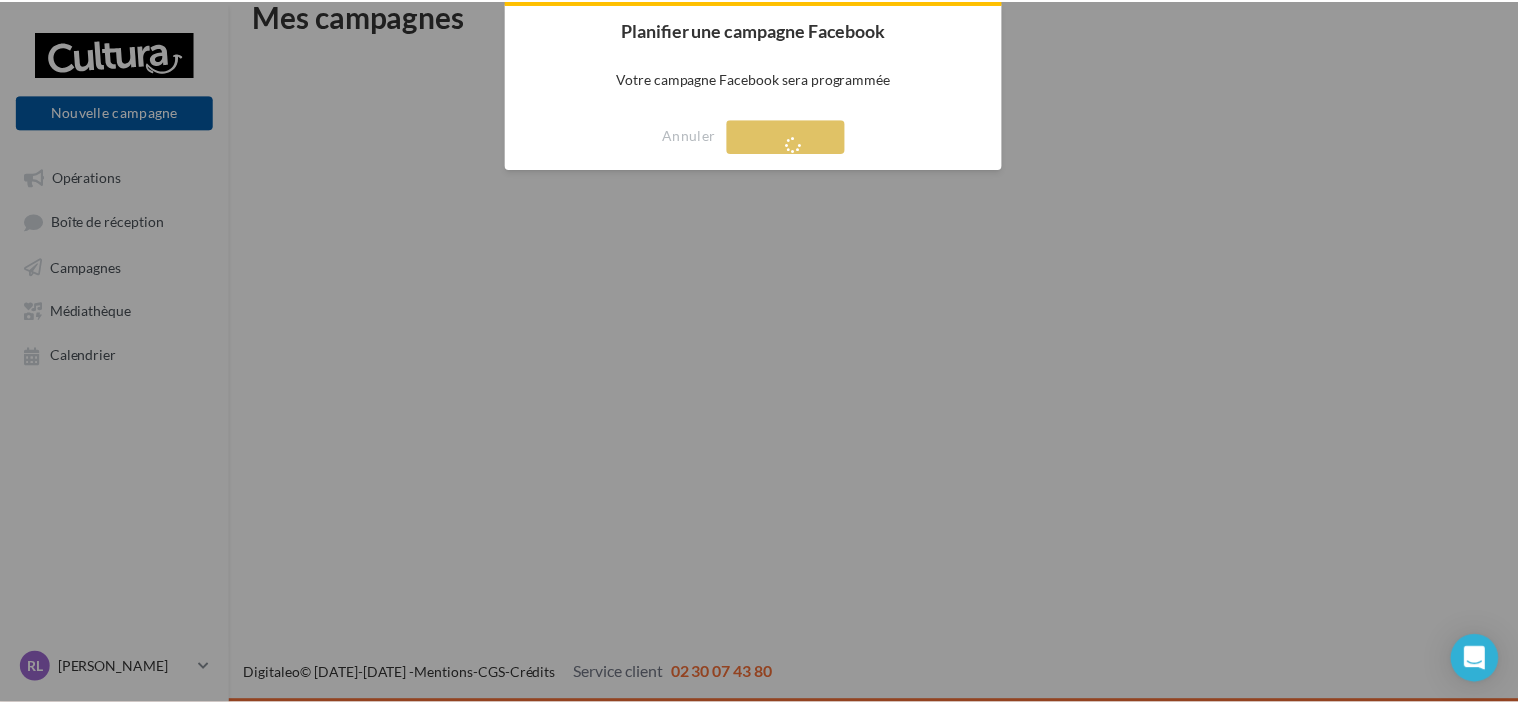 scroll, scrollTop: 32, scrollLeft: 0, axis: vertical 